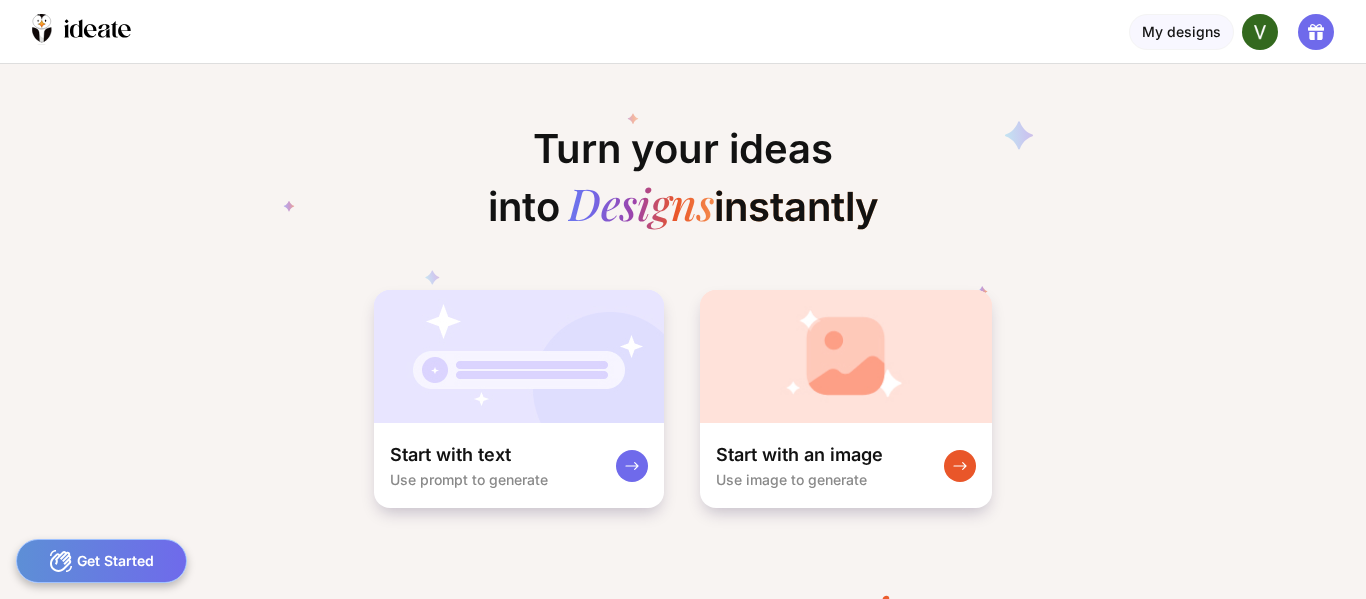 scroll, scrollTop: 0, scrollLeft: 0, axis: both 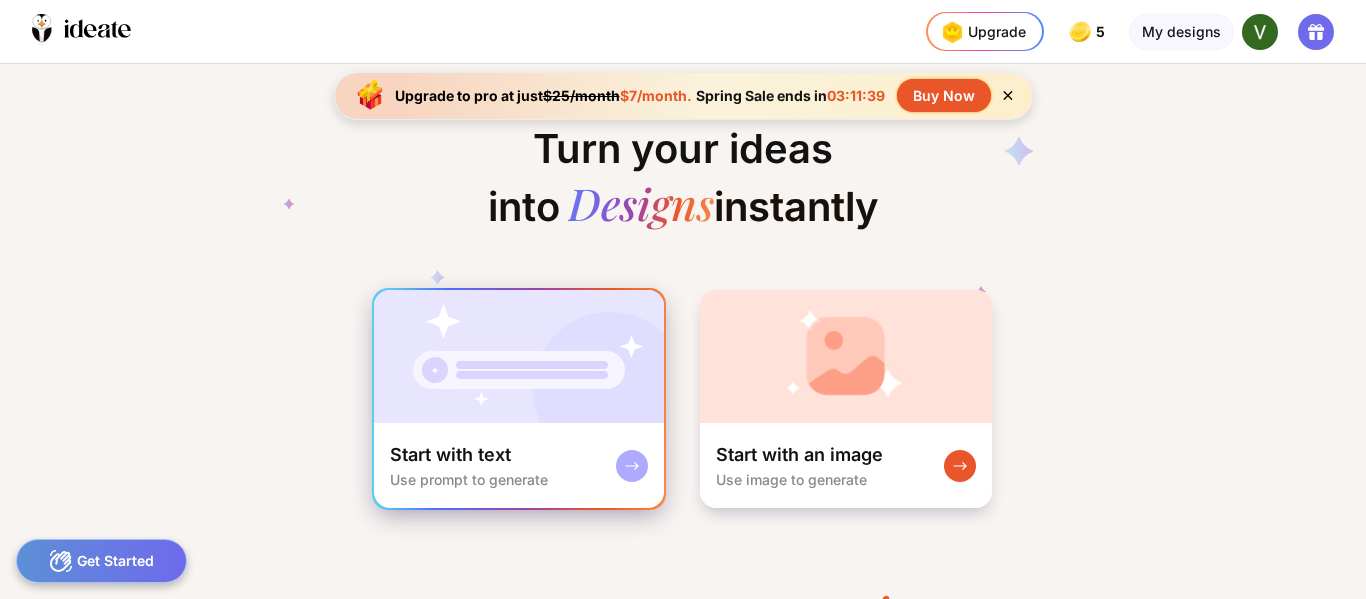 click at bounding box center [519, 356] 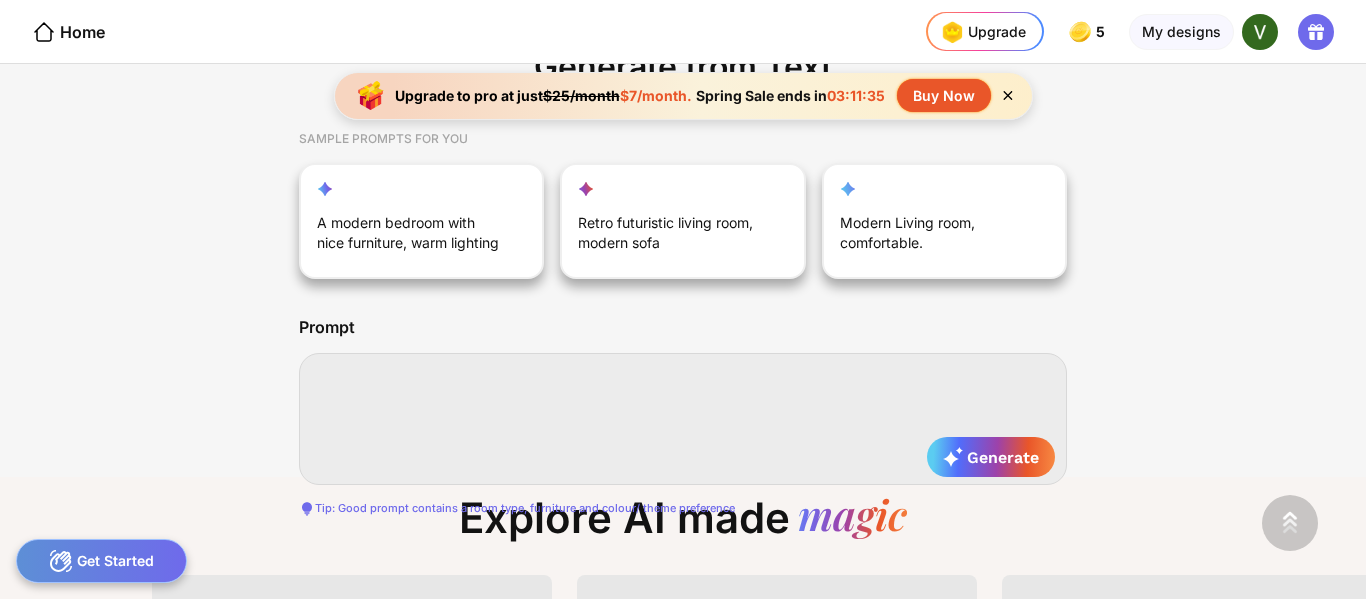 click at bounding box center [683, 419] 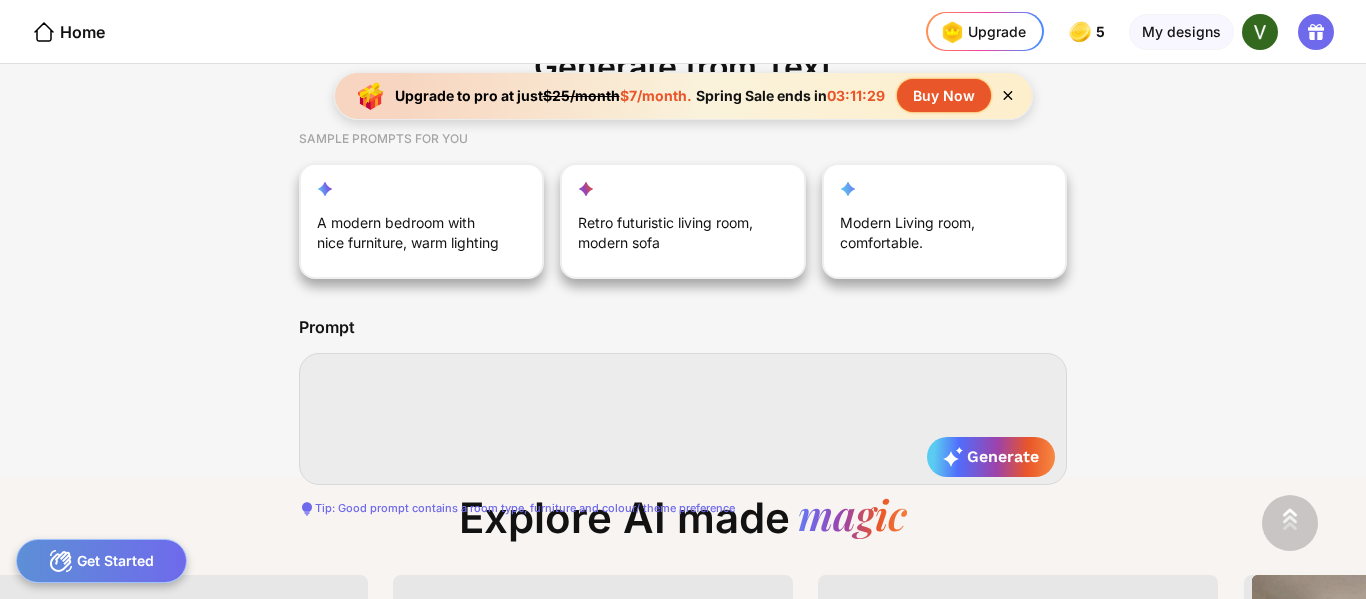 type on "*" 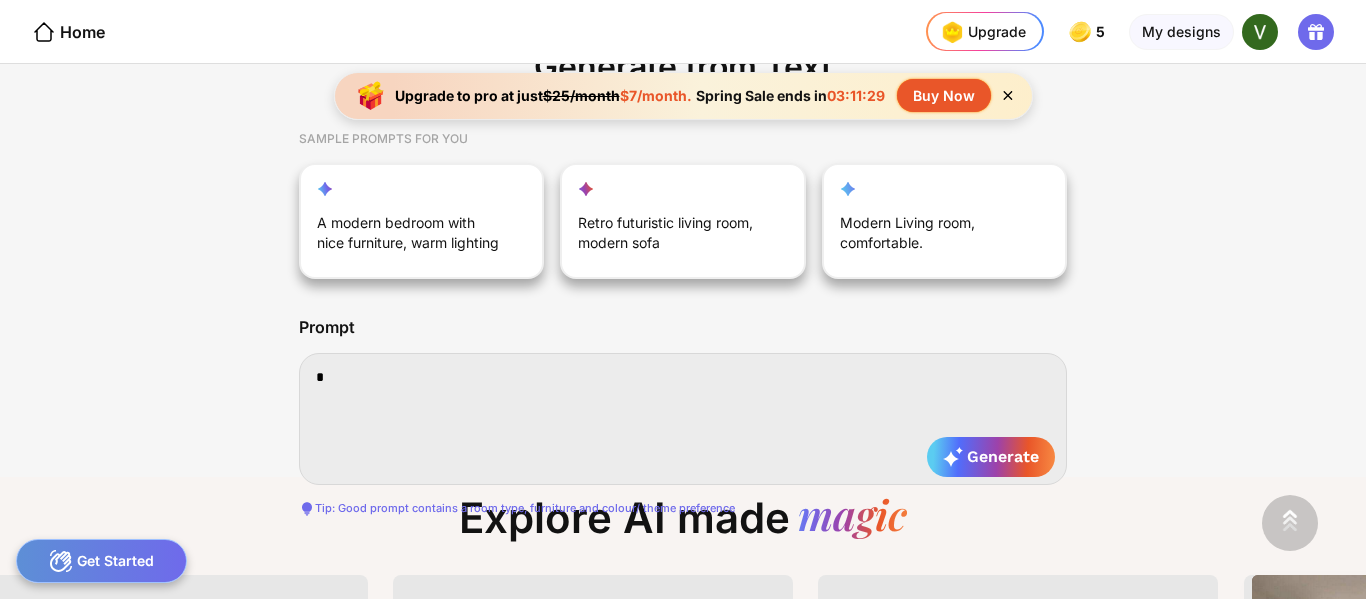 type on "*" 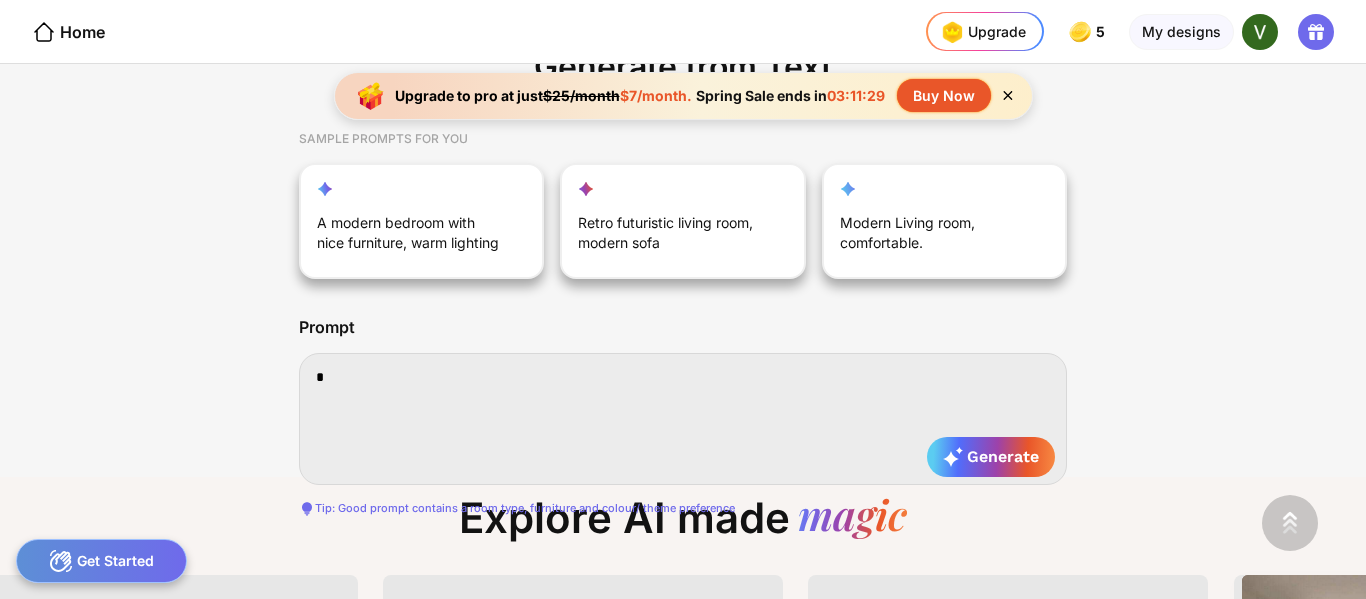 type on "**" 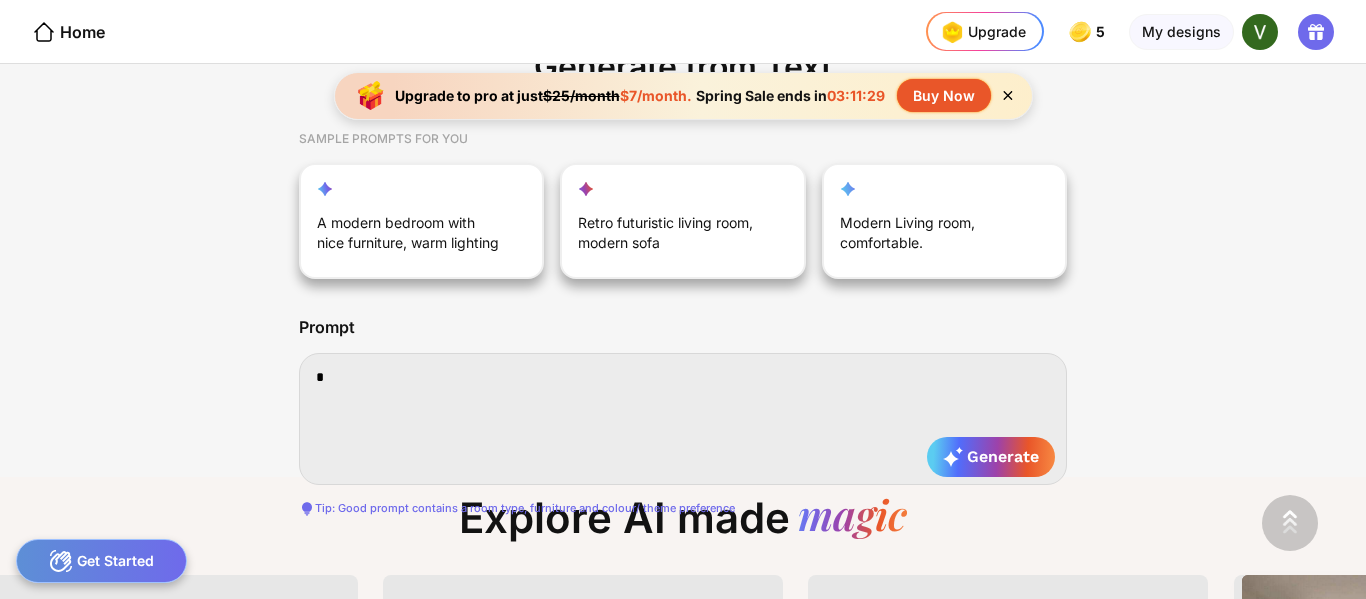 type on "**" 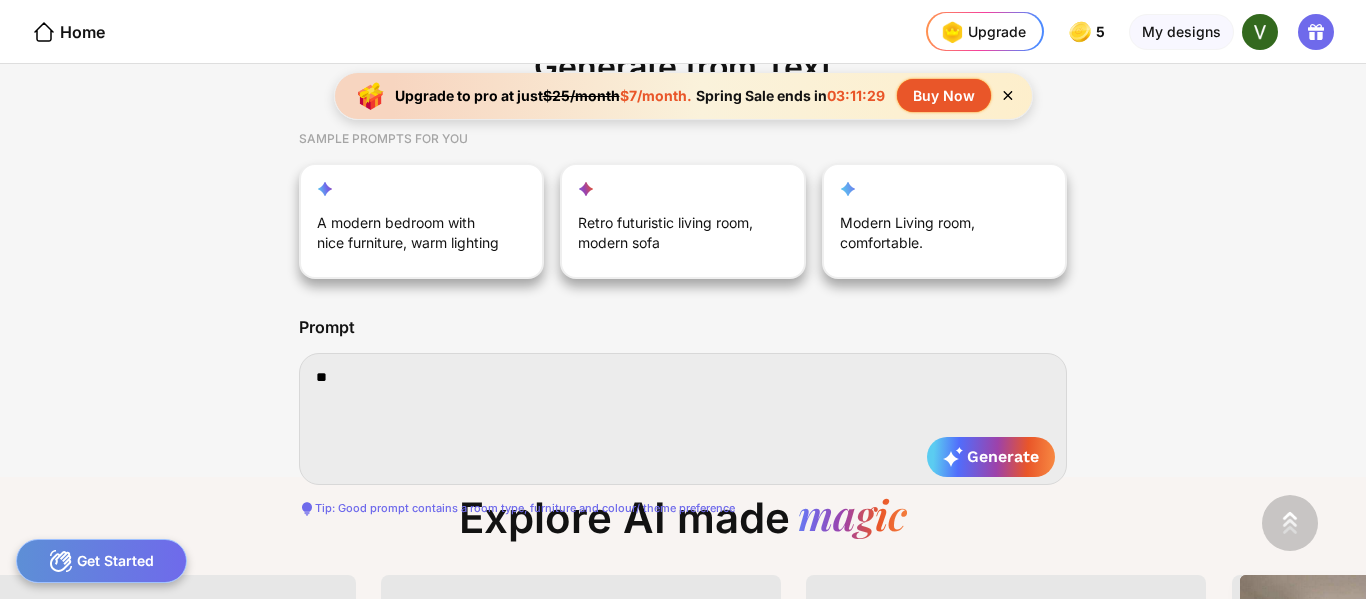 type on "***" 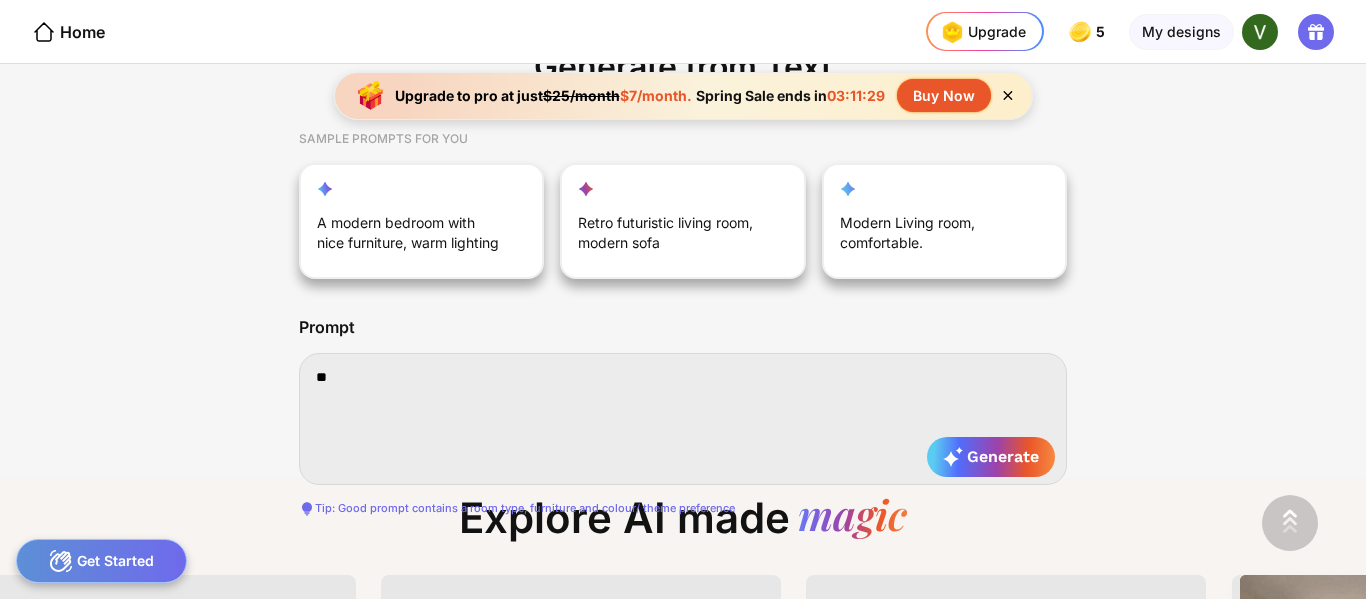 type on "***" 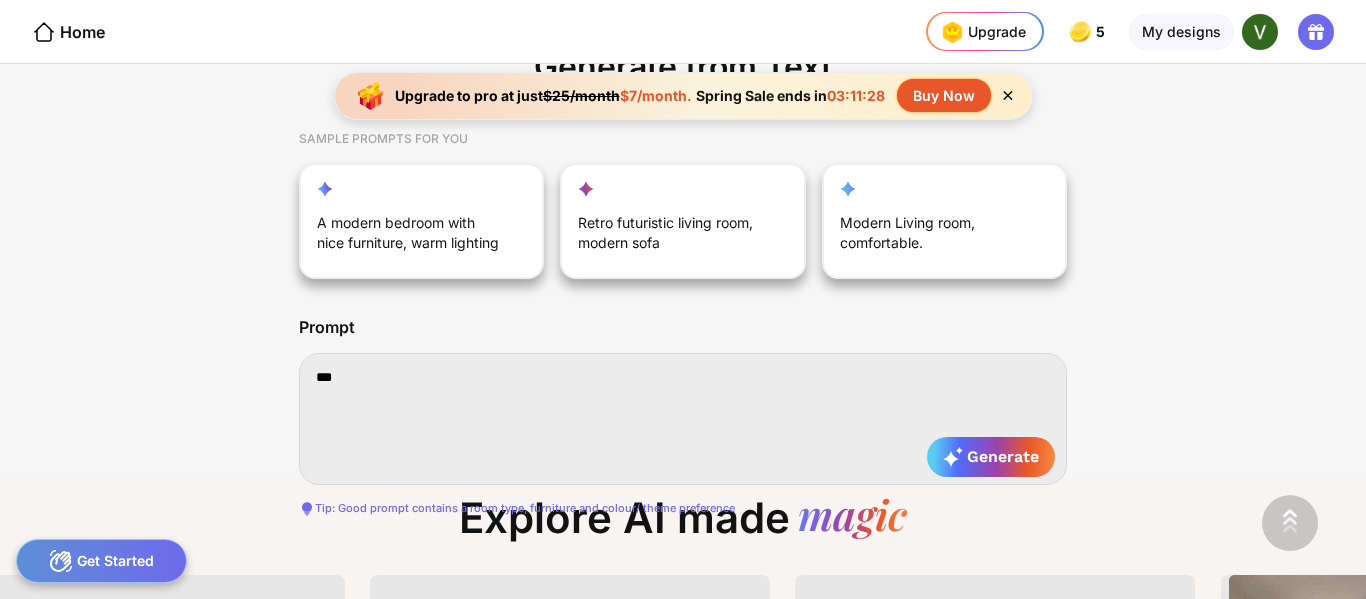 type on "***" 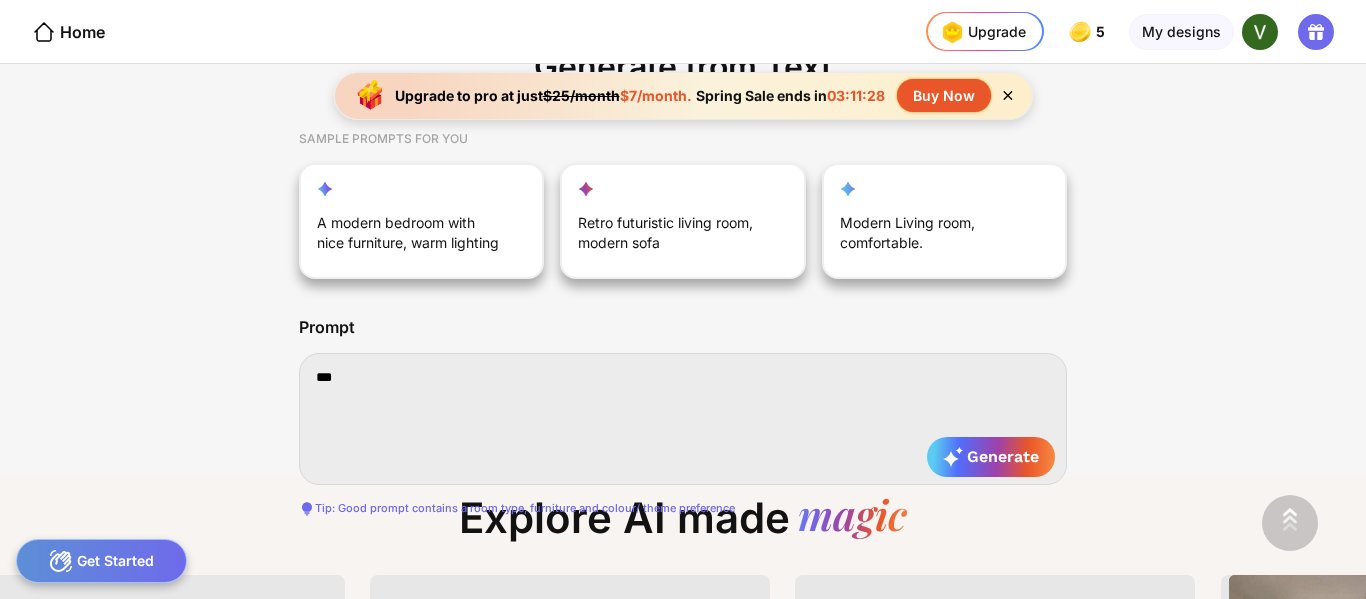 type on "***" 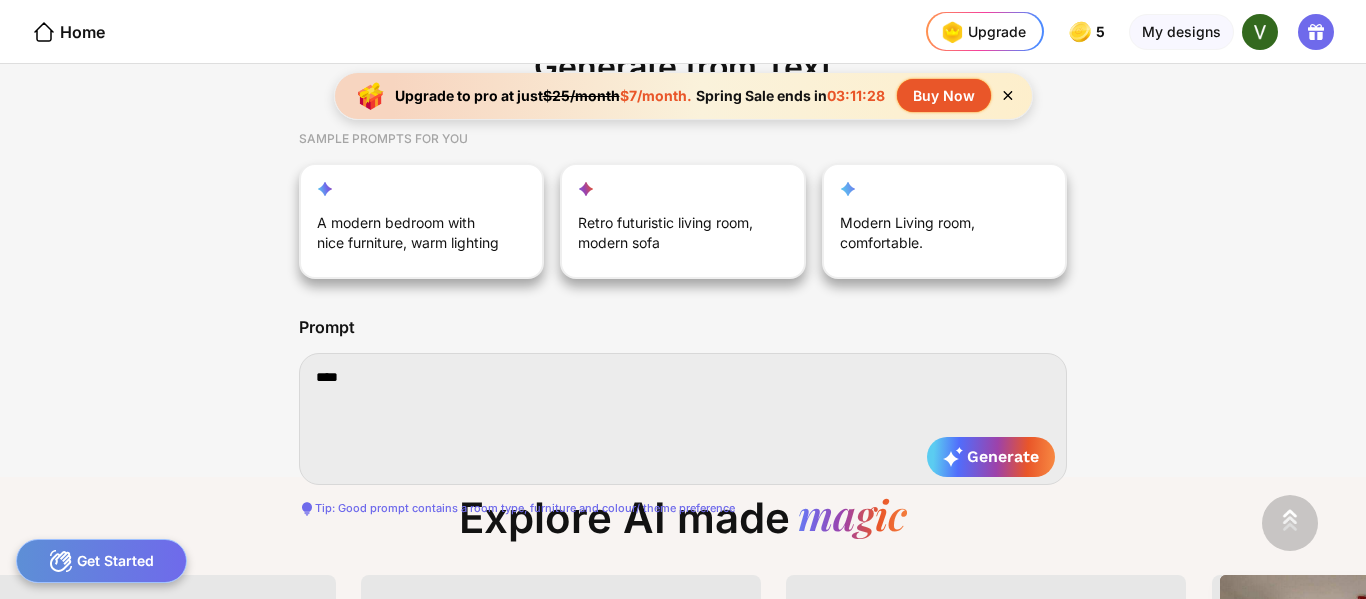 type on "*****" 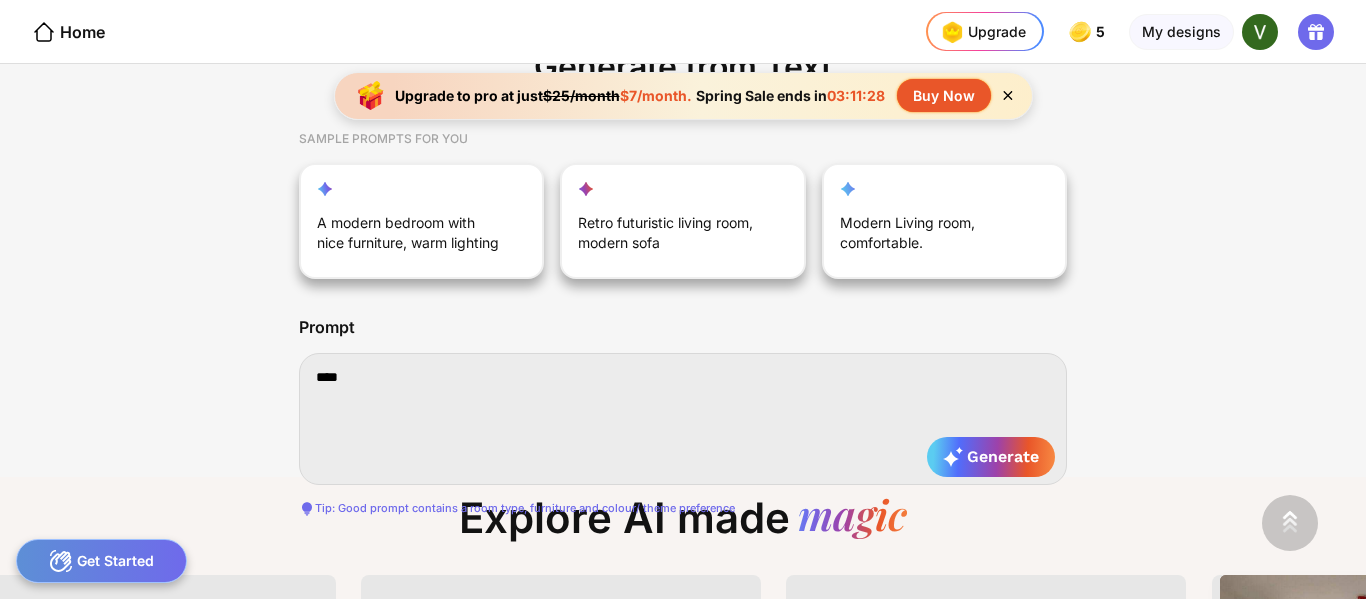 type on "*****" 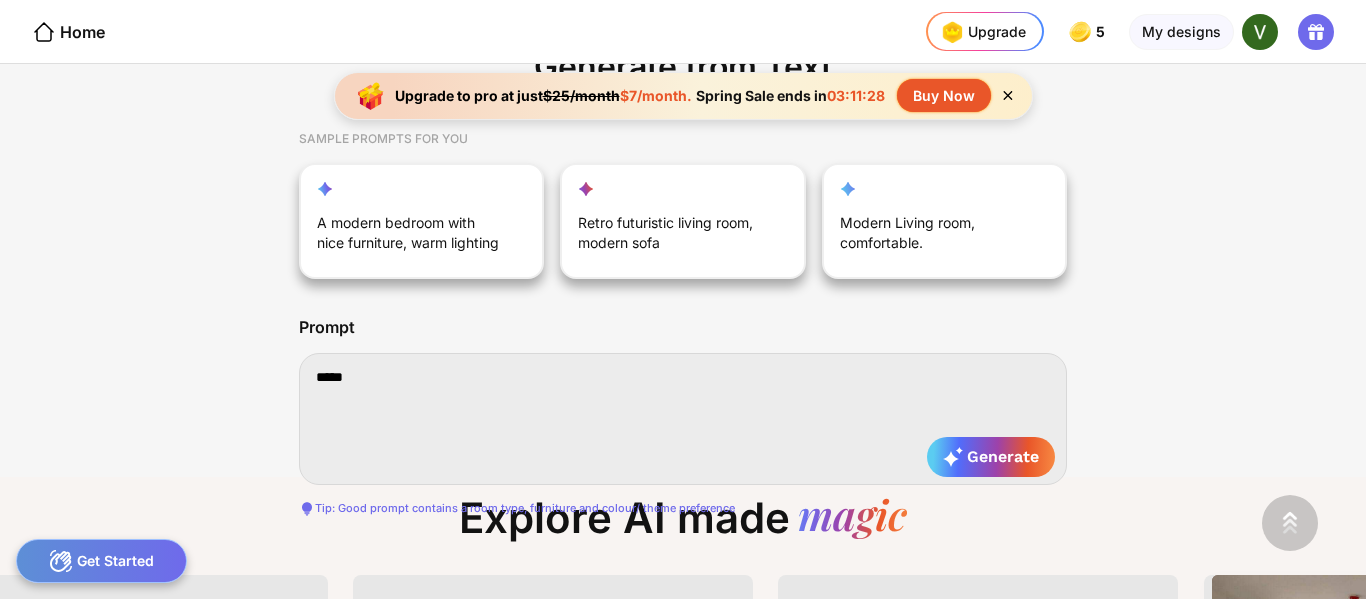 type on "*****" 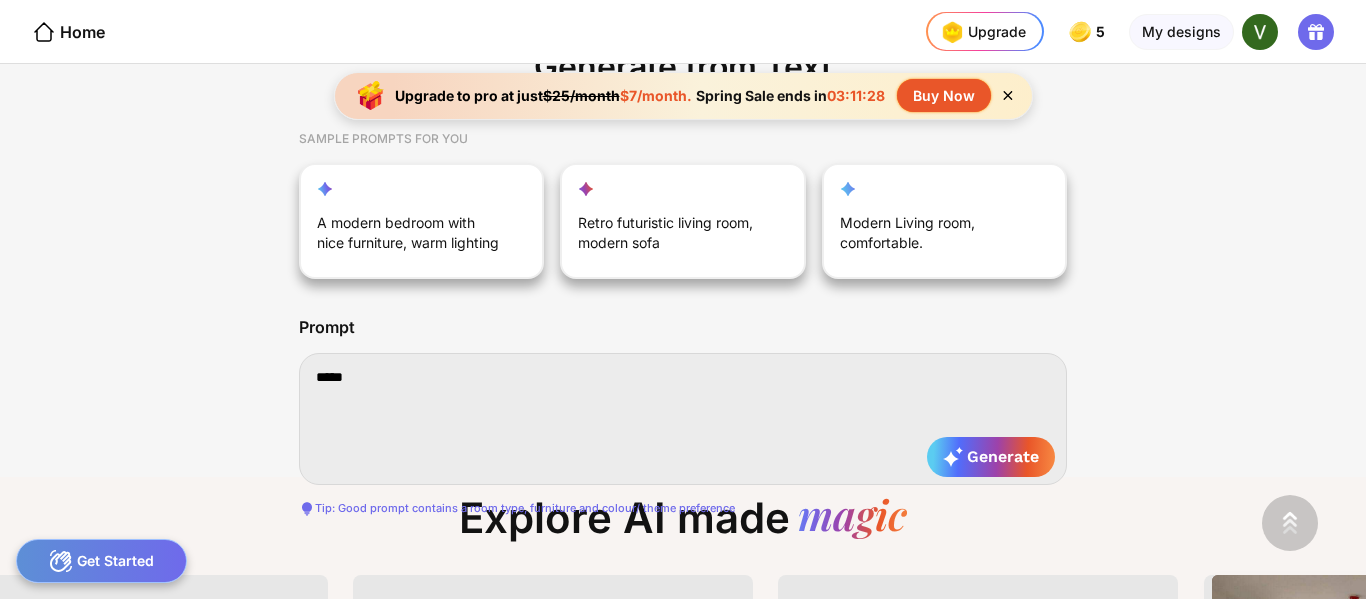 type on "*****" 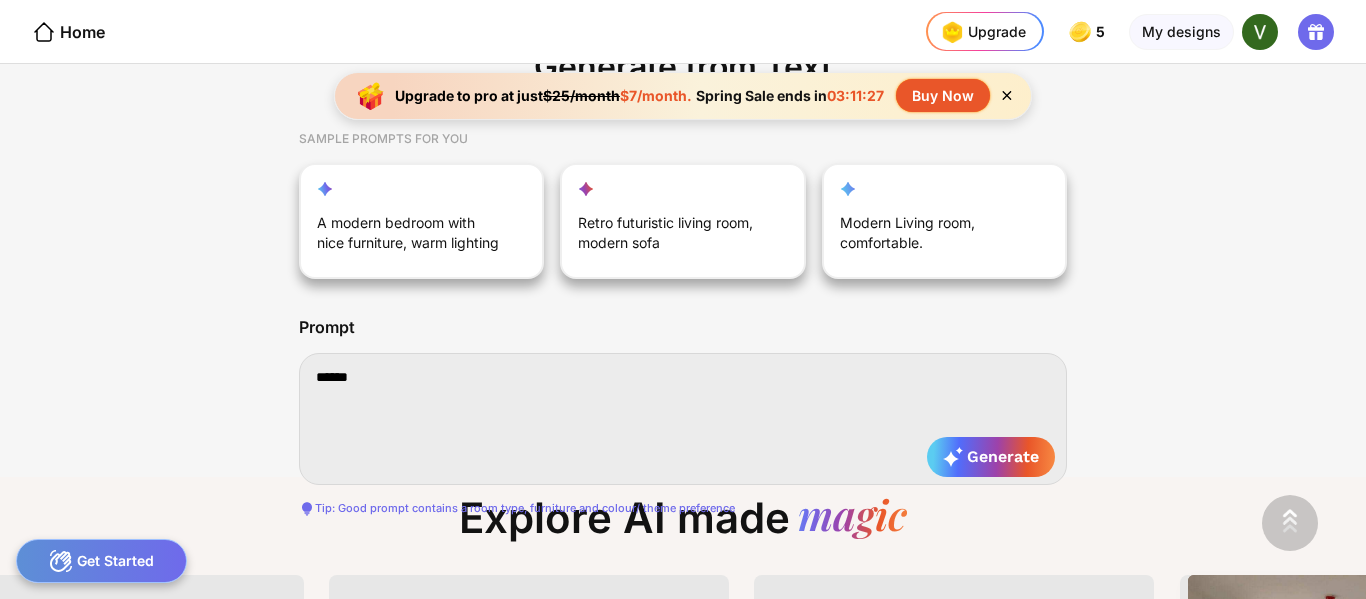 type on "*******" 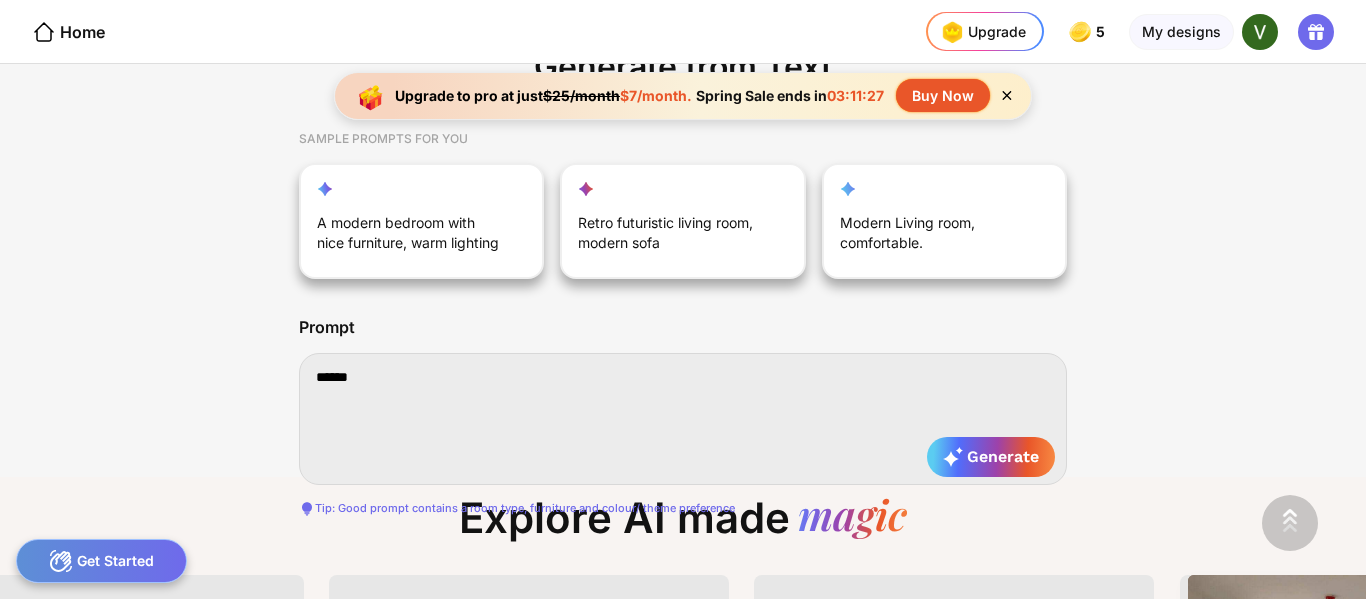 type on "*******" 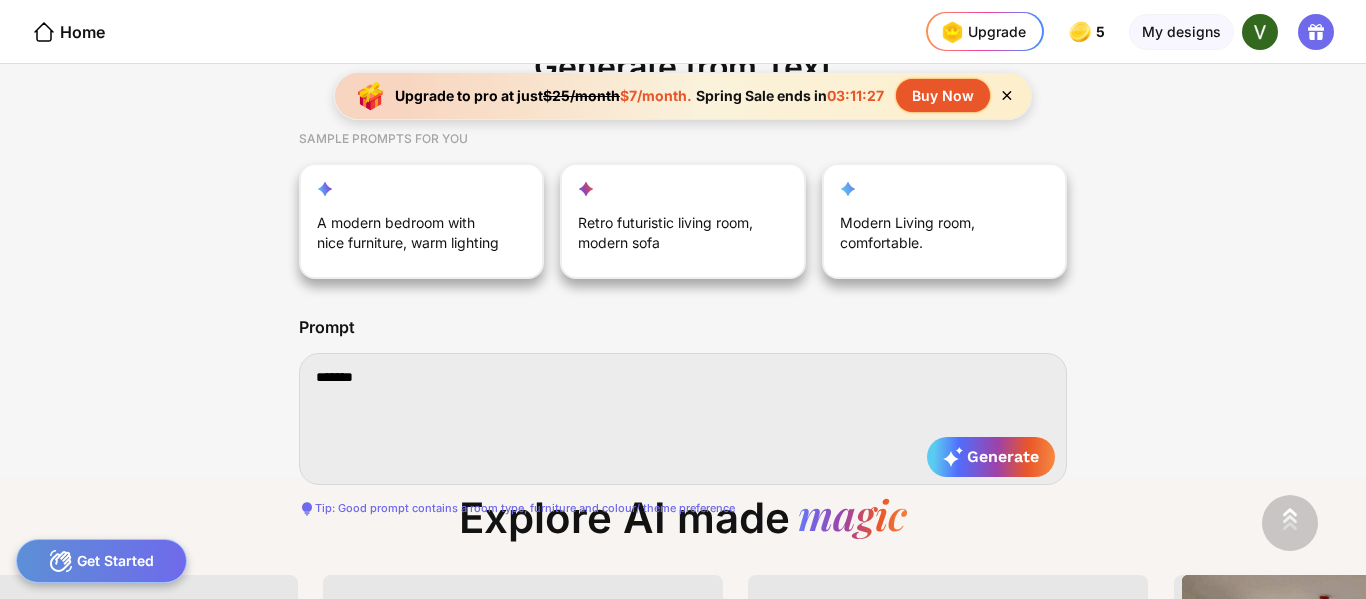 type on "********" 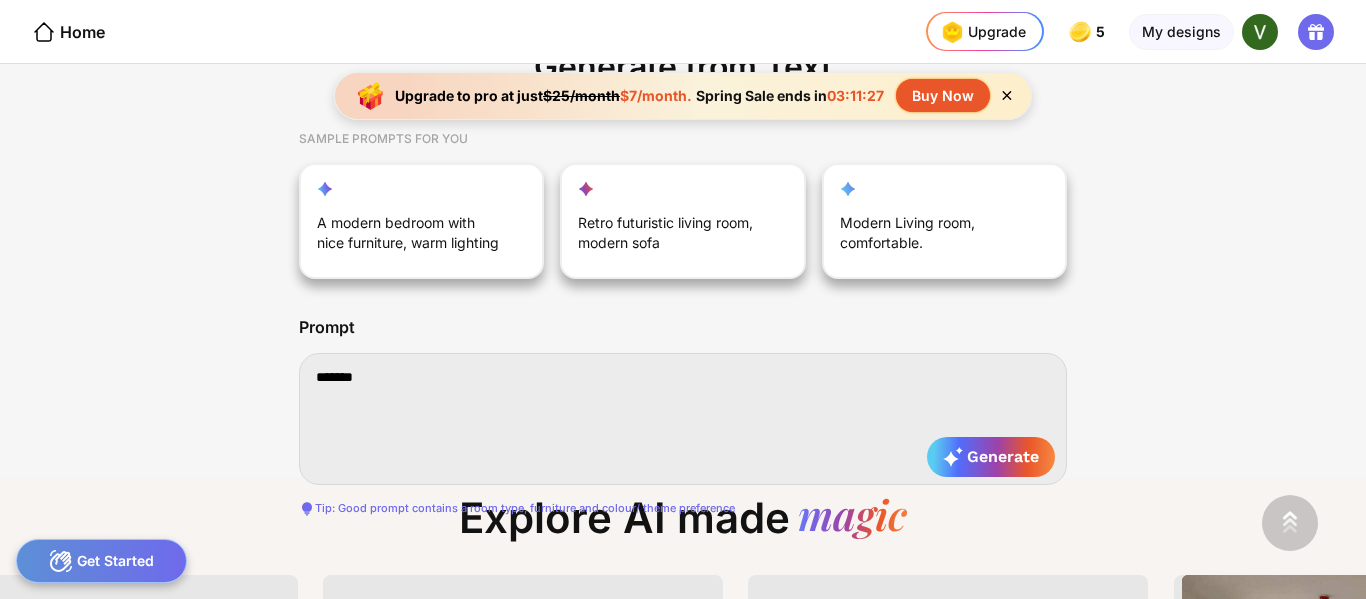 type on "********" 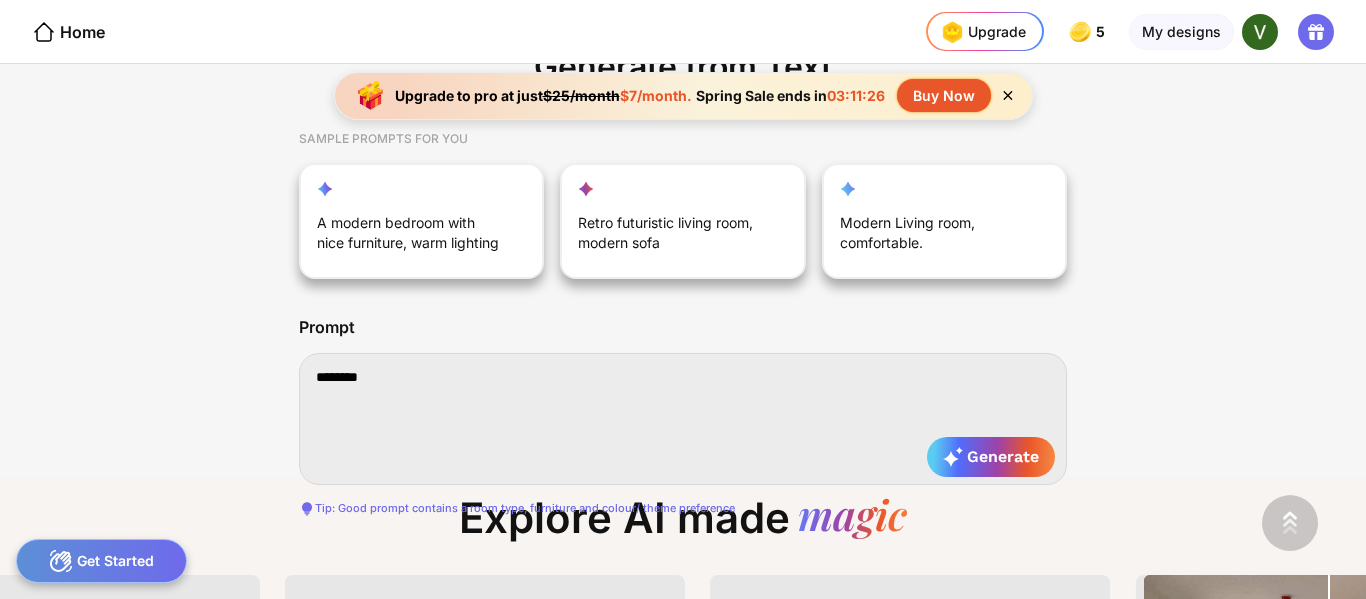 type on "*********" 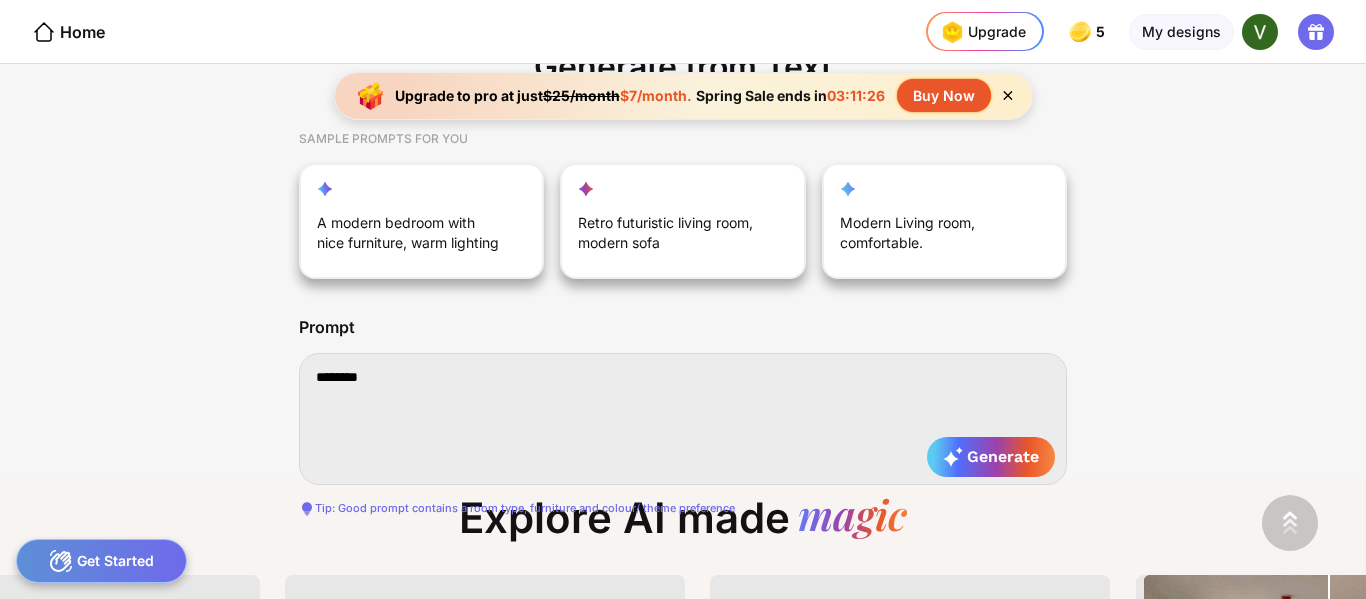 type on "*********" 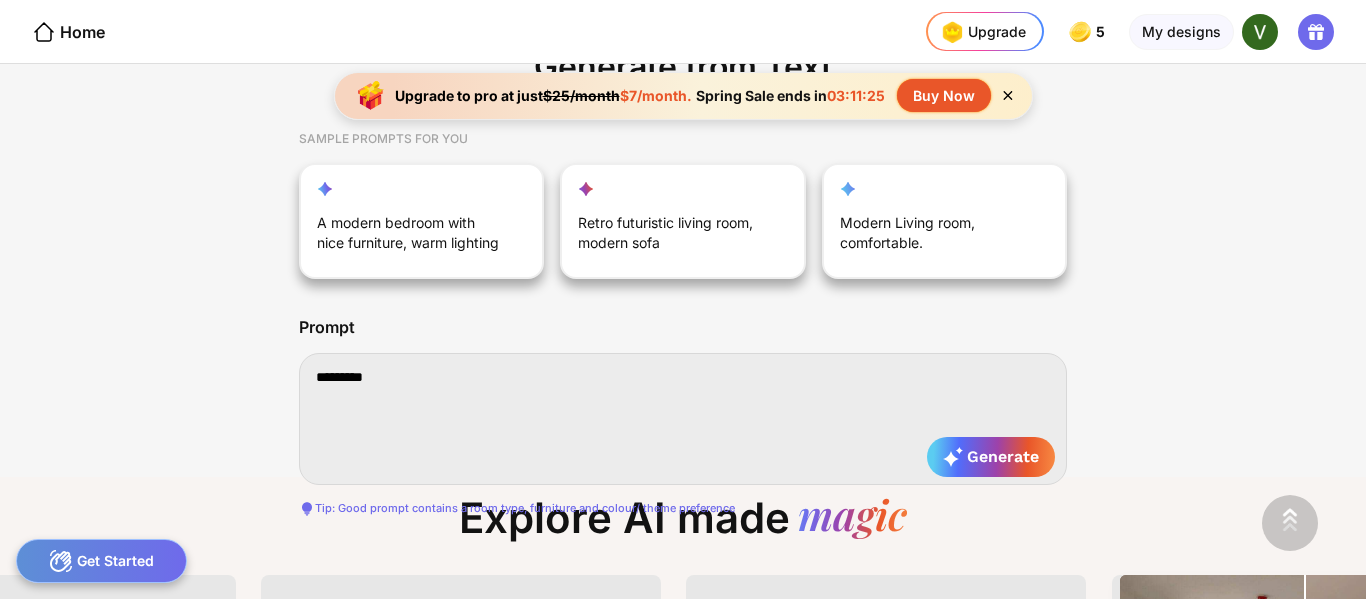 type on "**********" 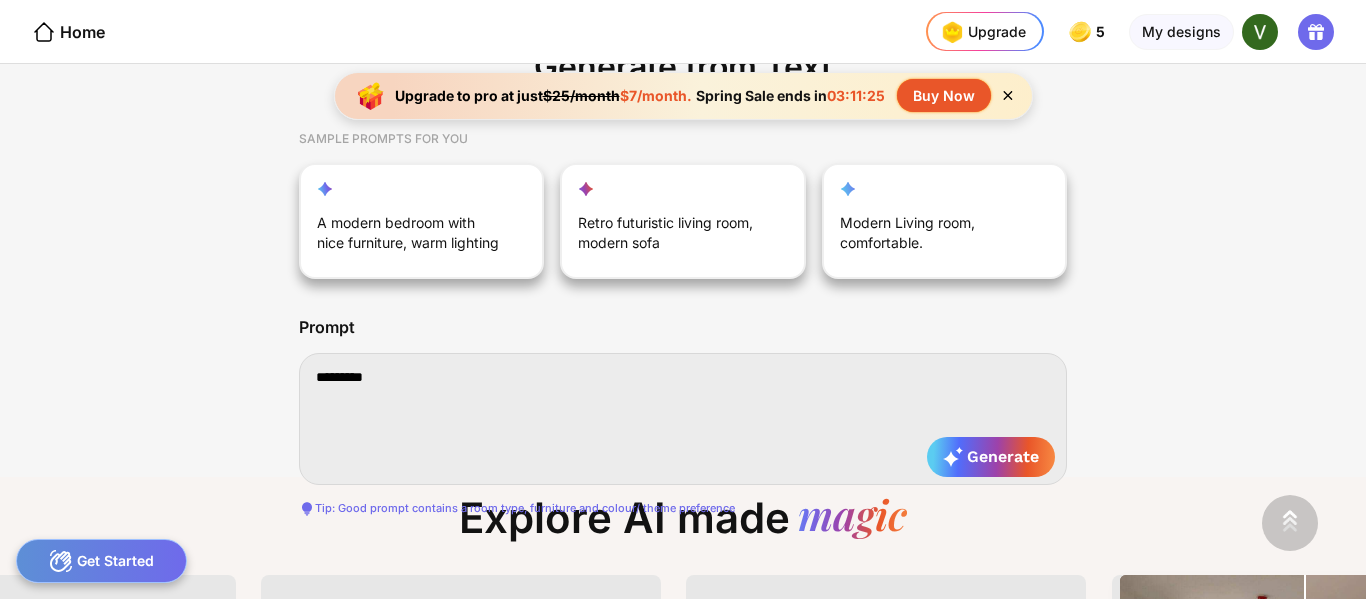 type on "**********" 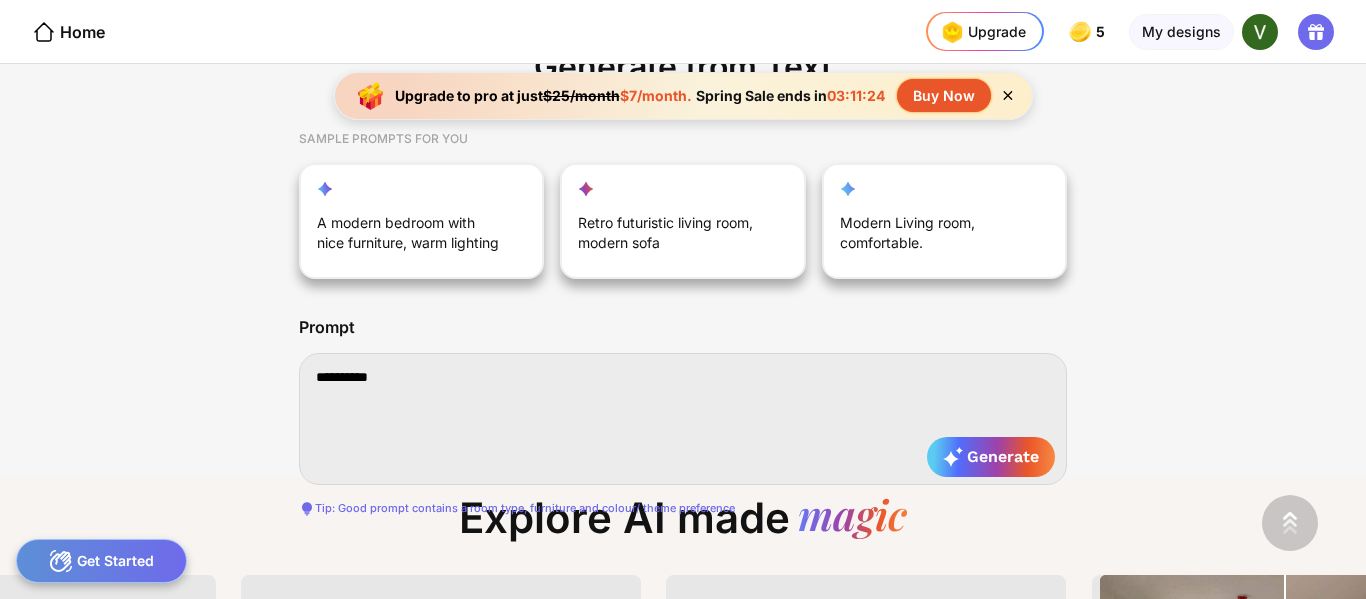 type on "**********" 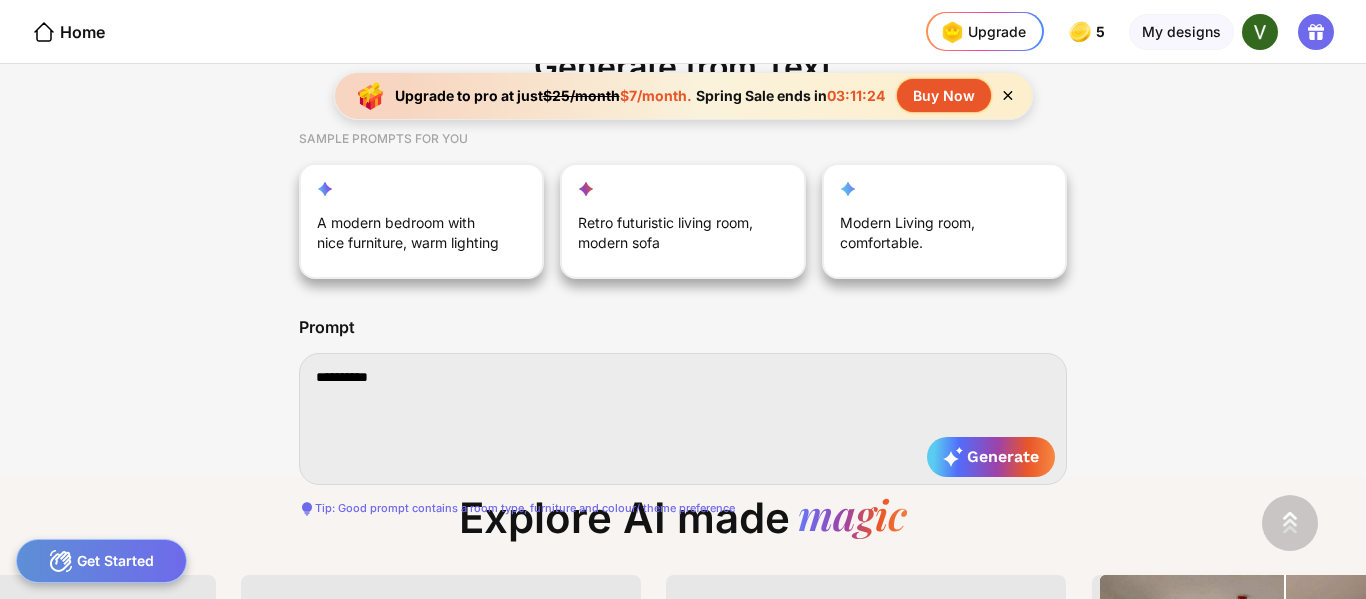 type on "**********" 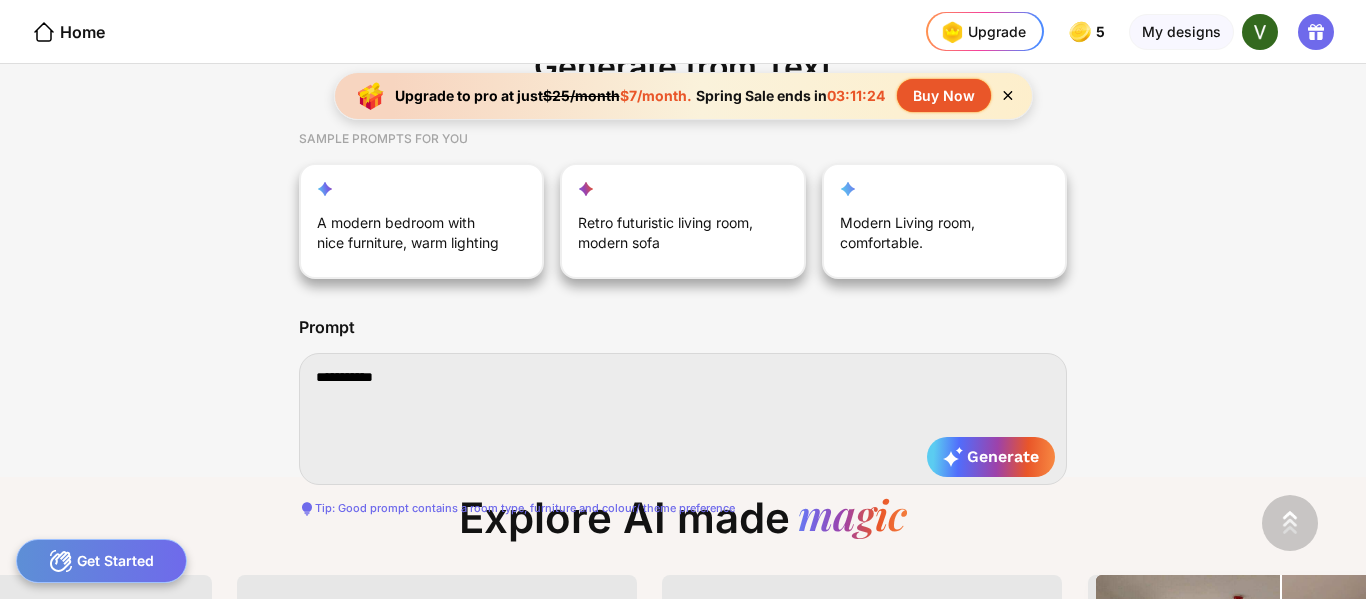 type on "**********" 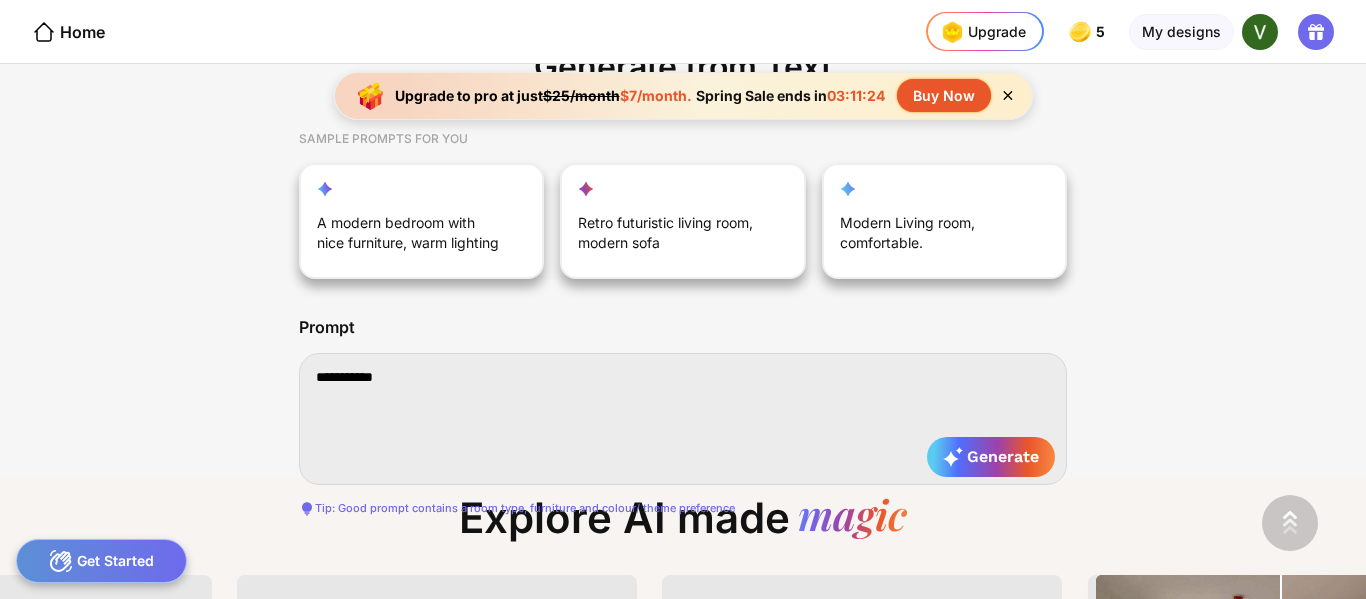 type on "**********" 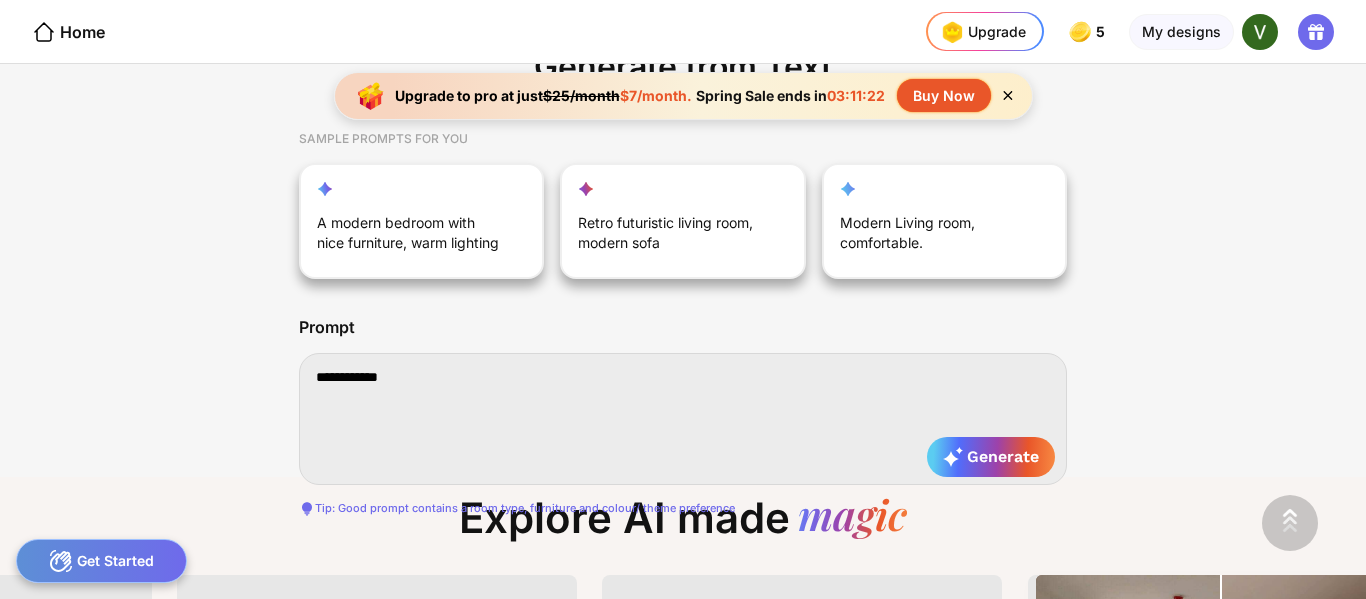 type on "**********" 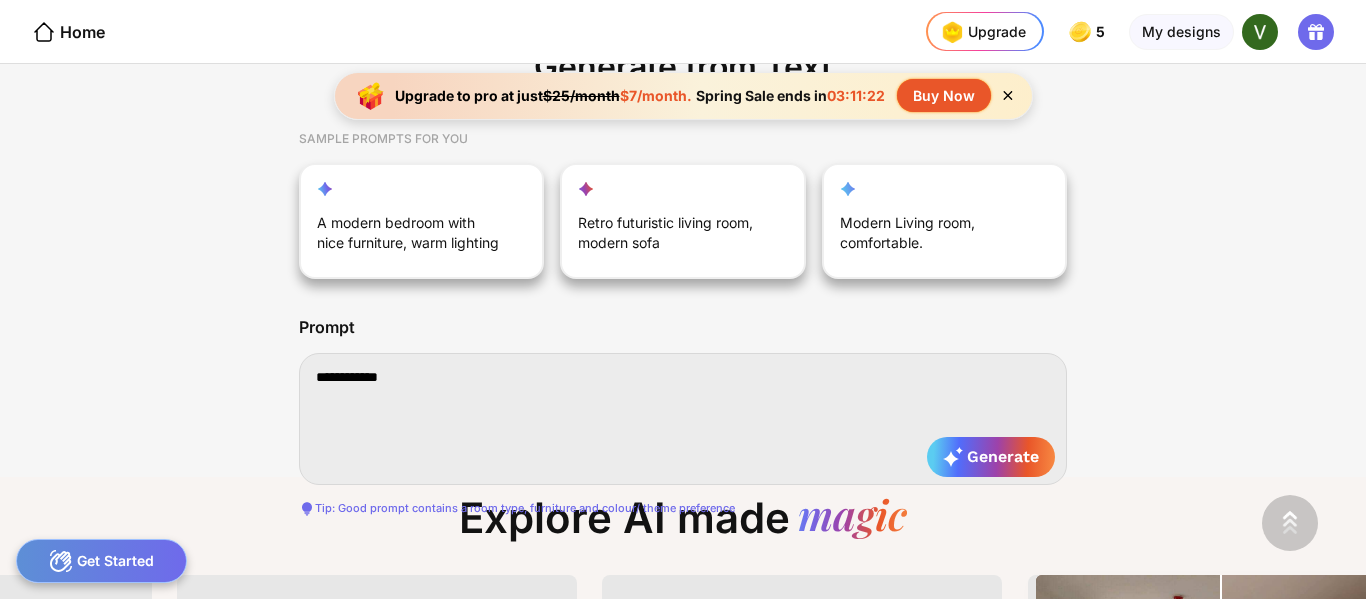 type on "**********" 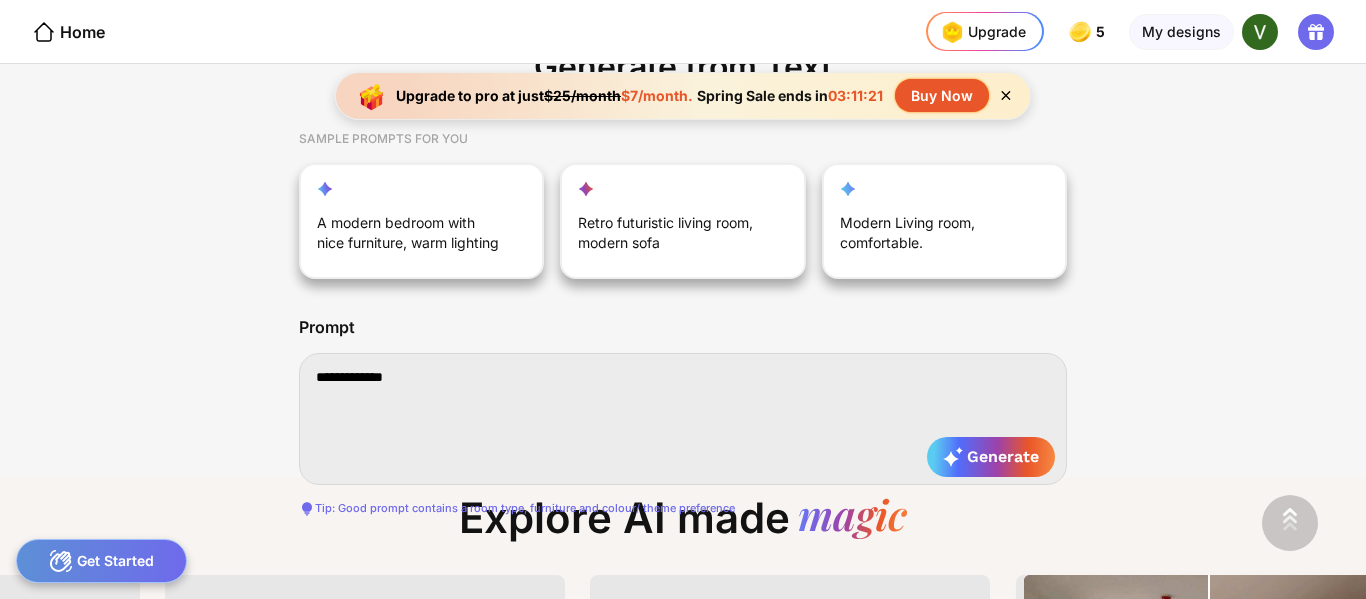 type on "**********" 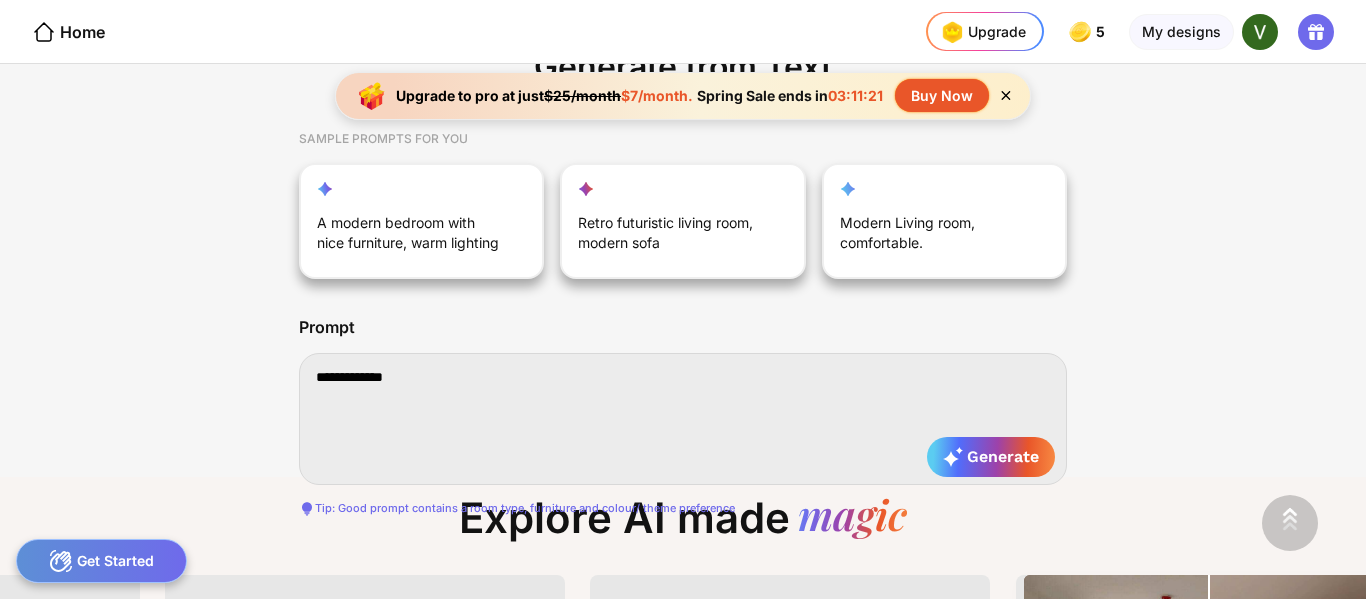 type on "**********" 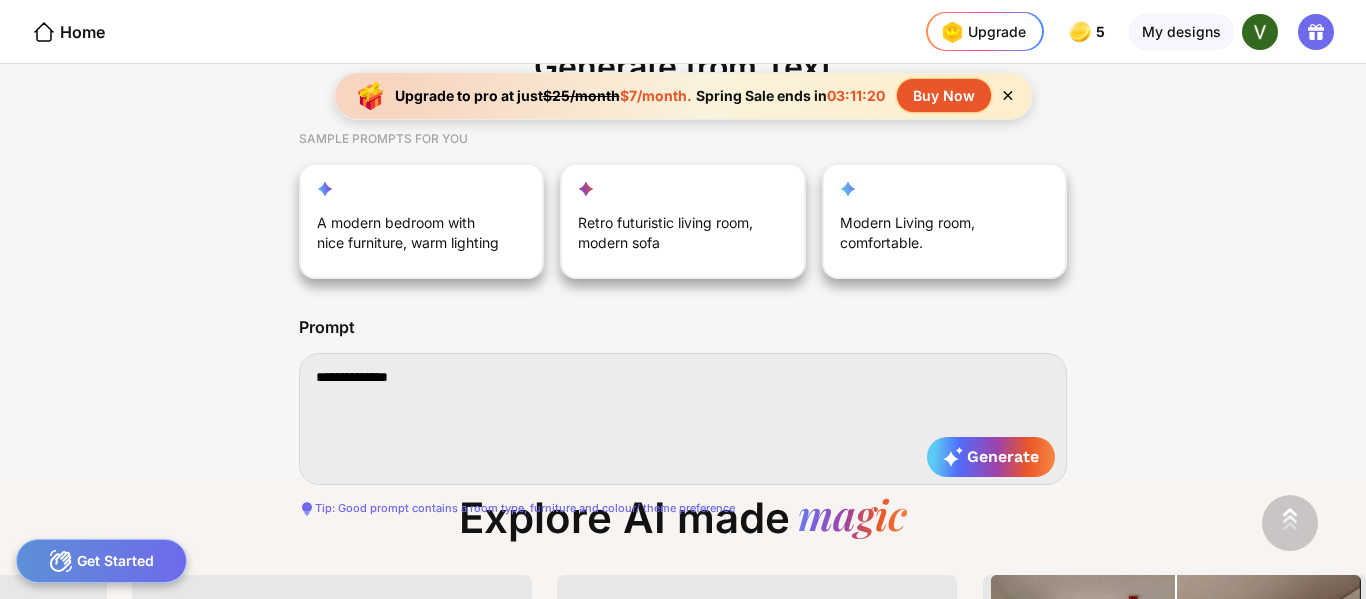 type on "**********" 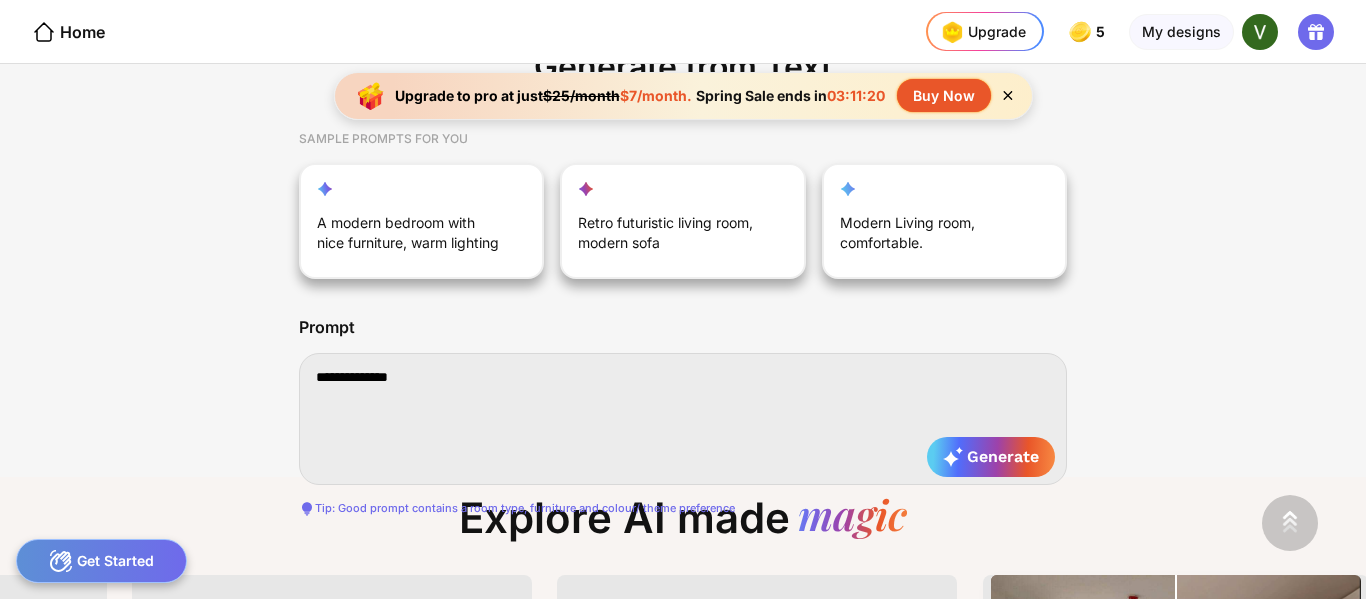 type on "**********" 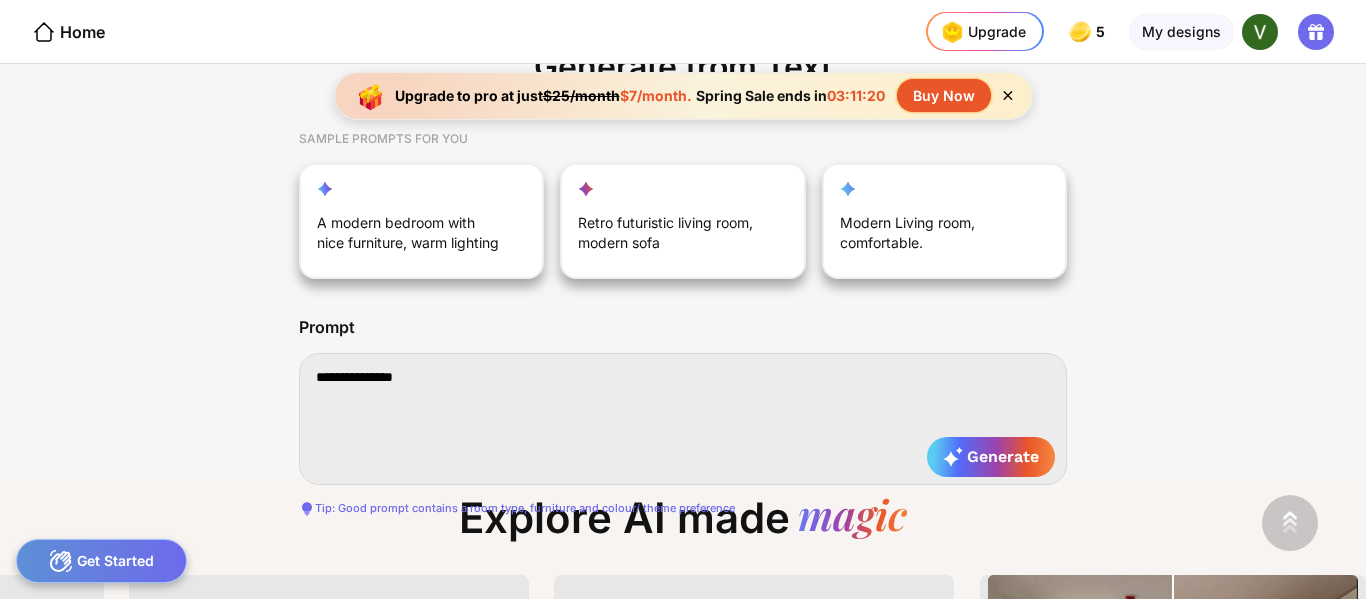 type on "**********" 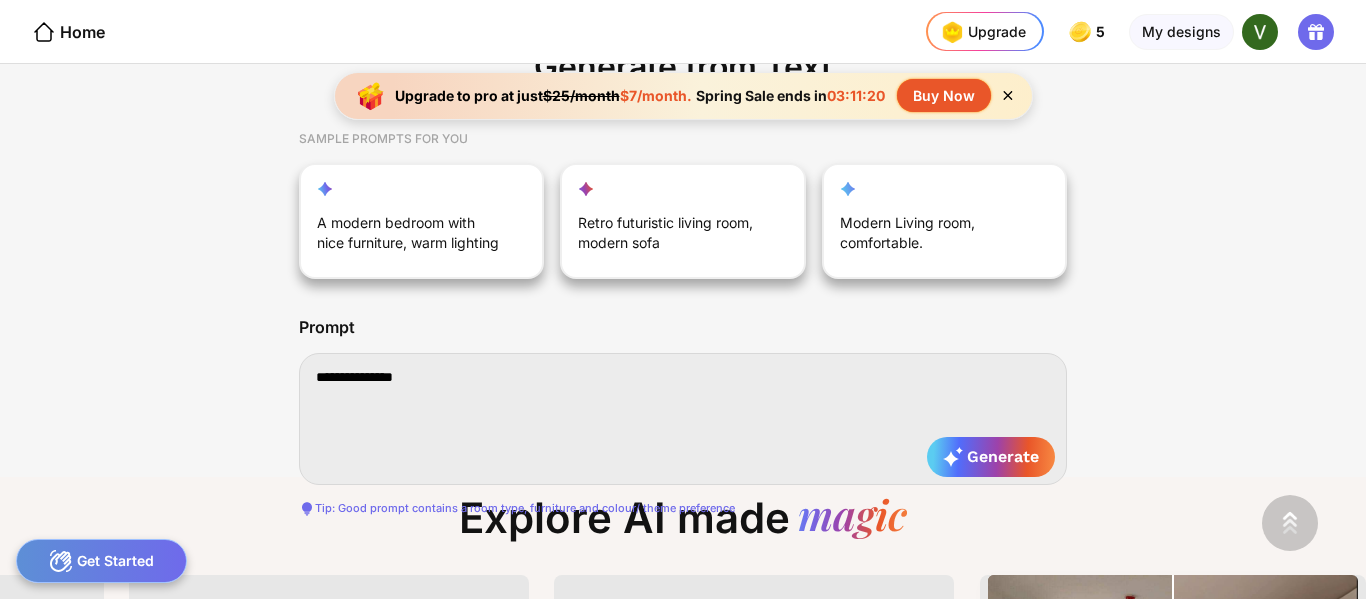 type on "**********" 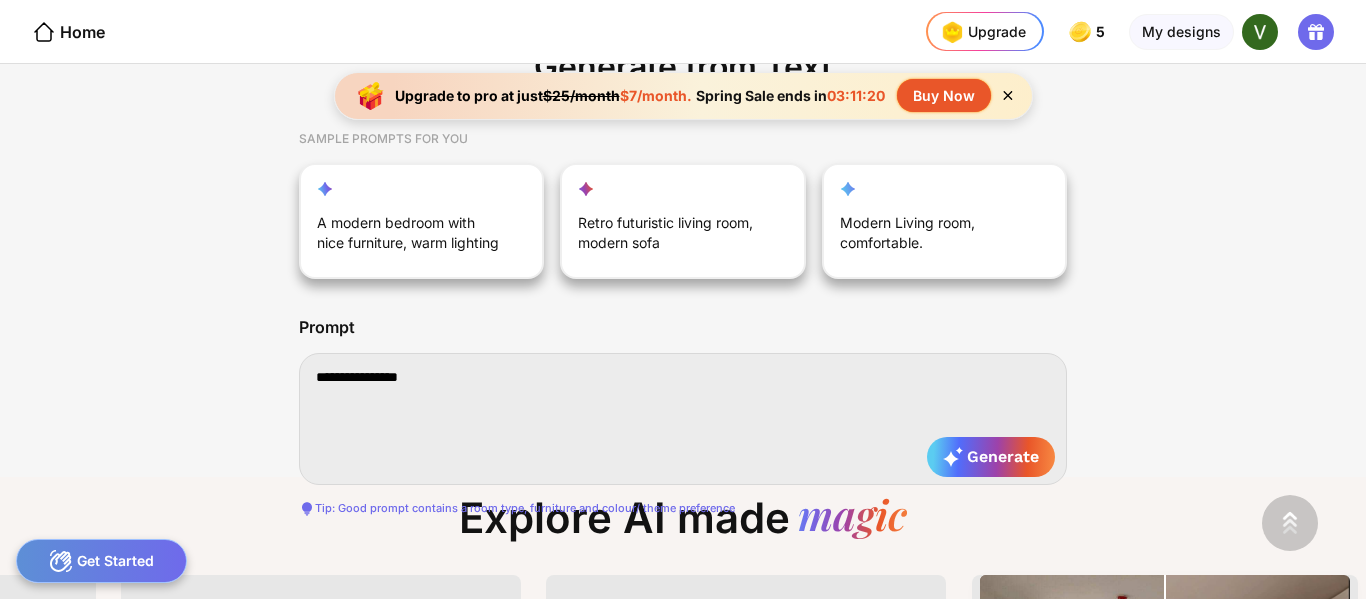 type on "**********" 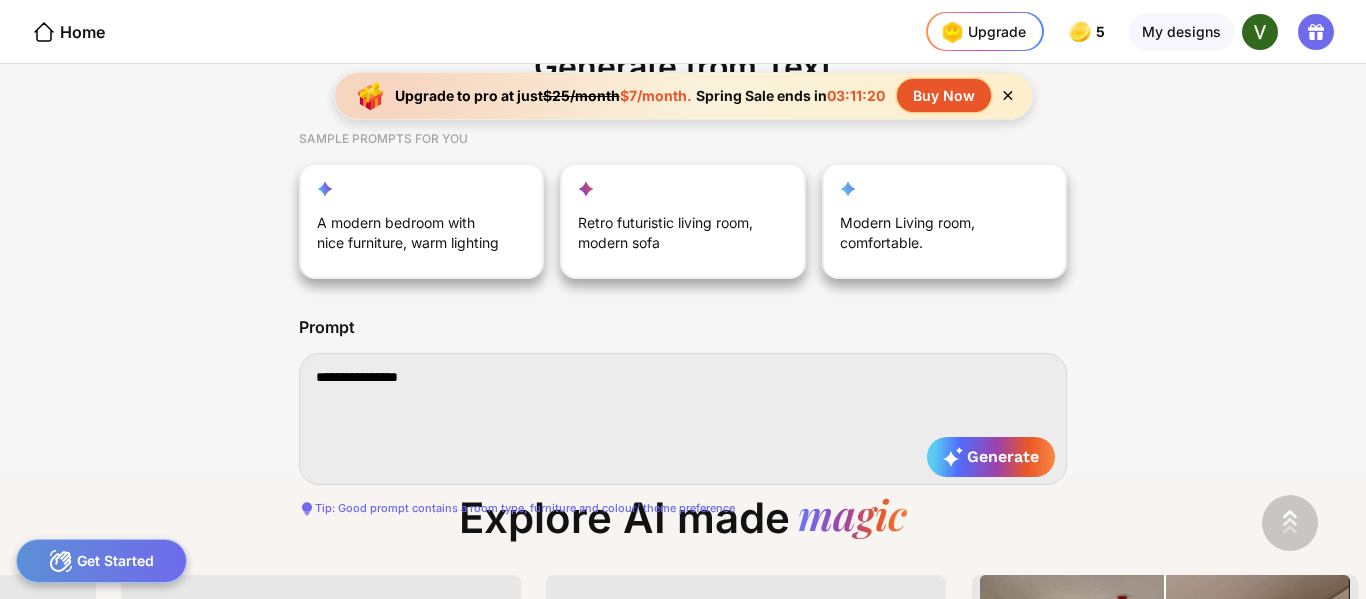 type on "**********" 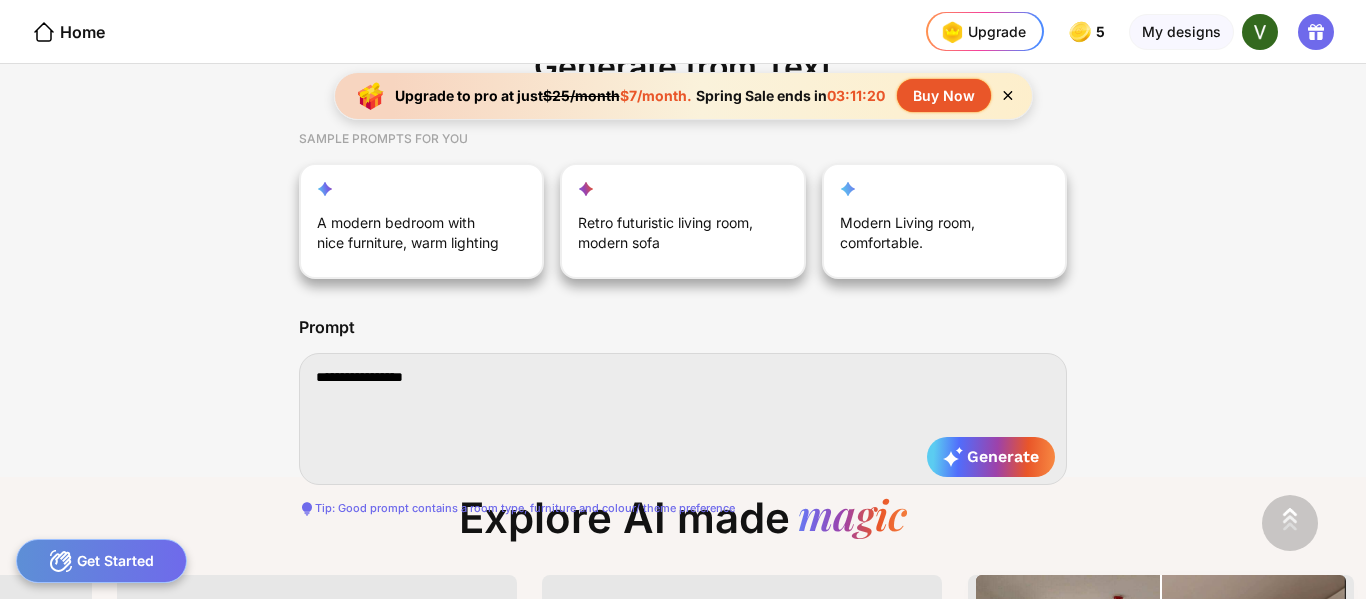 type on "**********" 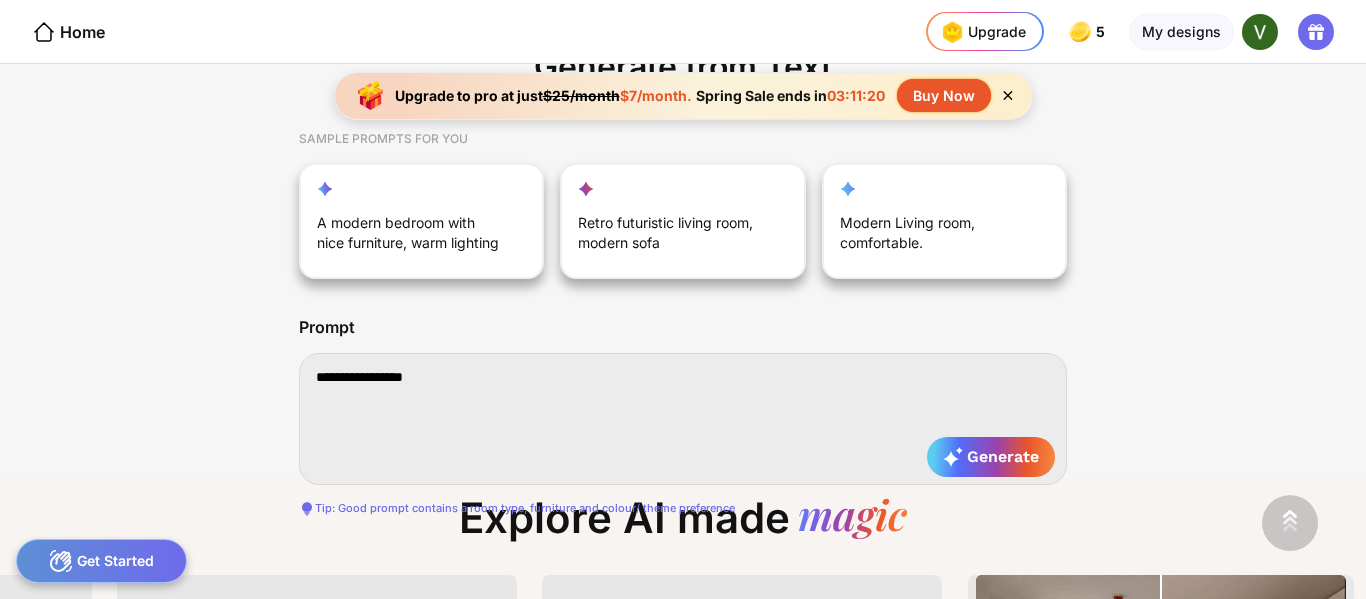 type on "**********" 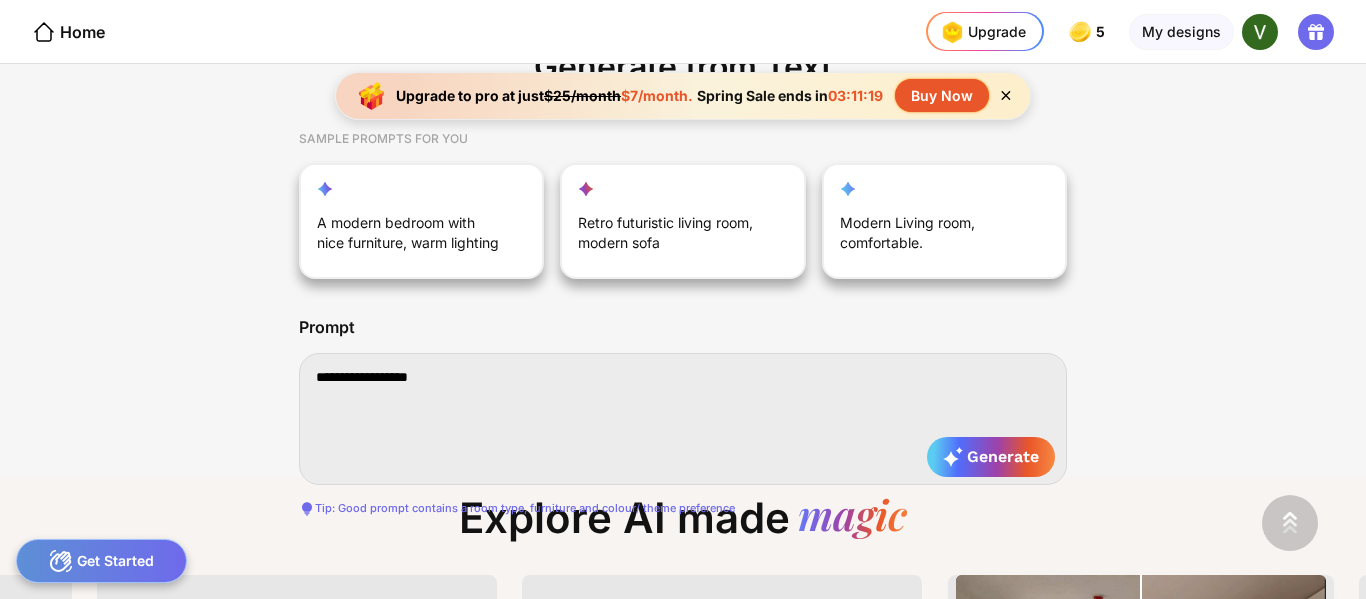 type on "**********" 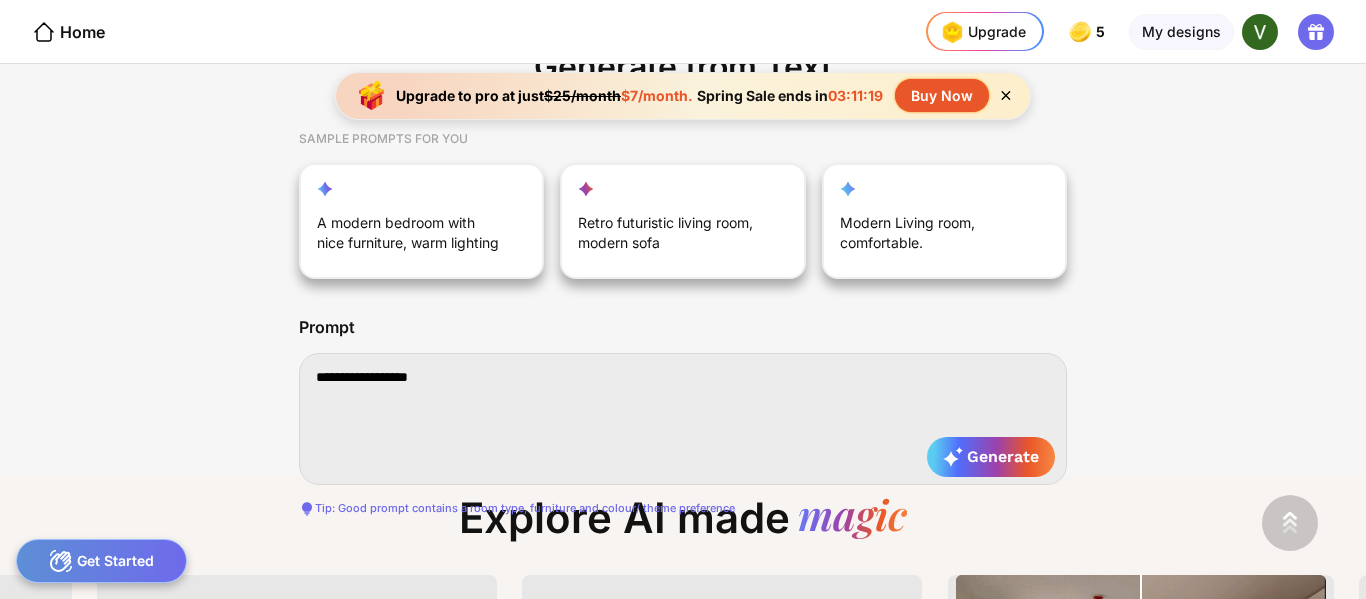 type on "**********" 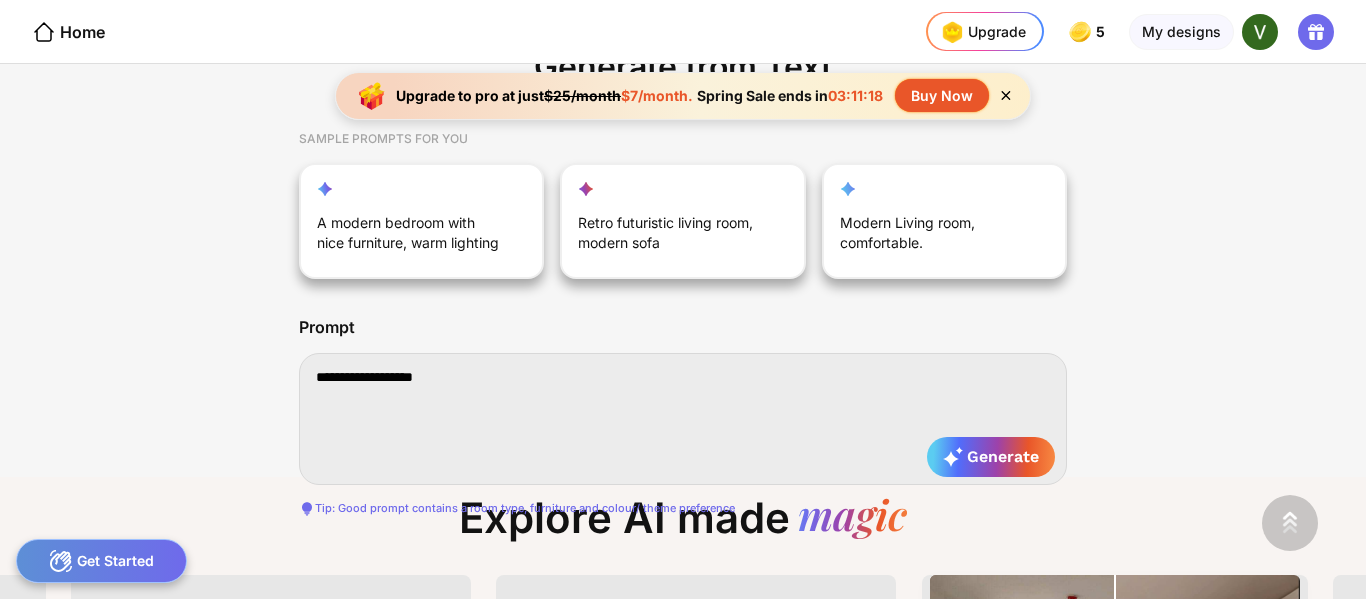 type on "**********" 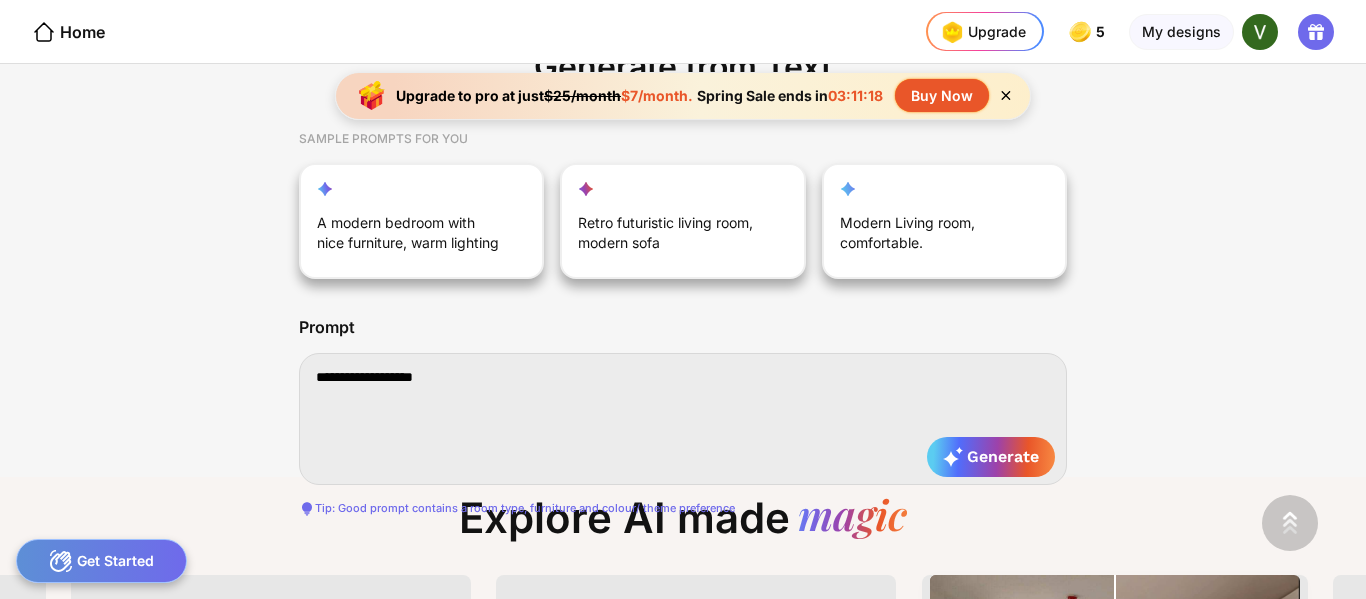 type on "**********" 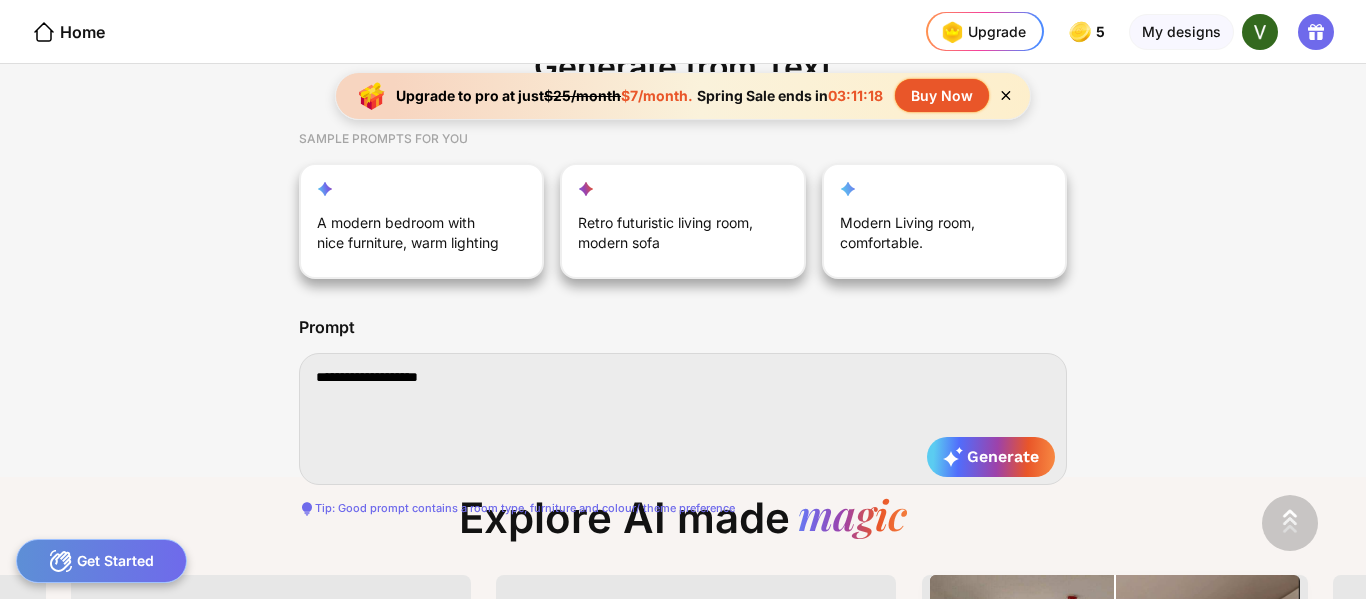 type on "**********" 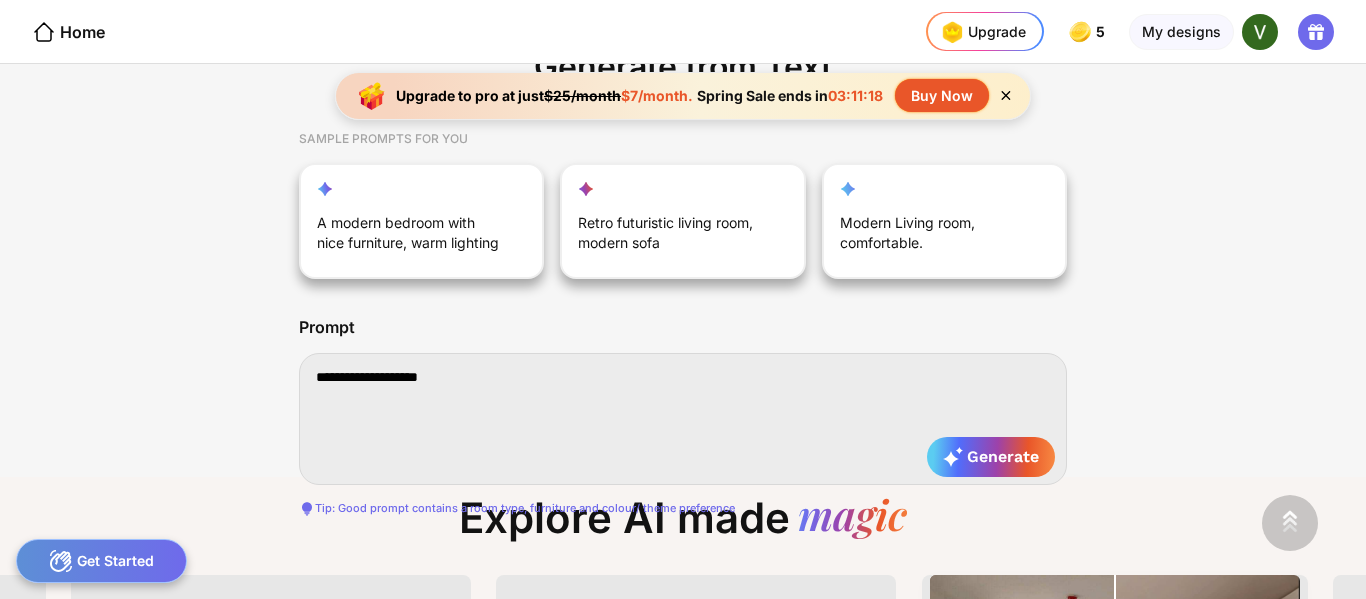type on "**********" 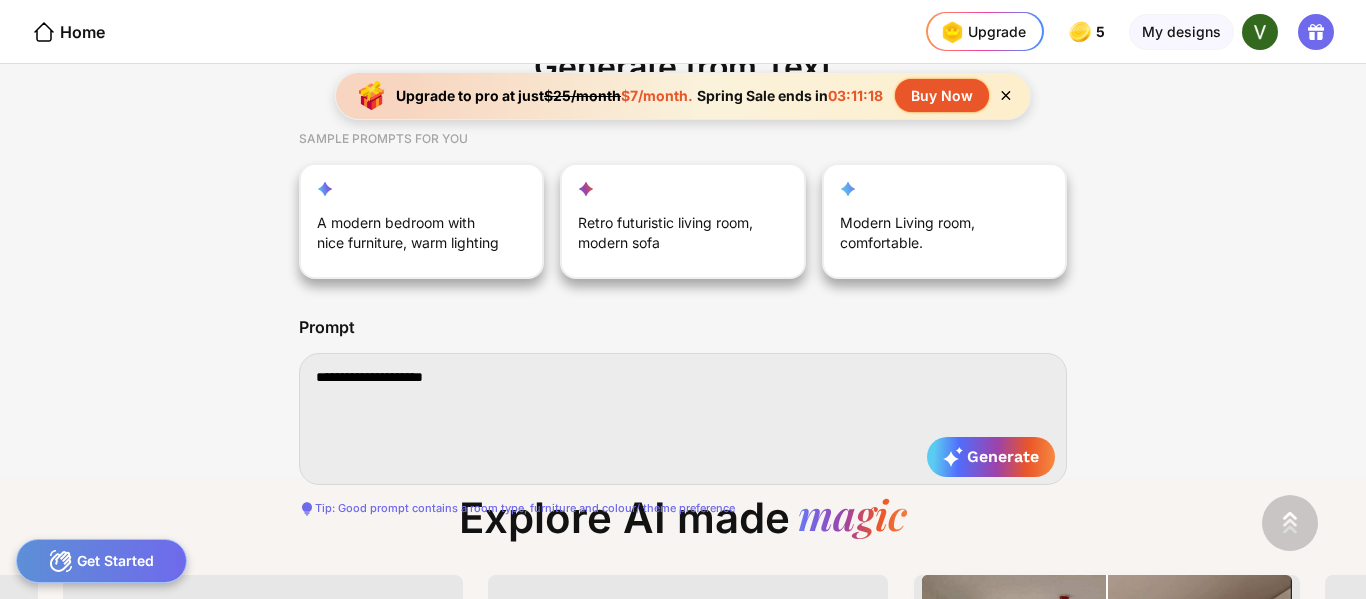 type on "**********" 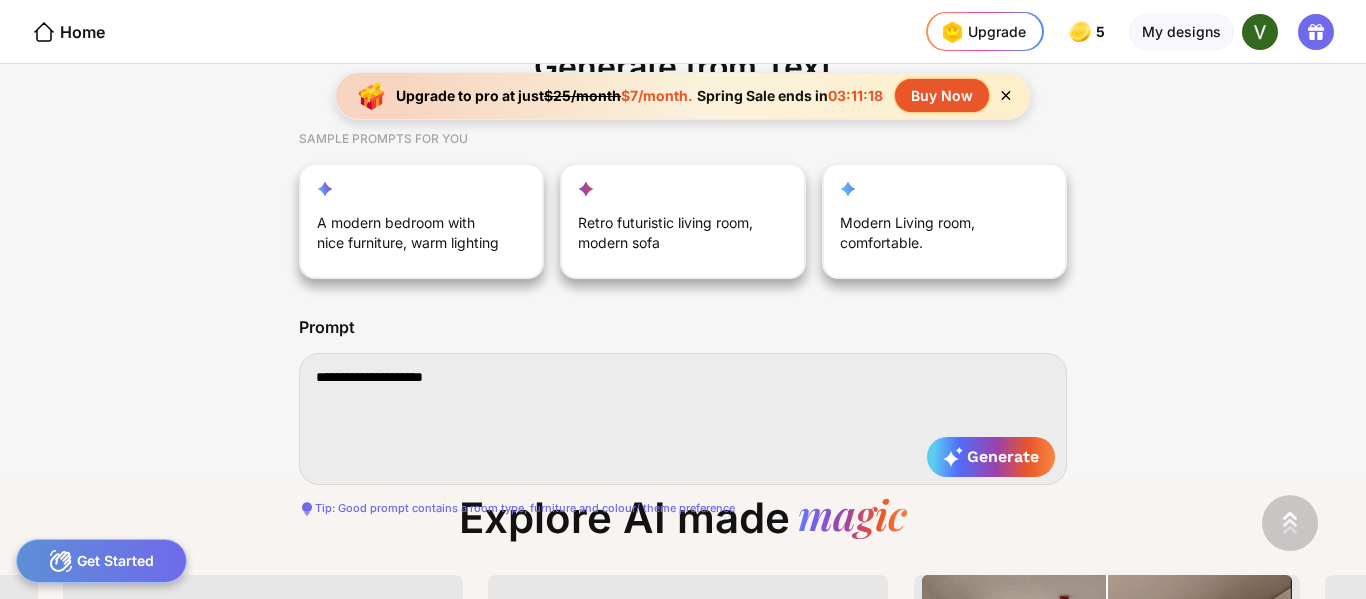 type on "**********" 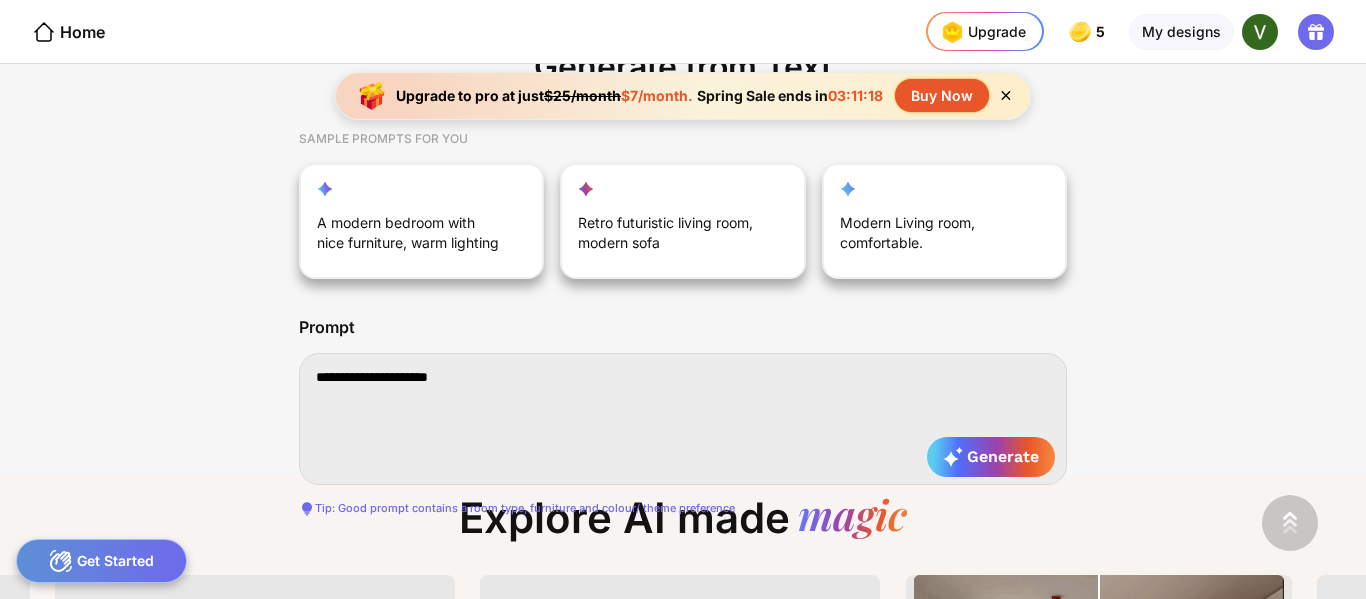 type on "**********" 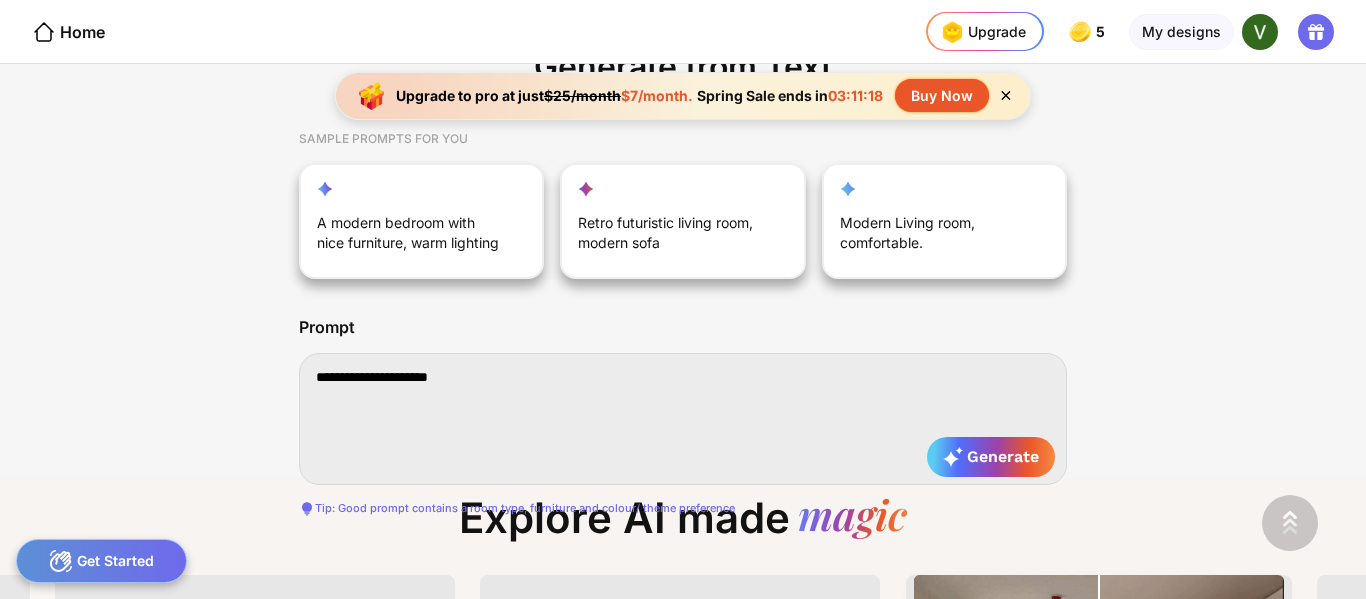type on "**********" 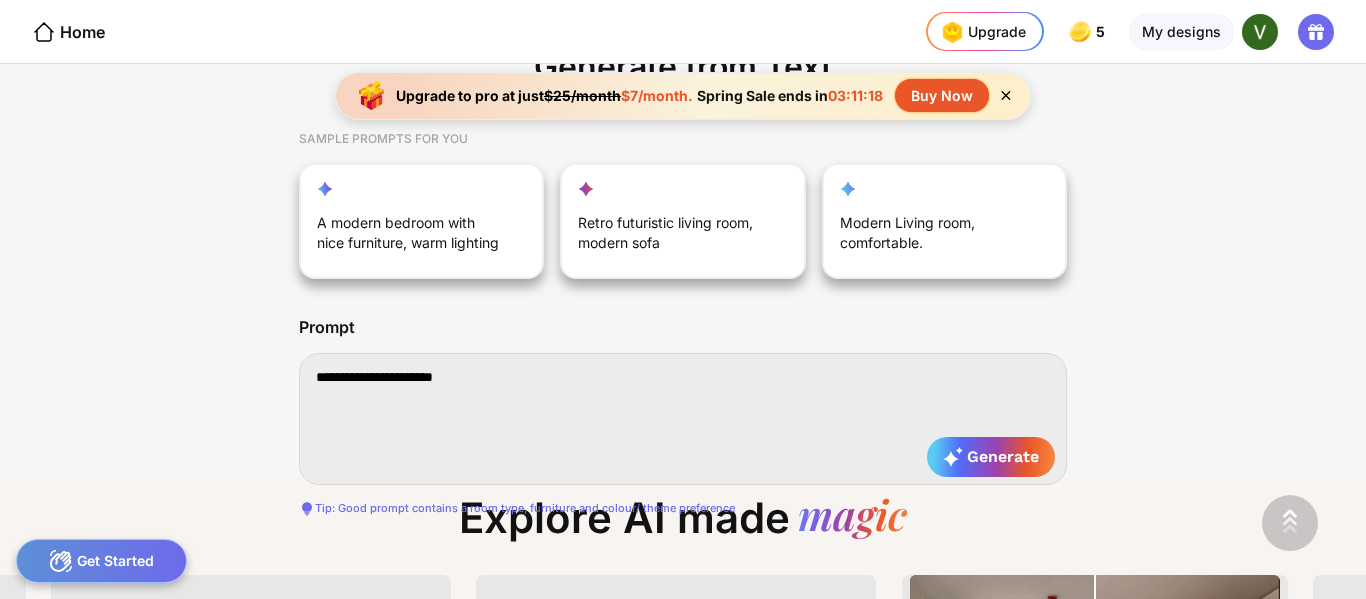 type on "**********" 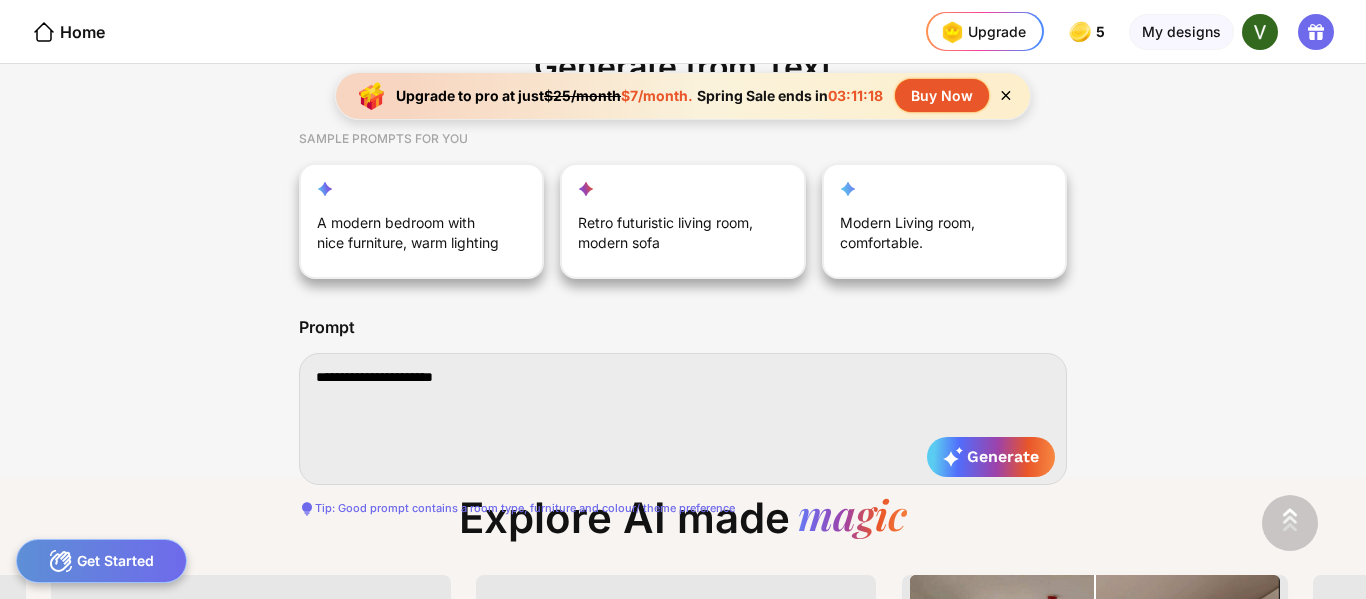 type on "**********" 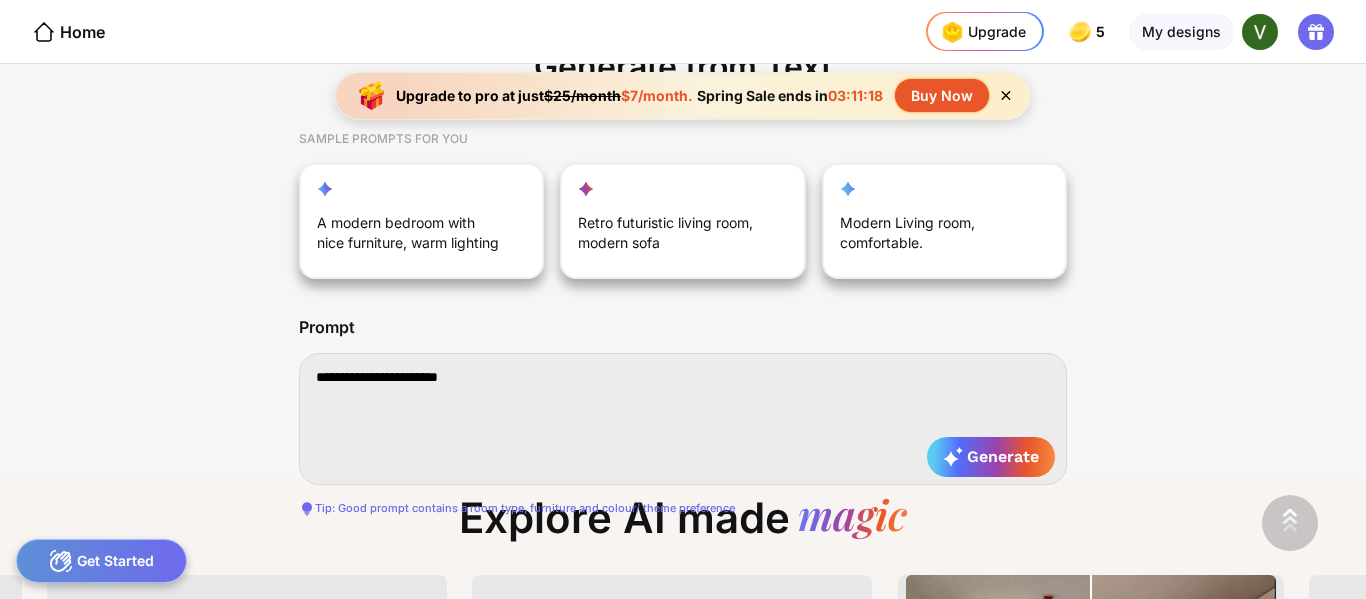 type on "**********" 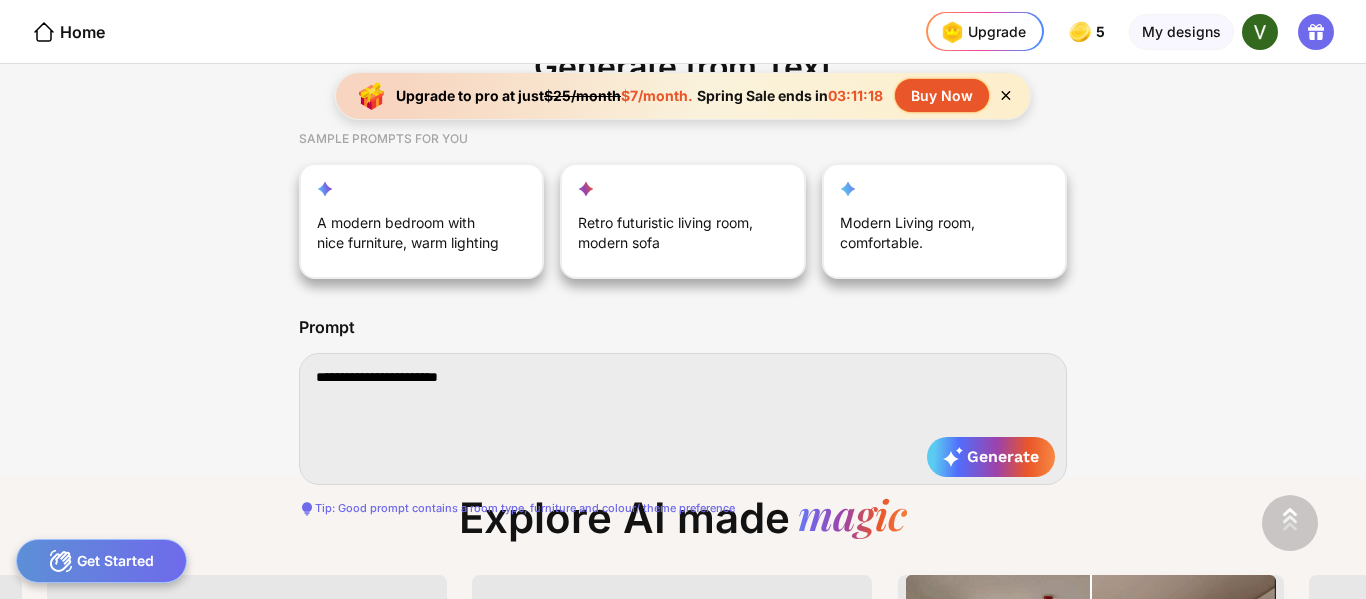 type on "**********" 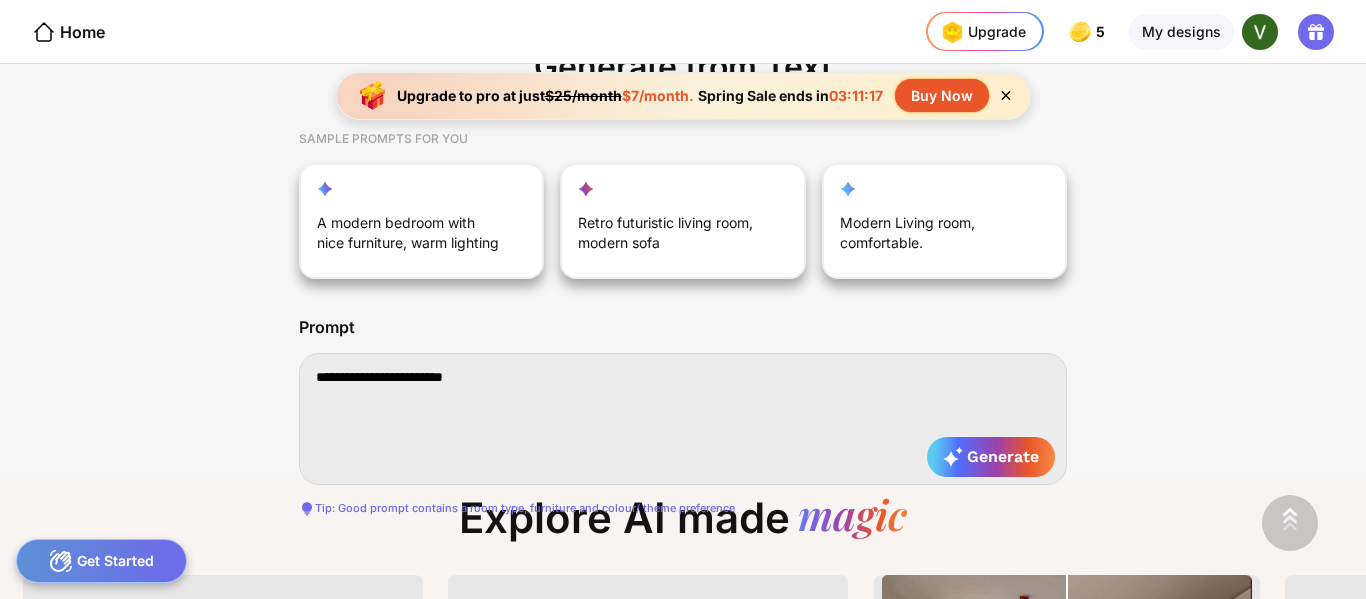 type on "**********" 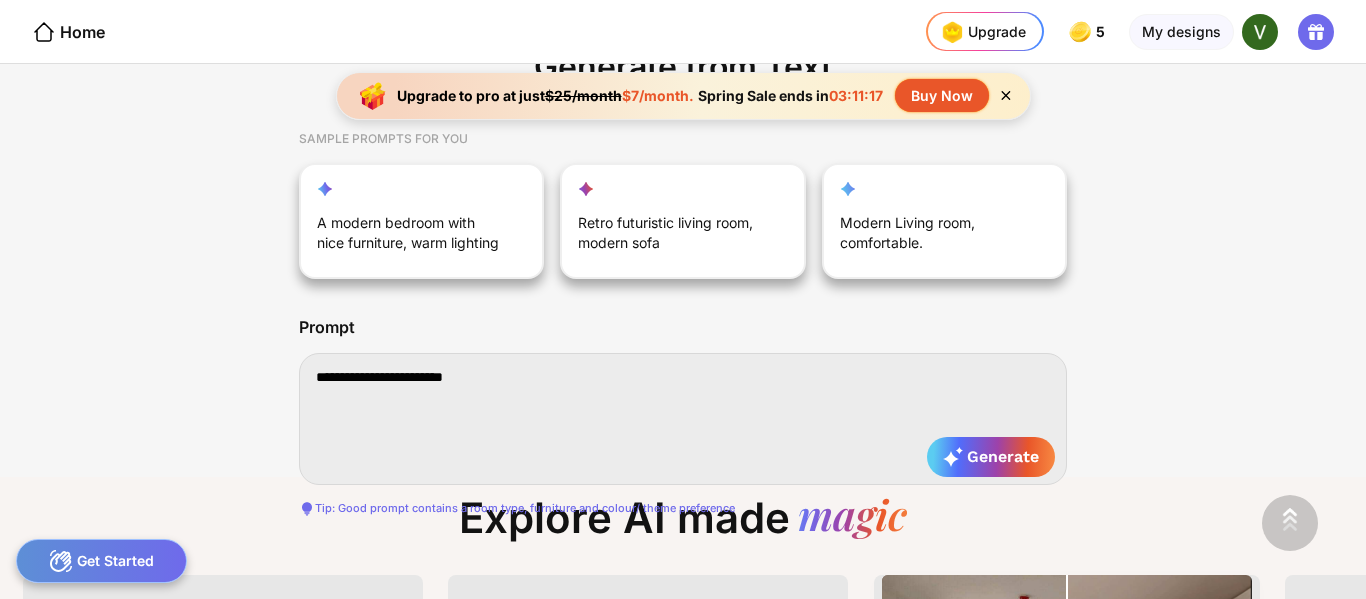 type on "**********" 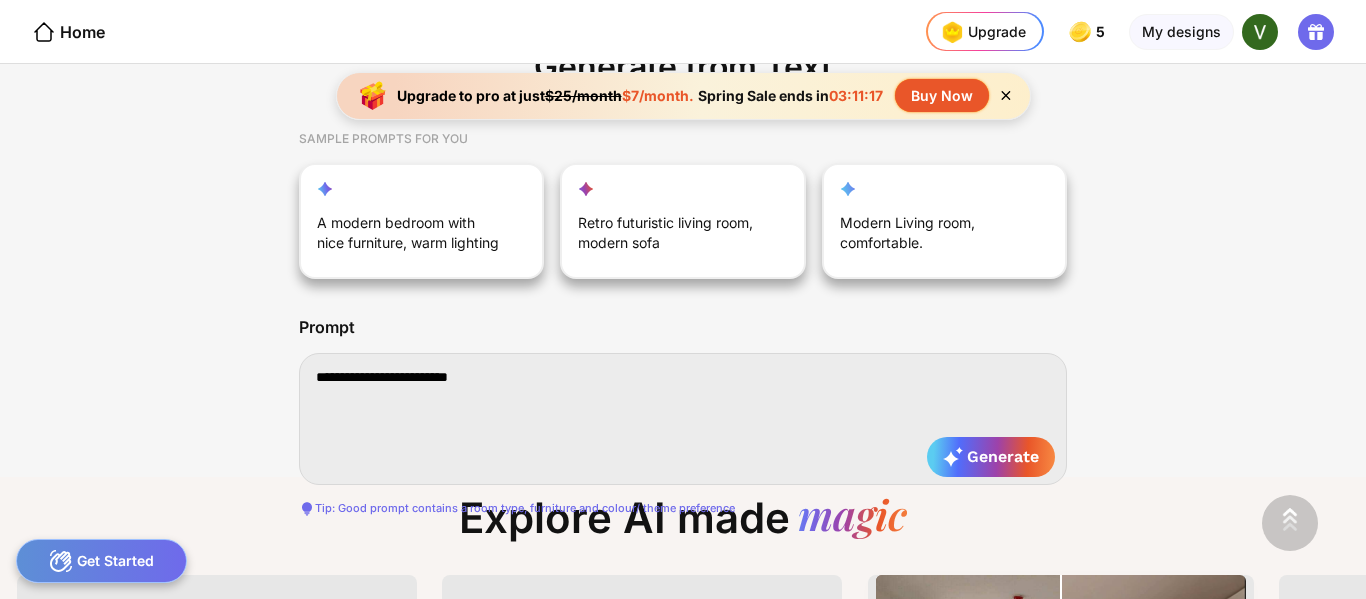 type on "**********" 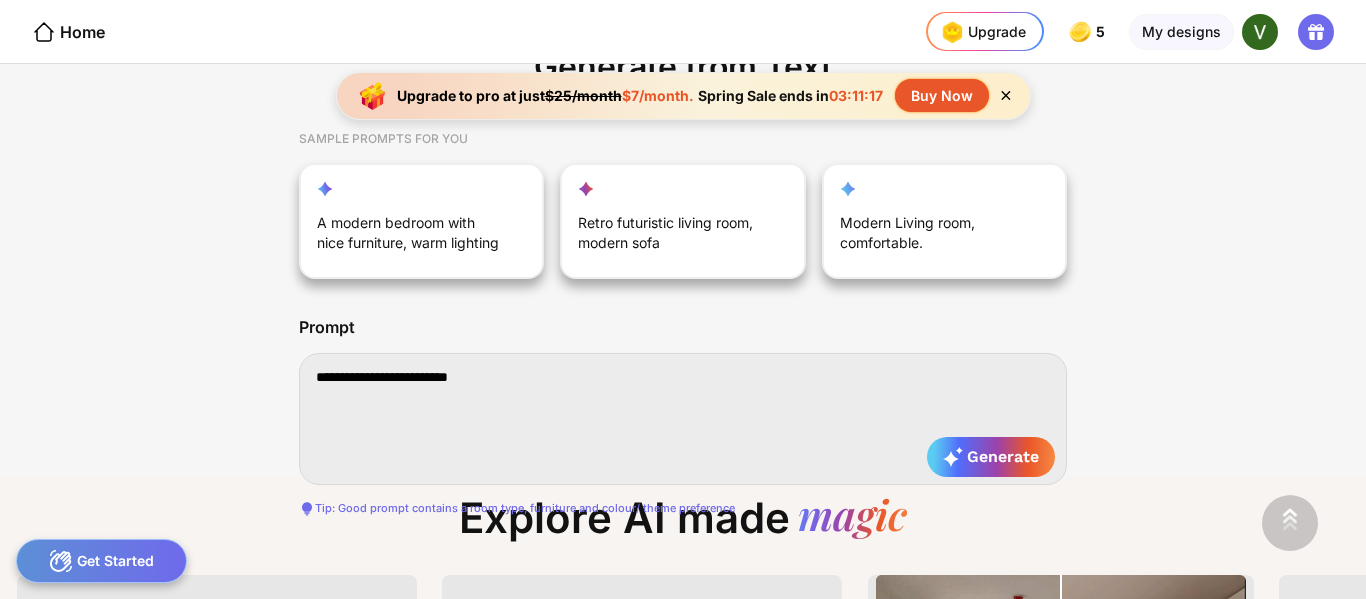 type on "**********" 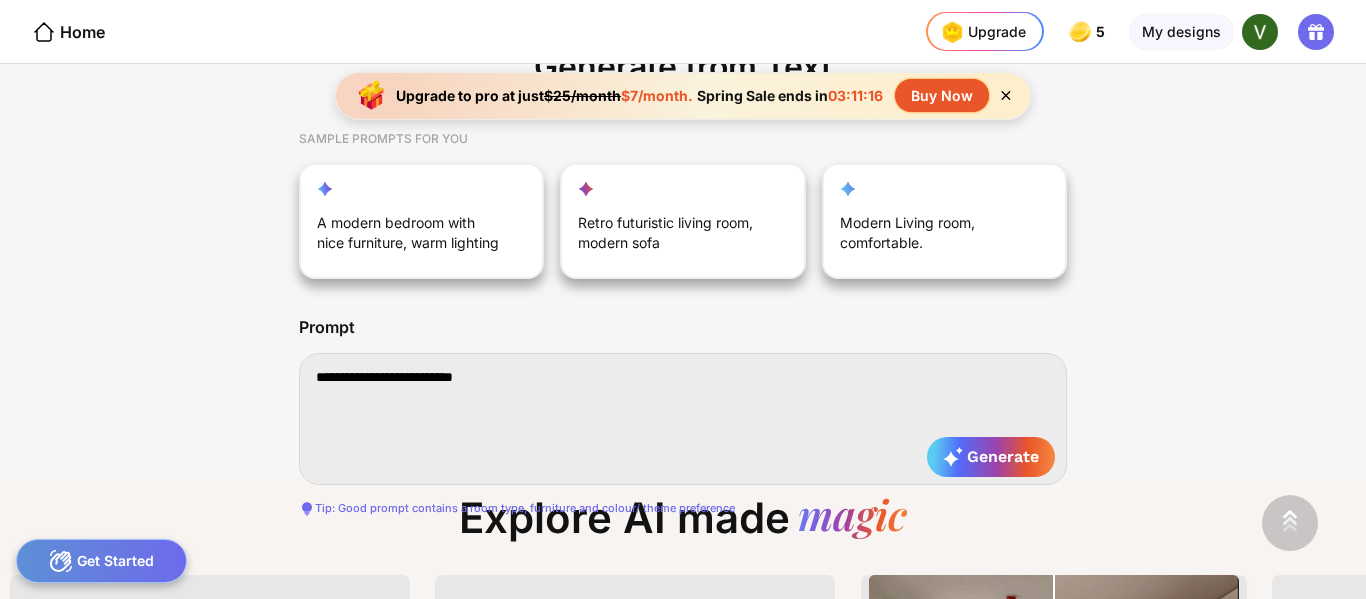 type on "**********" 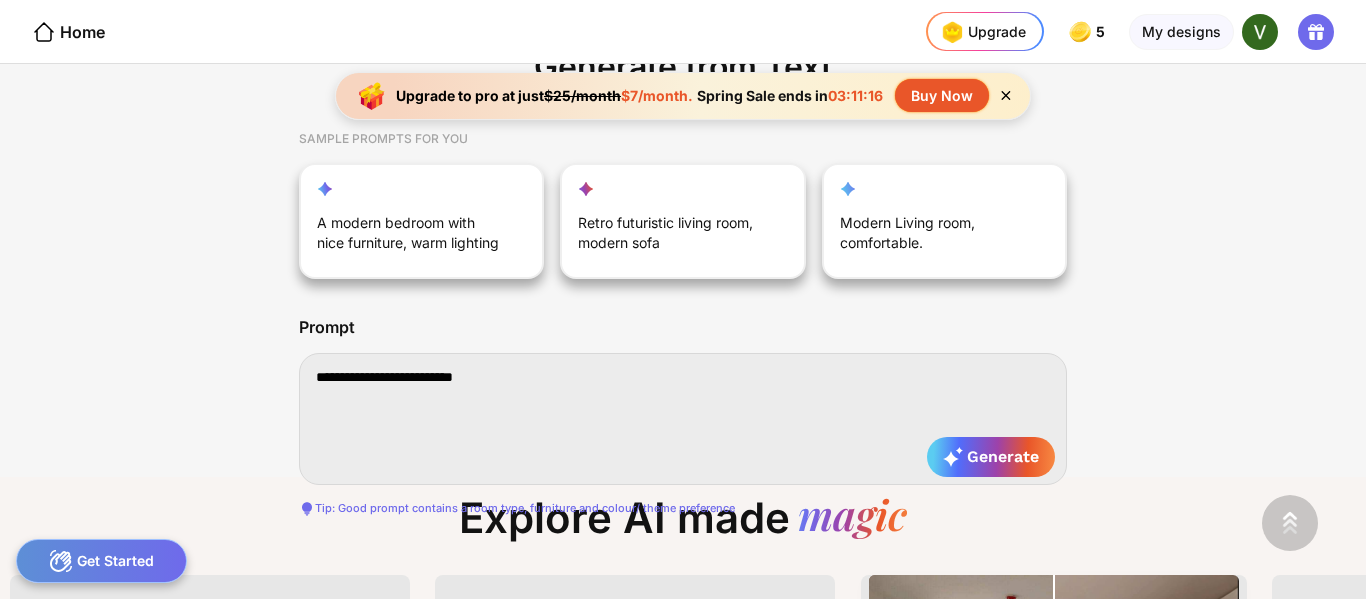 type on "**********" 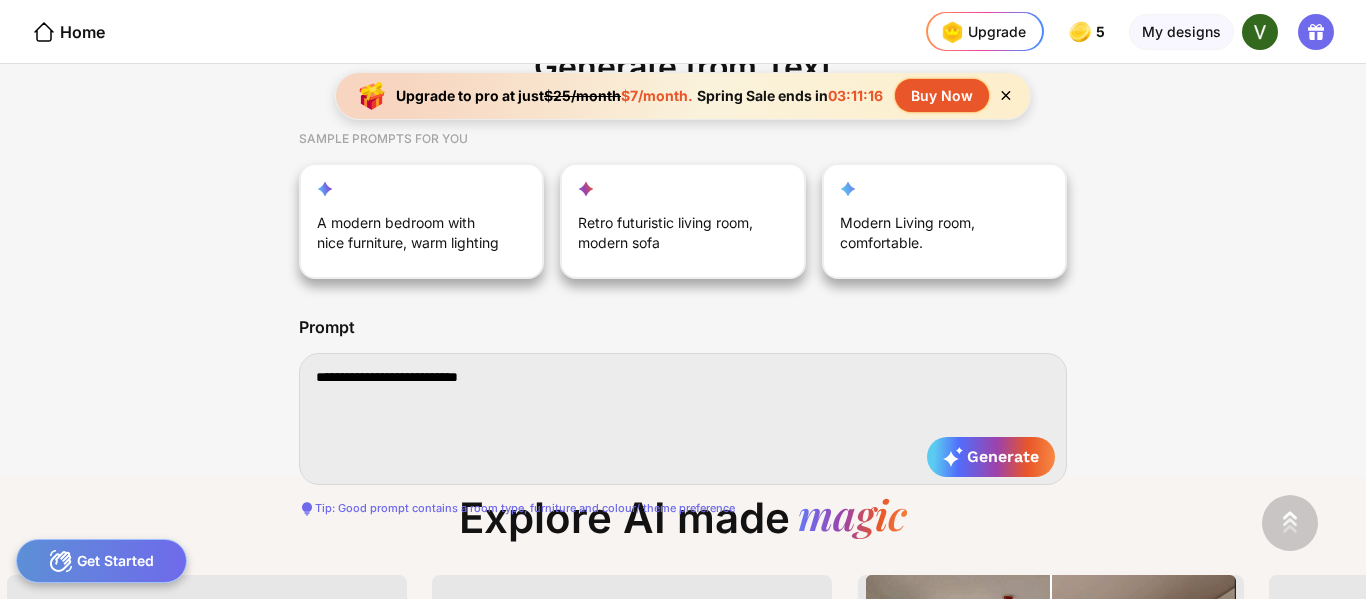 type on "**********" 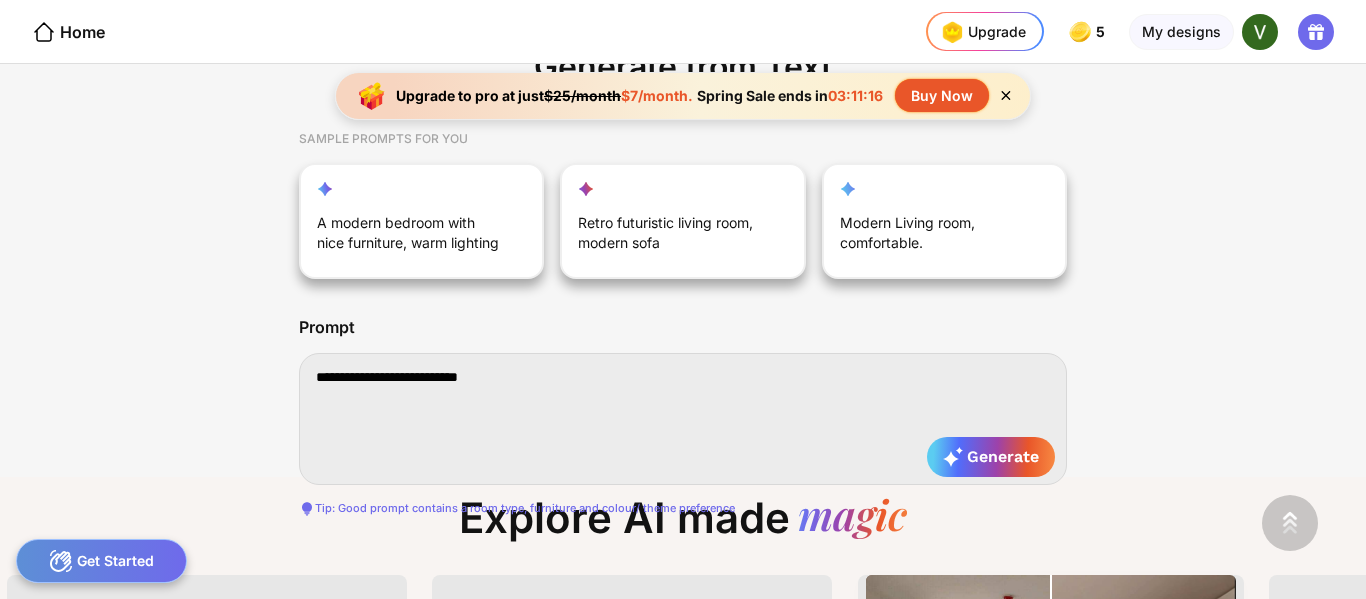 type on "**********" 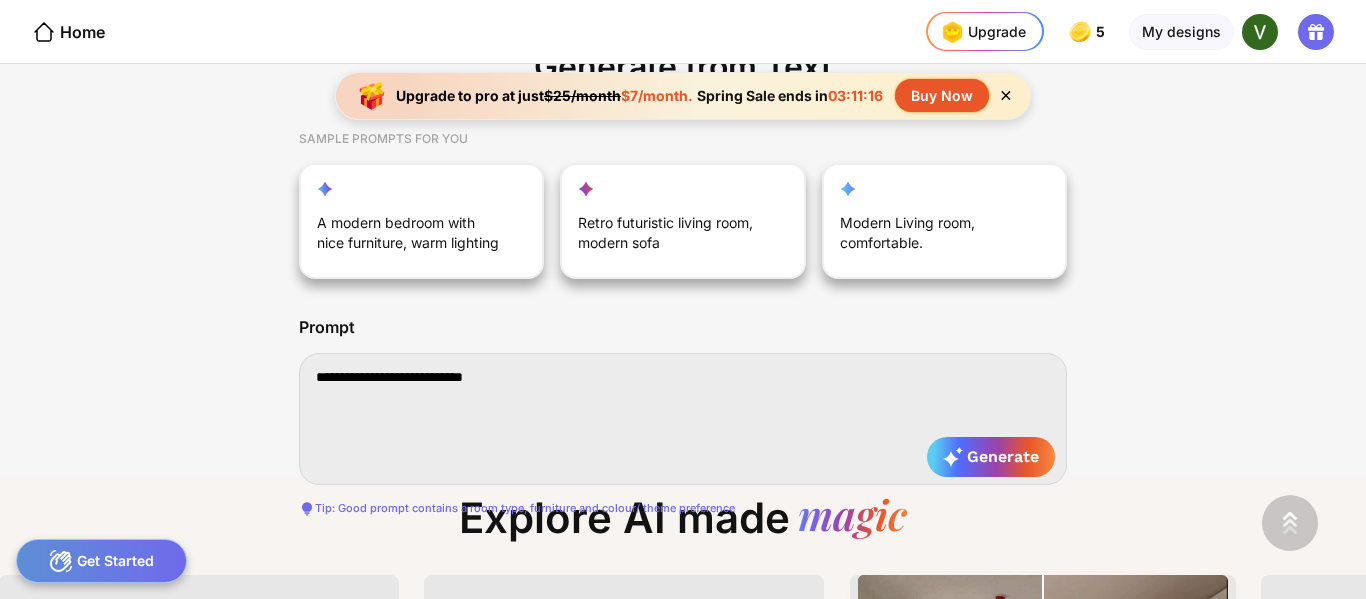 type on "**********" 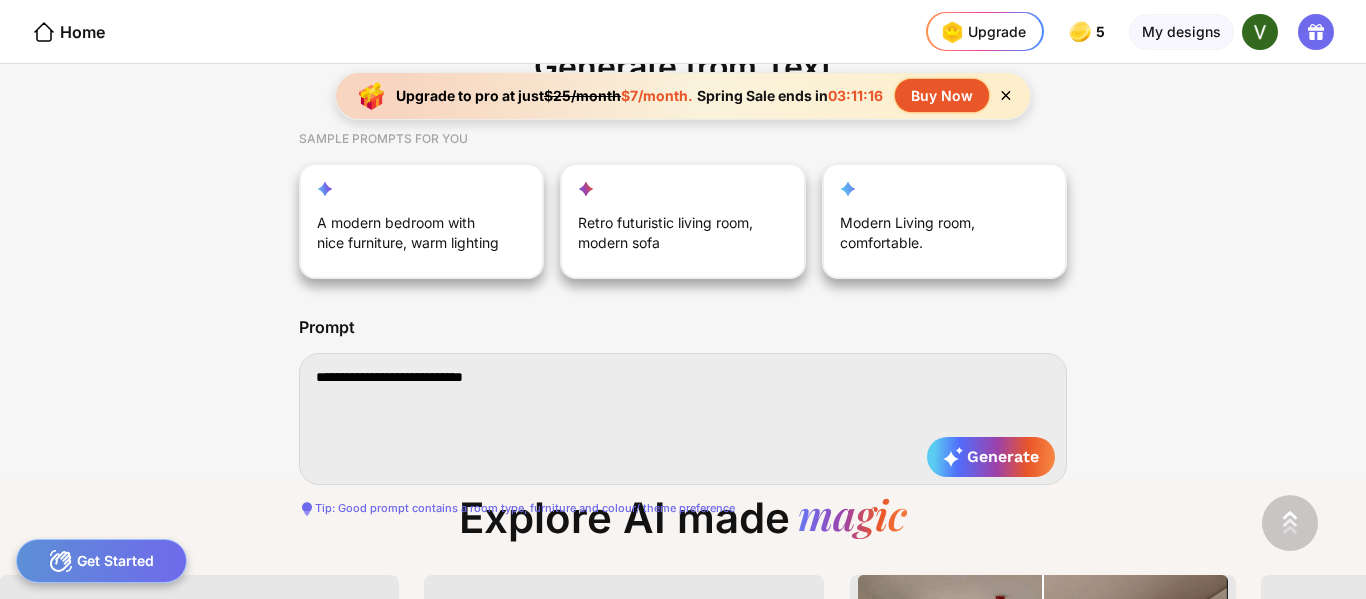type on "**********" 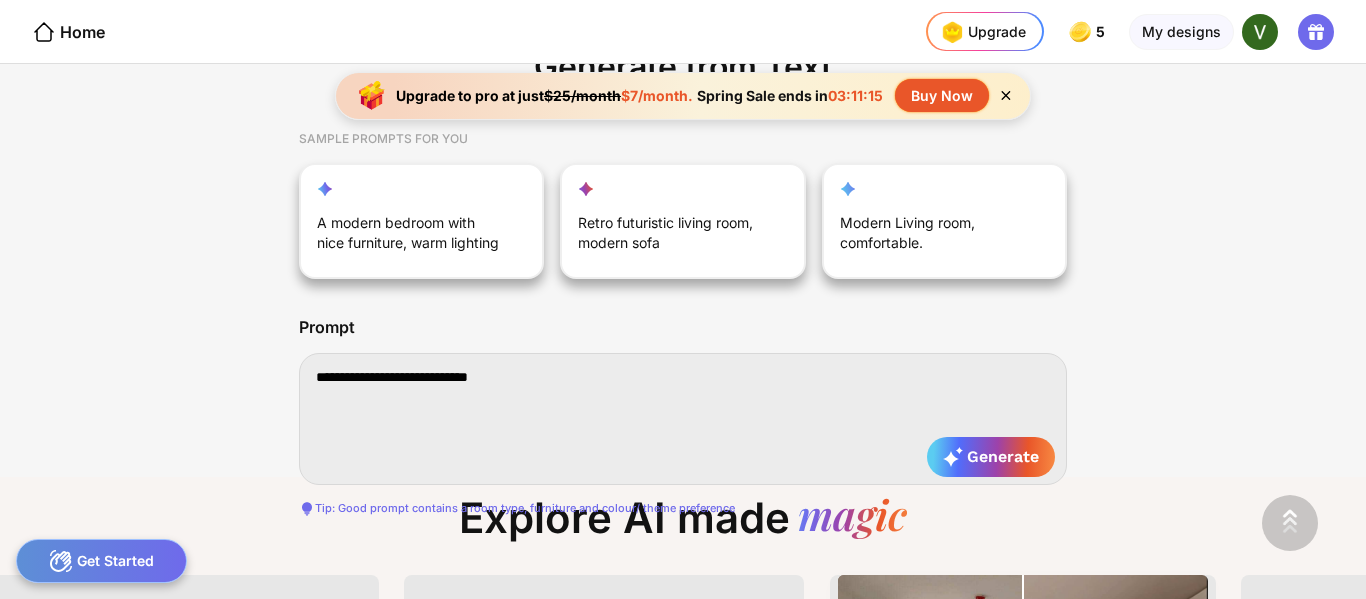 type on "**********" 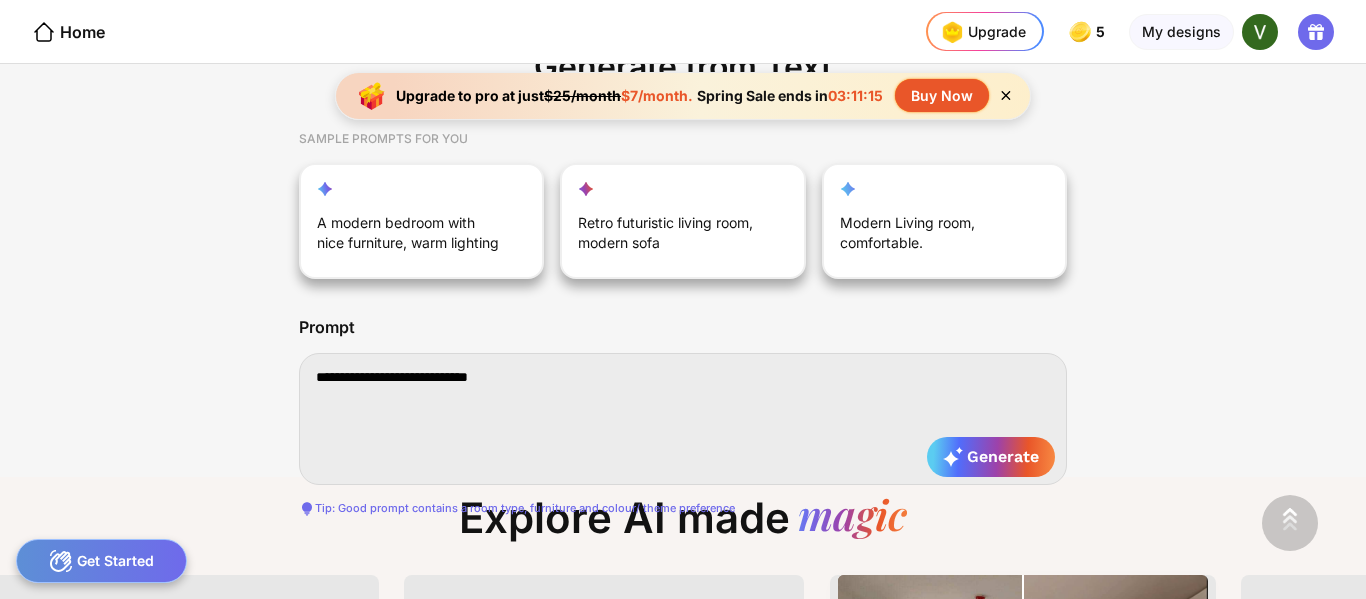 type on "**********" 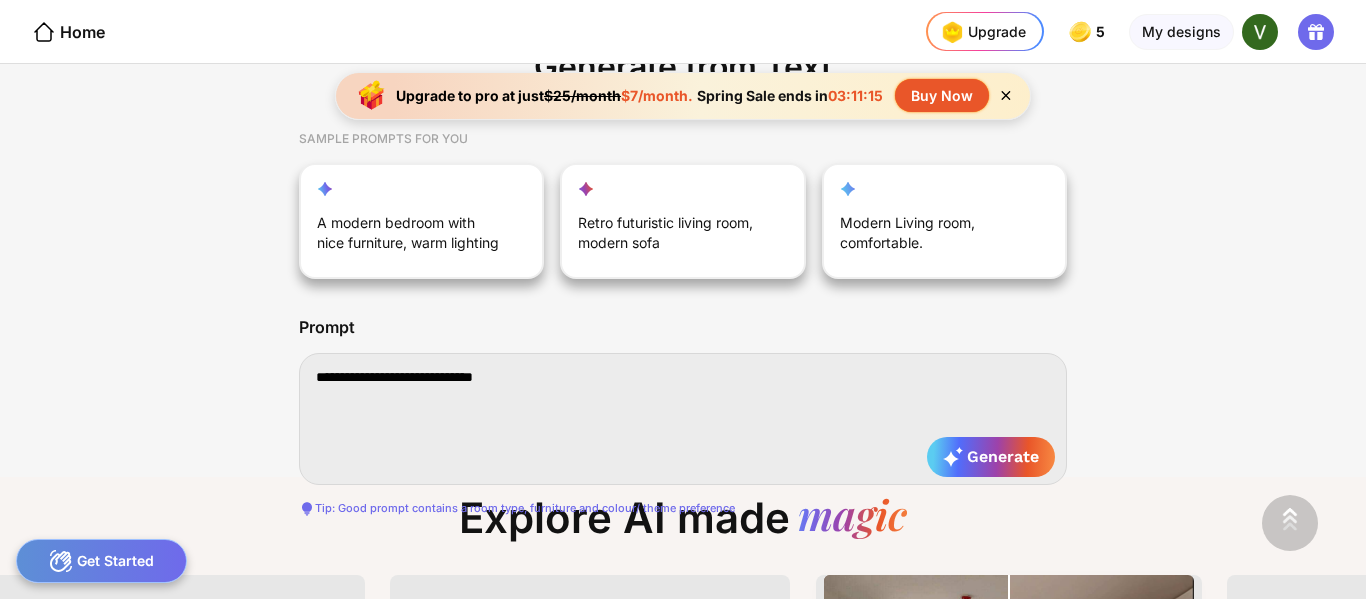 type on "**********" 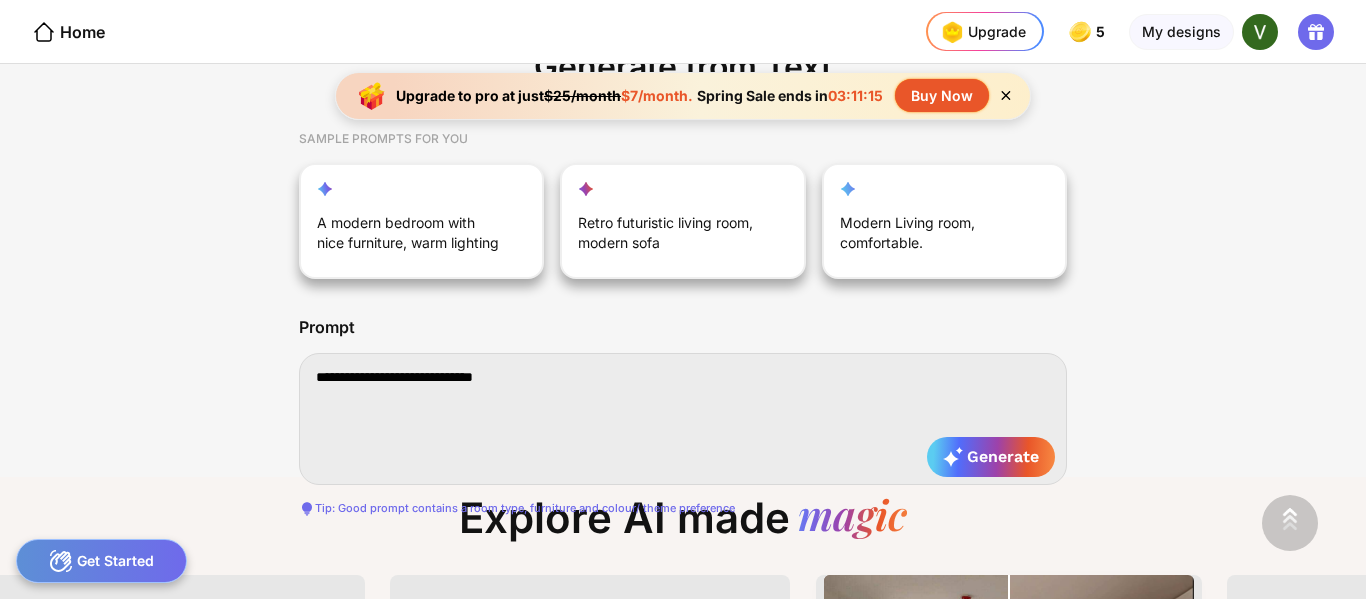 type on "**********" 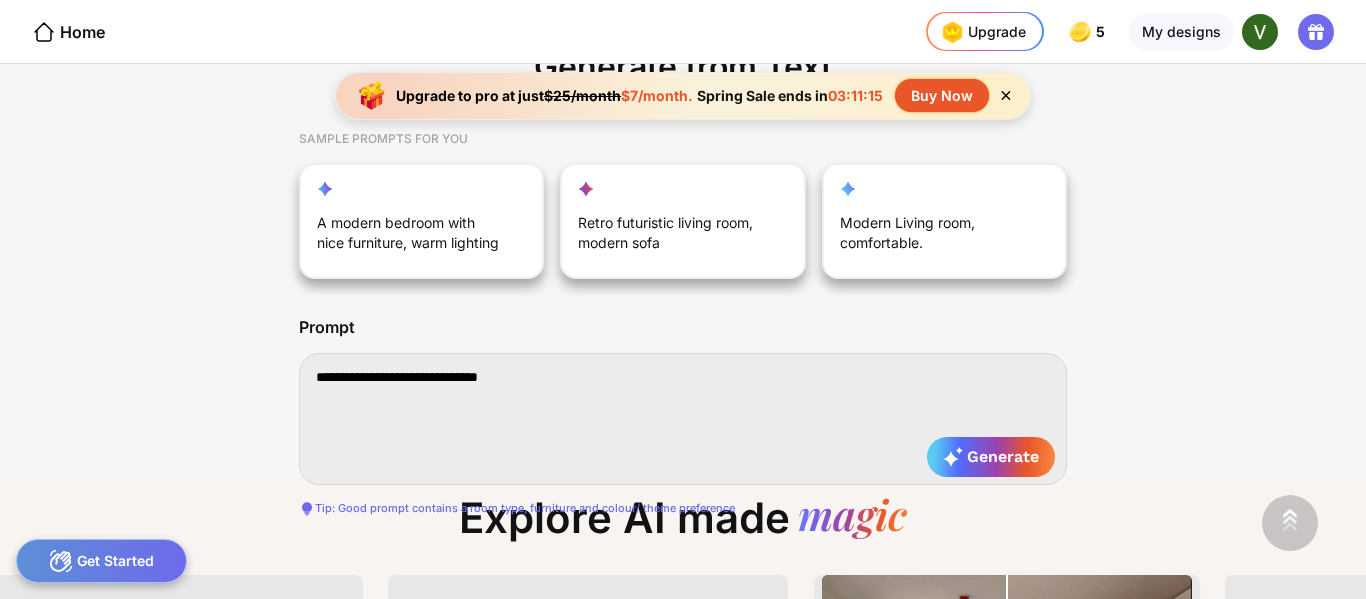 type on "**********" 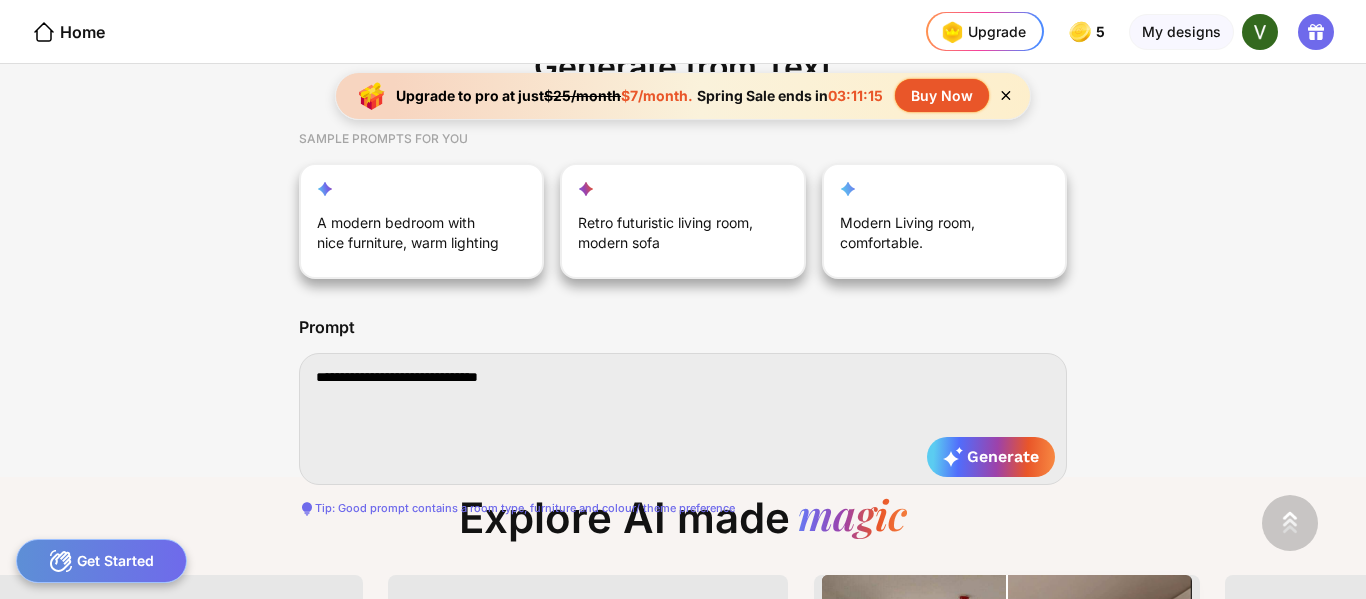 type on "**********" 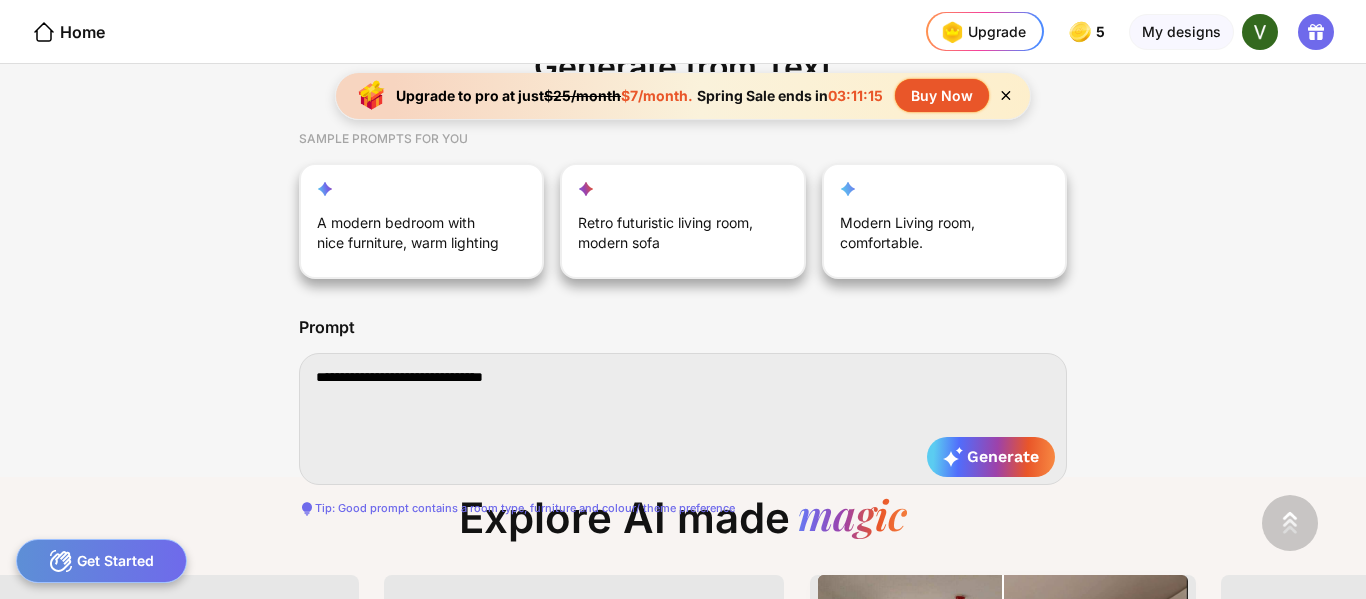type on "**********" 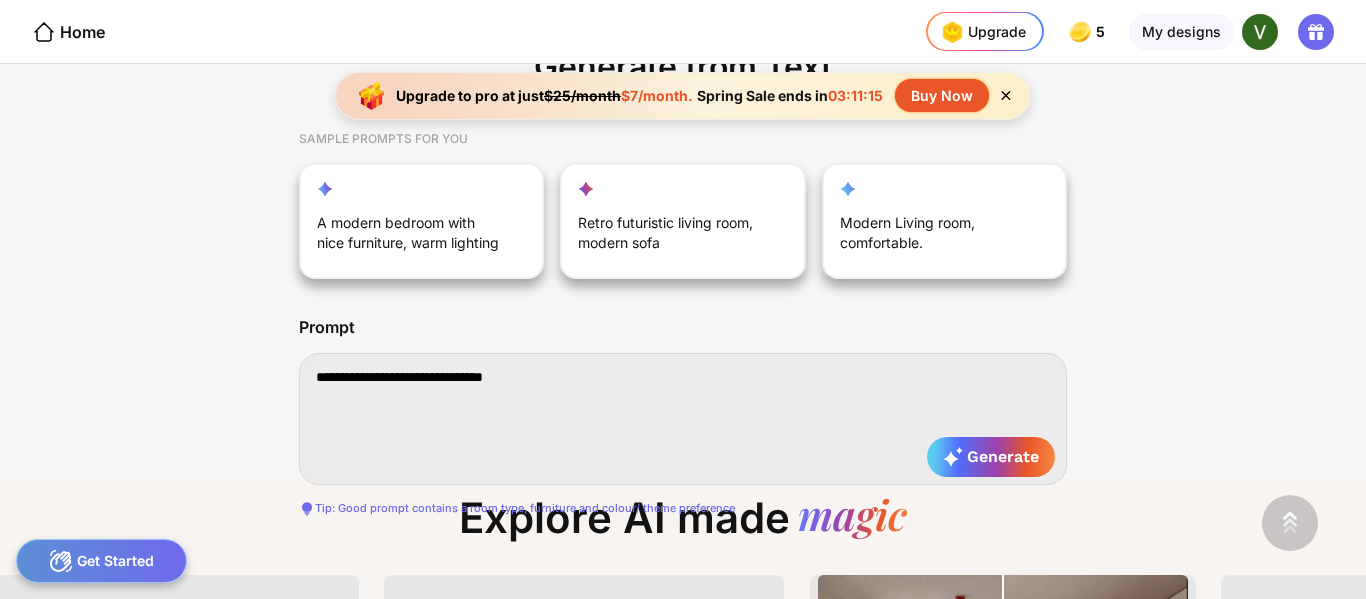 type on "**********" 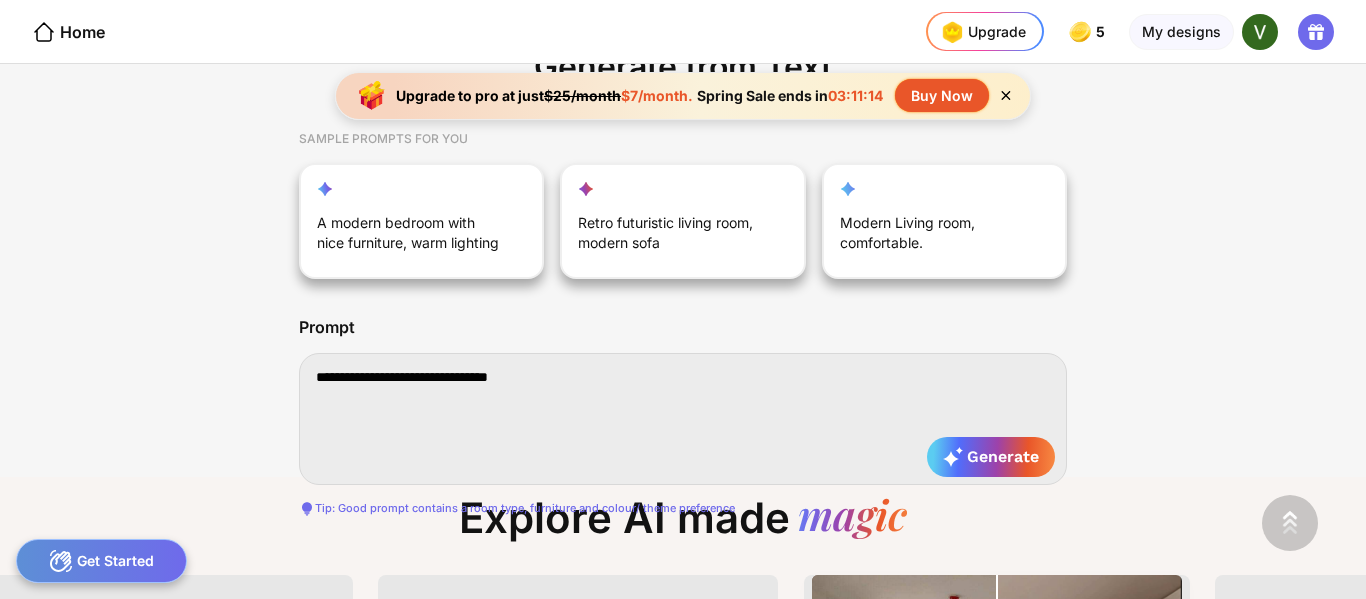 type on "**********" 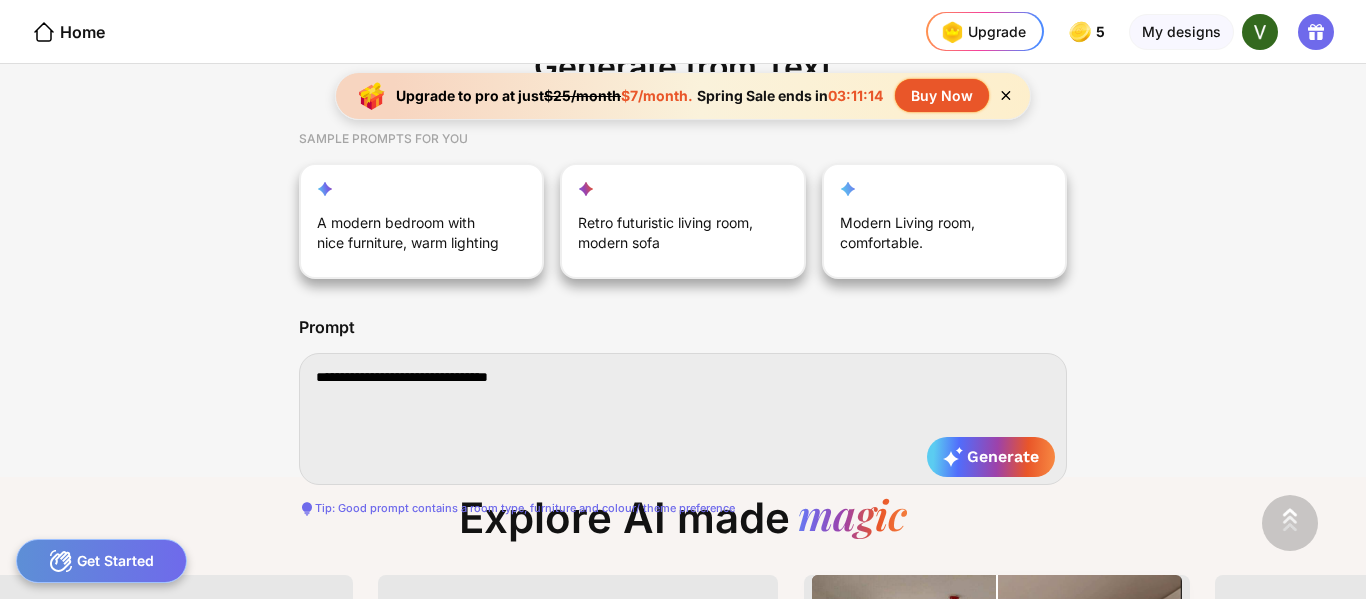 type on "**********" 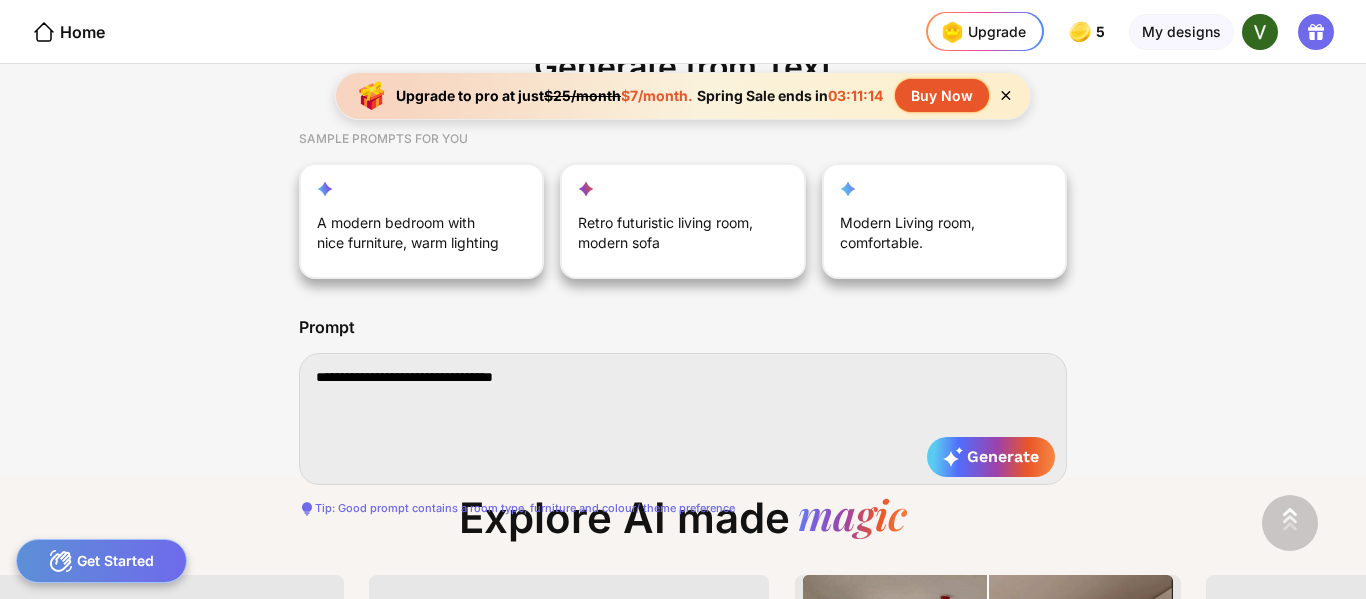 type on "**********" 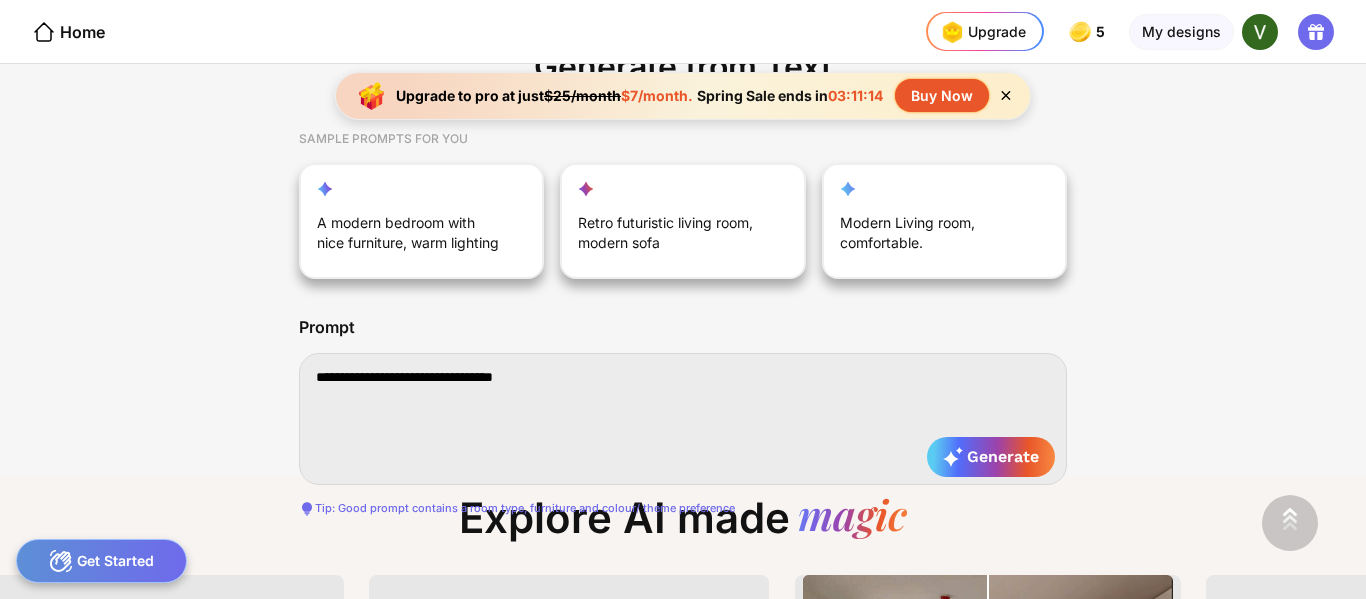 type on "**********" 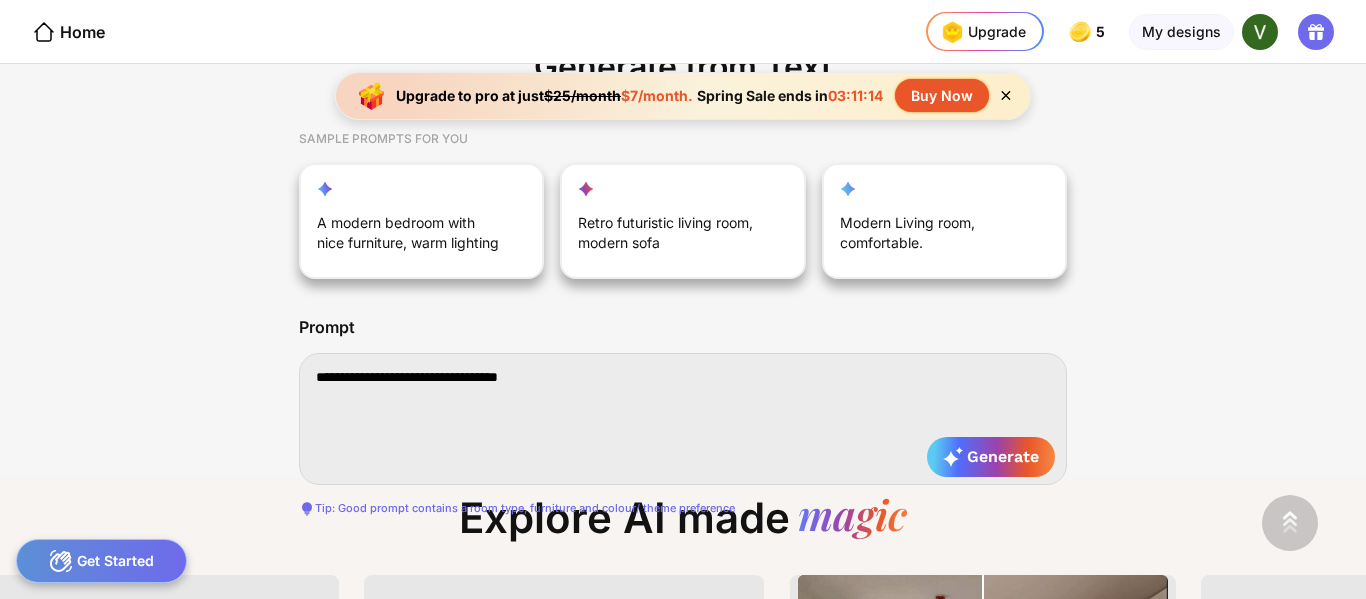 type on "**********" 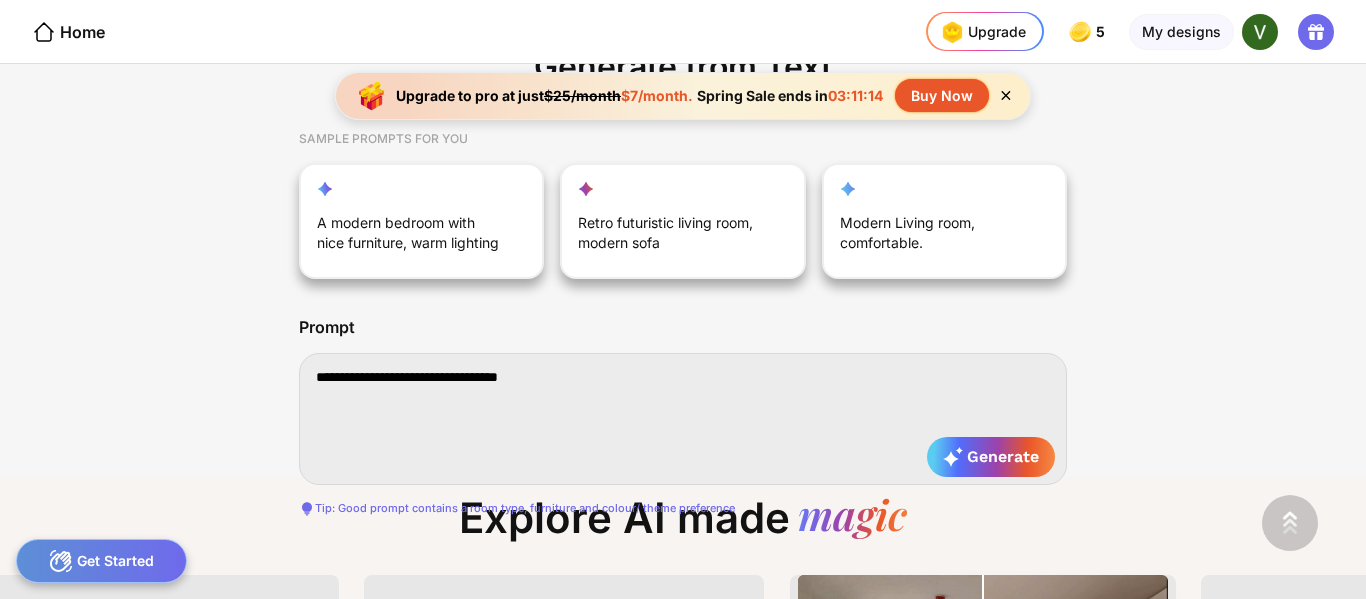 type on "**********" 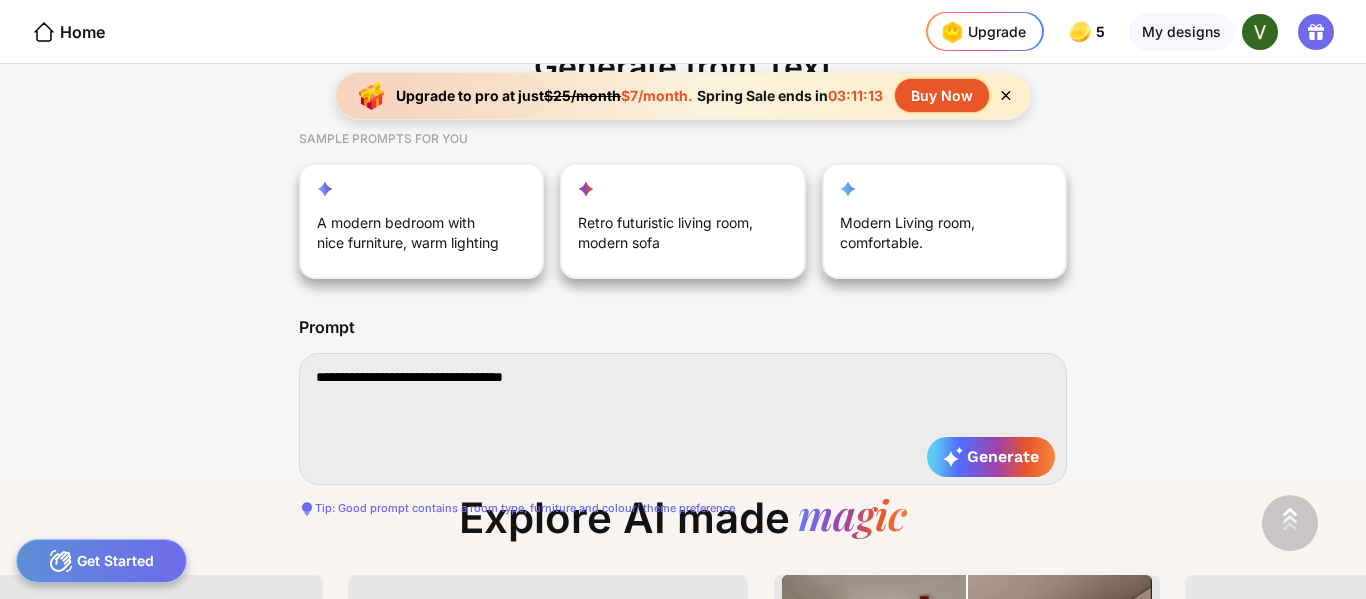 type on "**********" 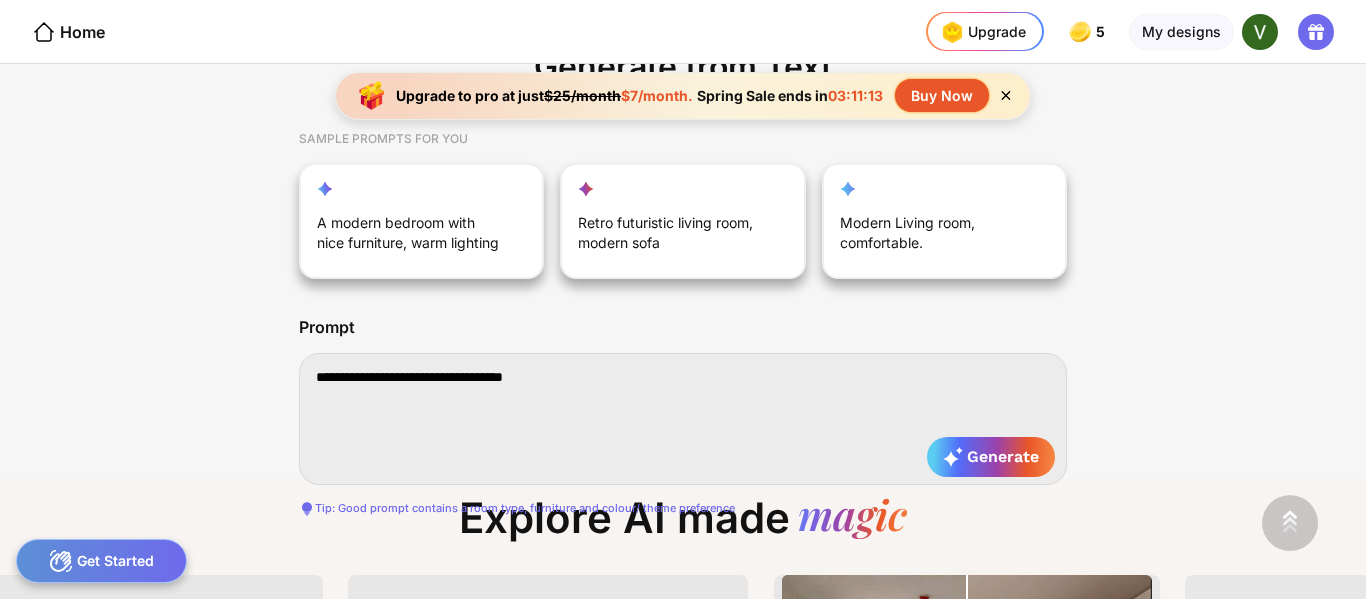 type on "**********" 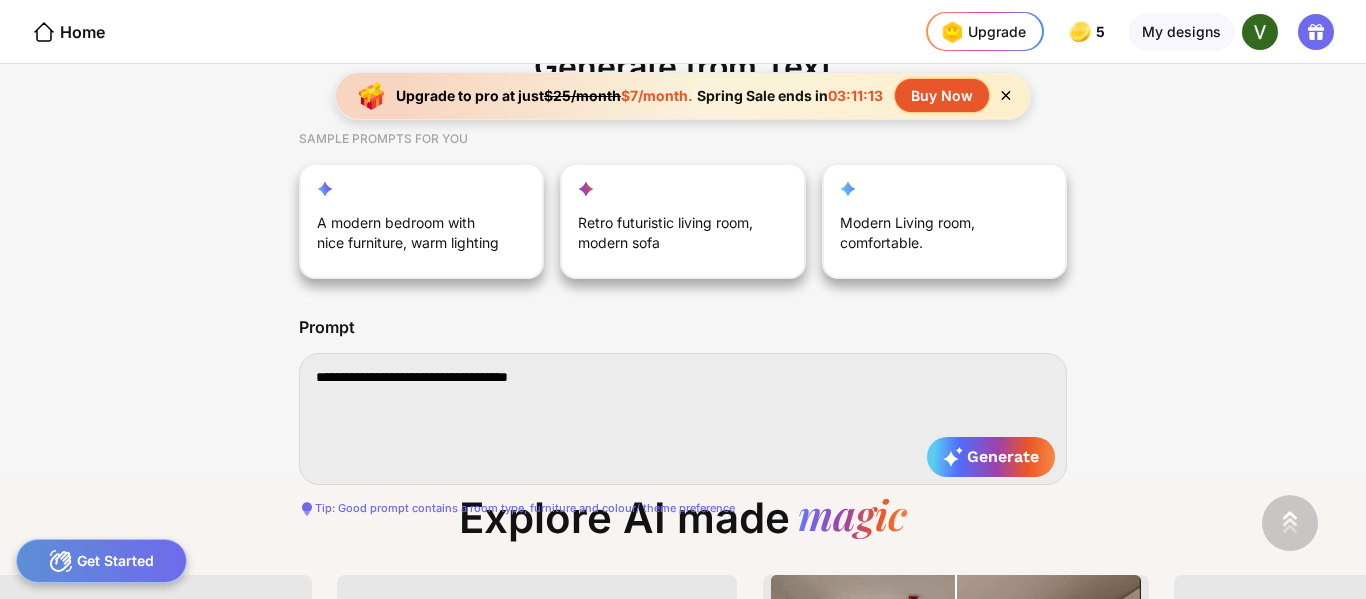 type on "**********" 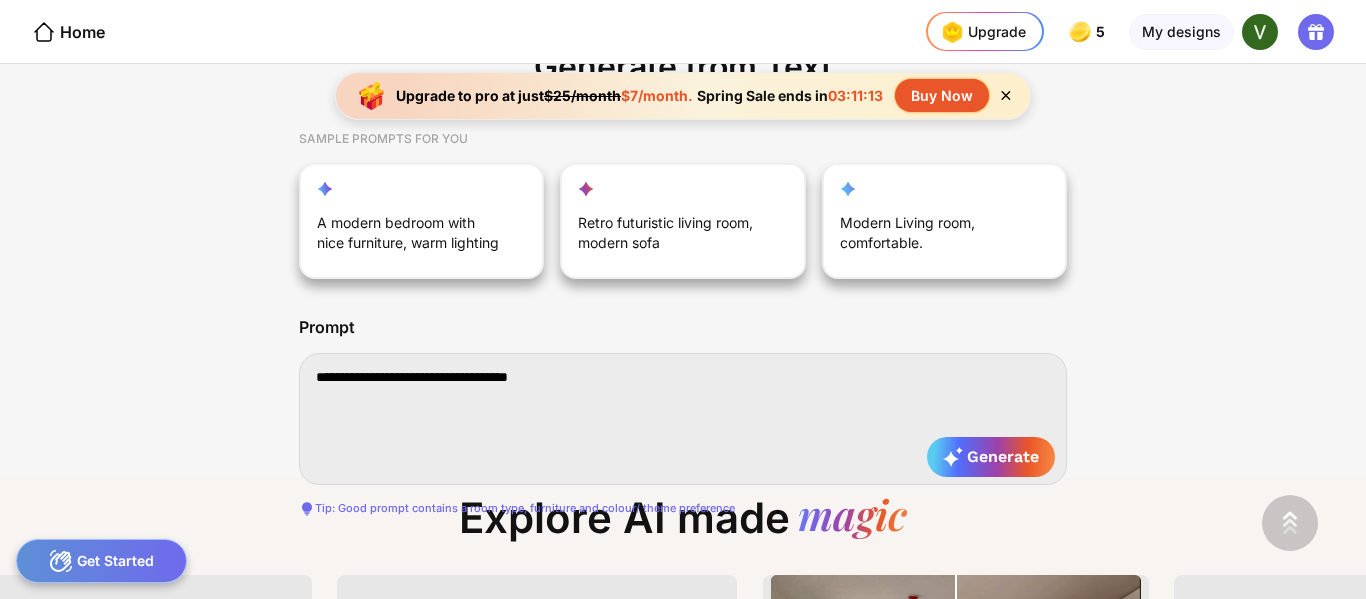 type on "**********" 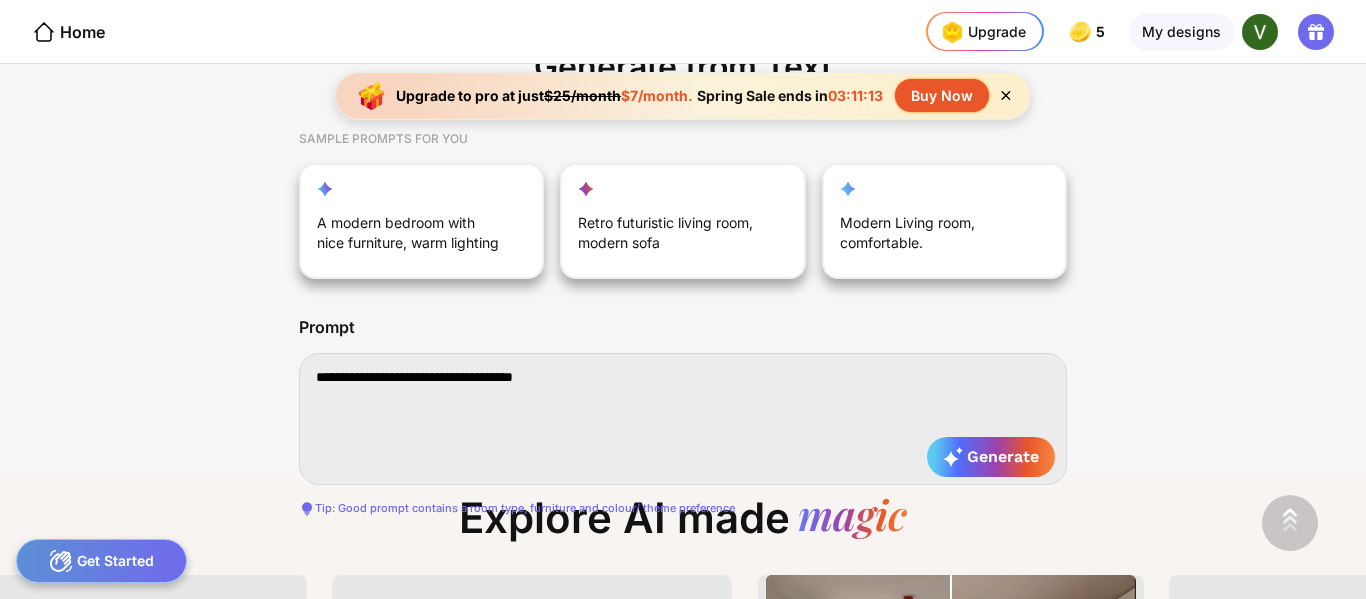 type on "**********" 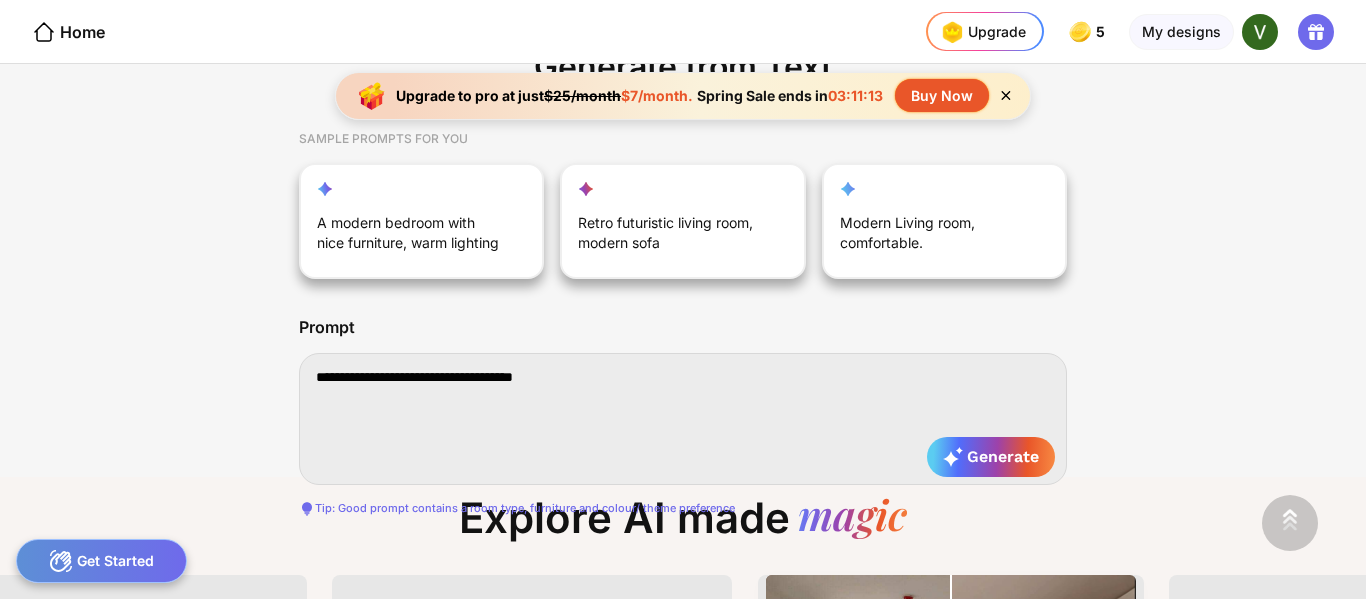type on "**********" 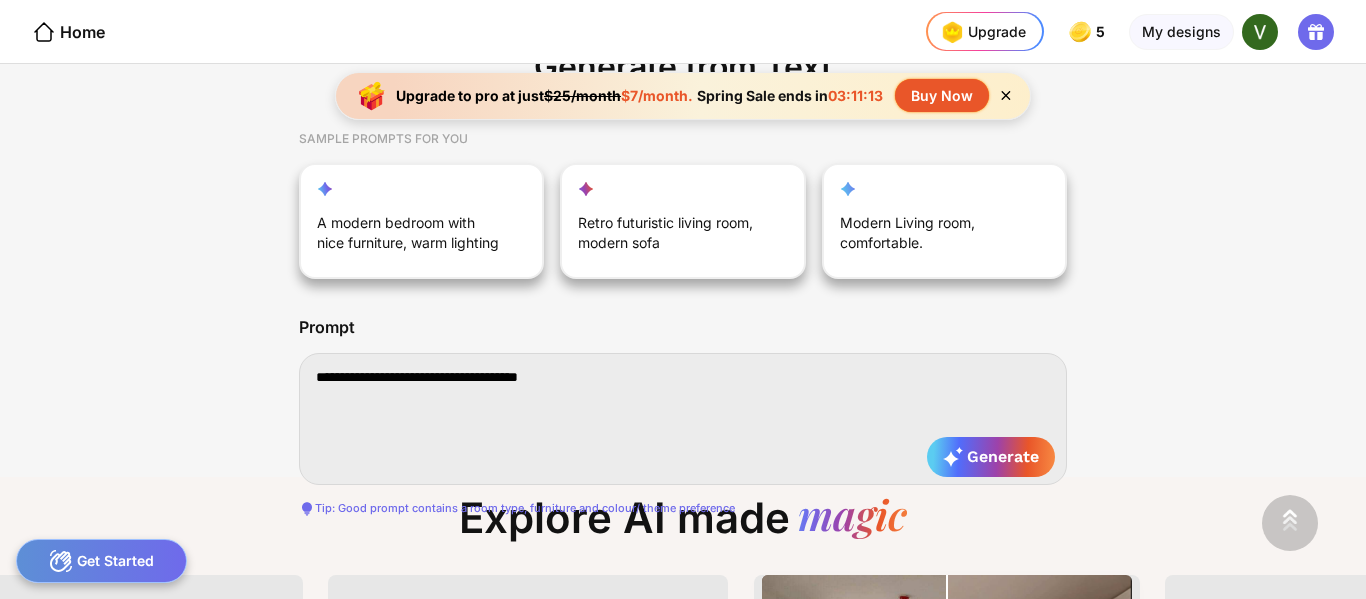type on "**********" 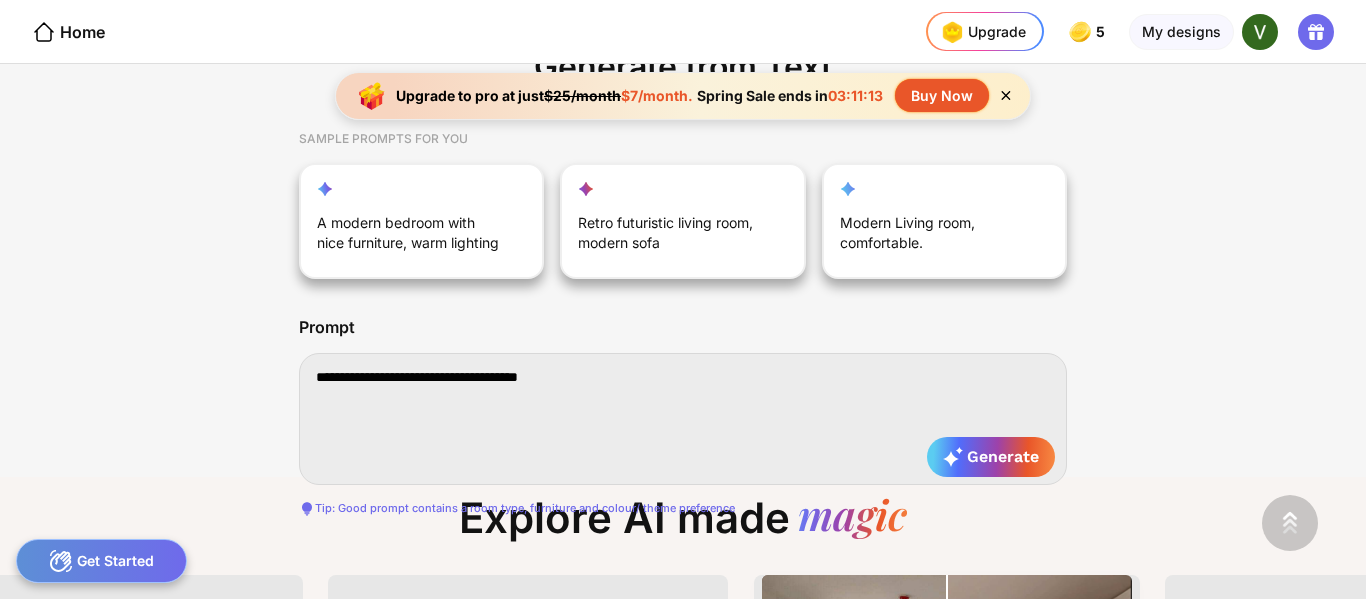 type on "**********" 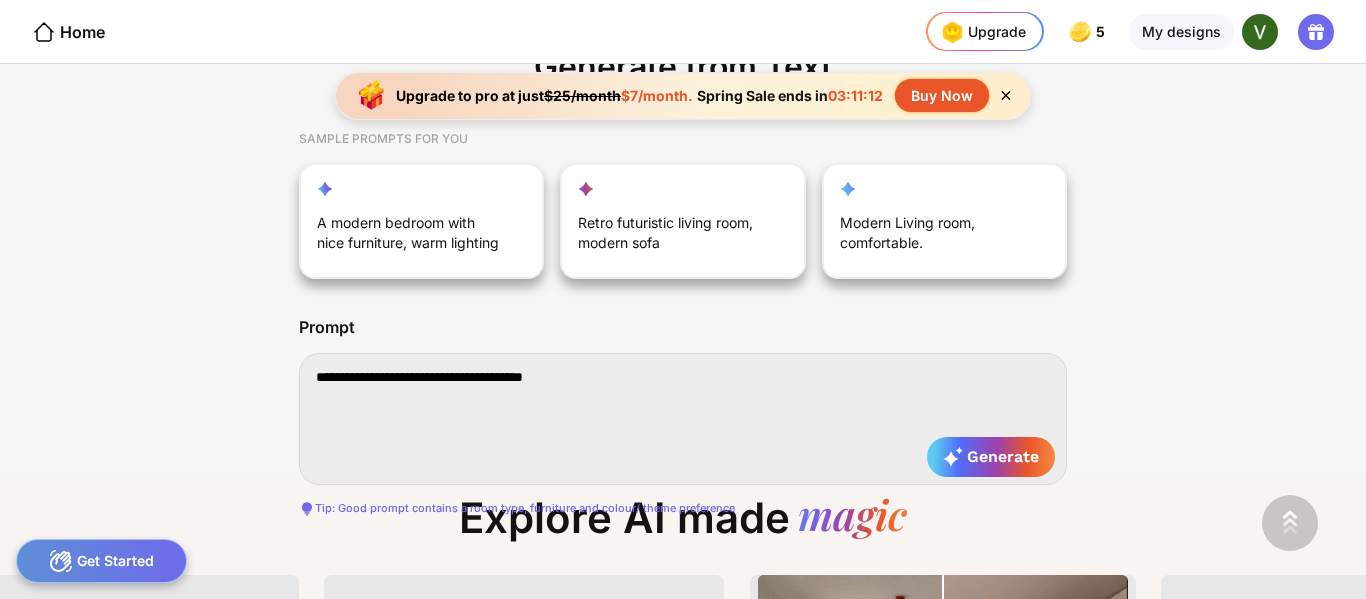 type on "**********" 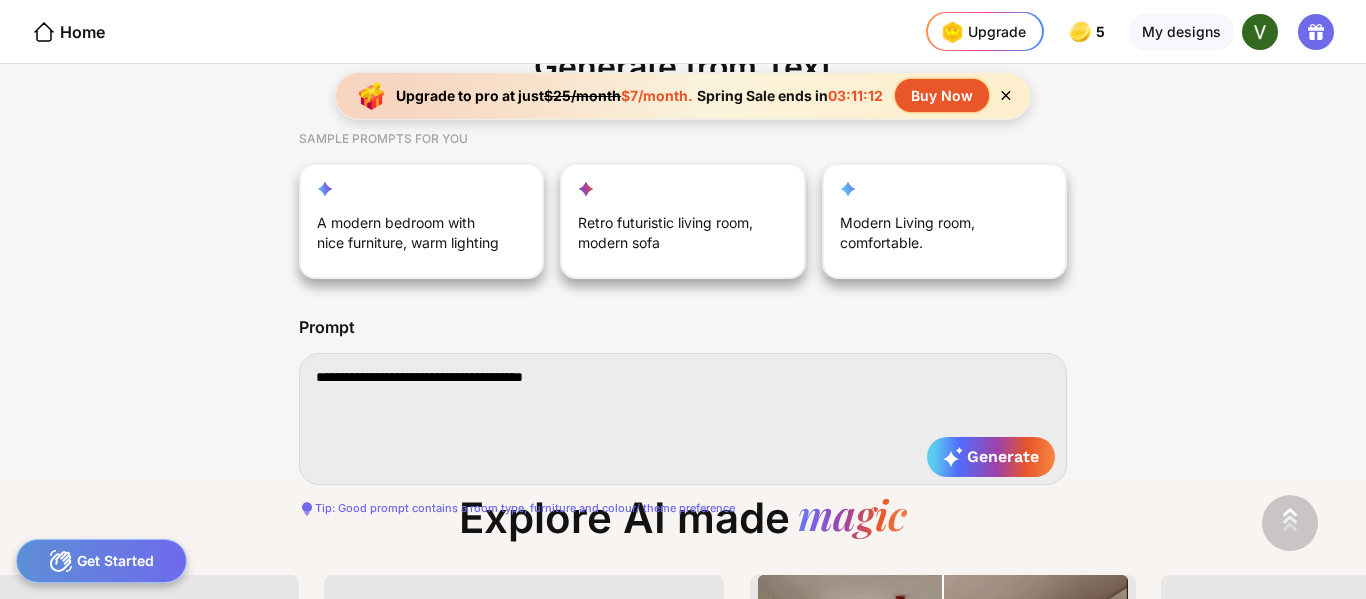 type on "**********" 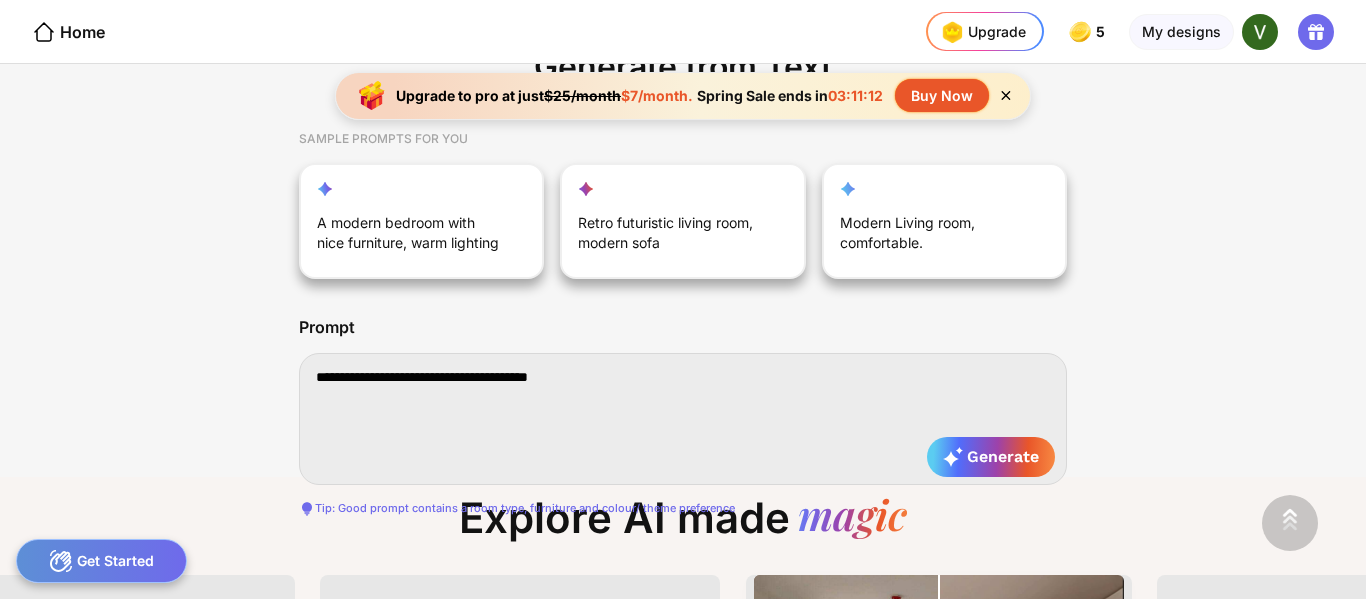 type on "**********" 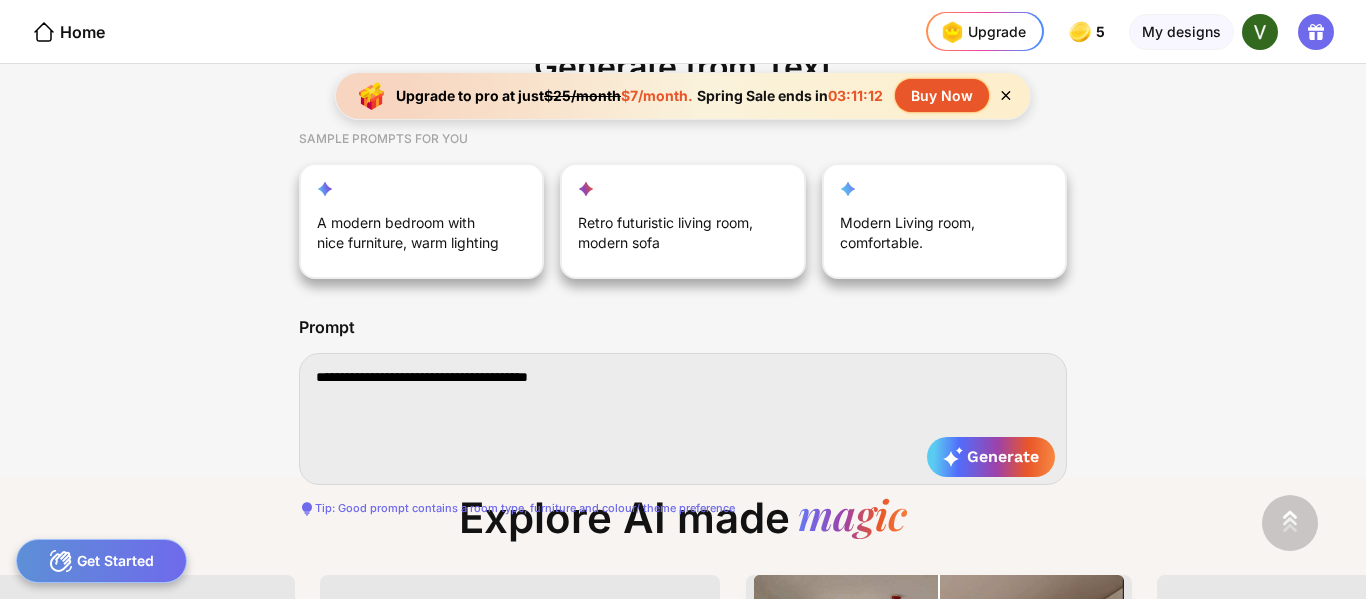 type on "**********" 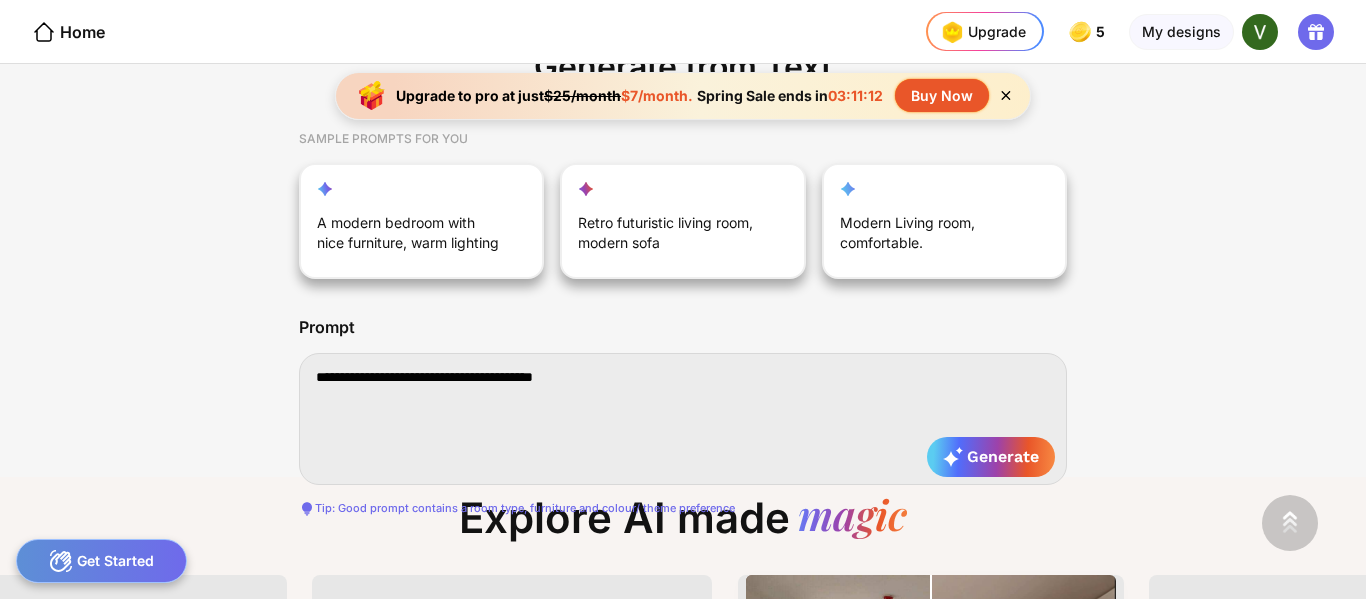 type on "**********" 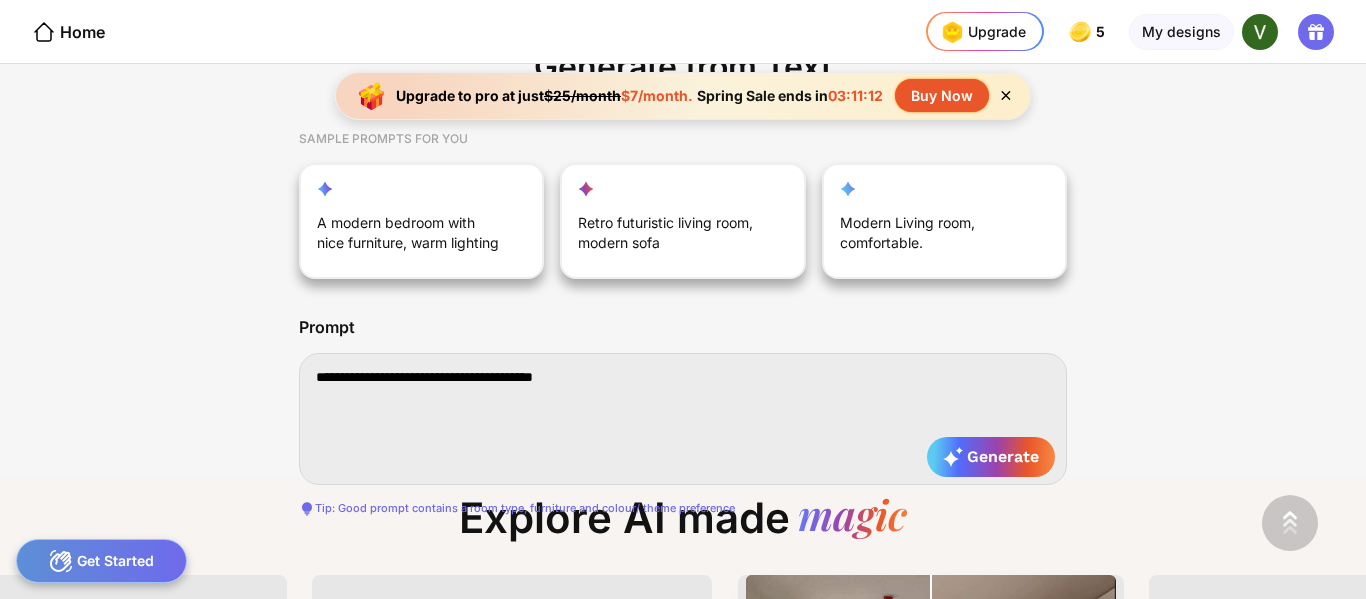 type on "**********" 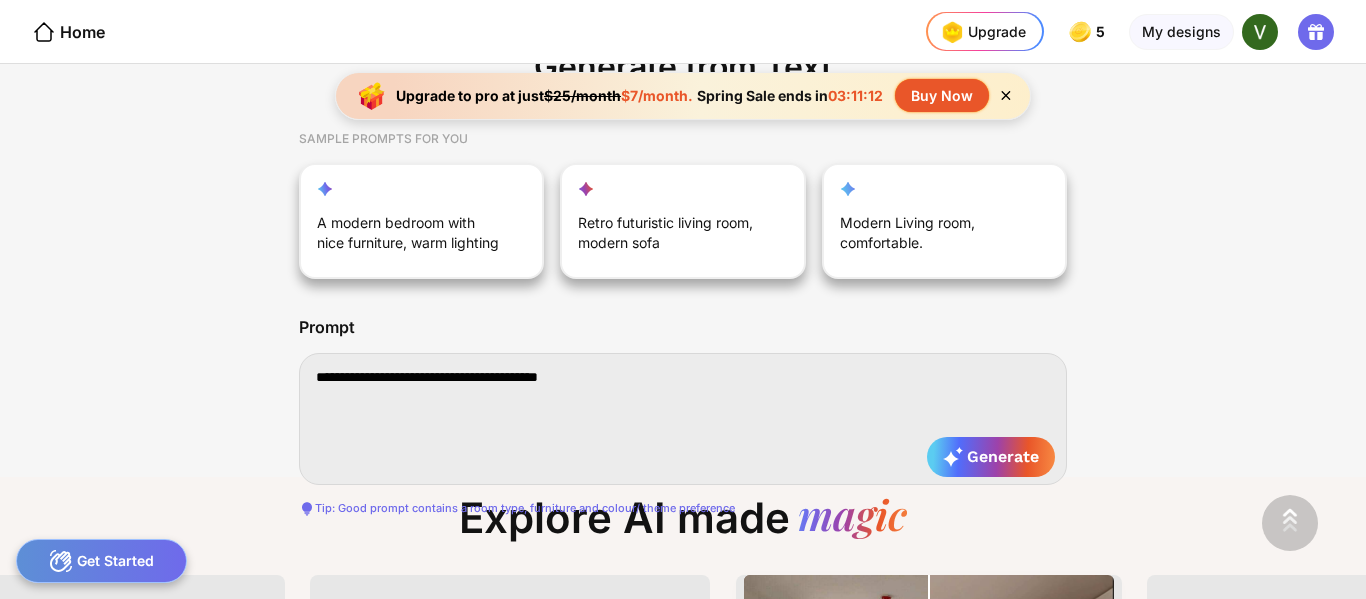 type on "**********" 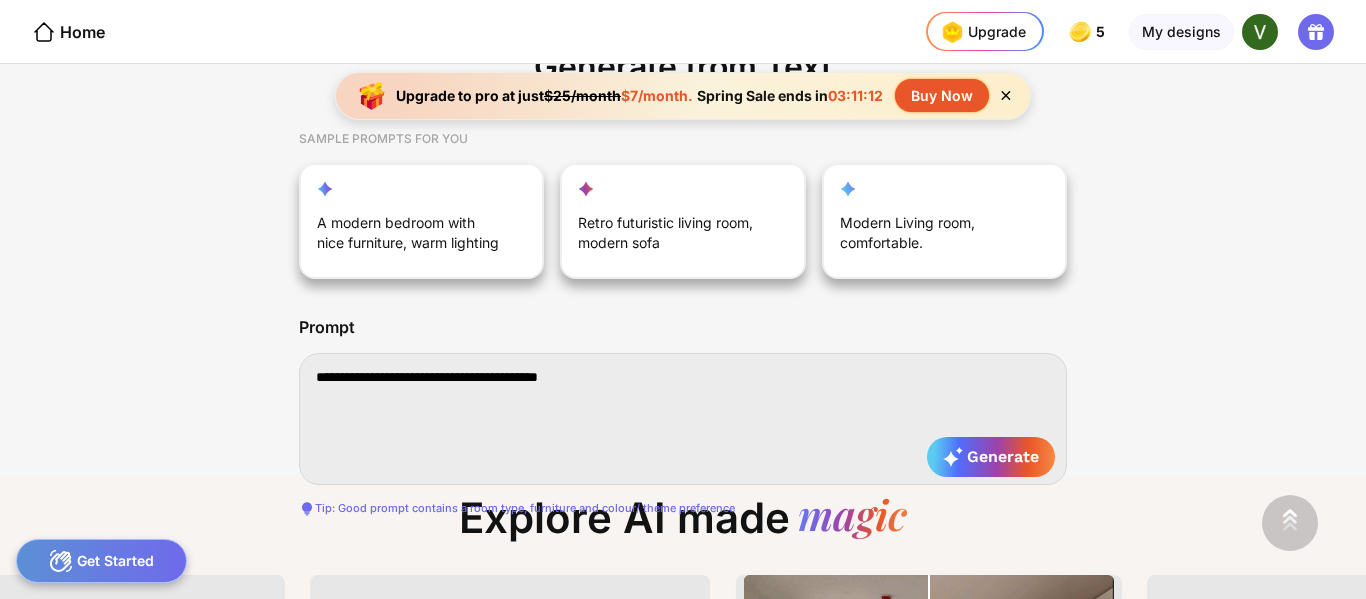 type on "**********" 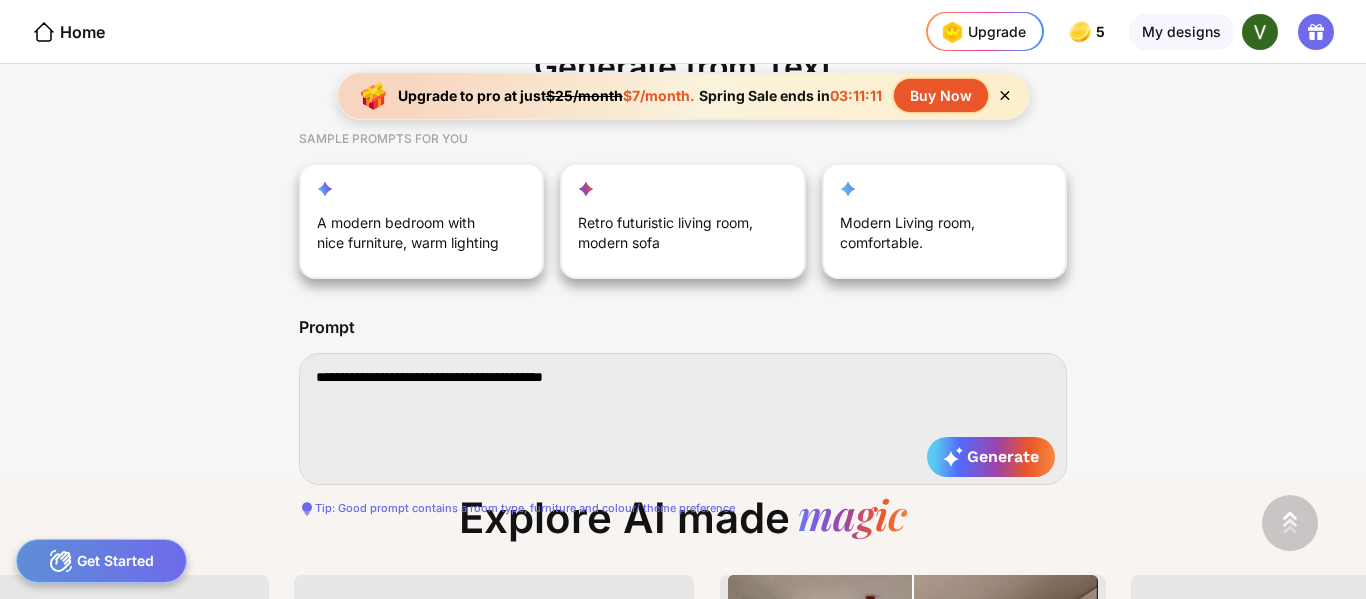 type on "**********" 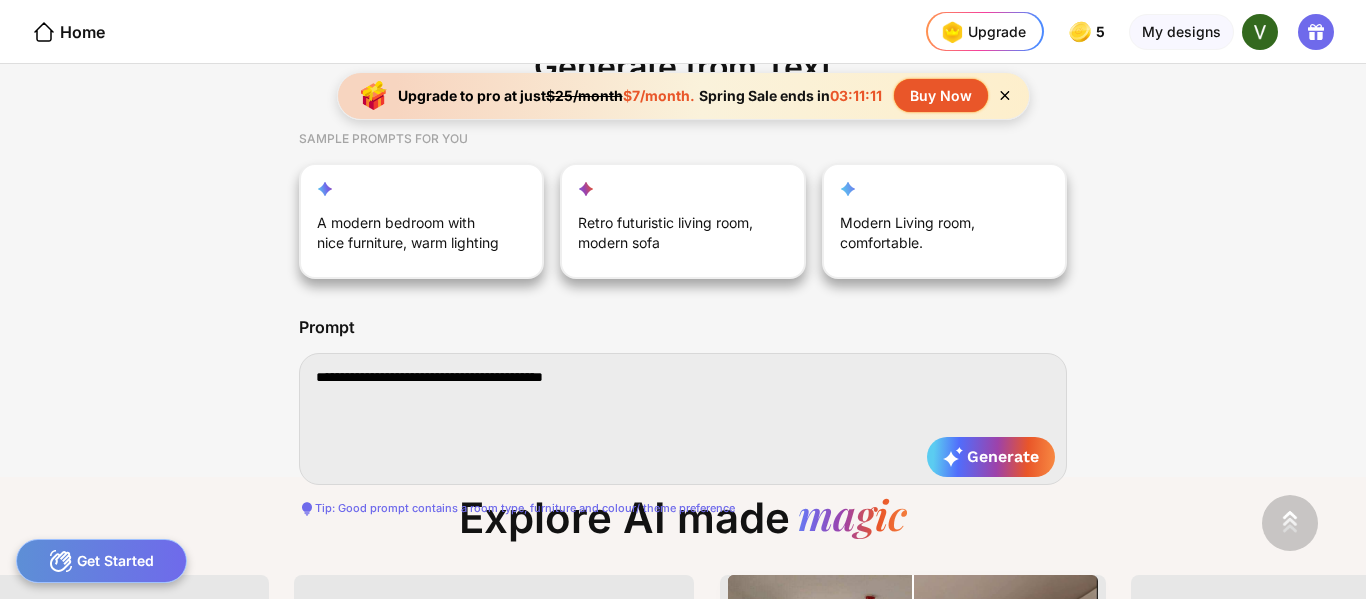 type on "**********" 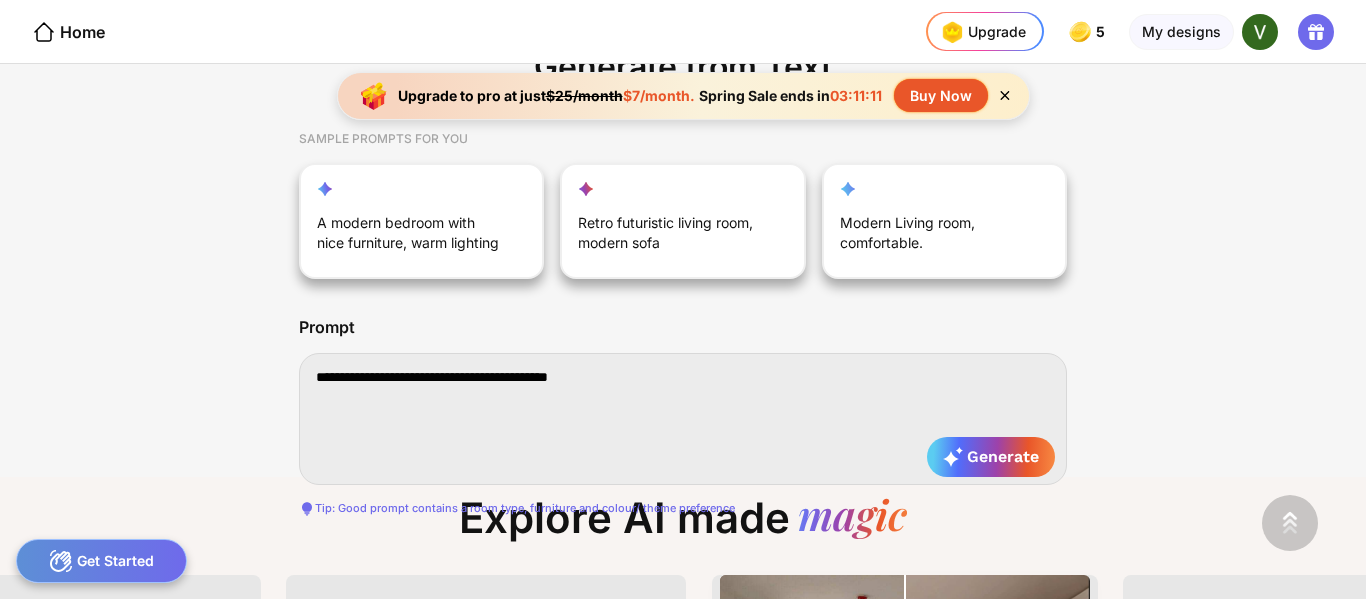 type on "**********" 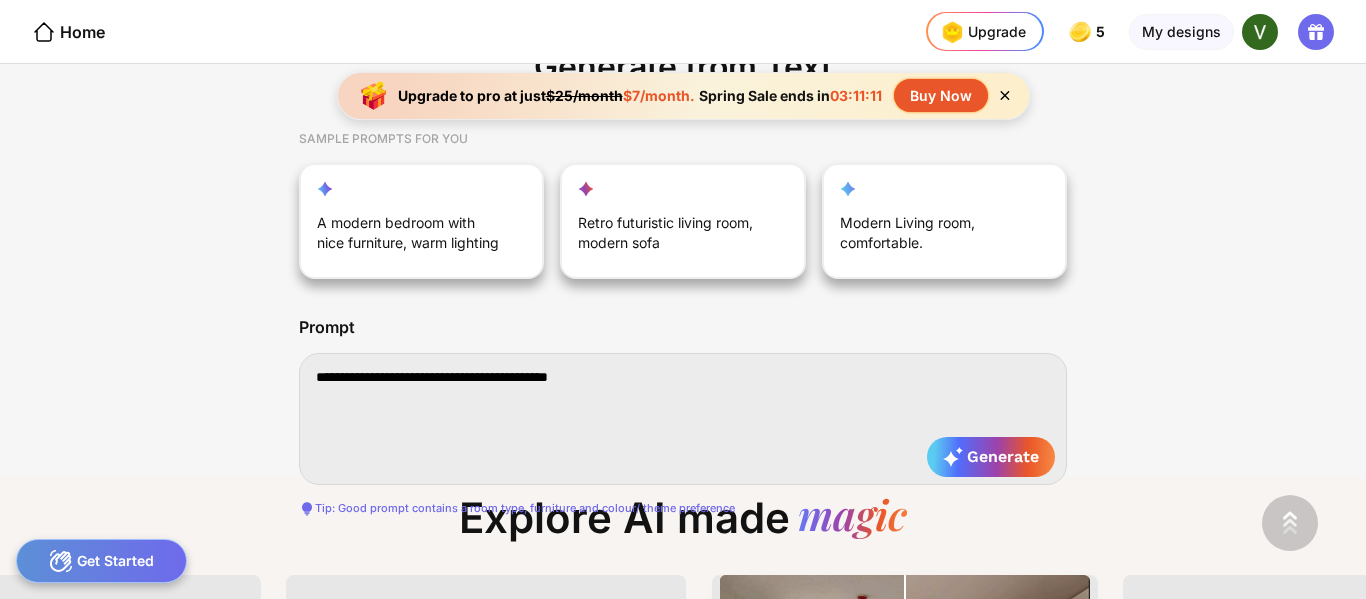 type on "**********" 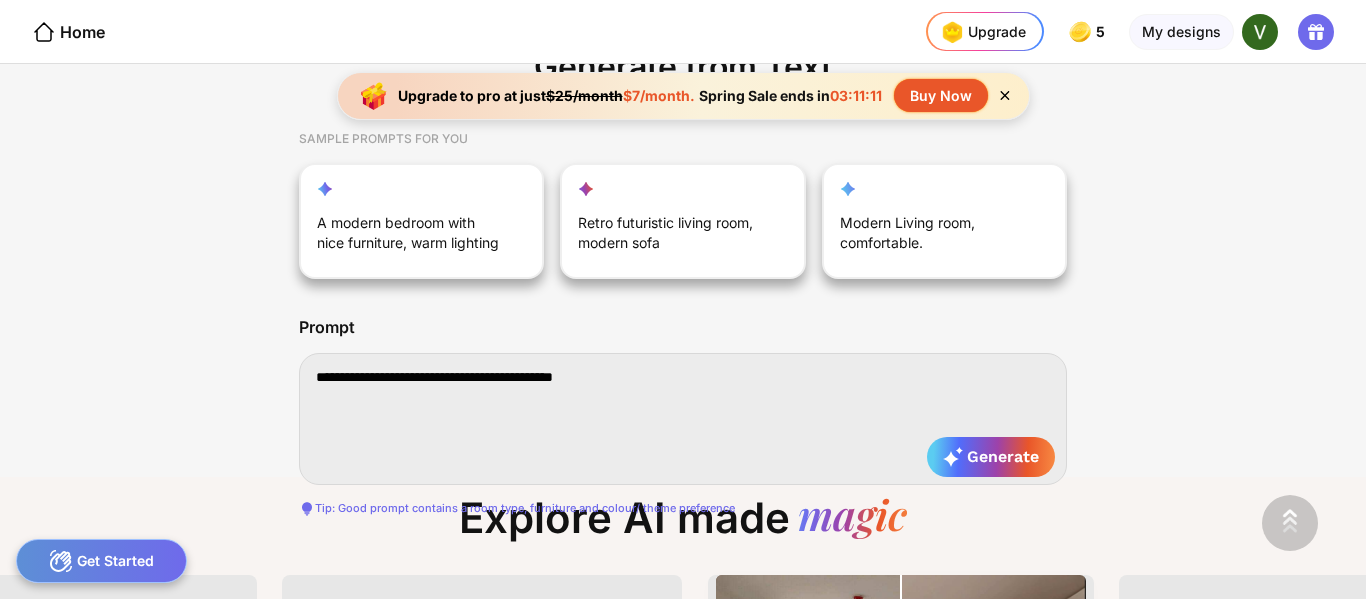 type on "**********" 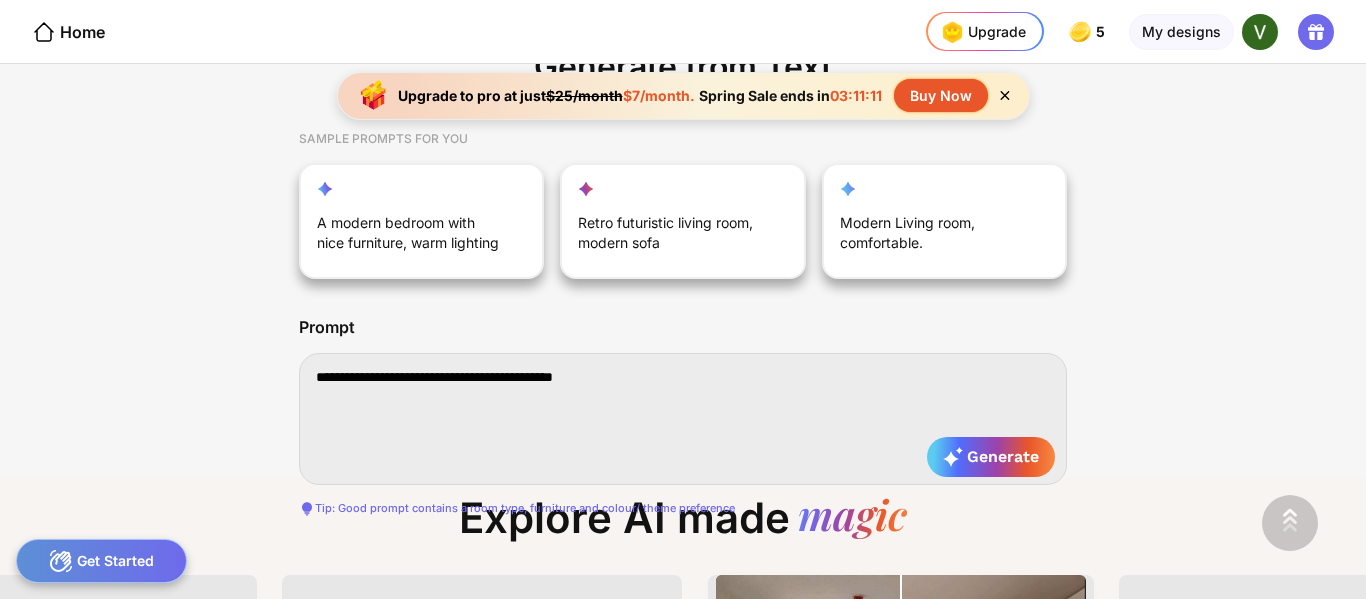 type on "**********" 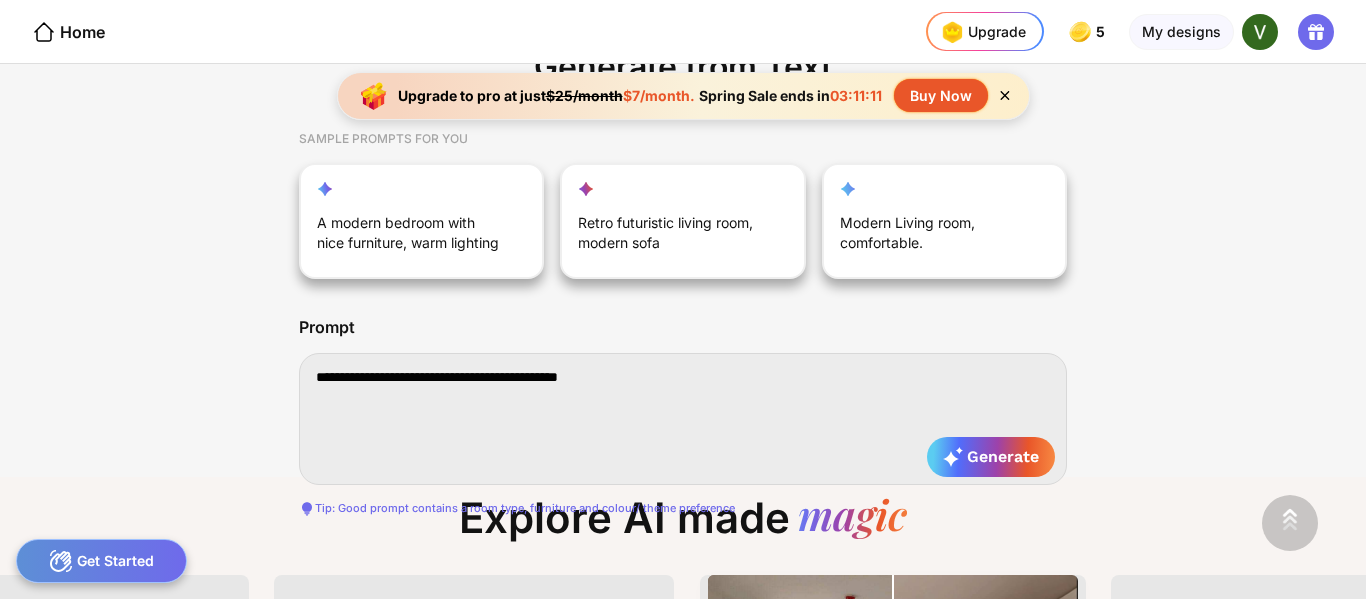 type on "**********" 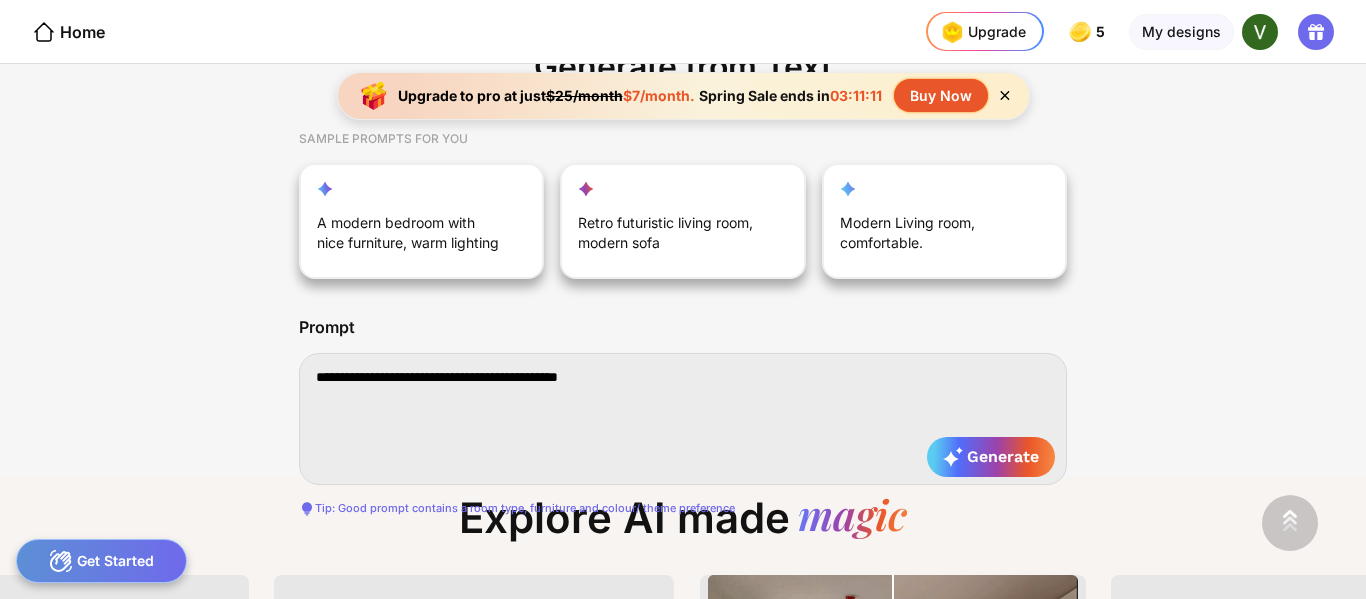 type on "**********" 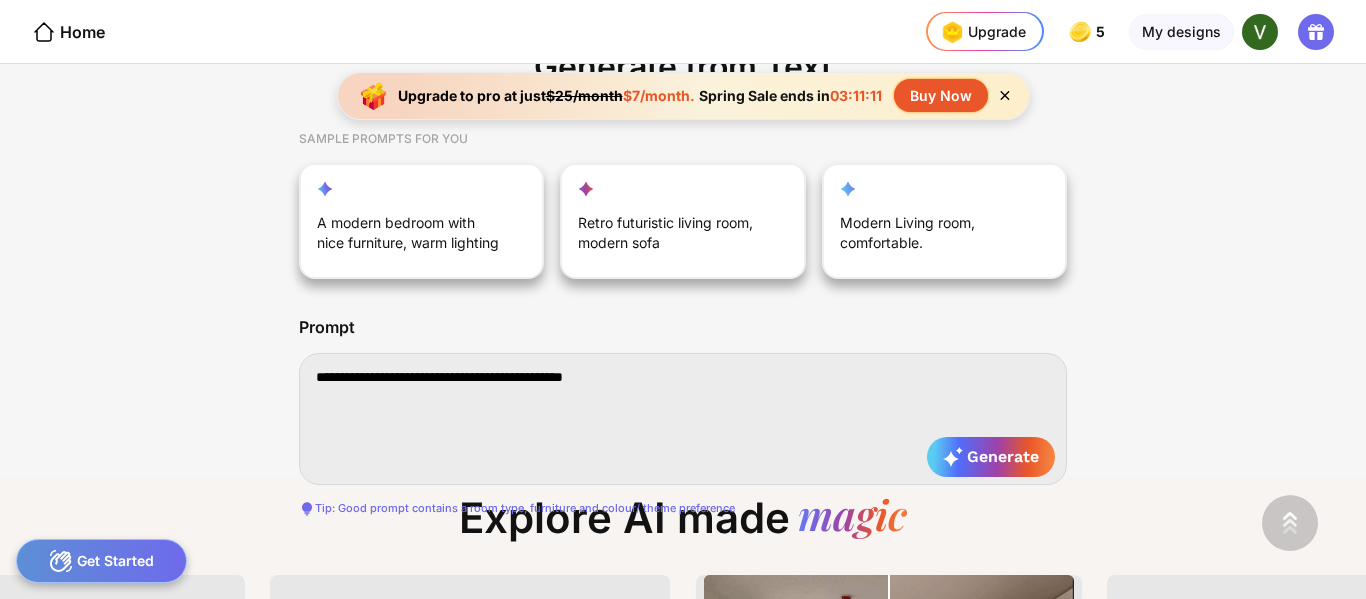 type on "**********" 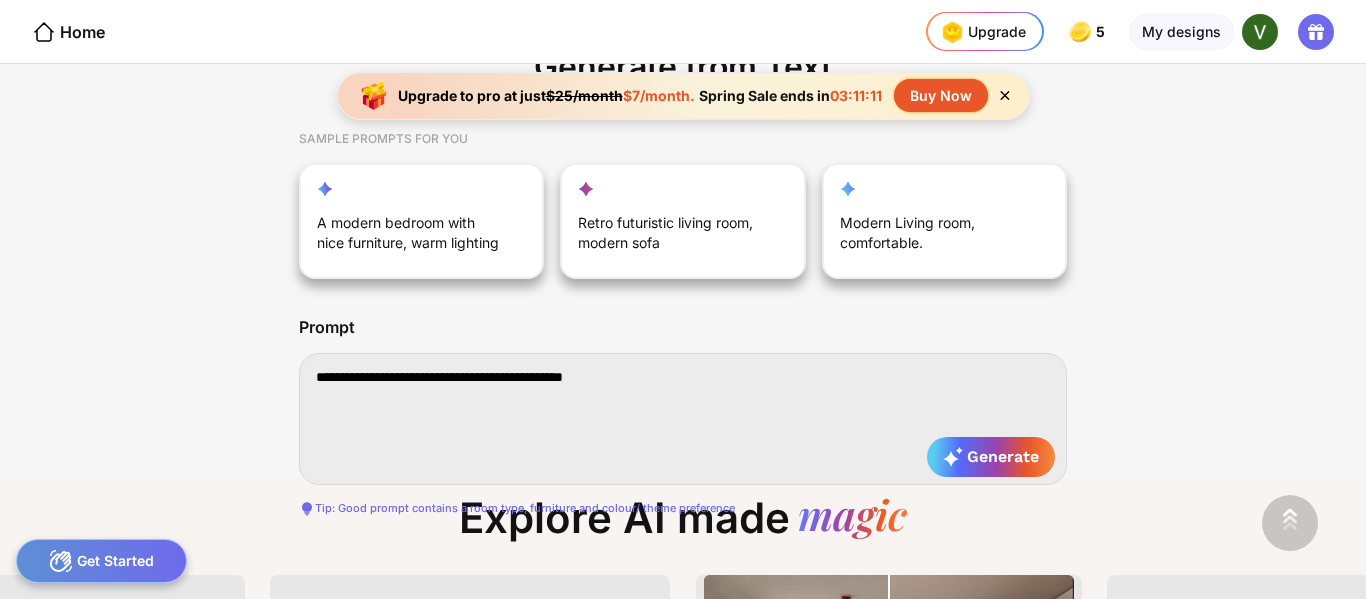 type on "**********" 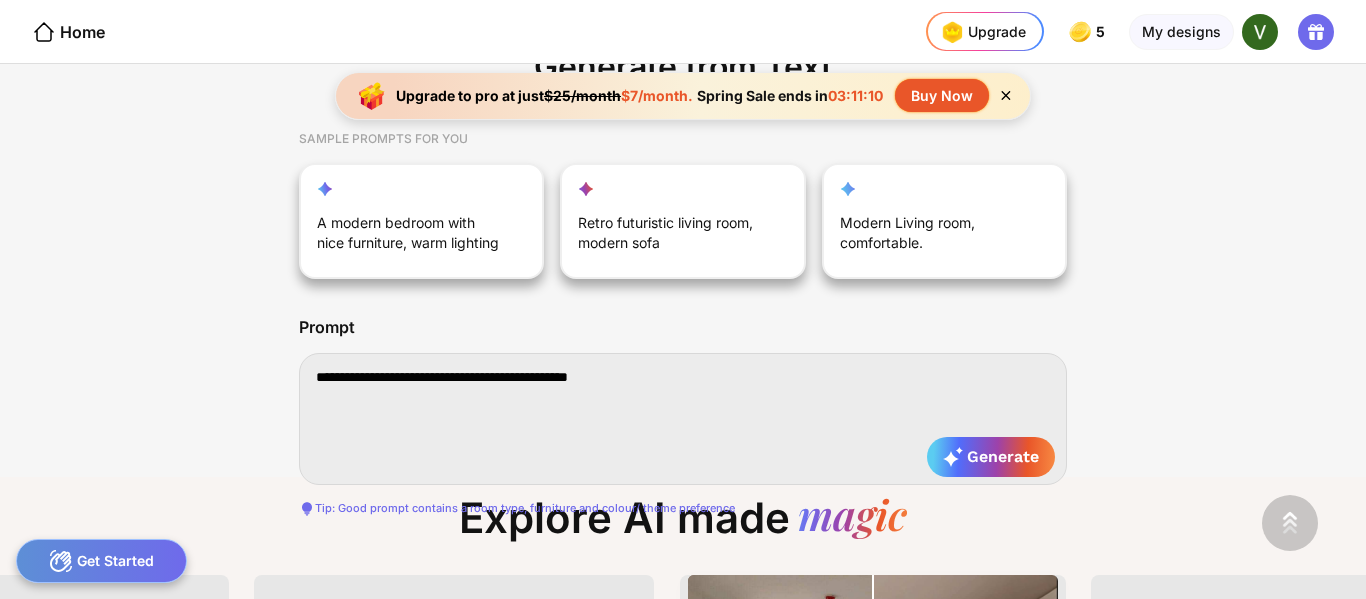 type on "**********" 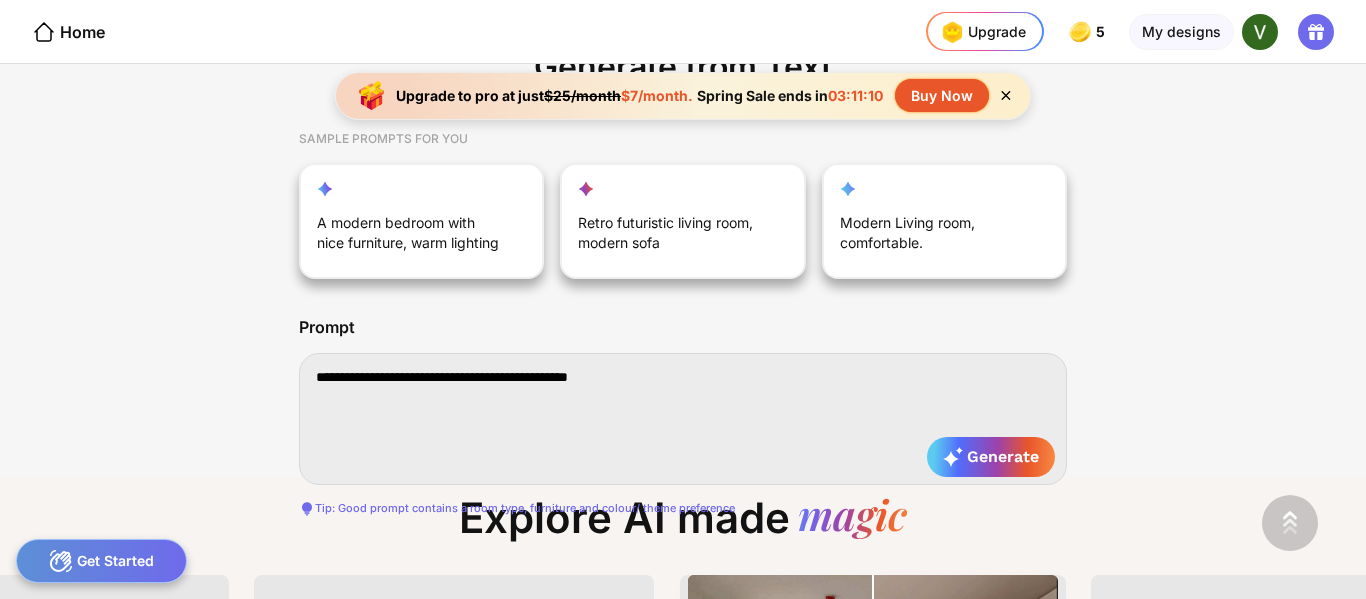 type on "**********" 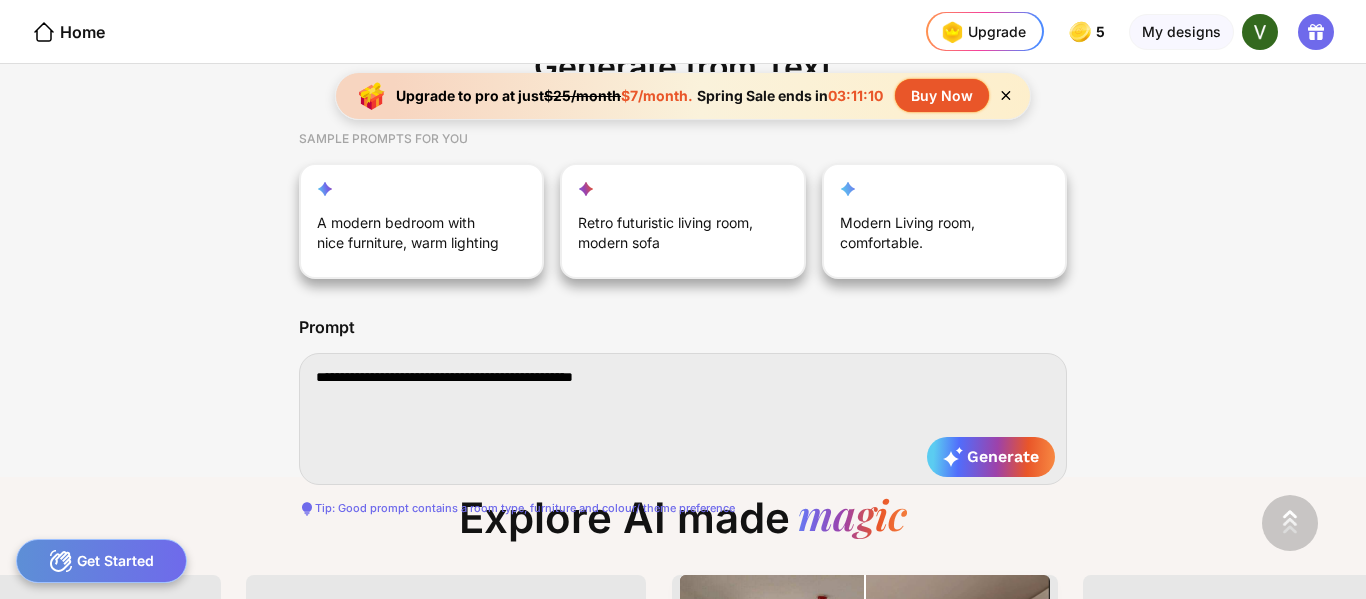 type on "**********" 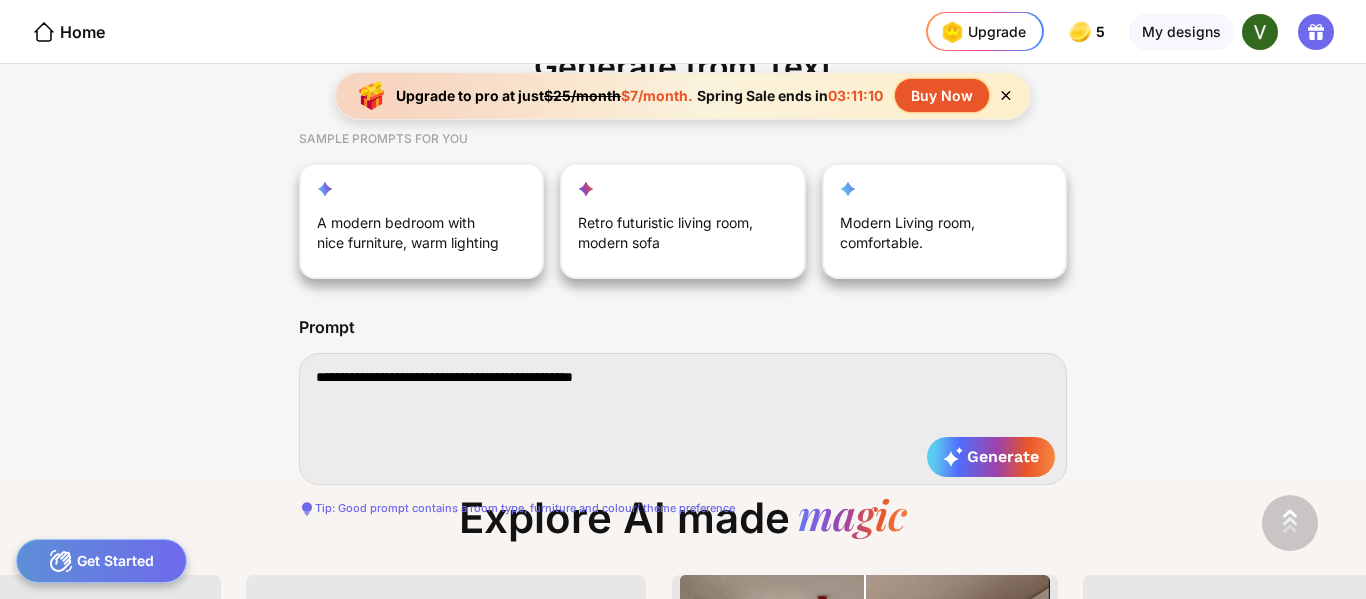 type on "**********" 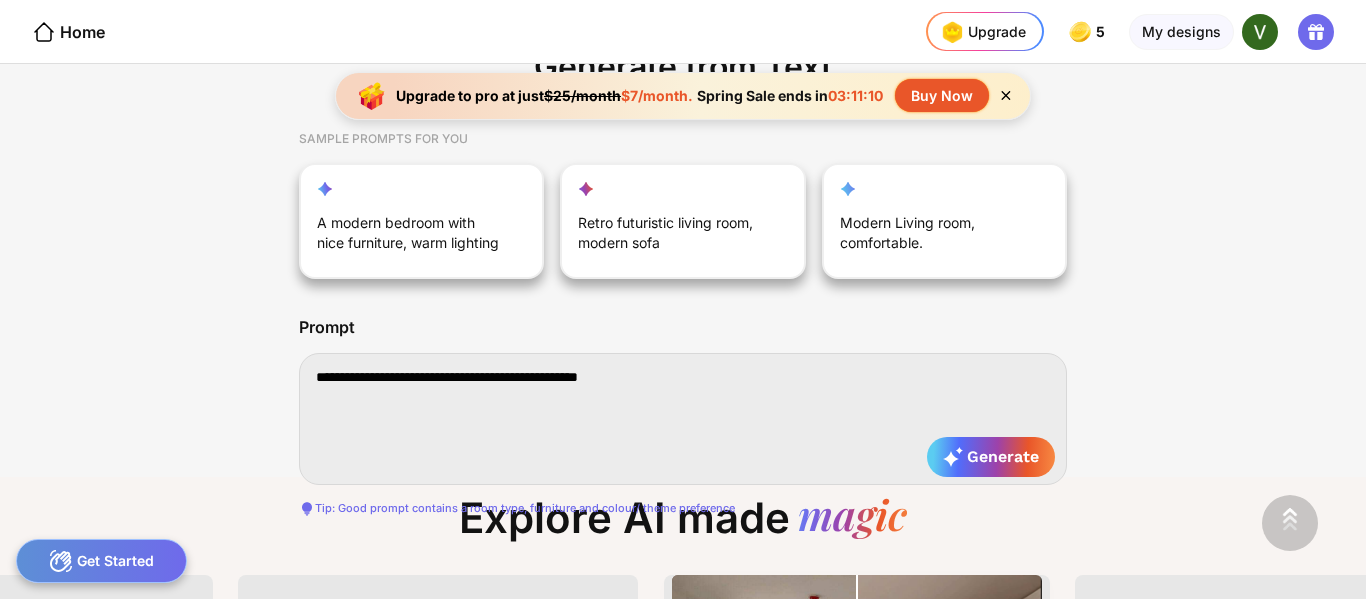 type on "**********" 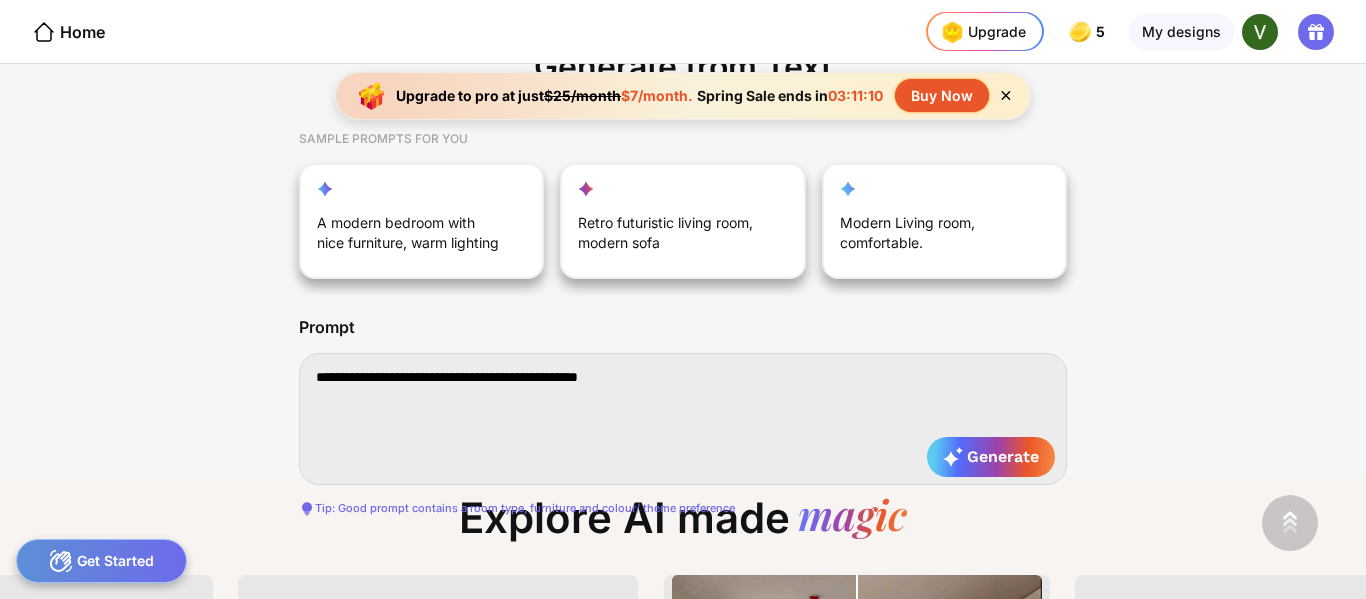 type on "**********" 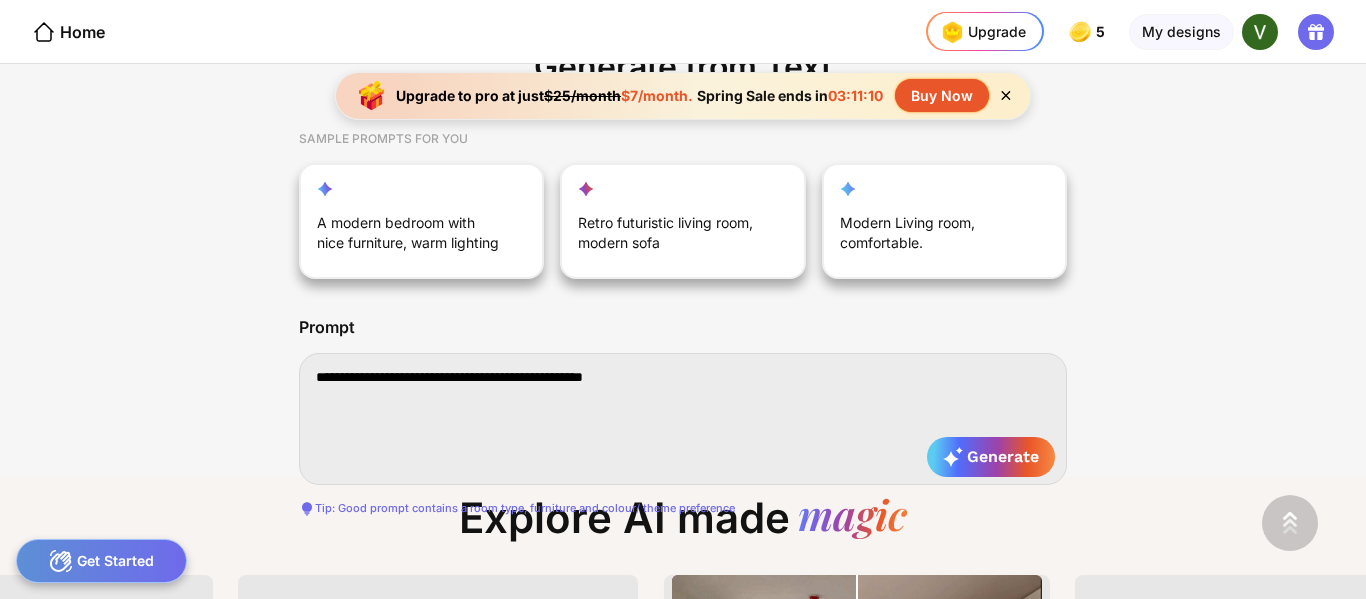 type on "**********" 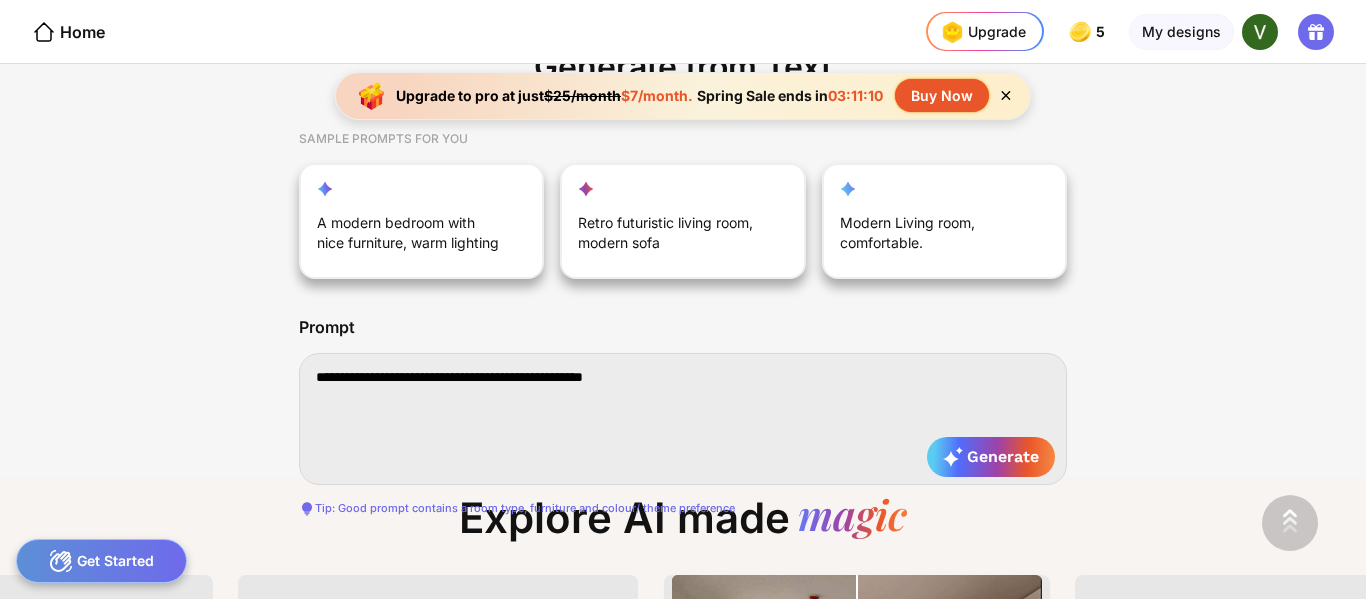 type on "**********" 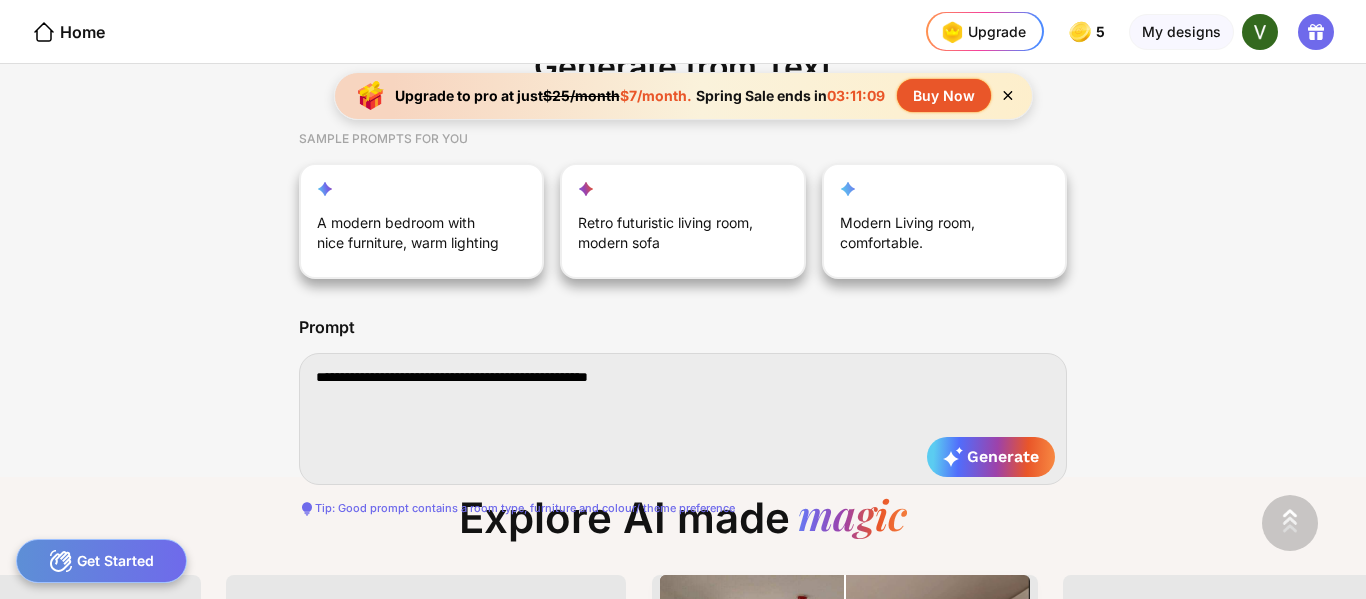 type on "**********" 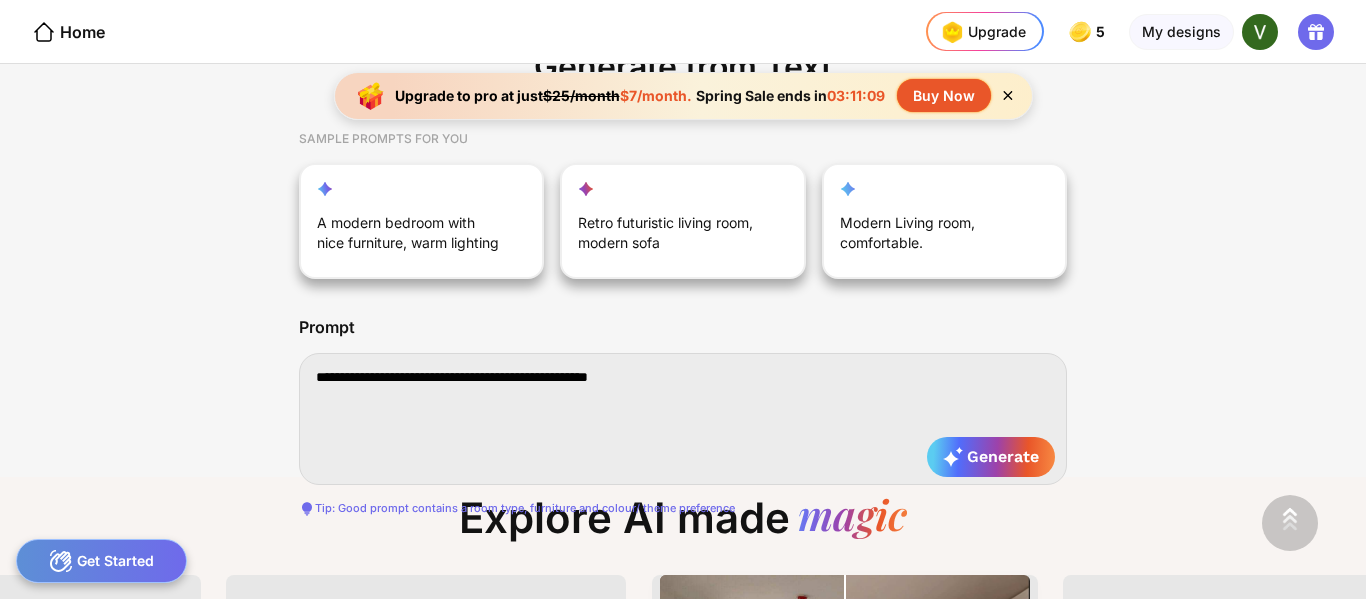 type on "**********" 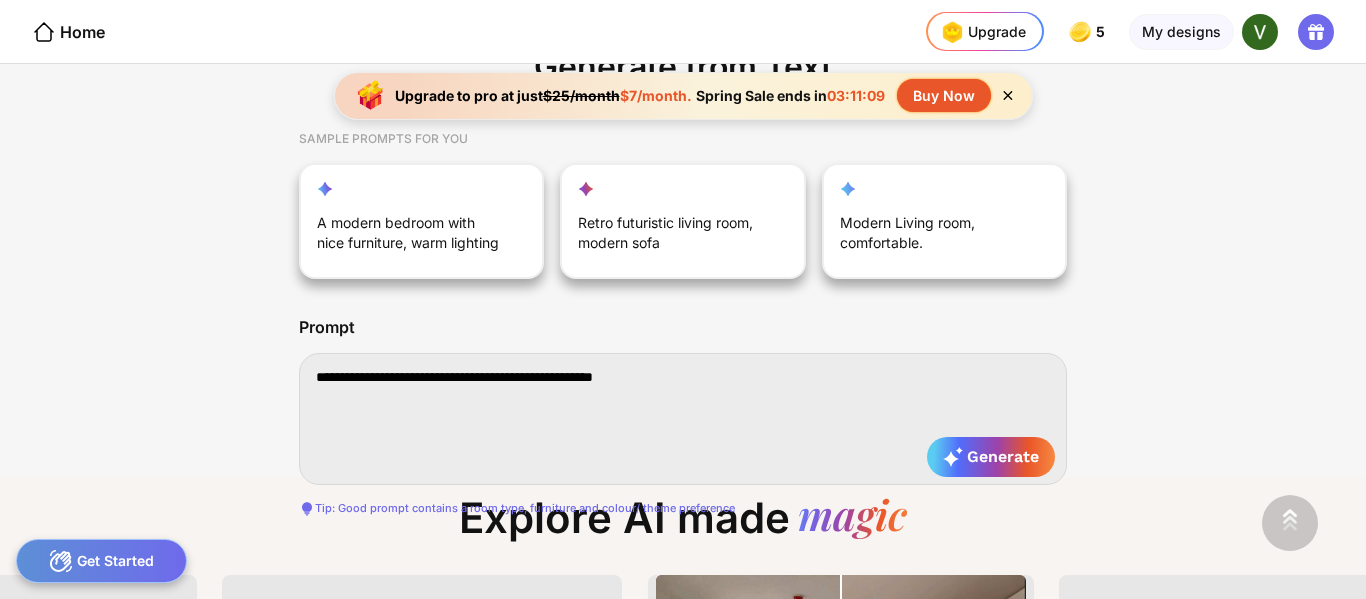 type on "**********" 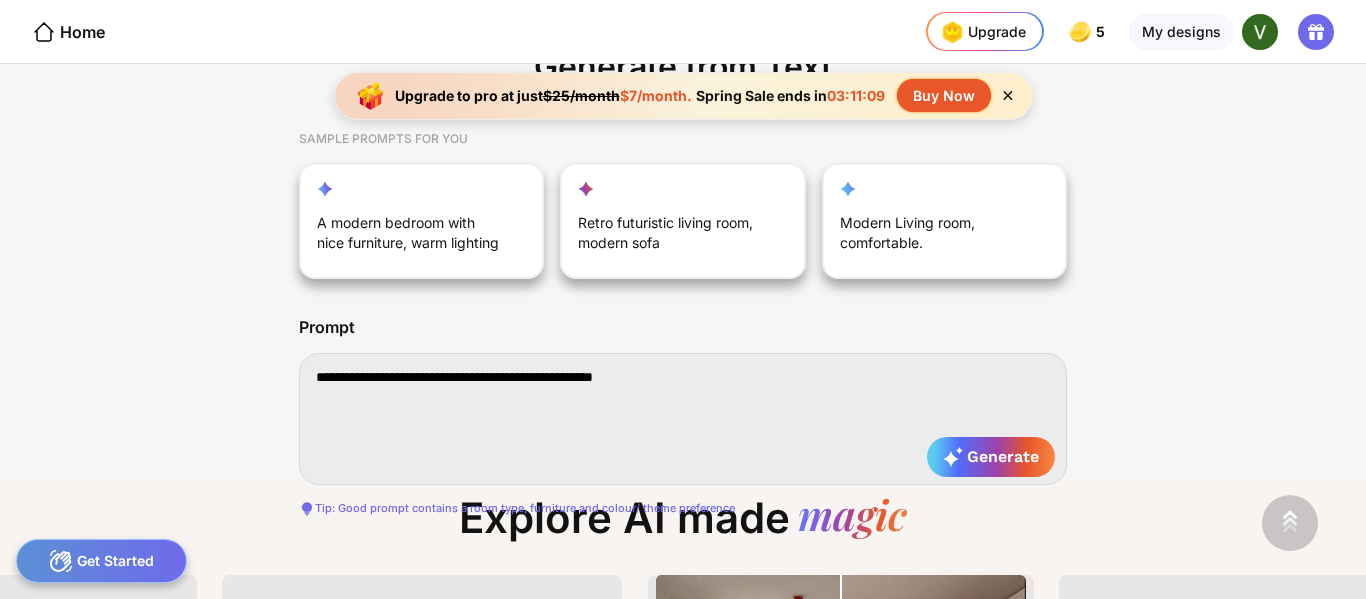 type on "**********" 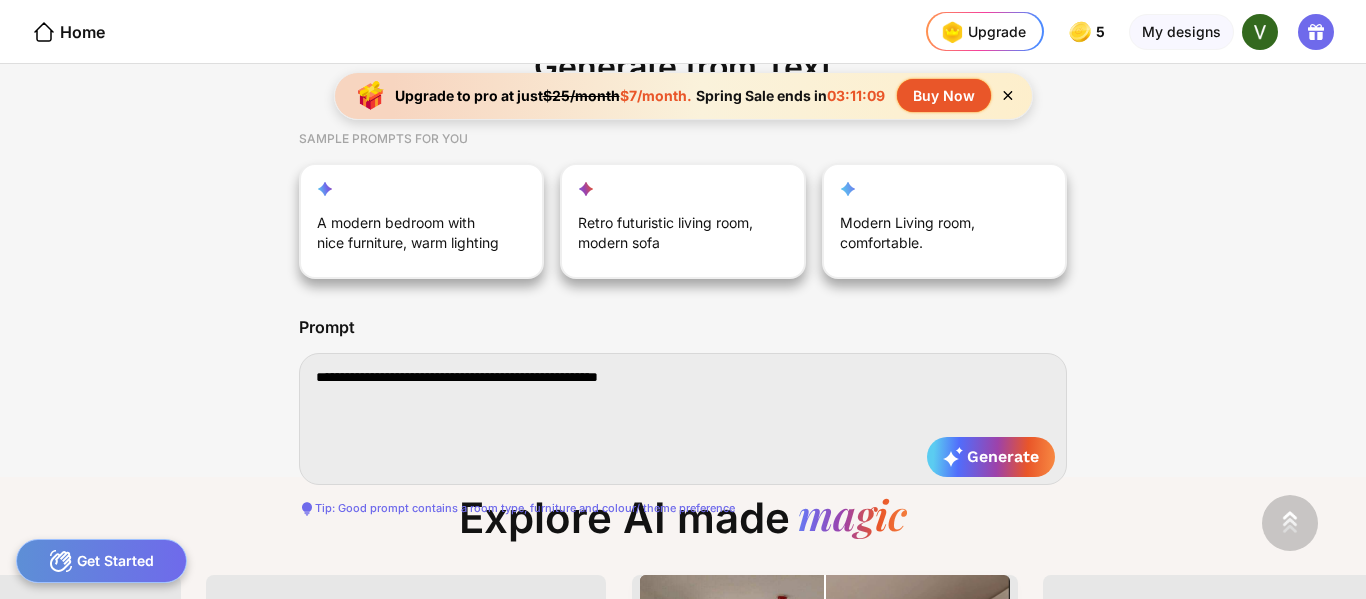 type on "**********" 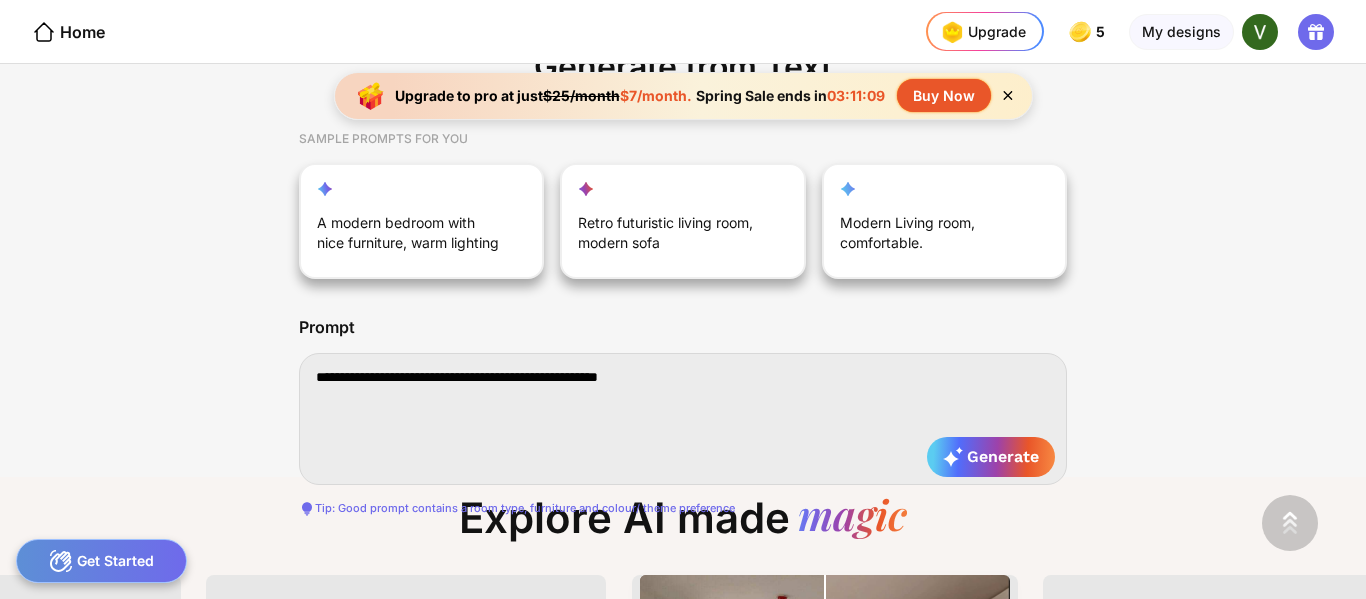 type on "**********" 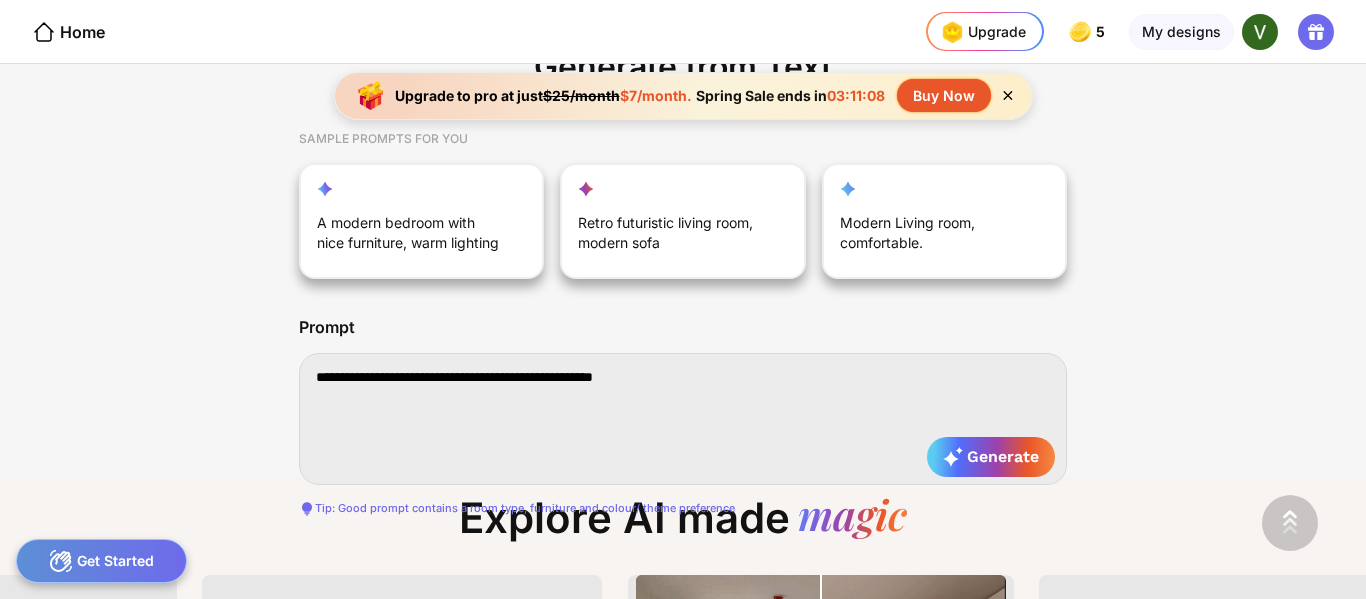 type on "**********" 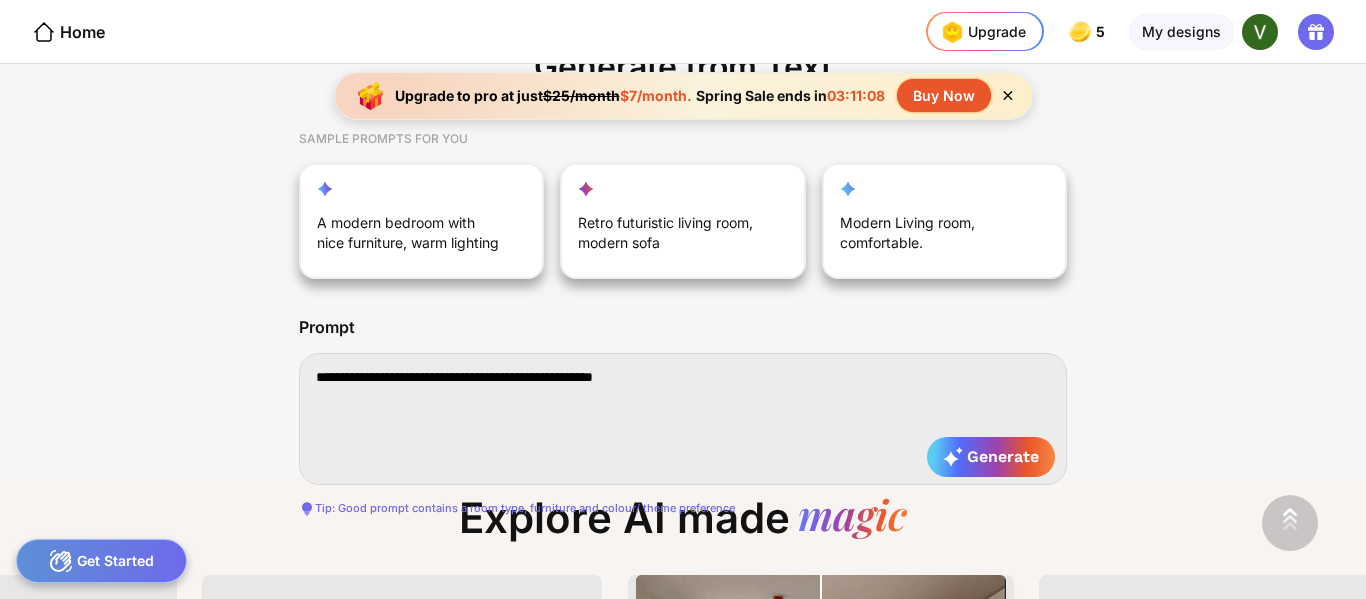 type on "**********" 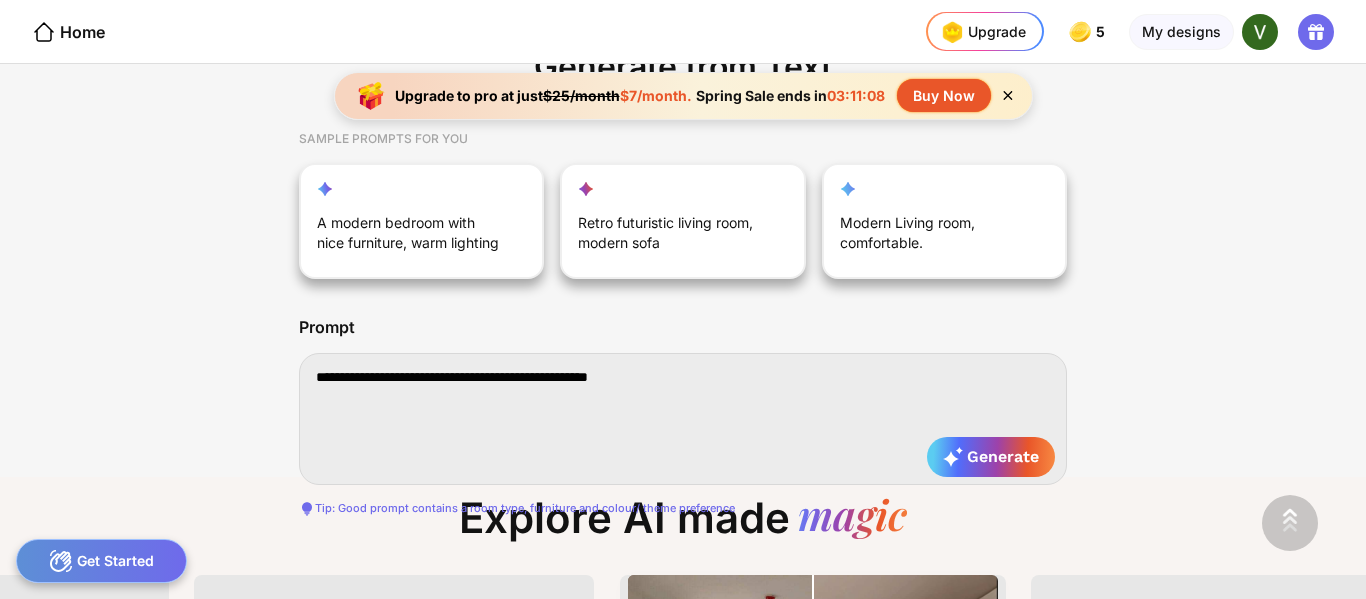 type on "**********" 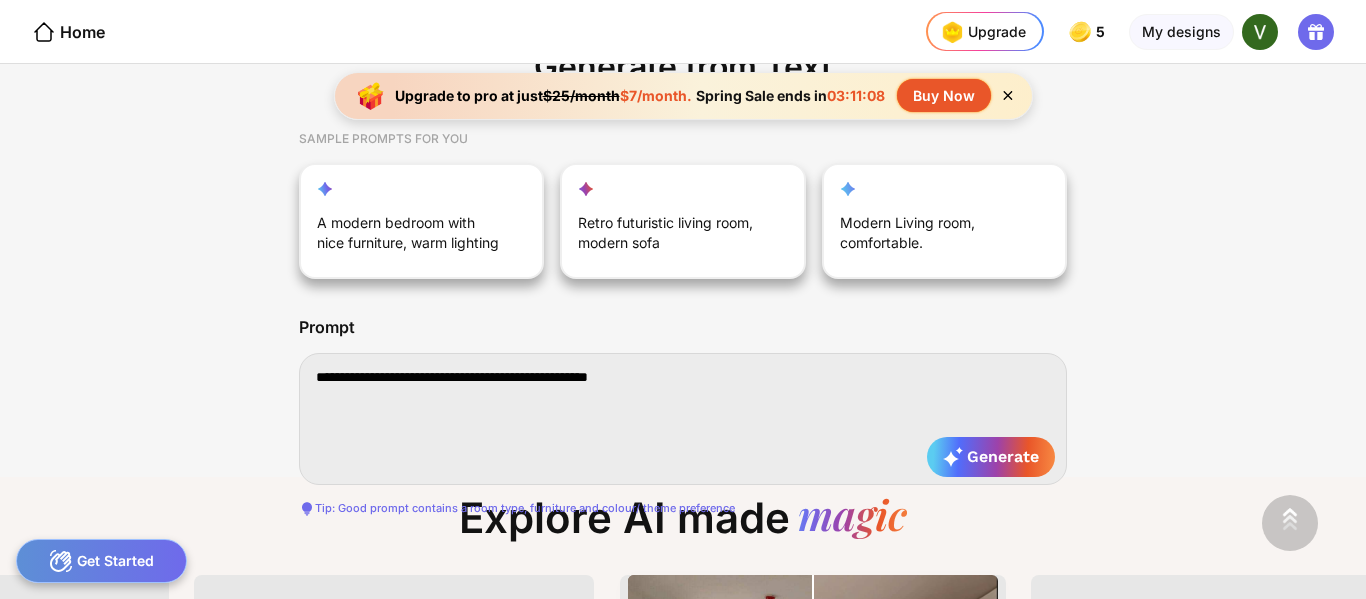 type on "**********" 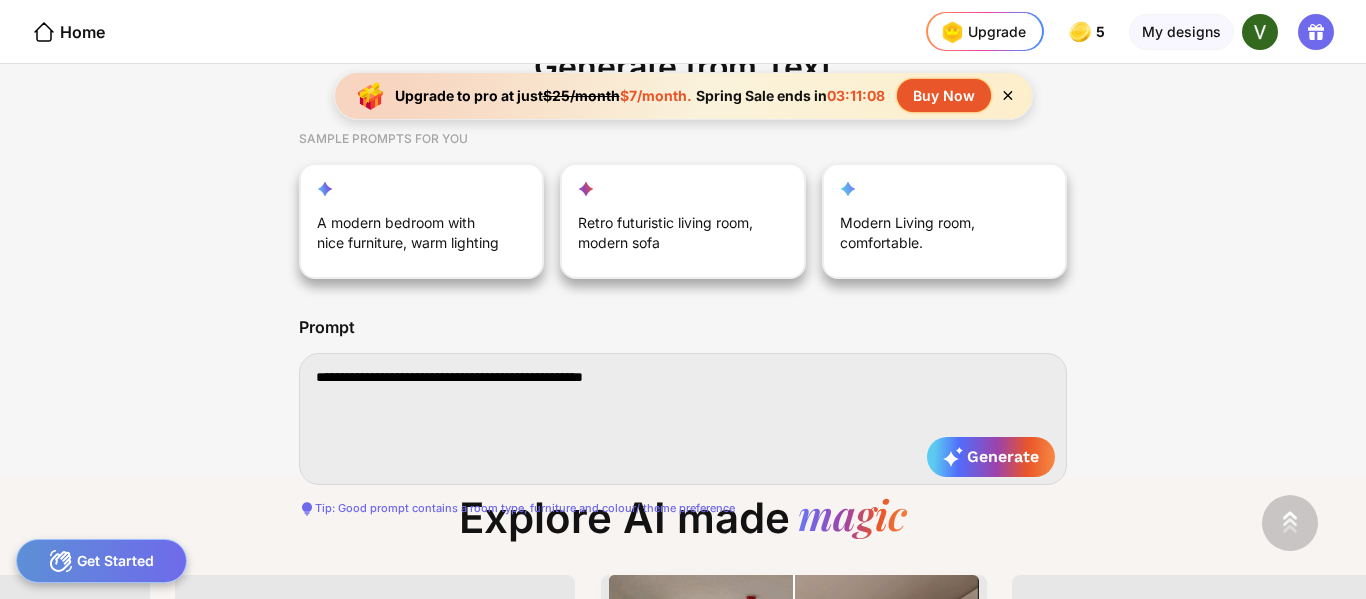 type on "**********" 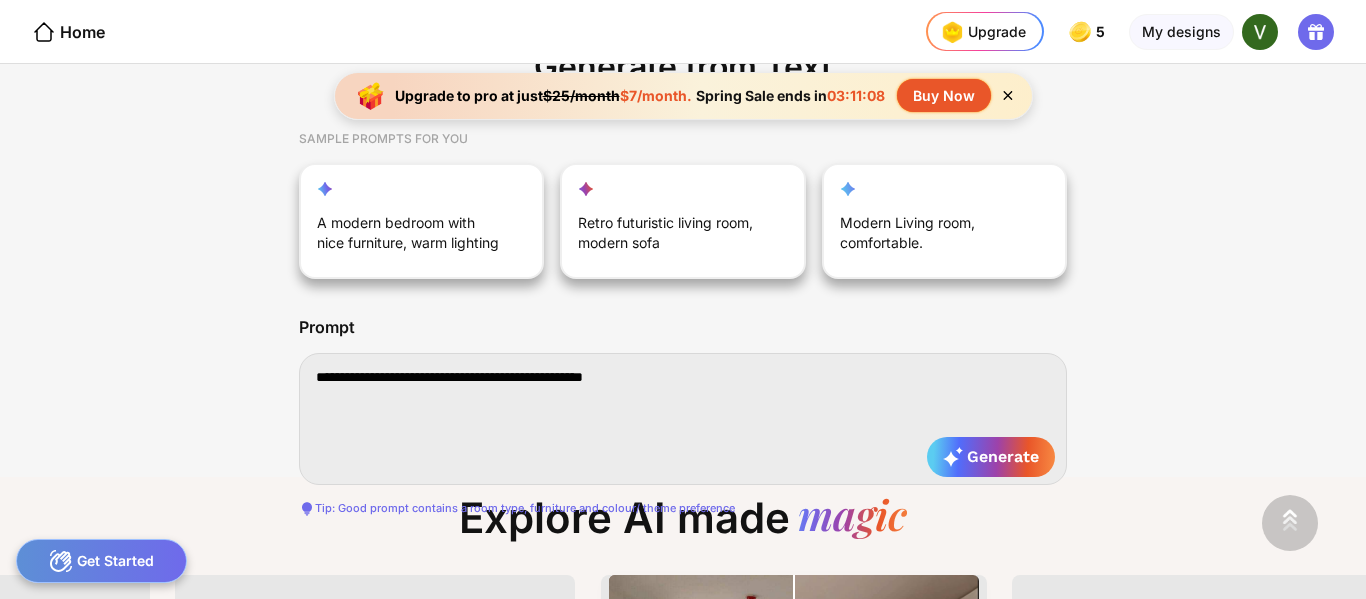 type on "**********" 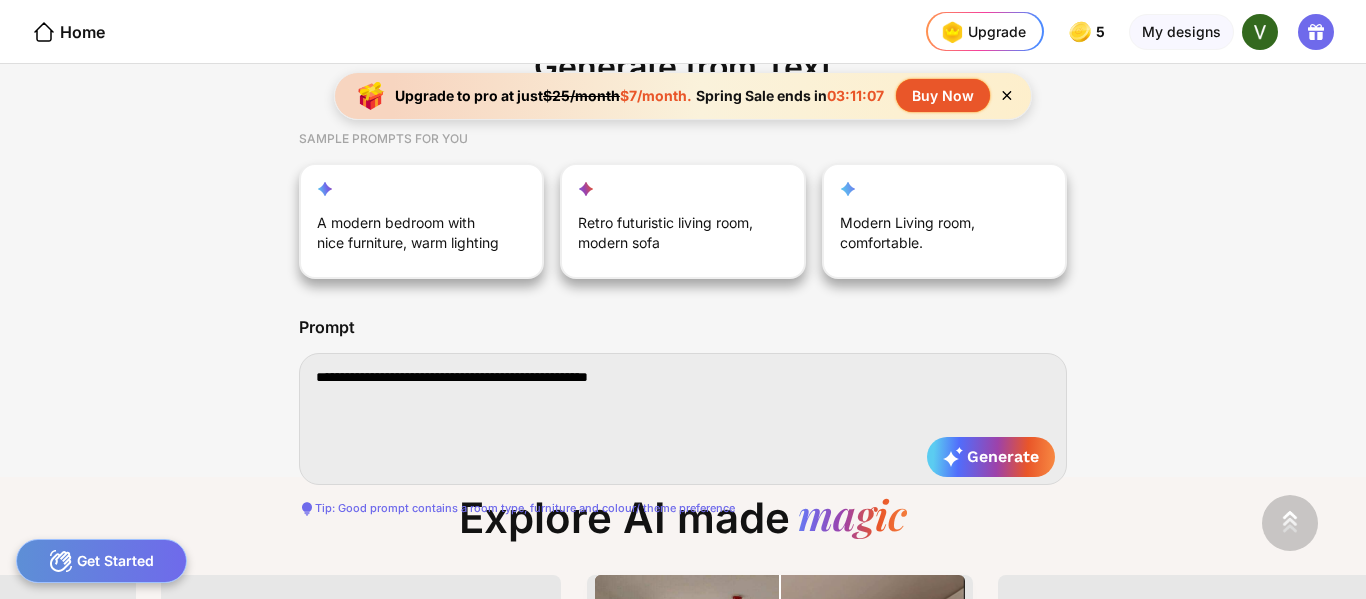 type on "**********" 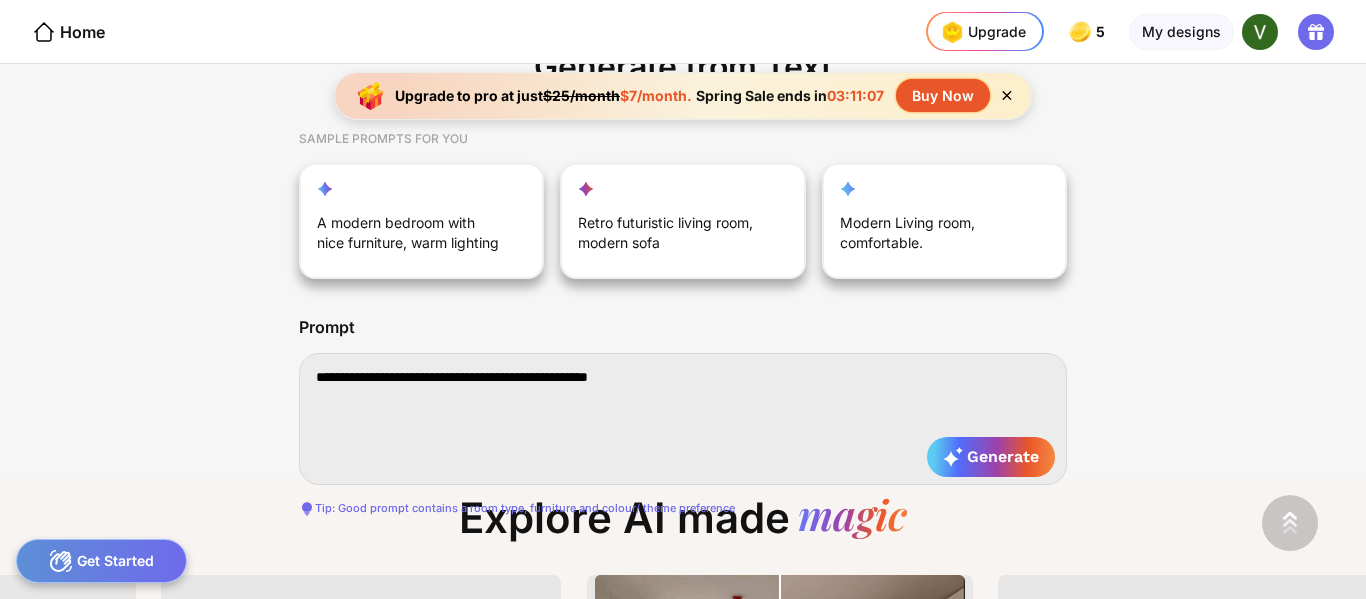 type on "**********" 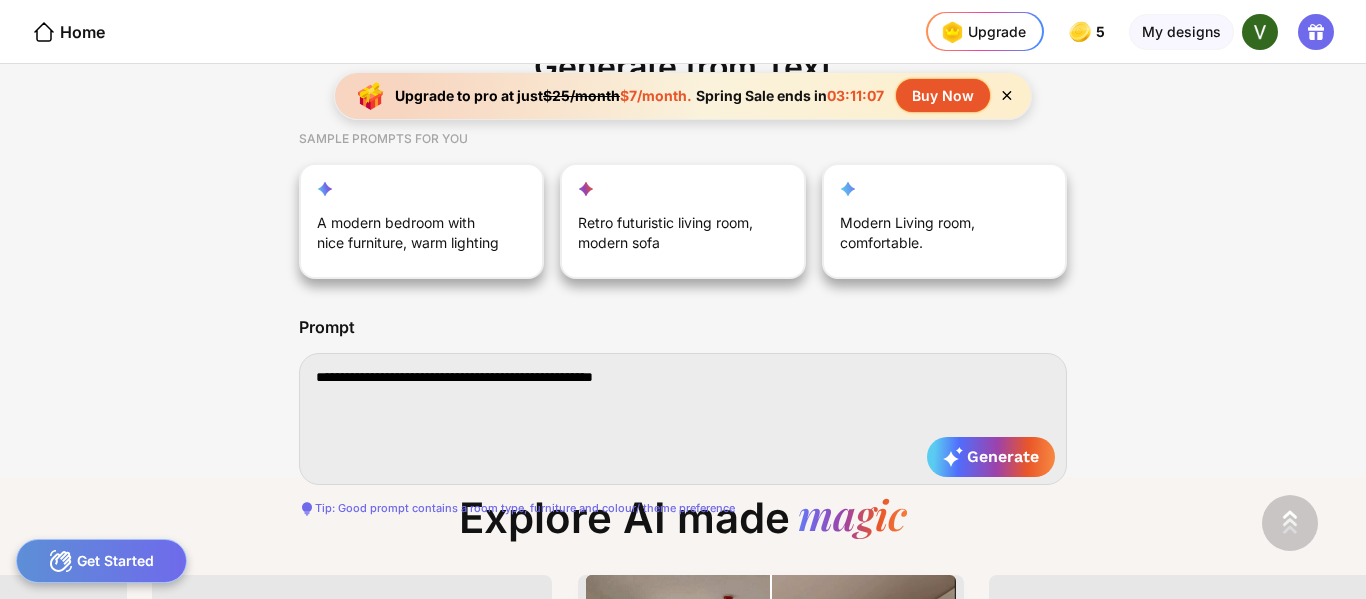 type on "**********" 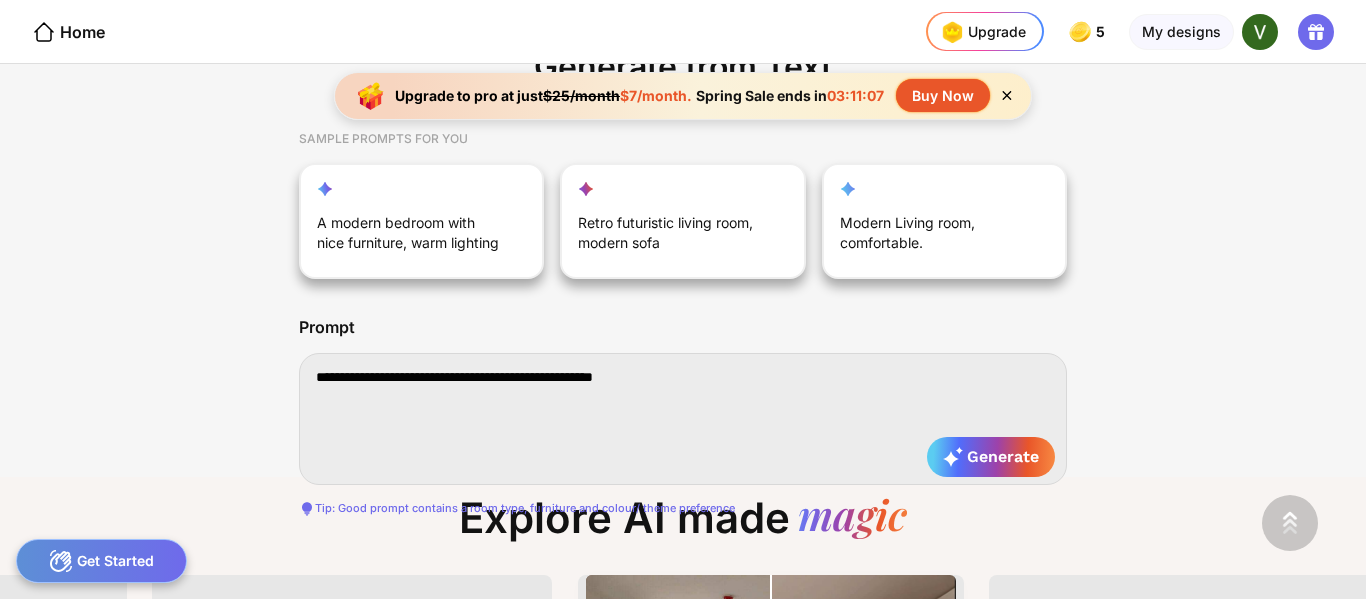 type on "**********" 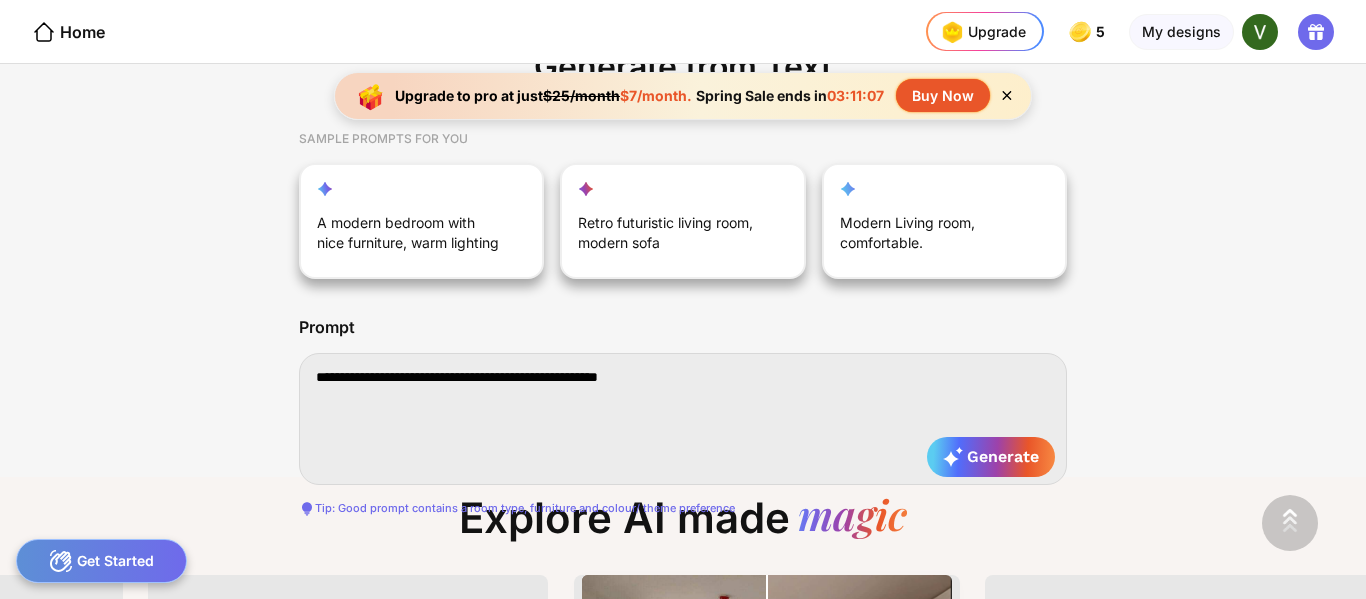 type on "**********" 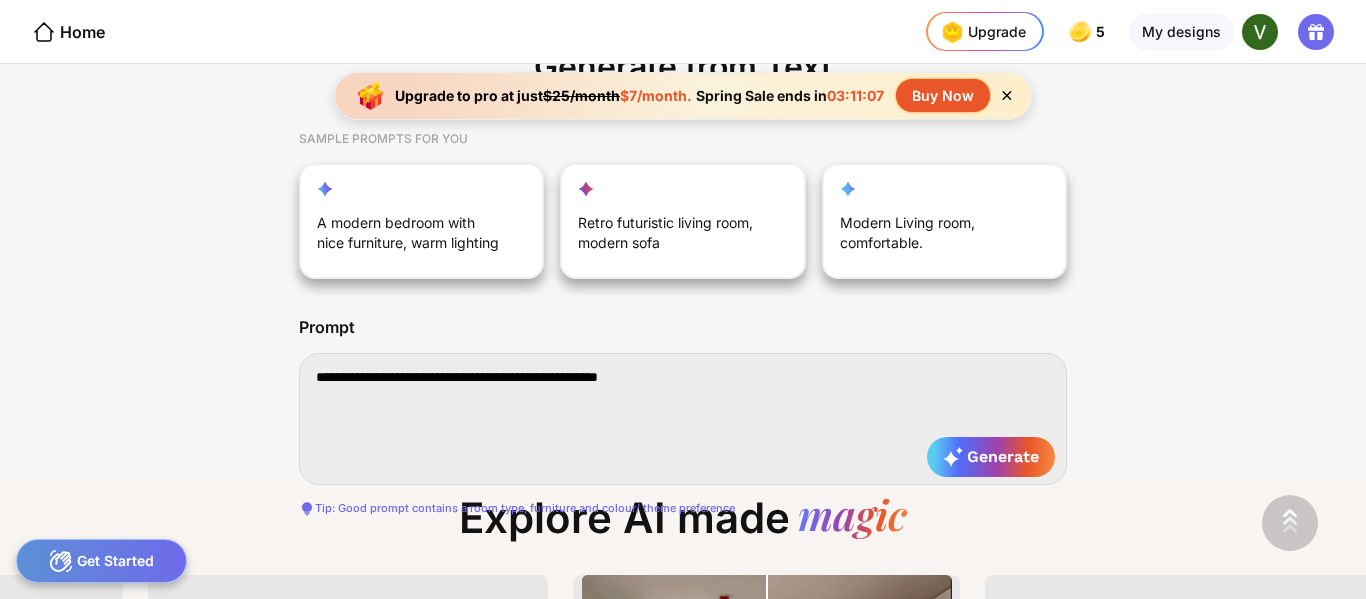 type on "**********" 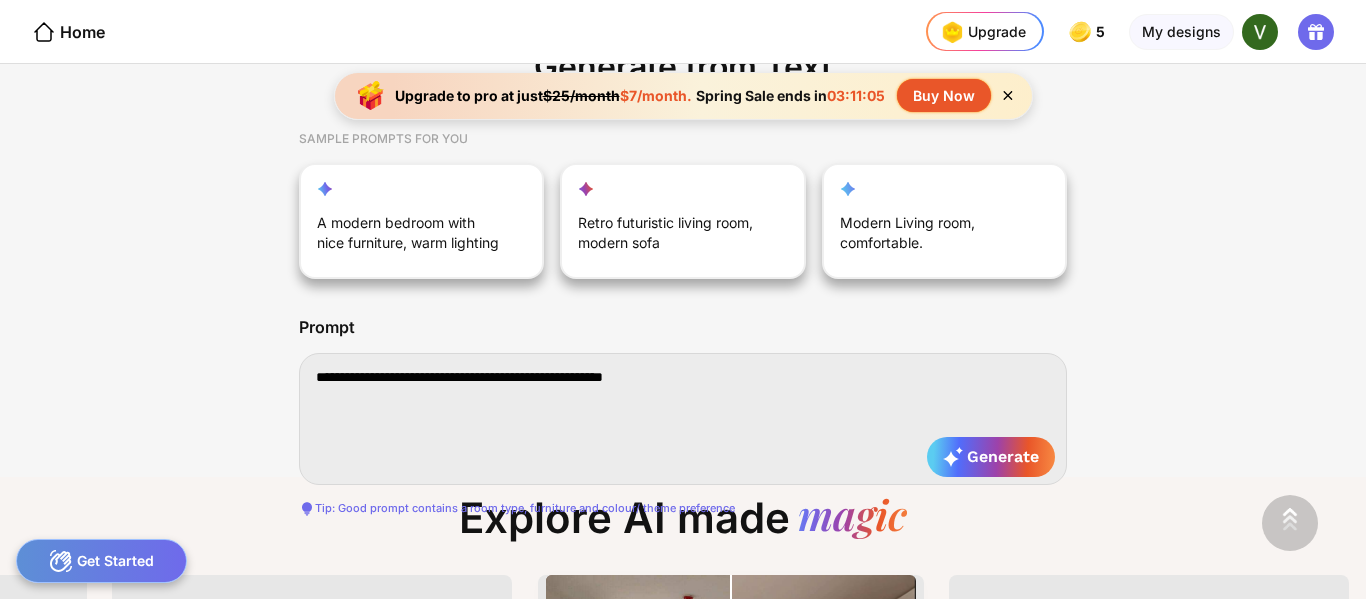 type on "**********" 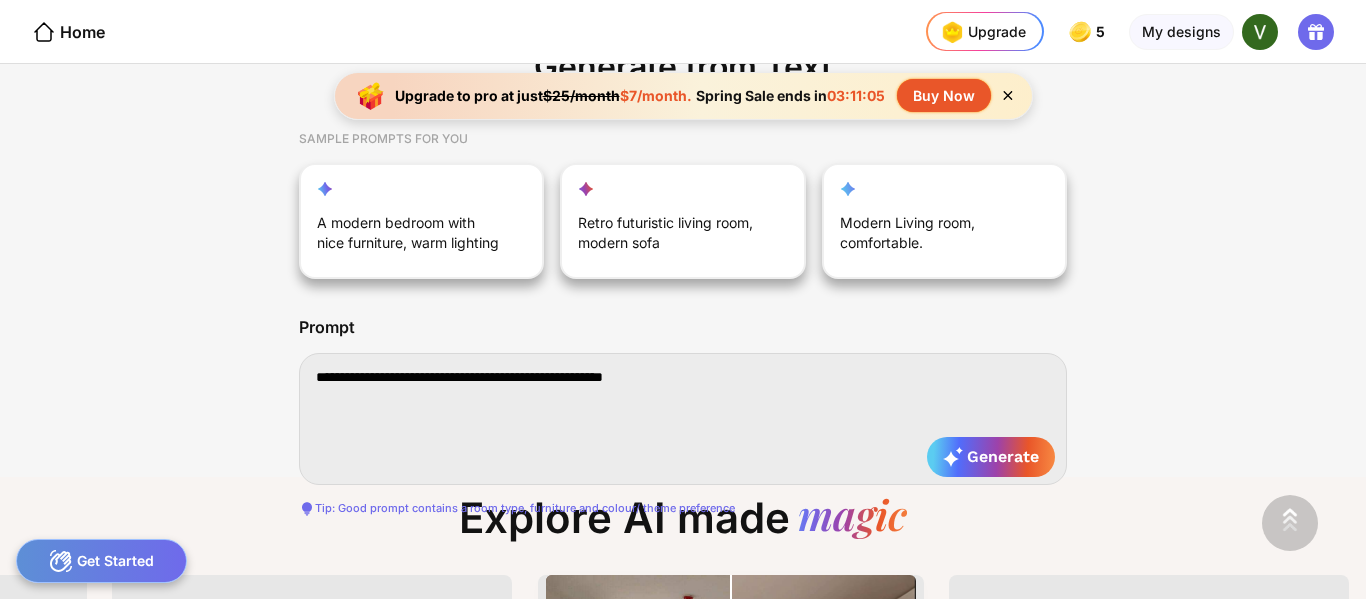 type on "**********" 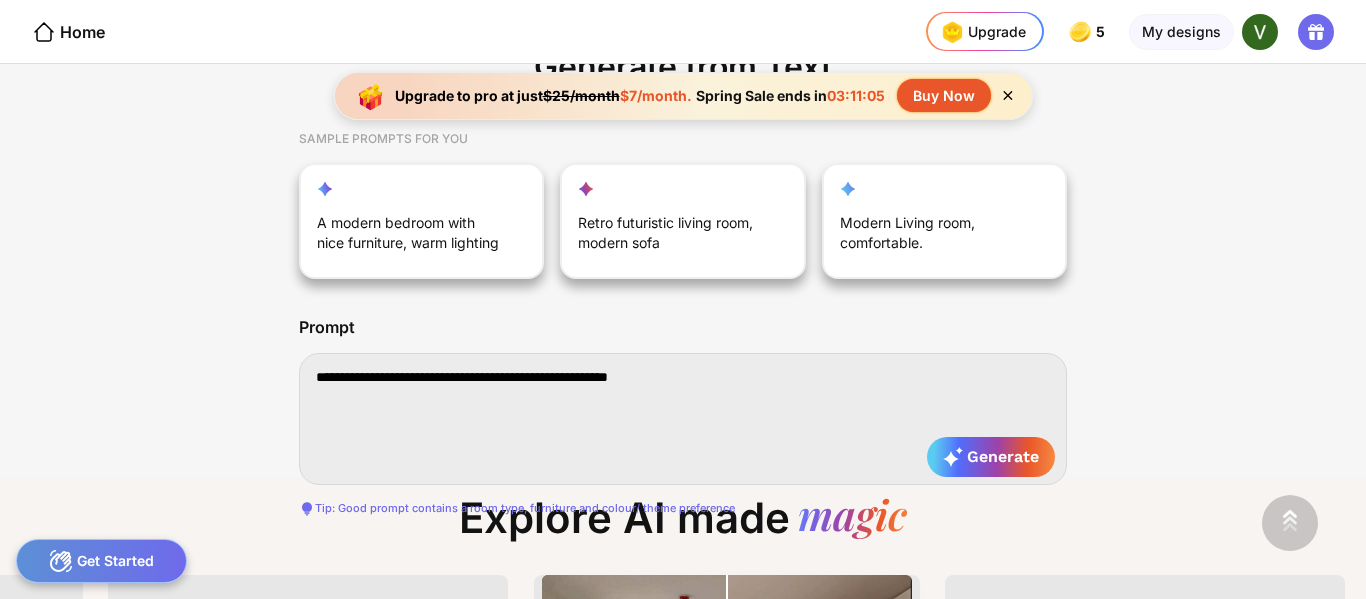 type on "**********" 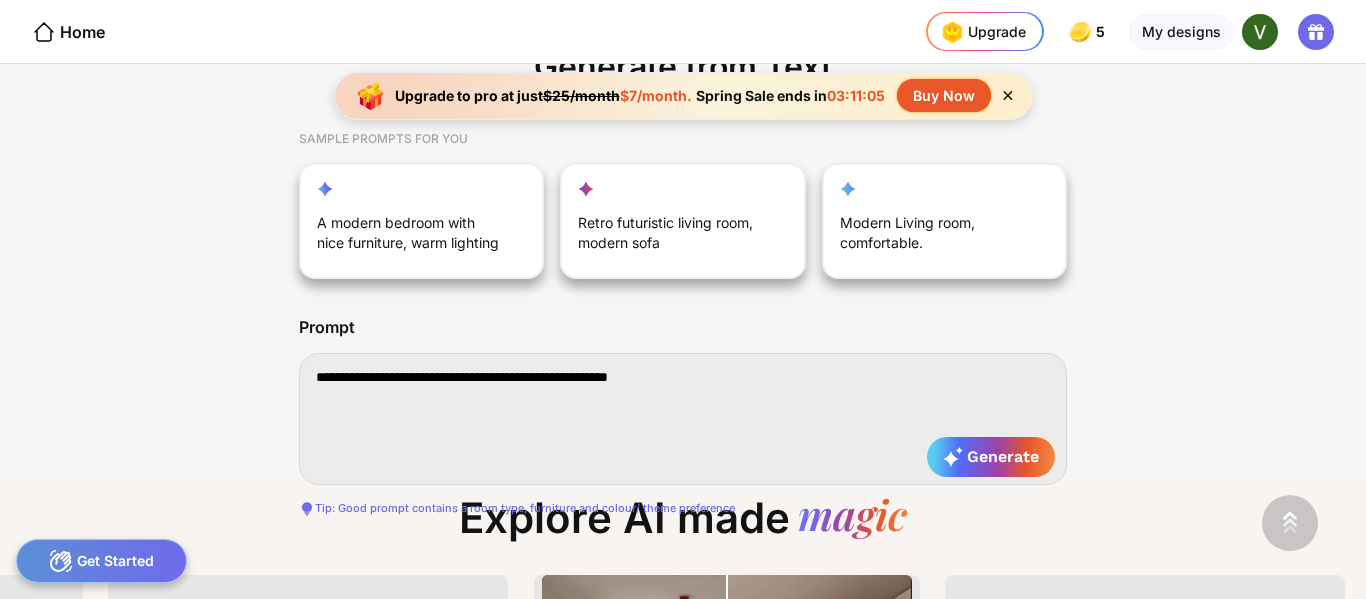 type on "**********" 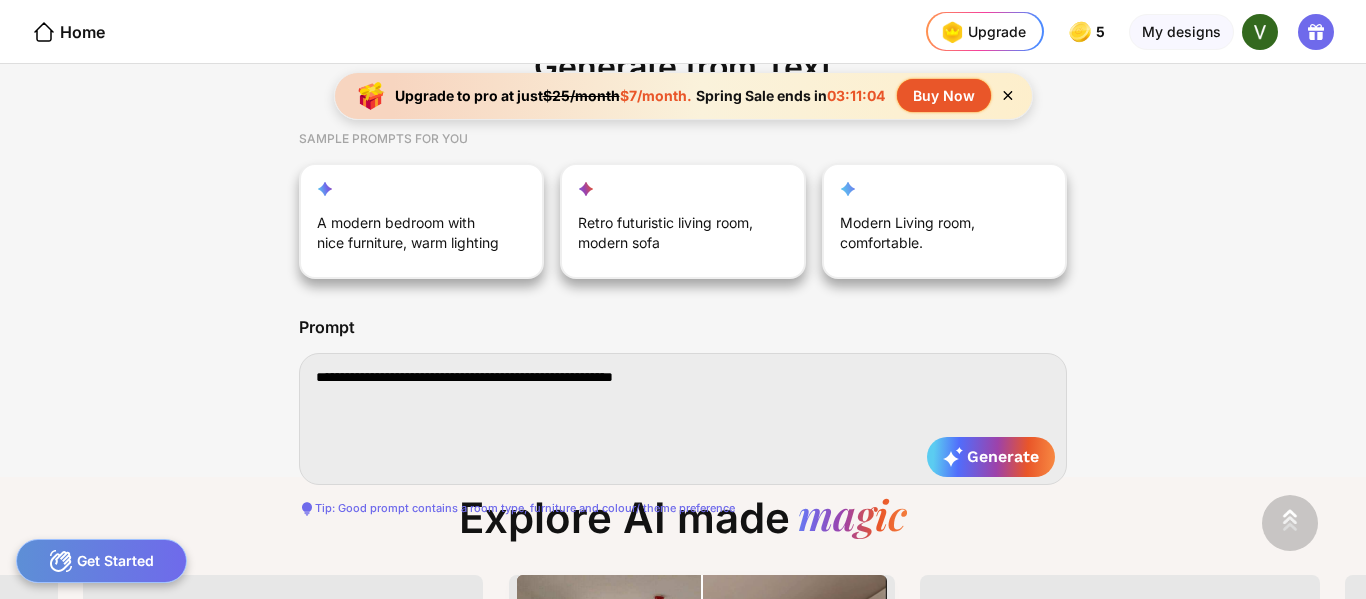 type on "**********" 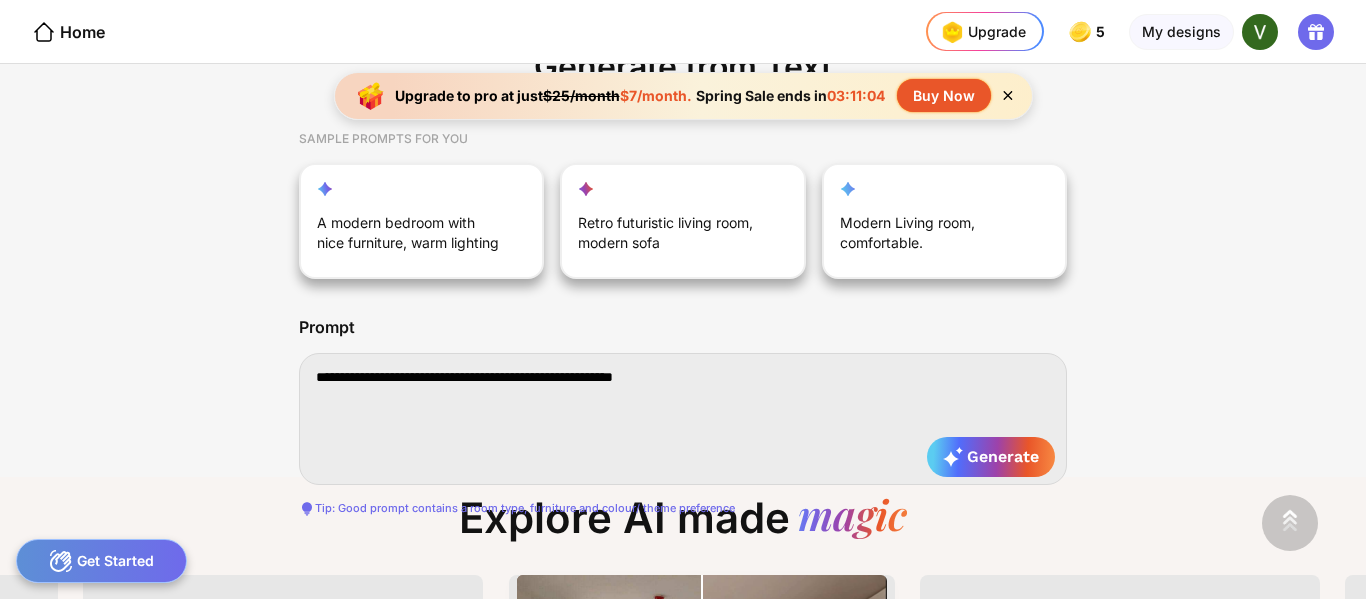 type on "**********" 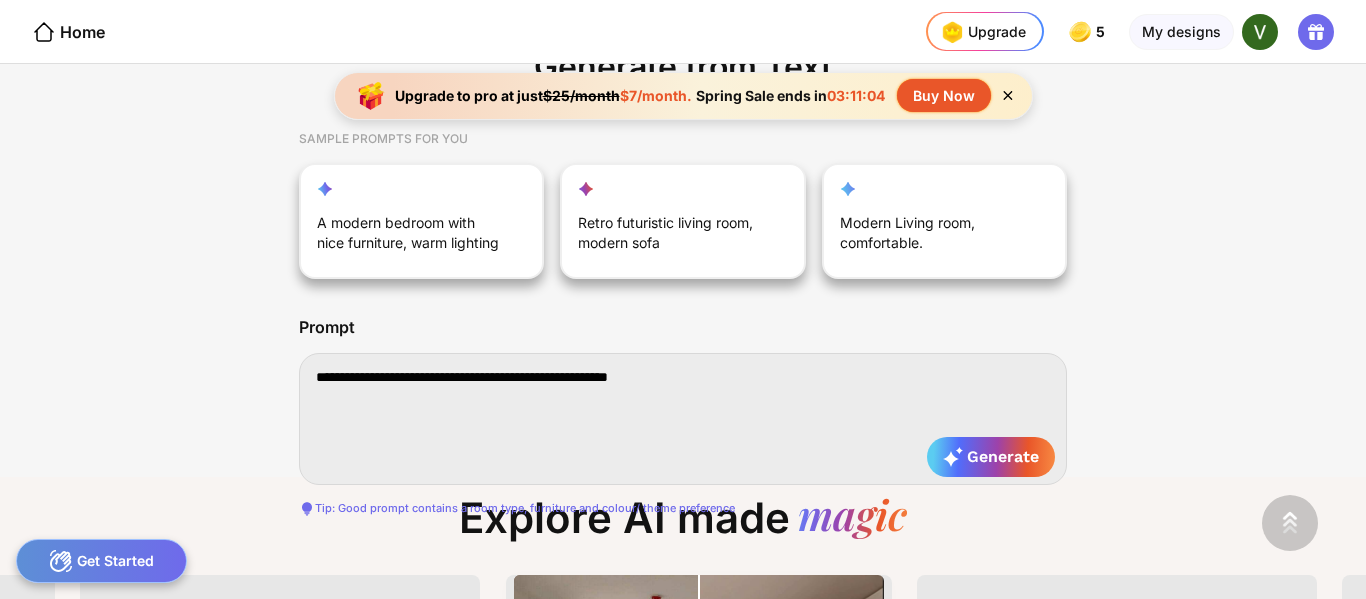type on "**********" 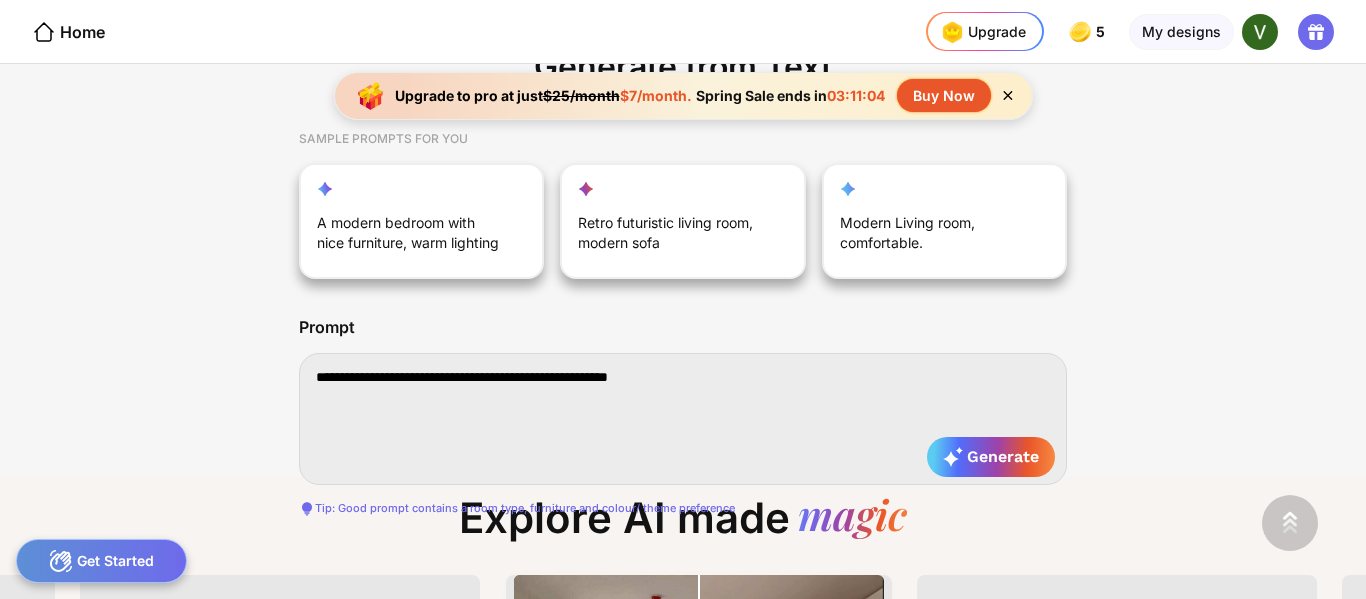 type on "**********" 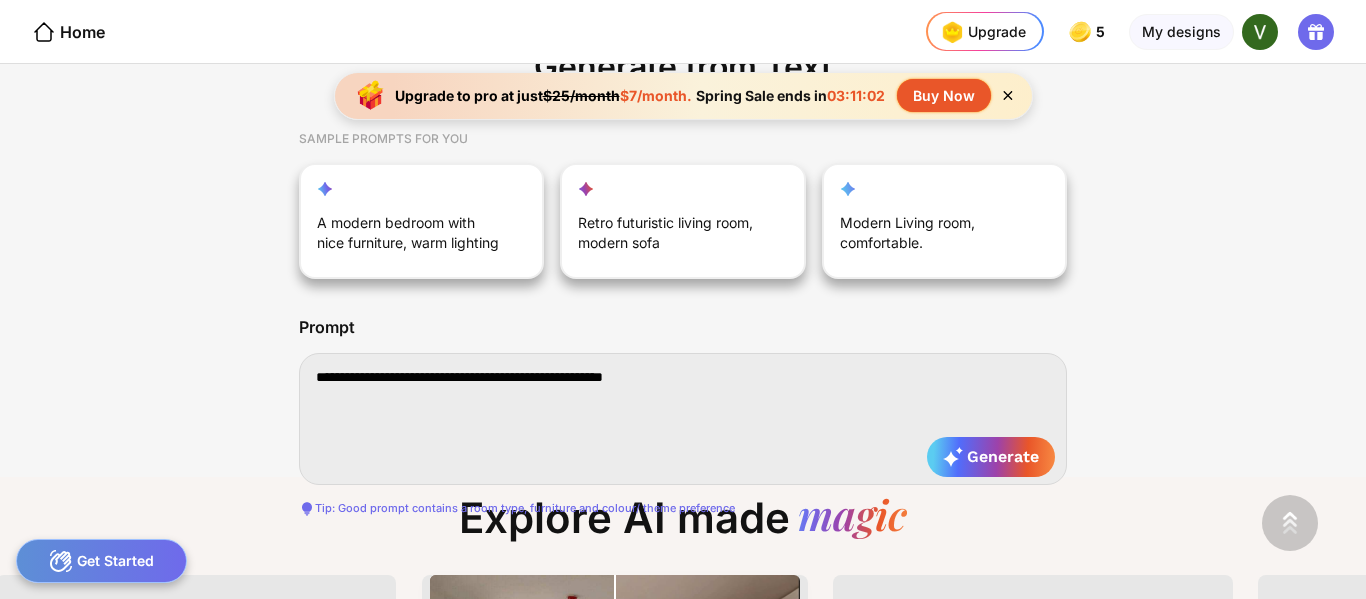 type on "**********" 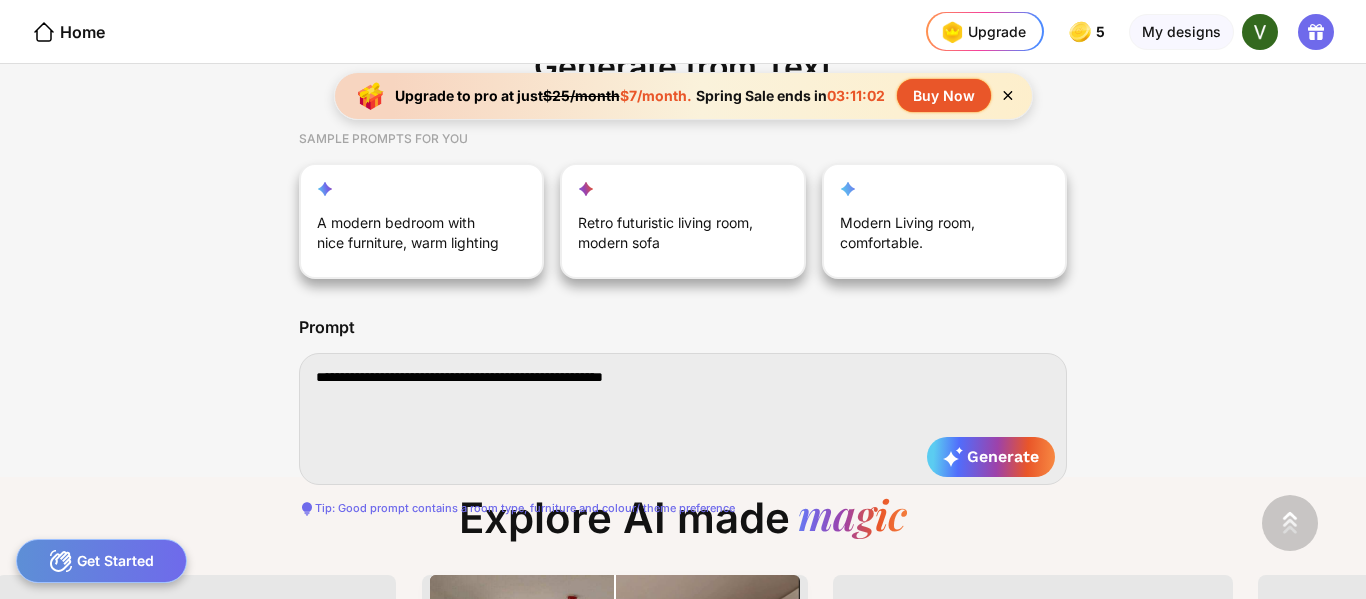 type on "**********" 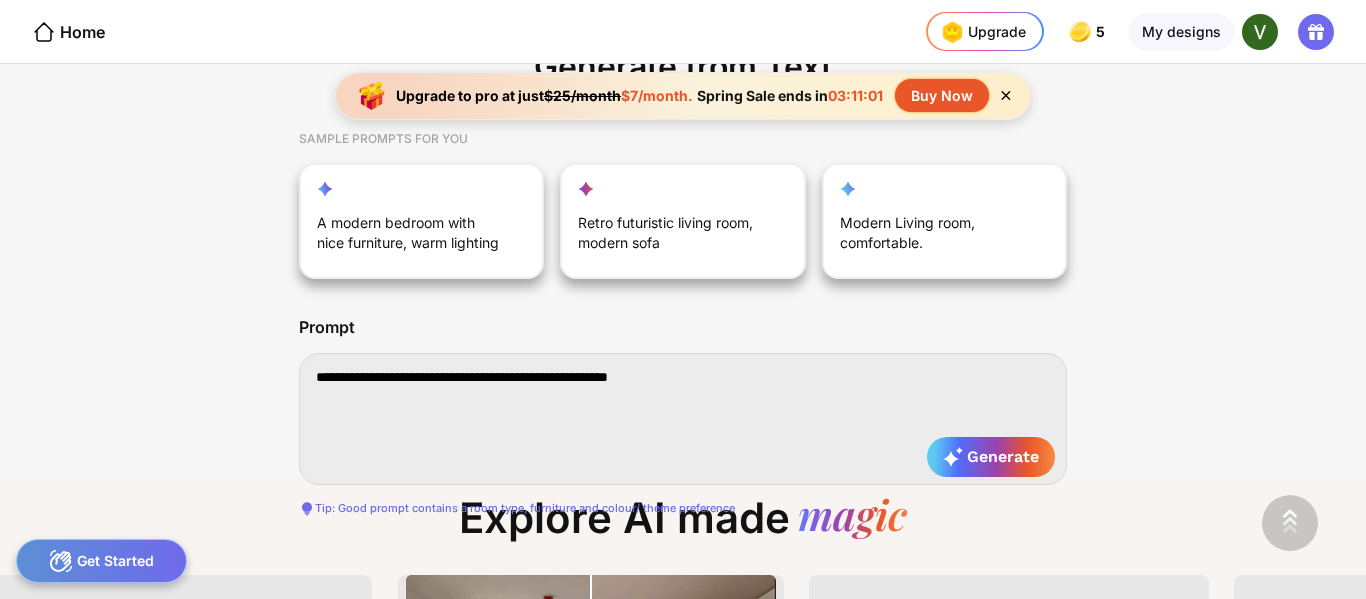 type on "**********" 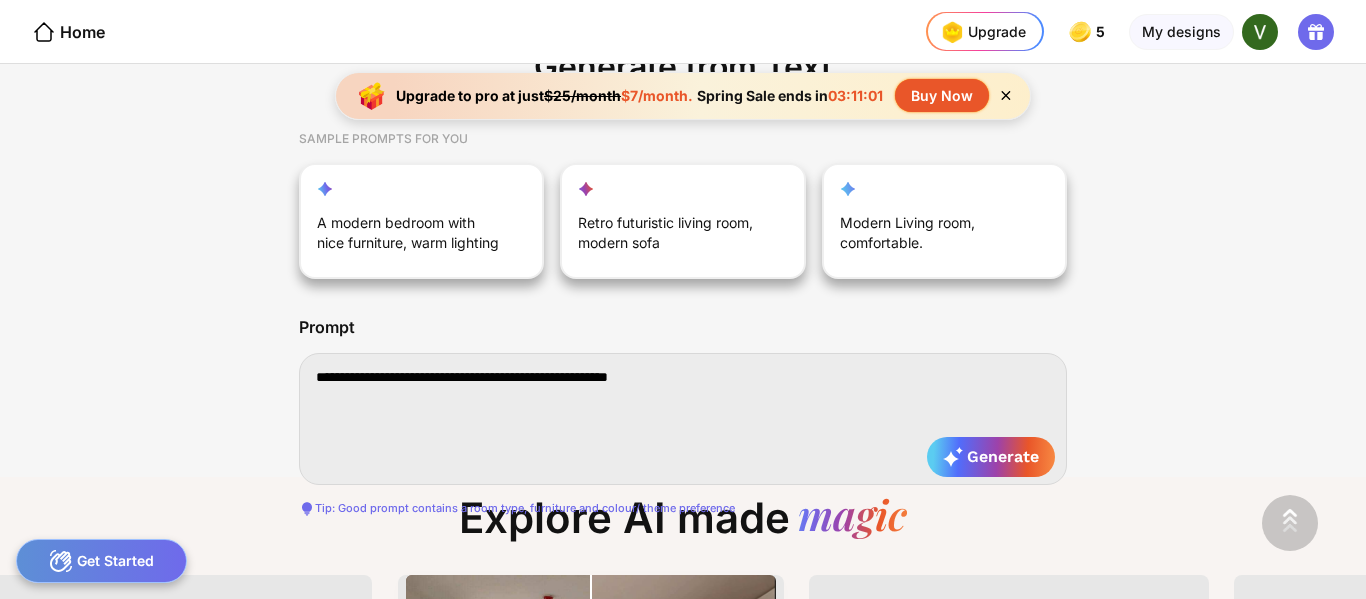 type on "**********" 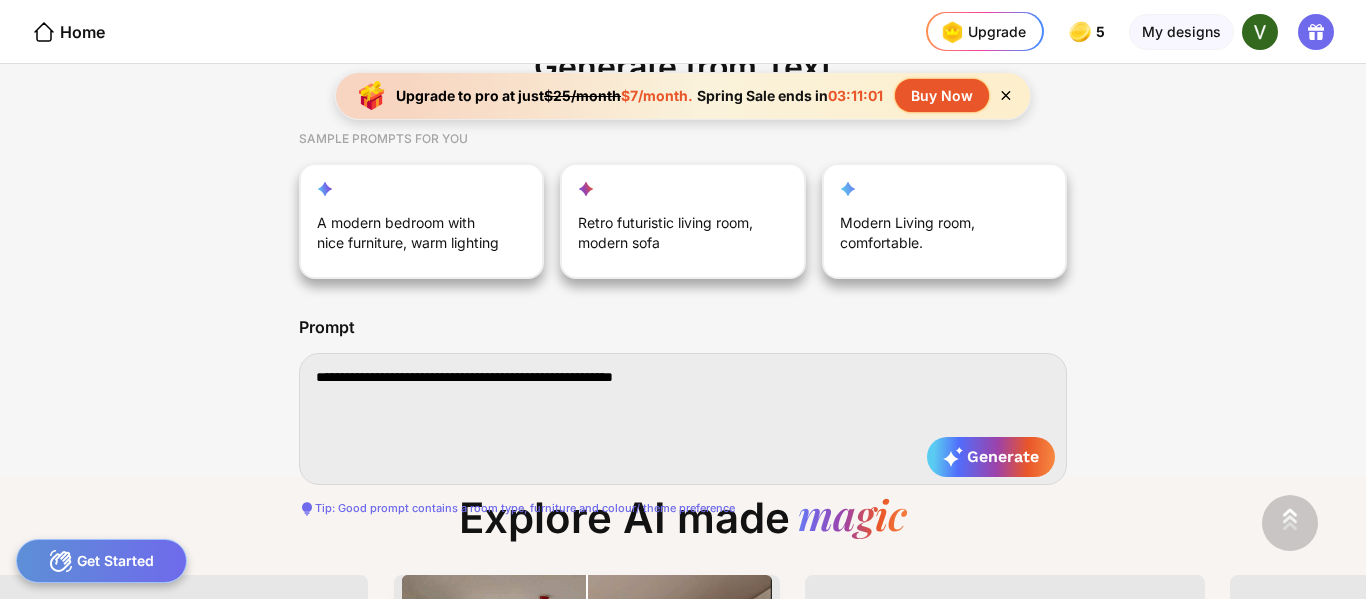 type on "**********" 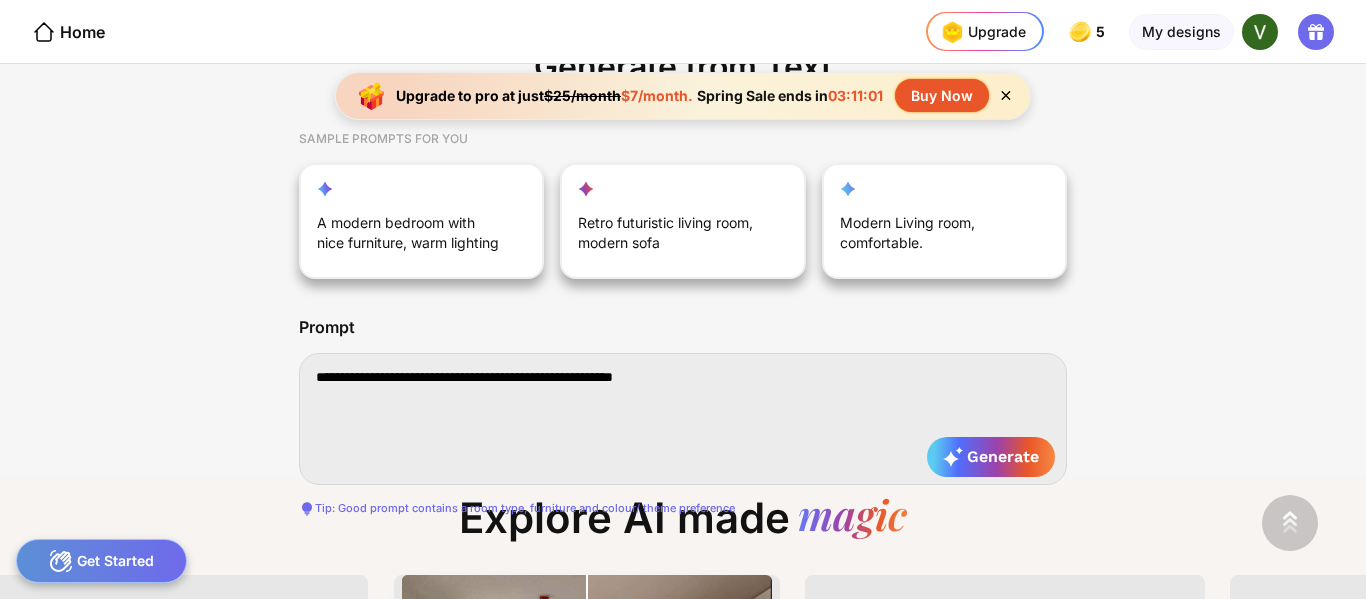 type on "**********" 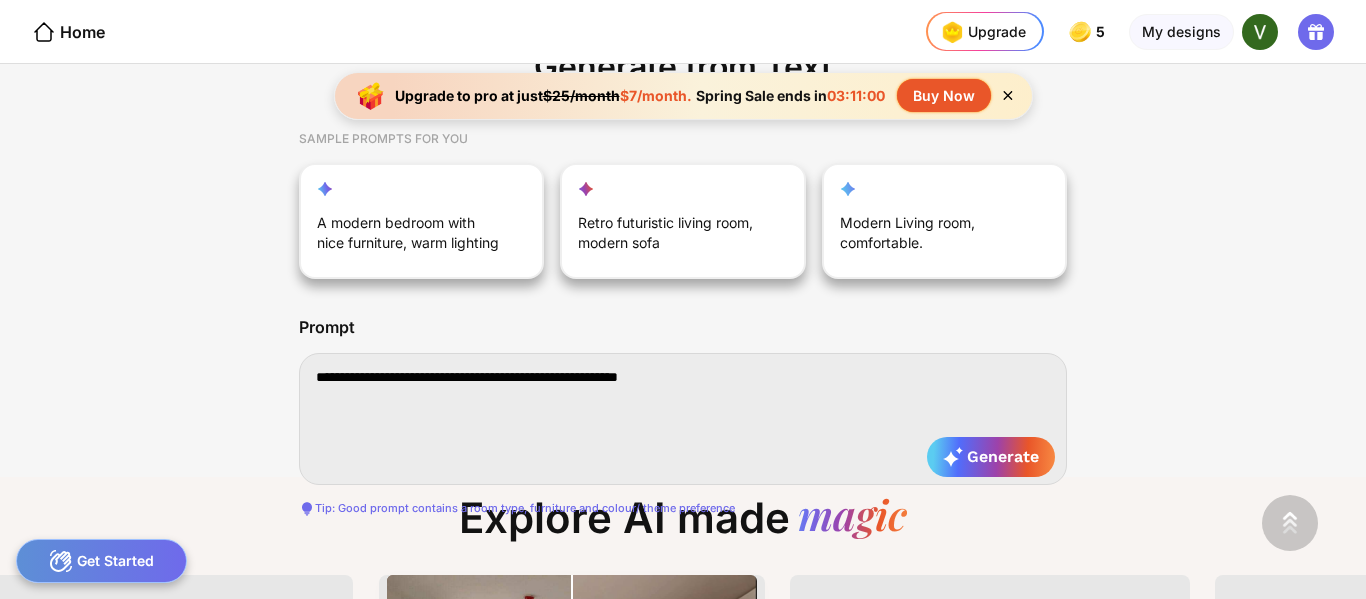 type on "**********" 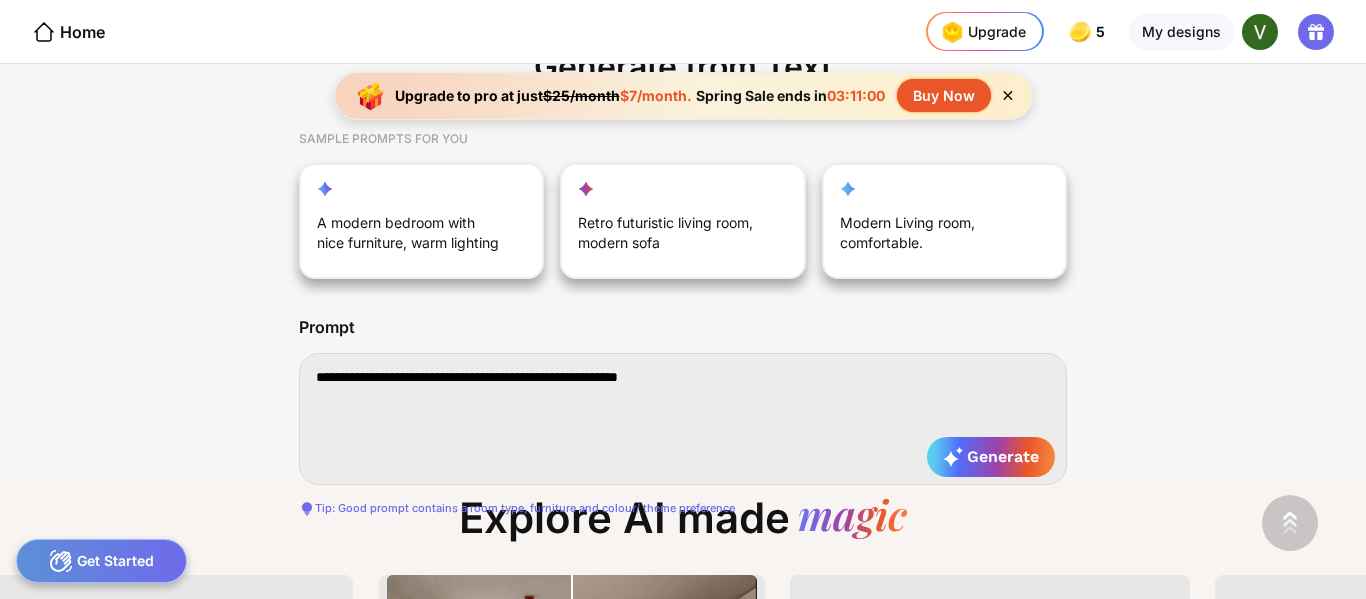 type on "**********" 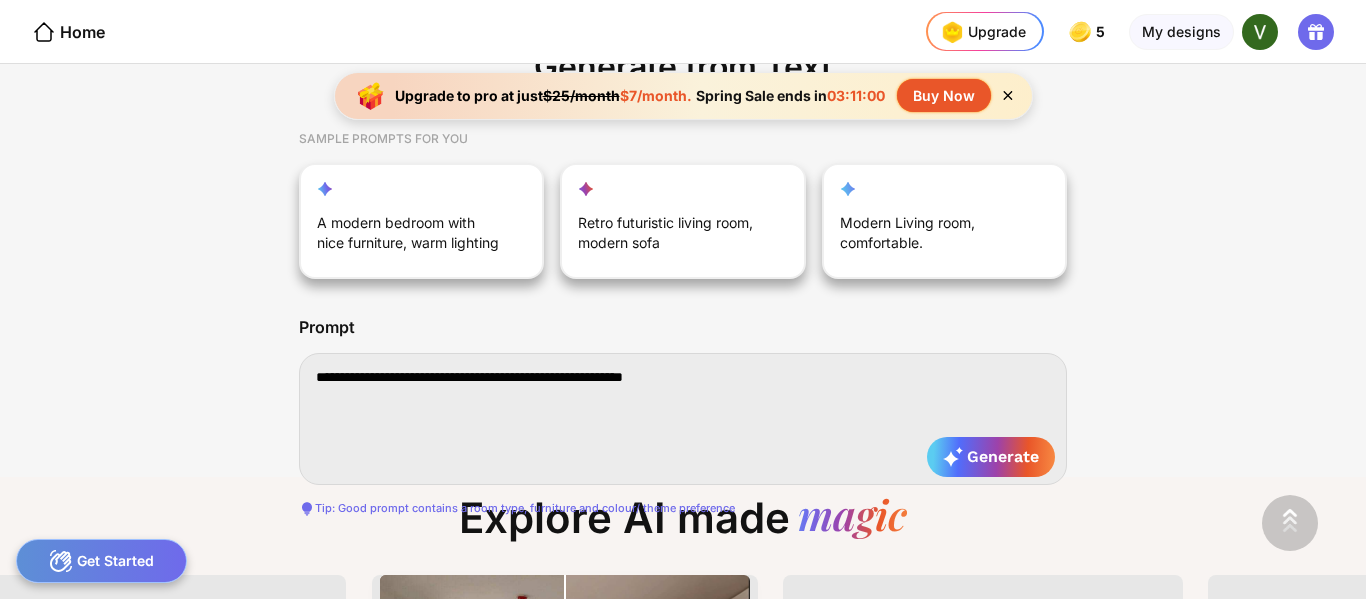 type on "**********" 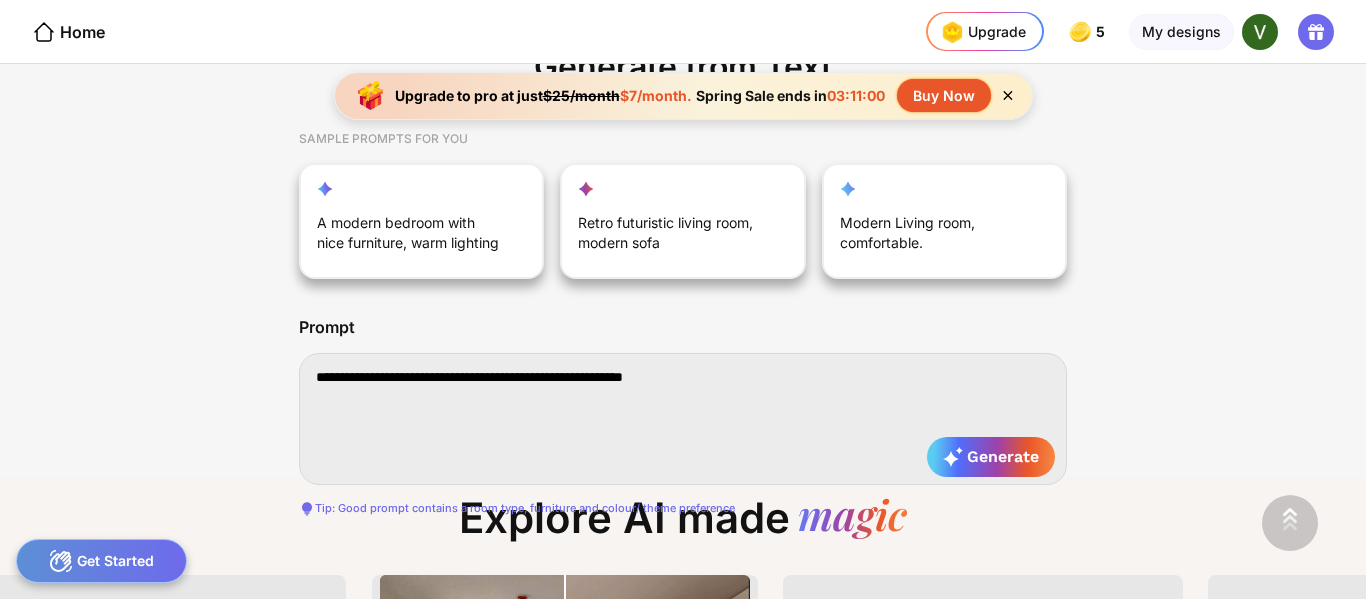 type on "**********" 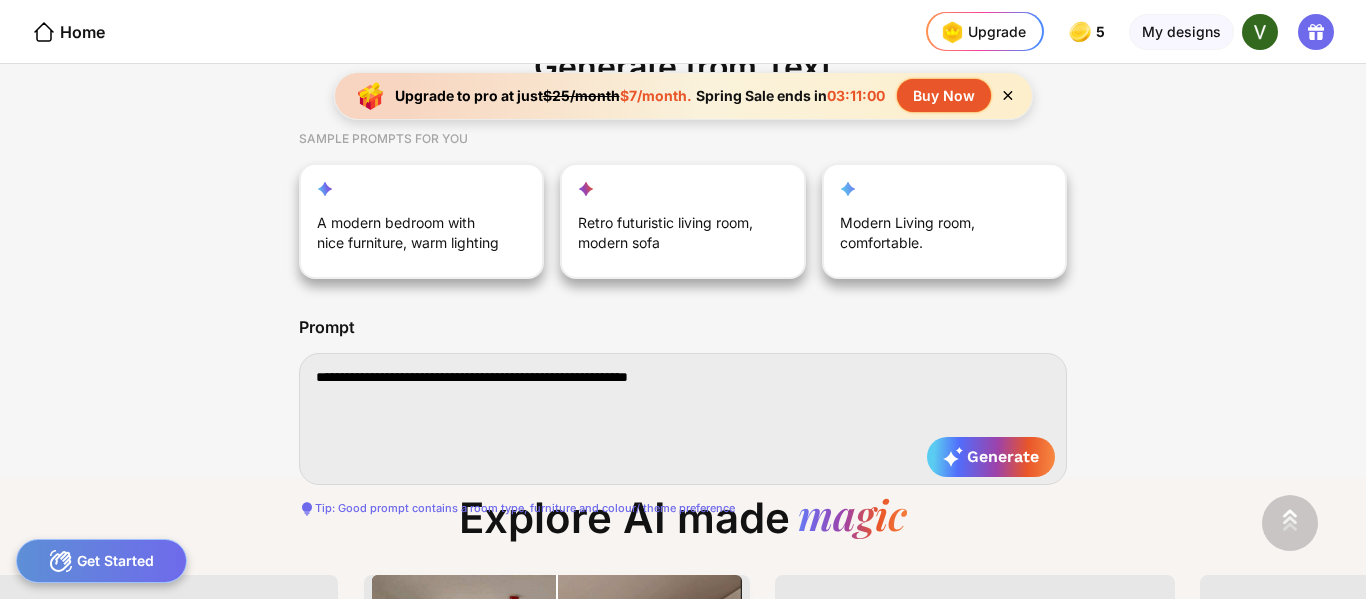 type on "**********" 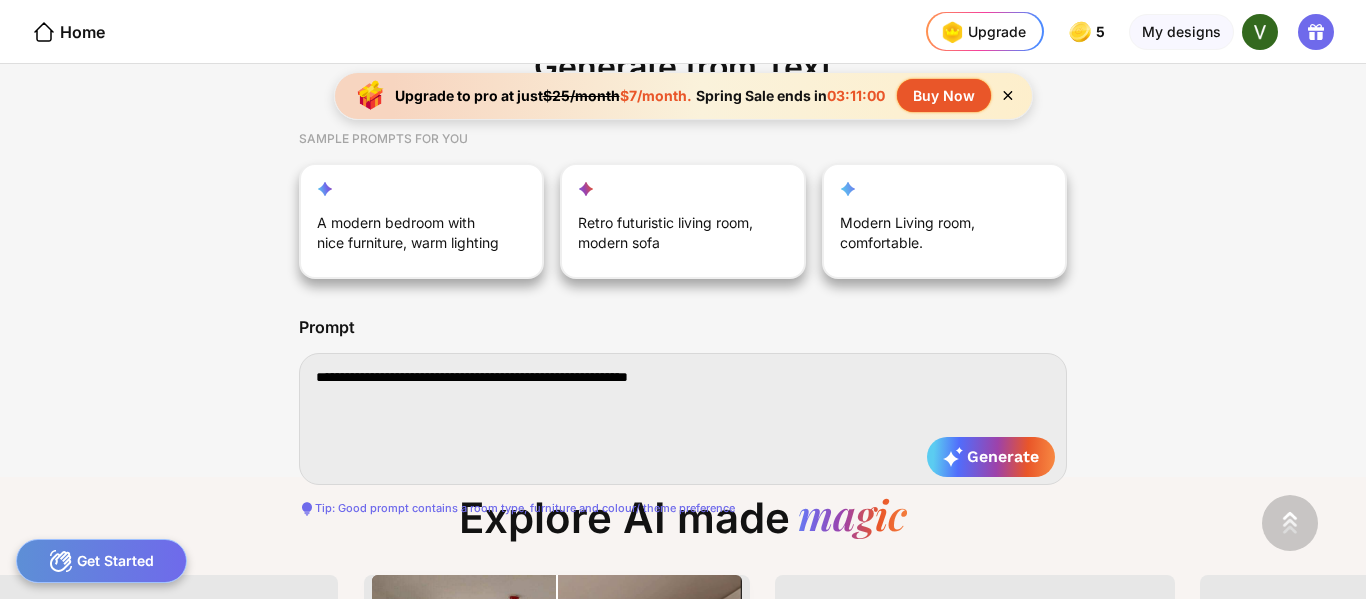 type on "**********" 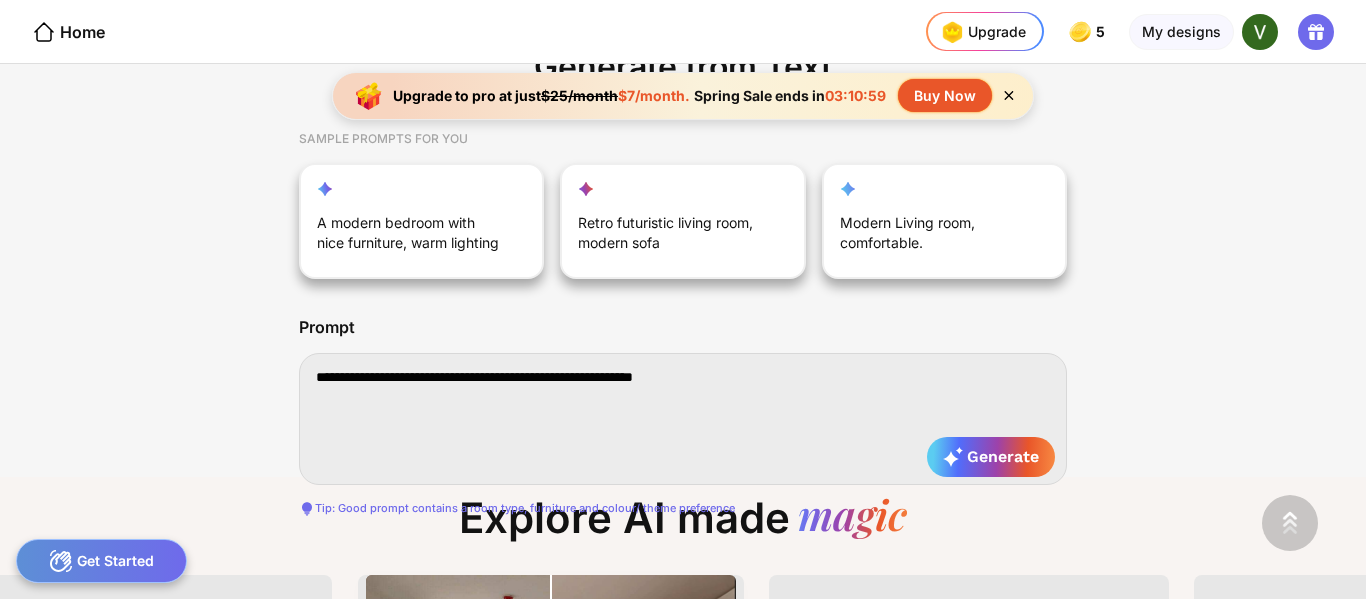 type on "**********" 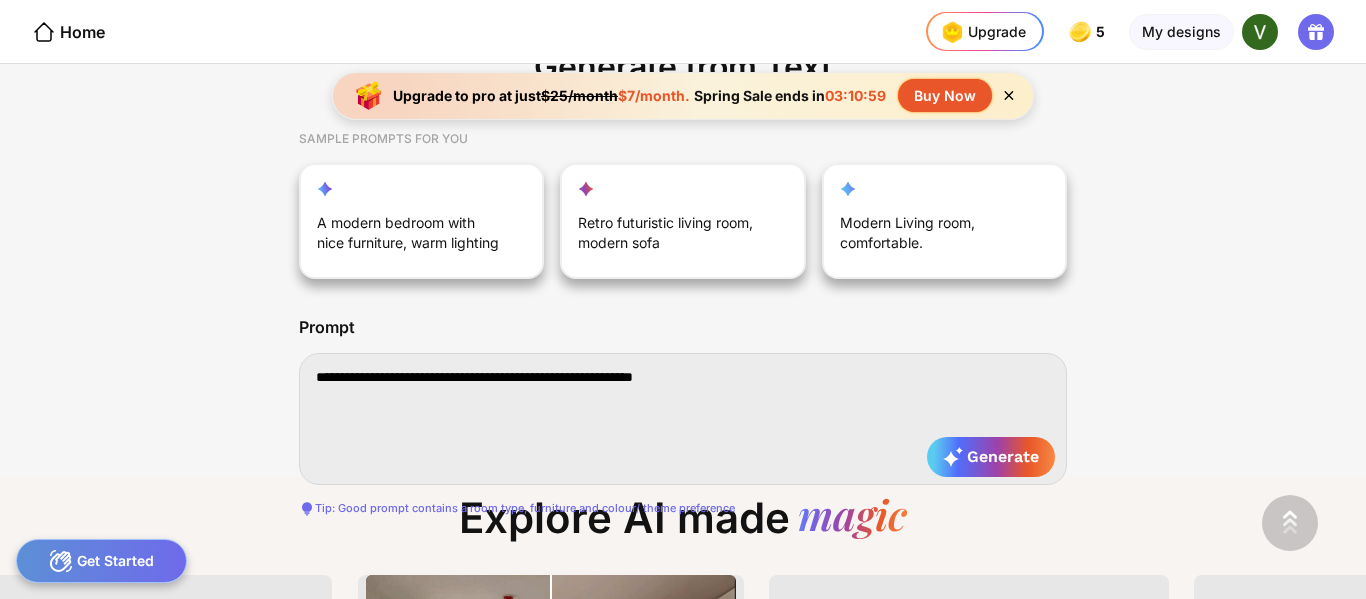 type on "**********" 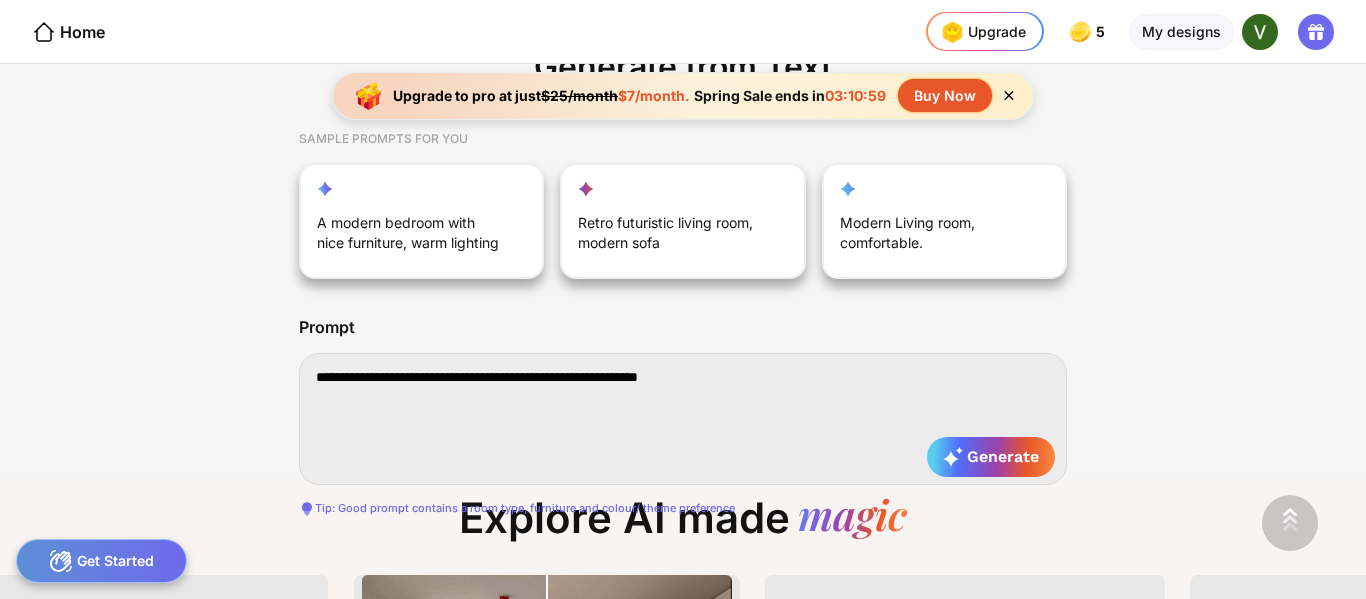 type on "**********" 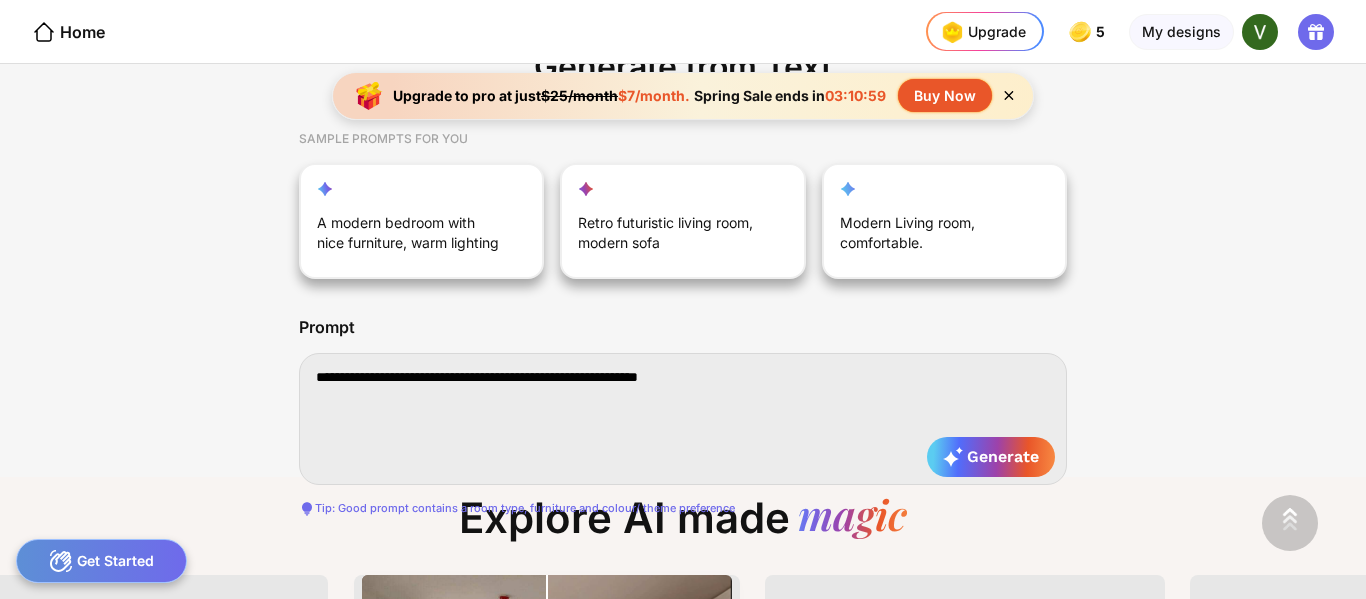 type on "**********" 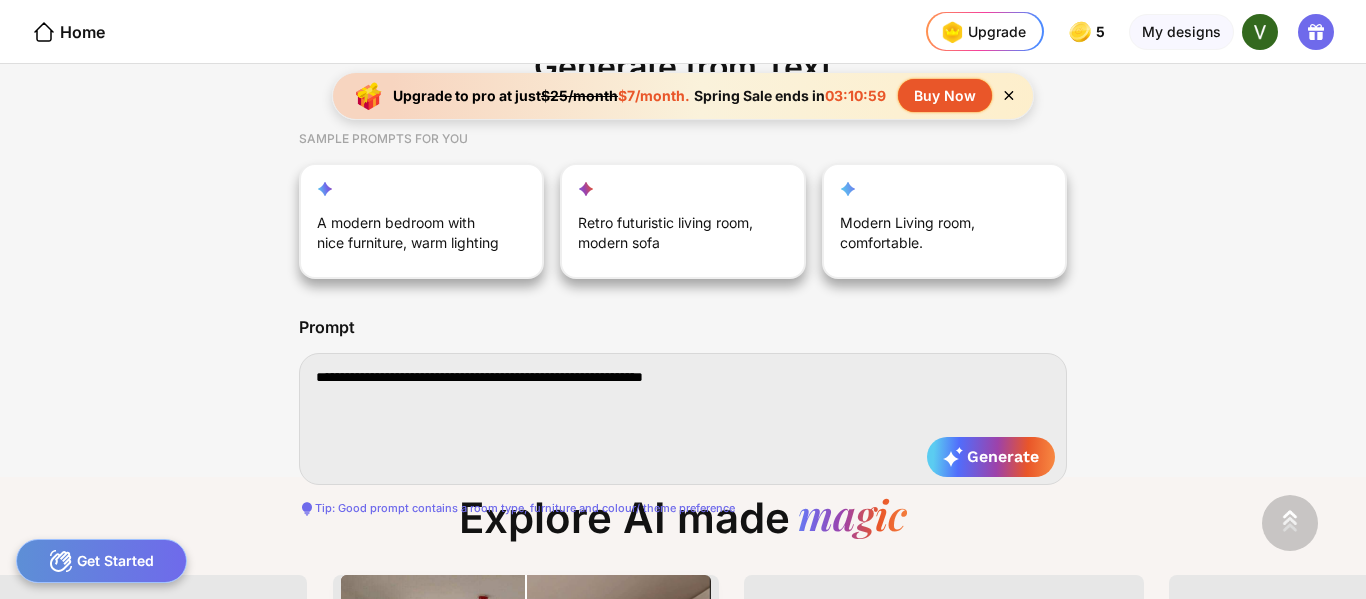type on "**********" 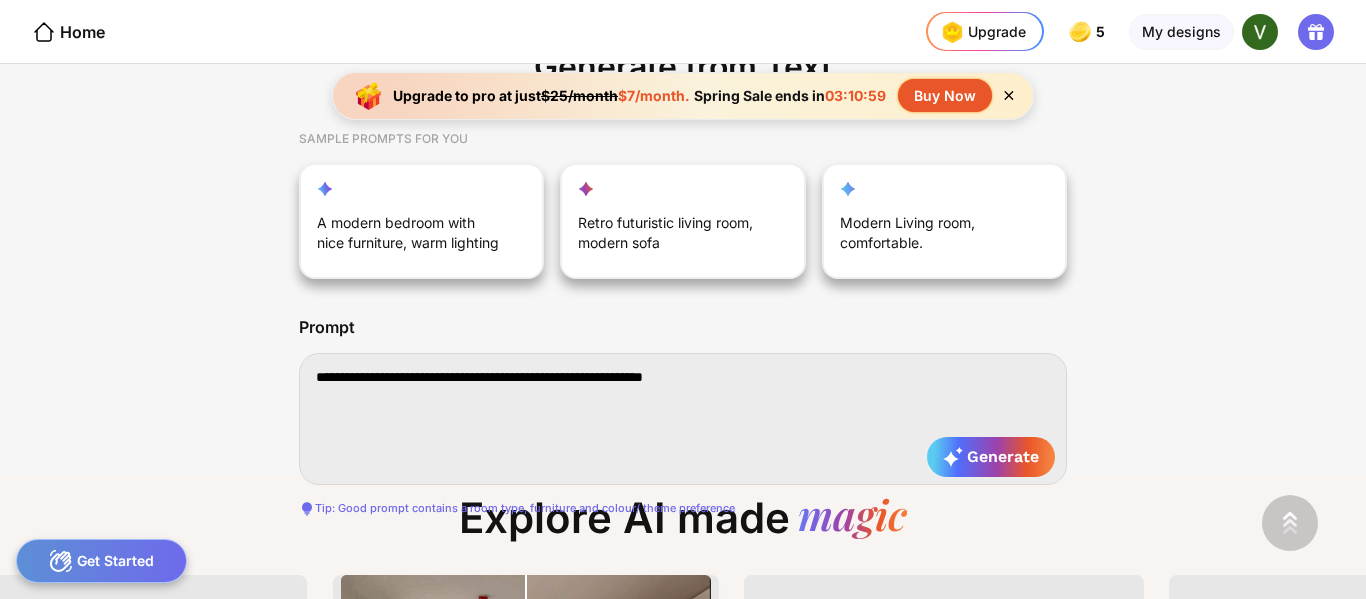 type on "**********" 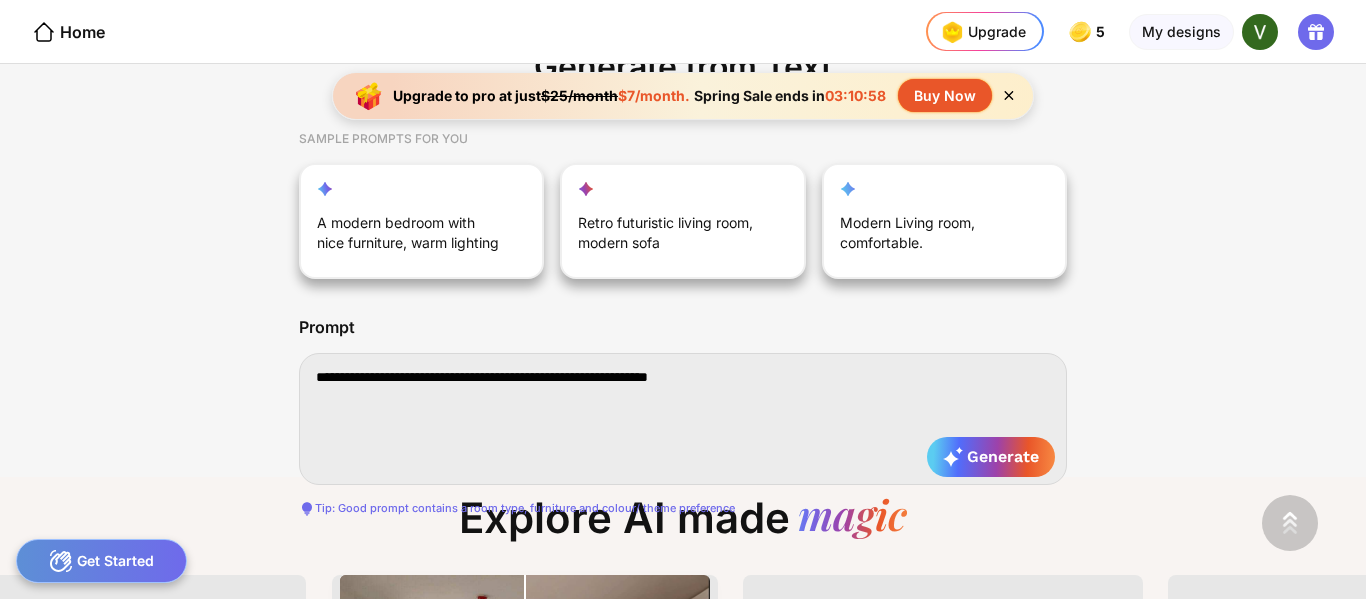 type on "**********" 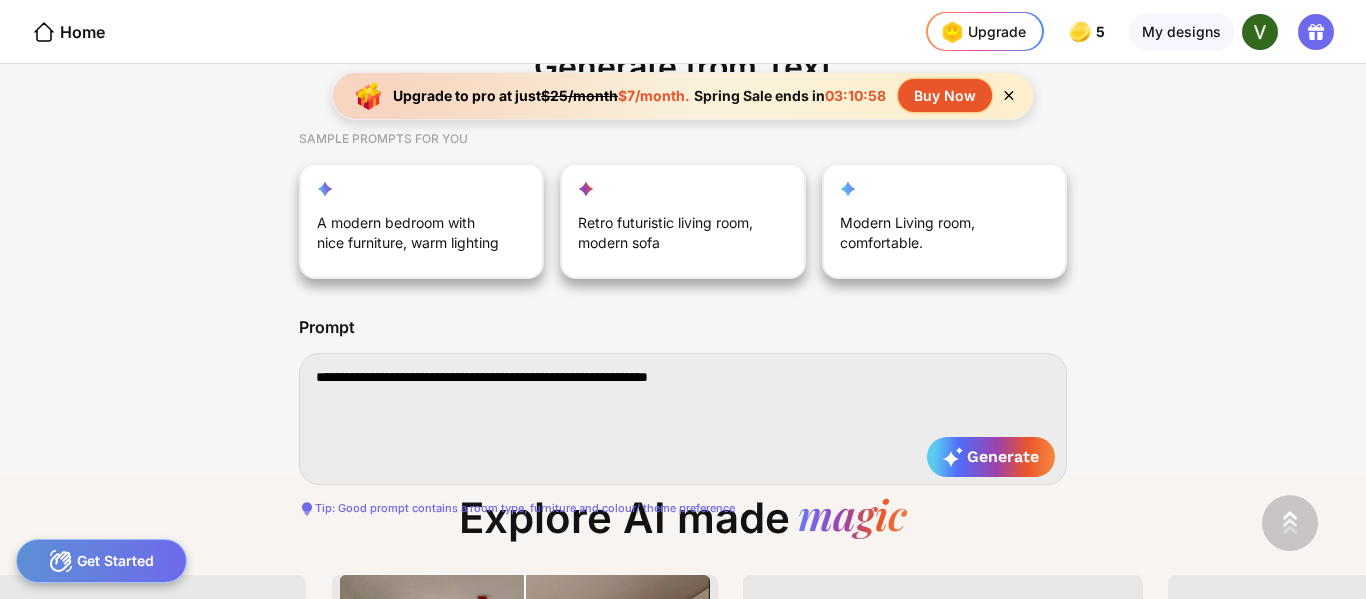 type on "**********" 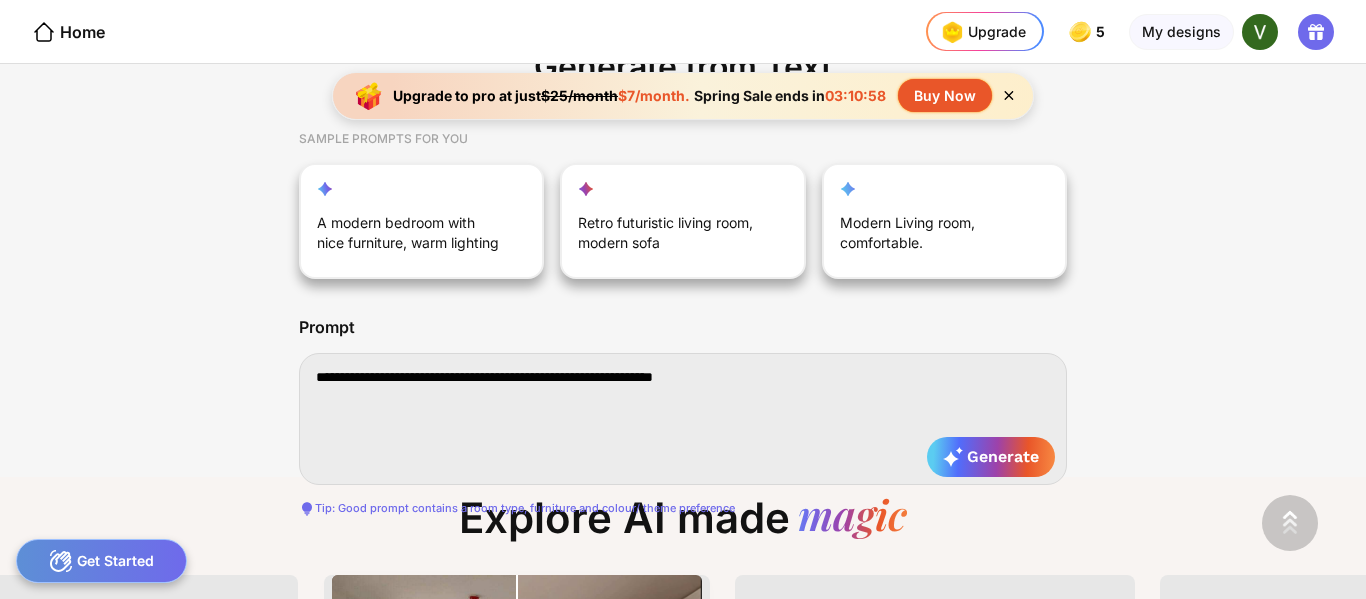 type on "**********" 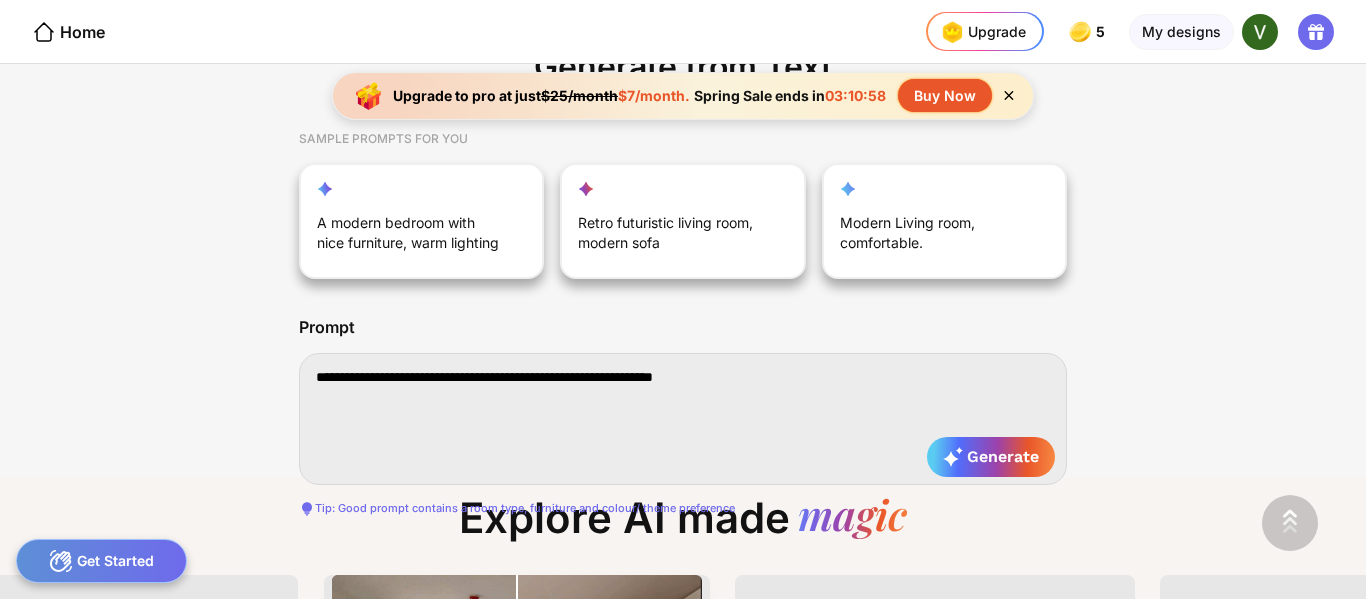 type on "**********" 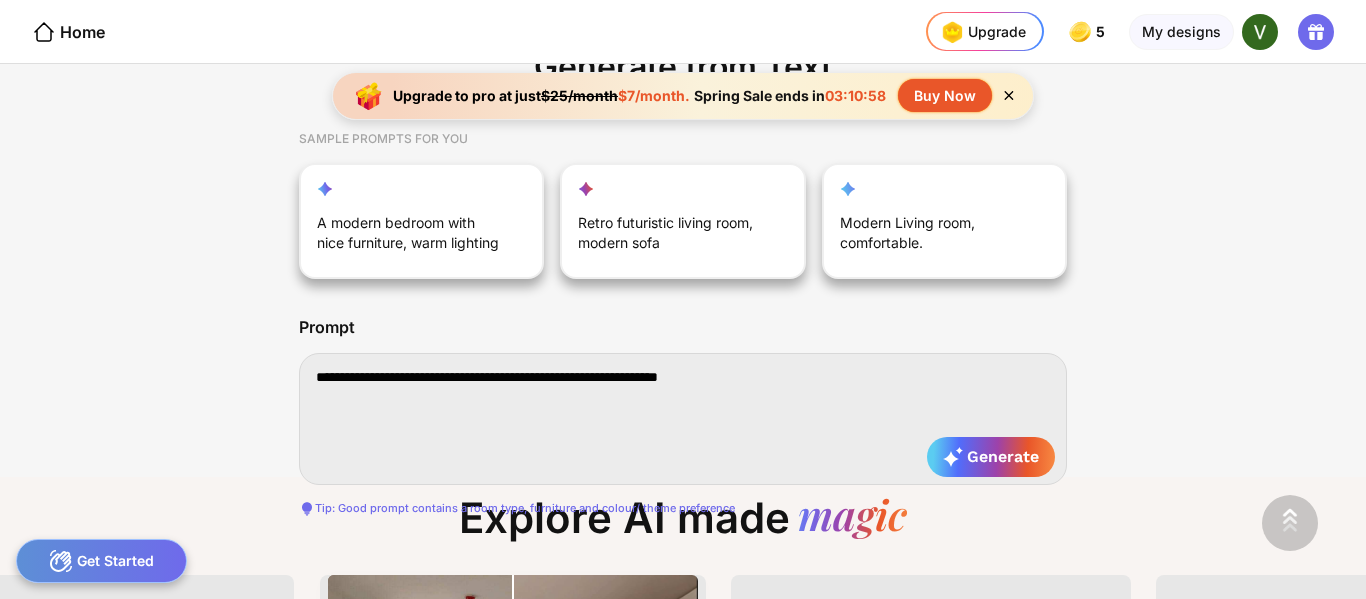 type on "**********" 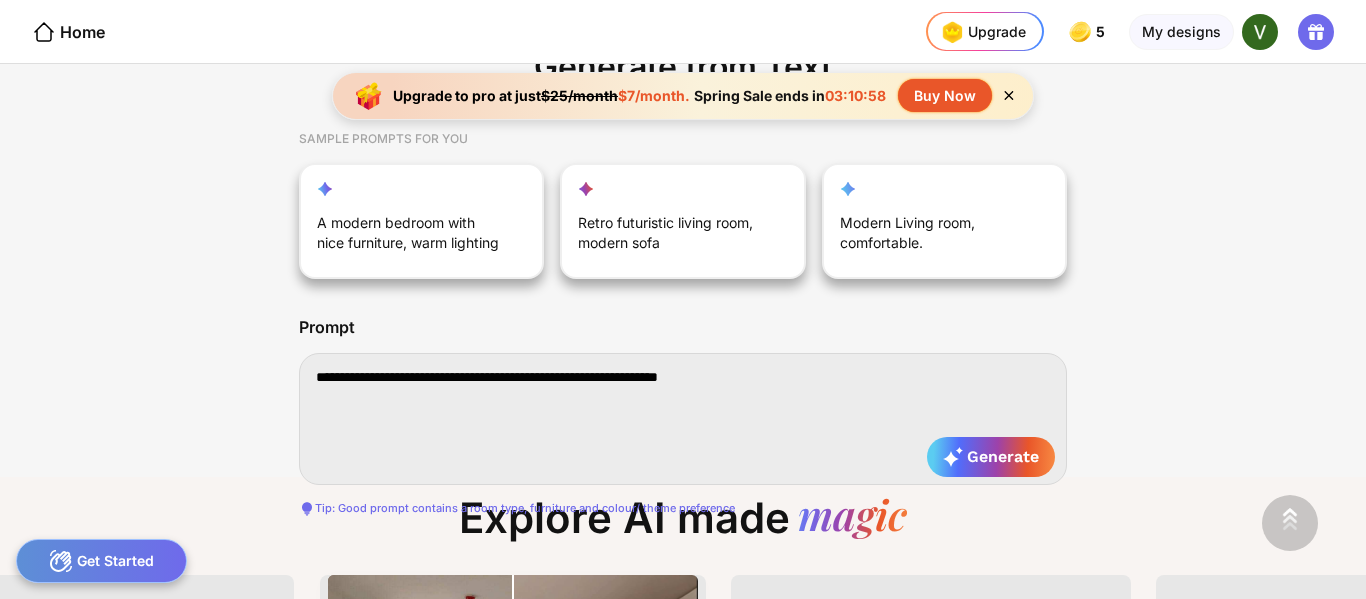 type on "**********" 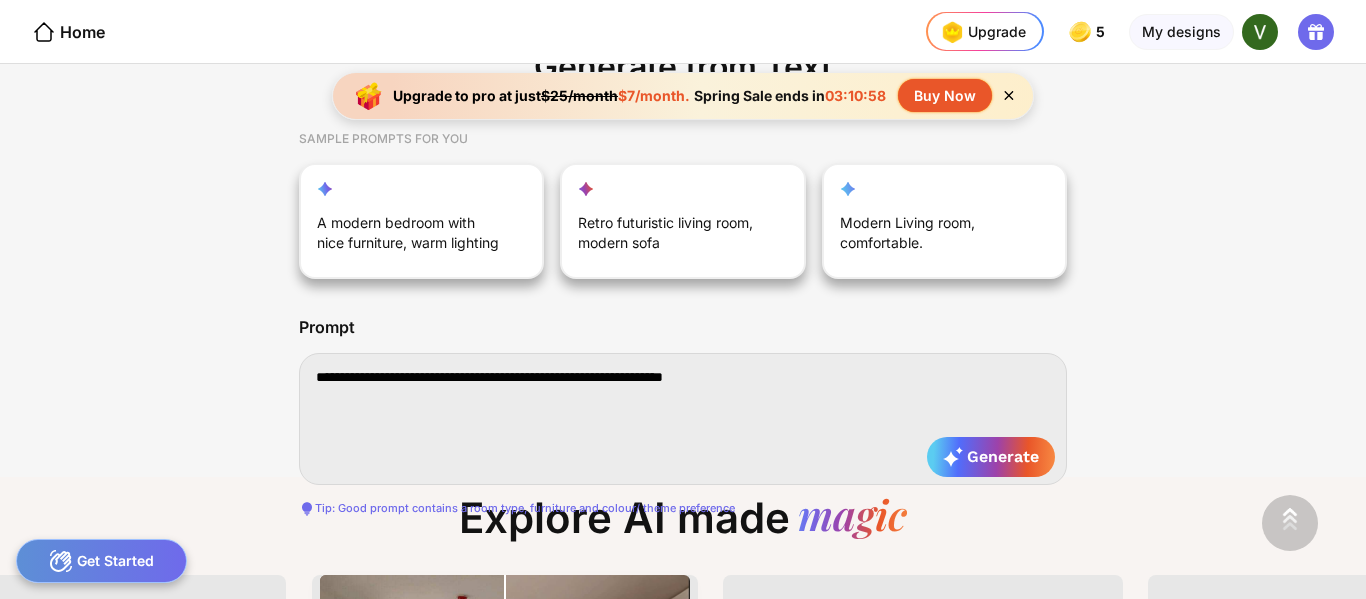 type on "**********" 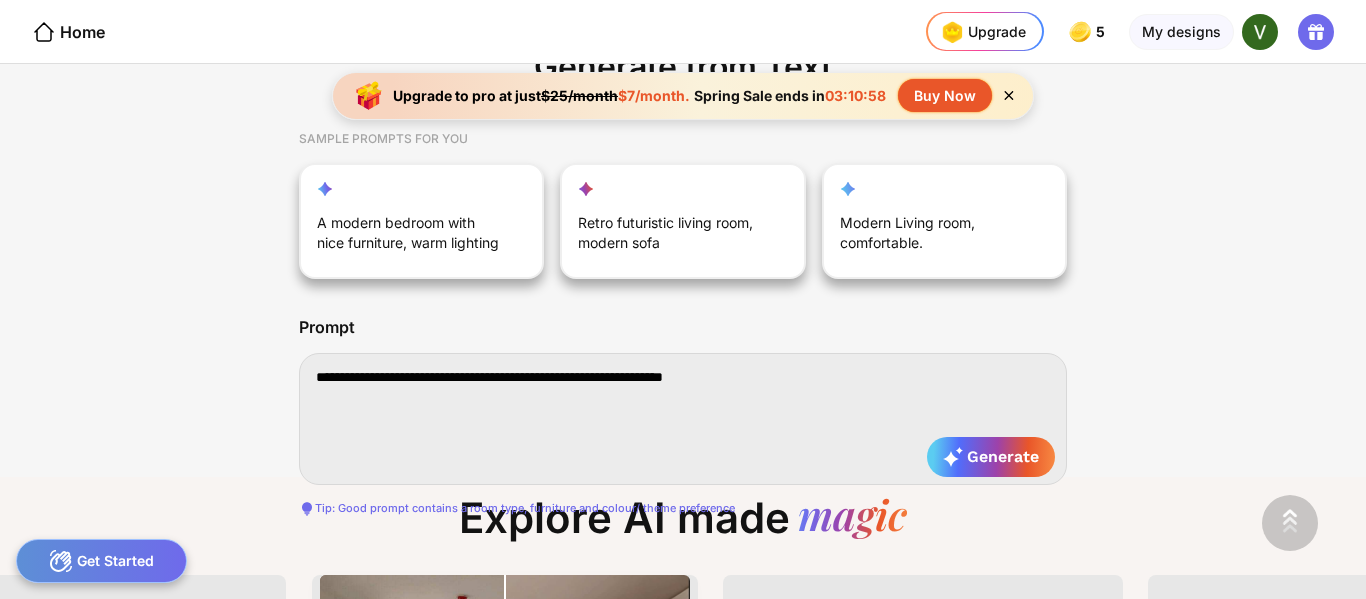 type on "**********" 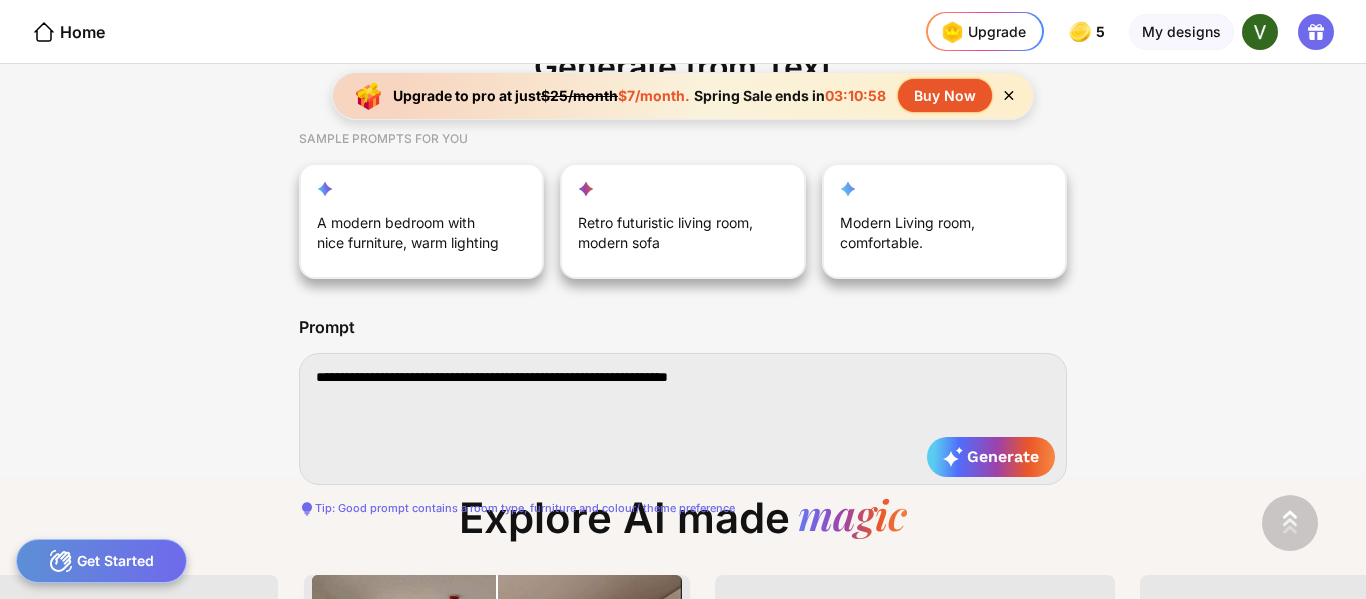 type on "**********" 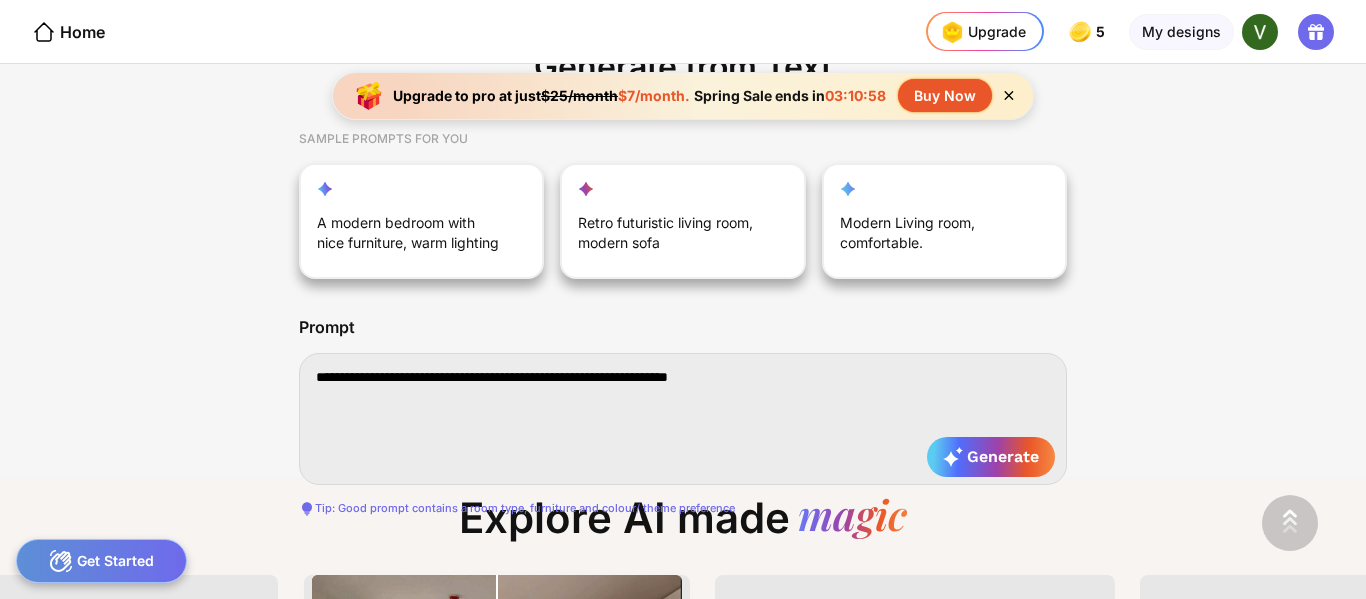 type on "**********" 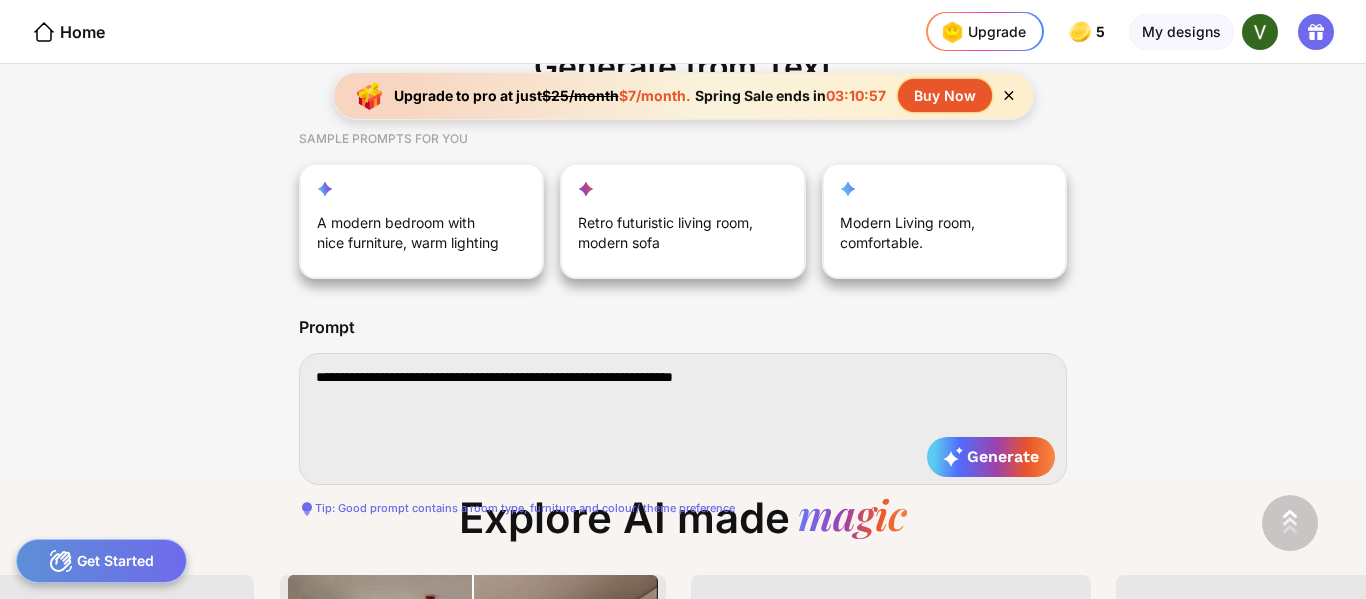 type on "**********" 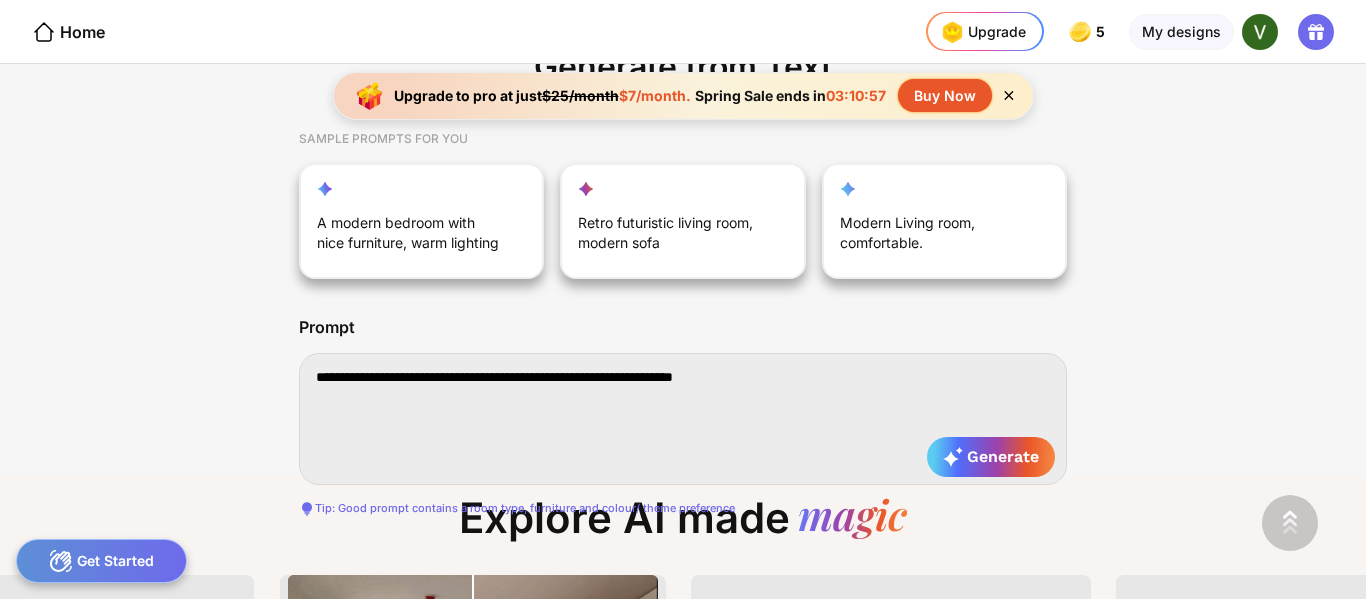 type on "**********" 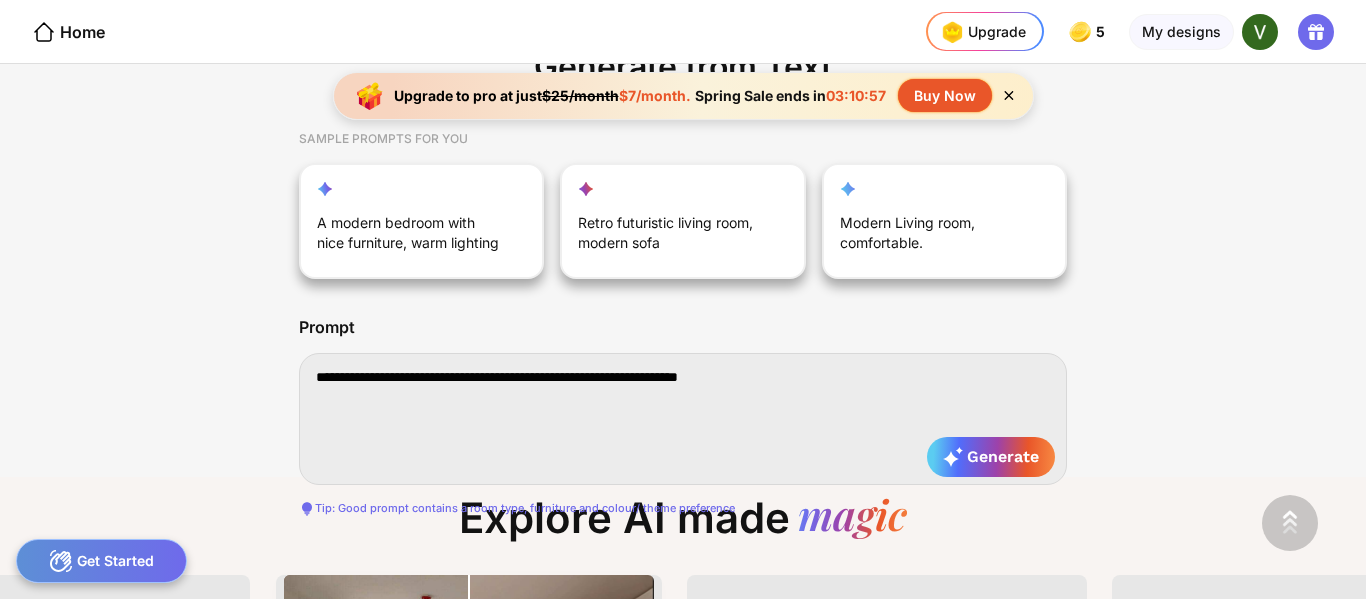 type on "**********" 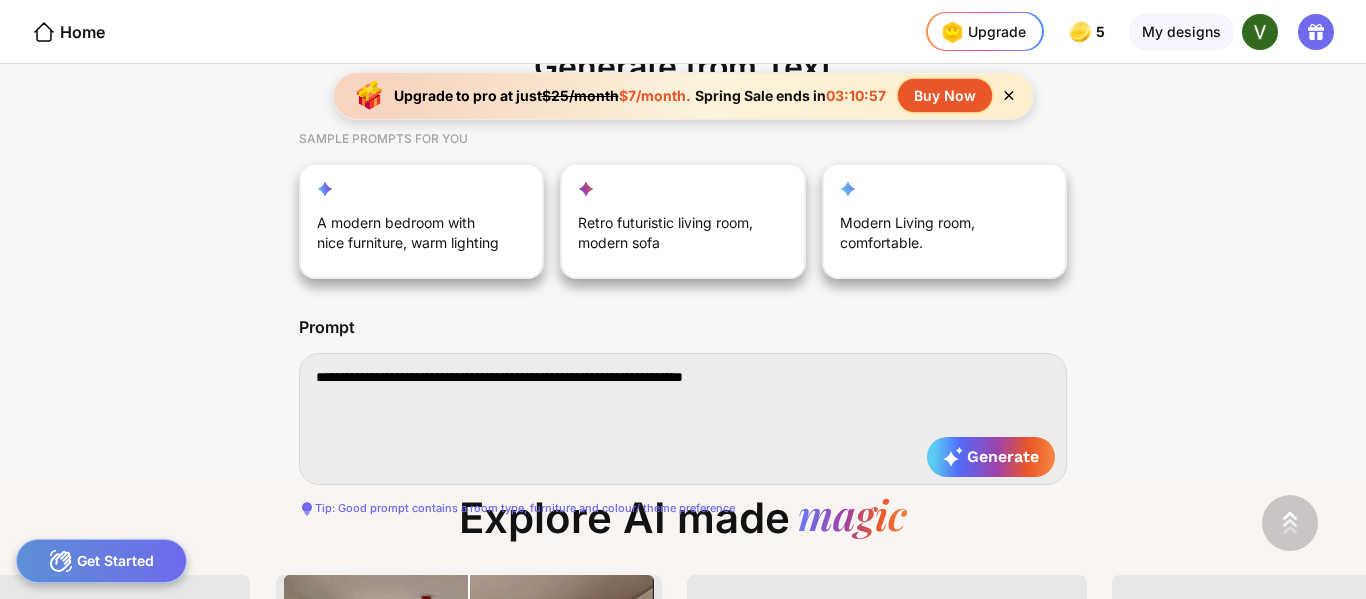 type on "**********" 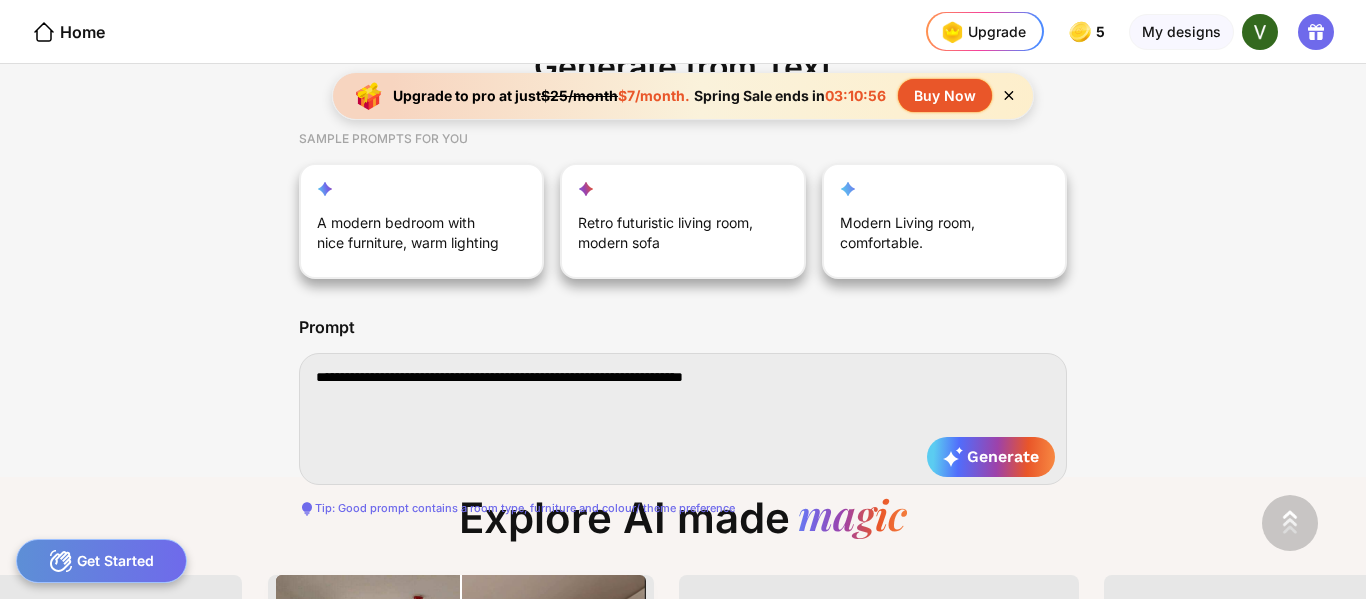 type on "**********" 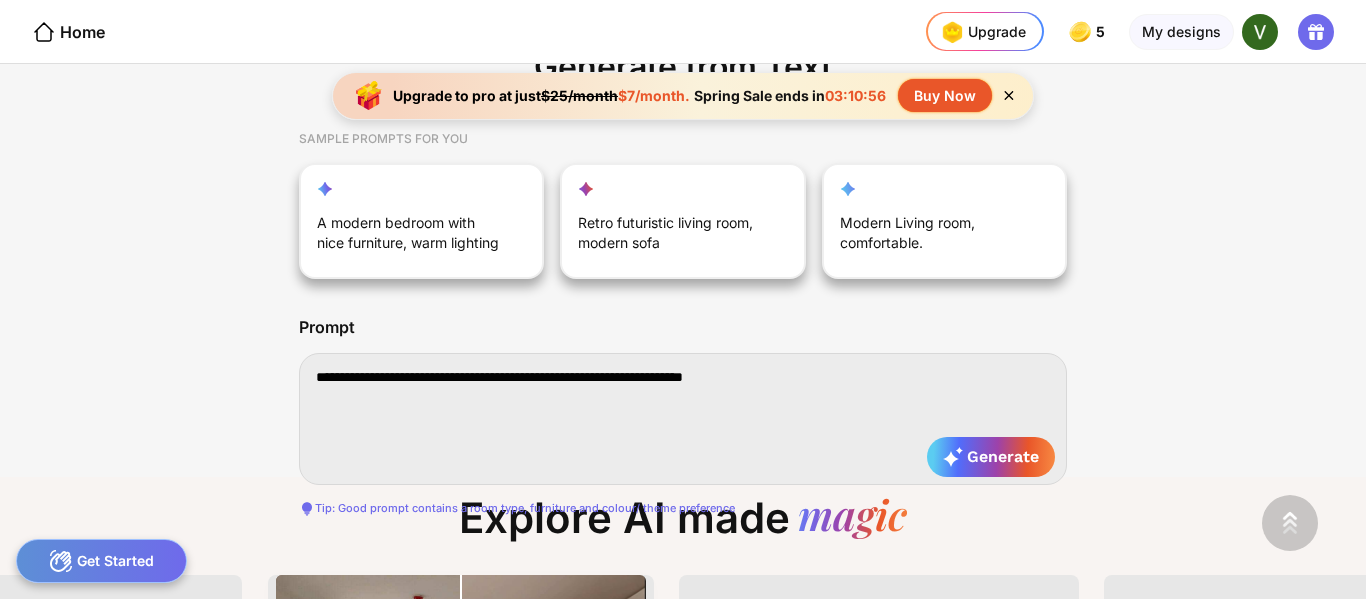 type on "**********" 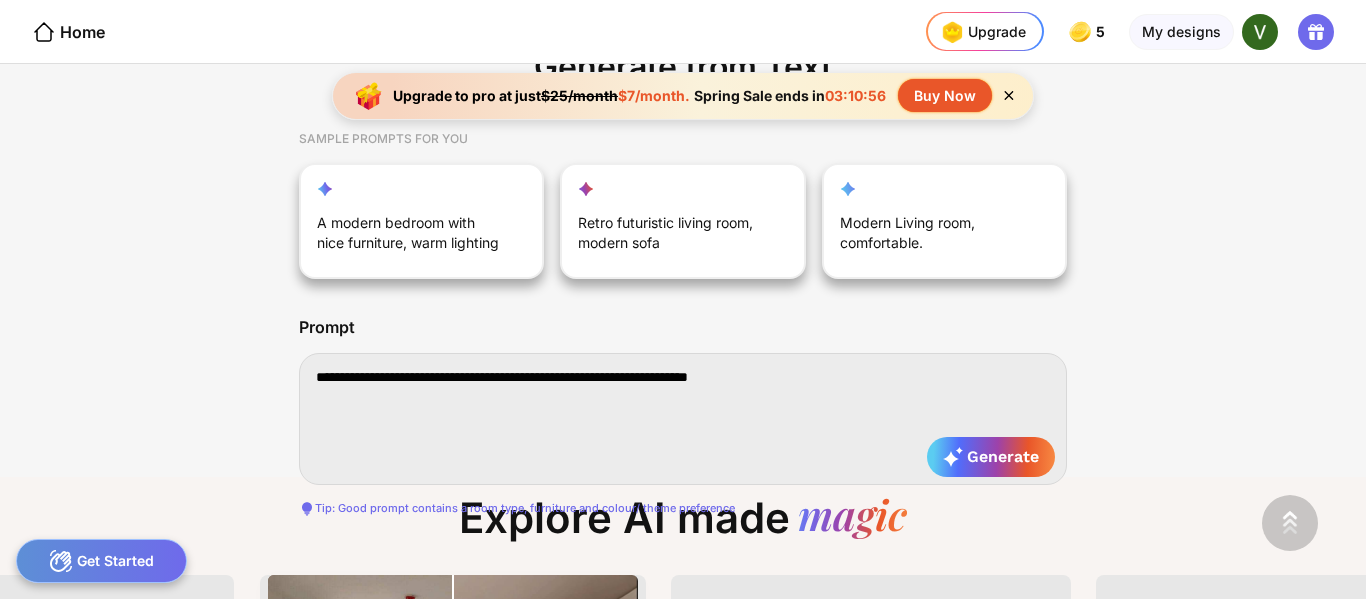 type on "**********" 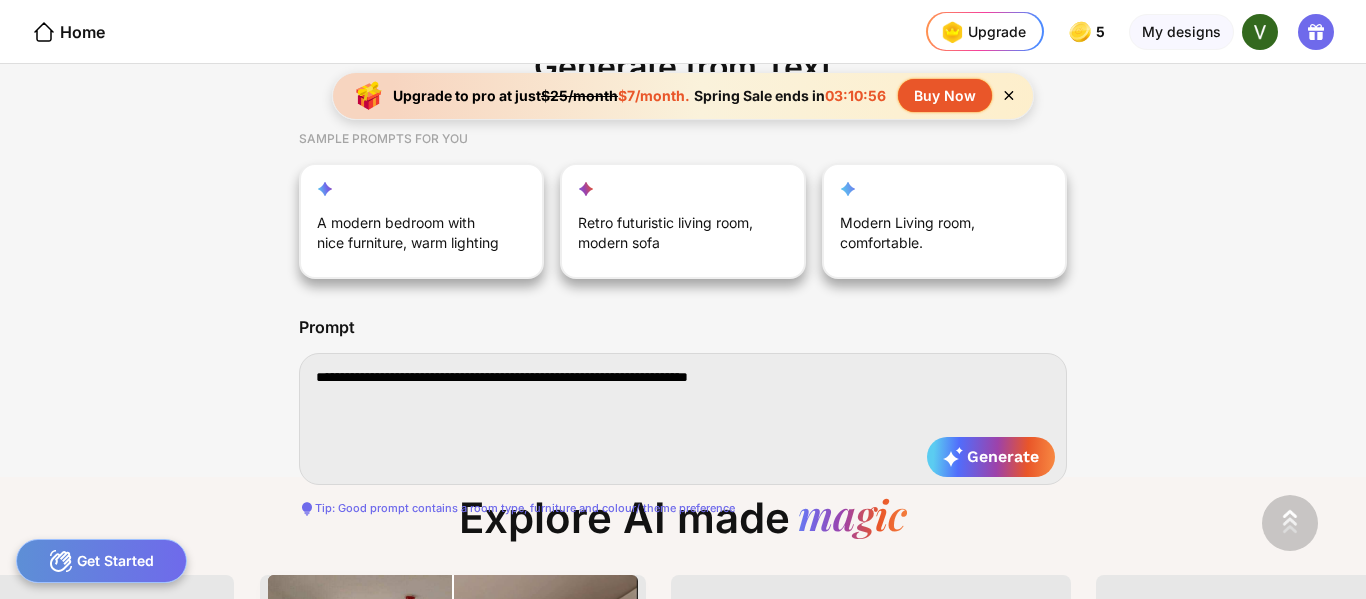 type on "**********" 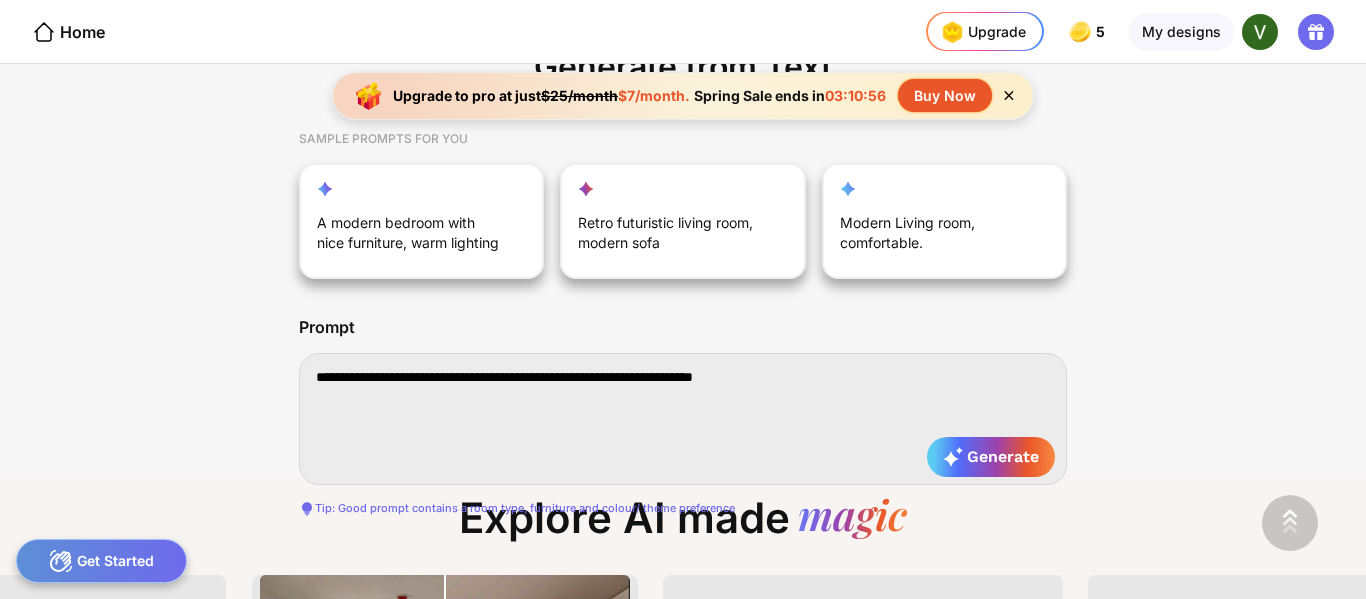 type on "**********" 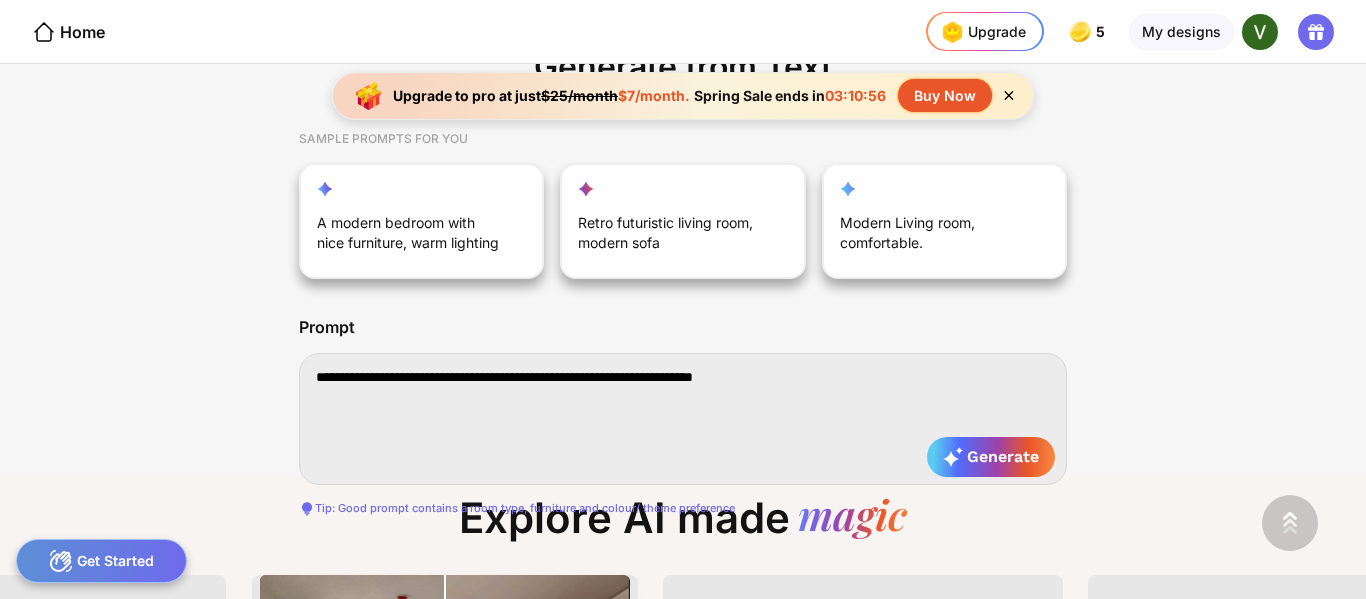 type on "**********" 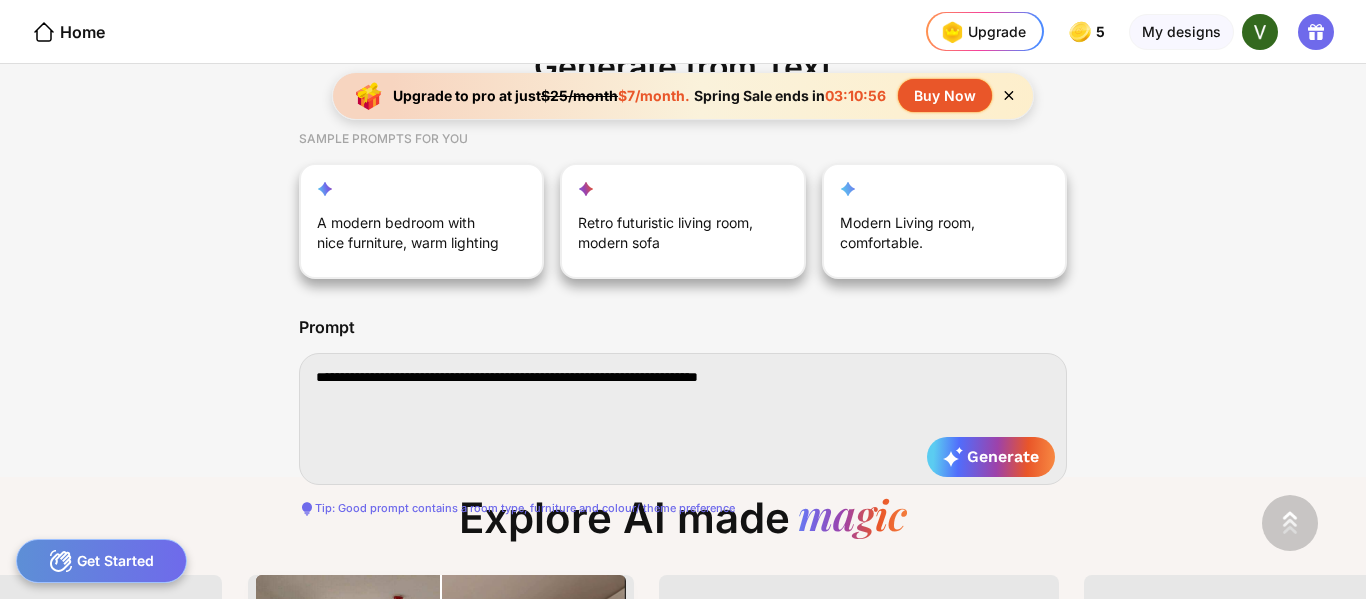 type on "**********" 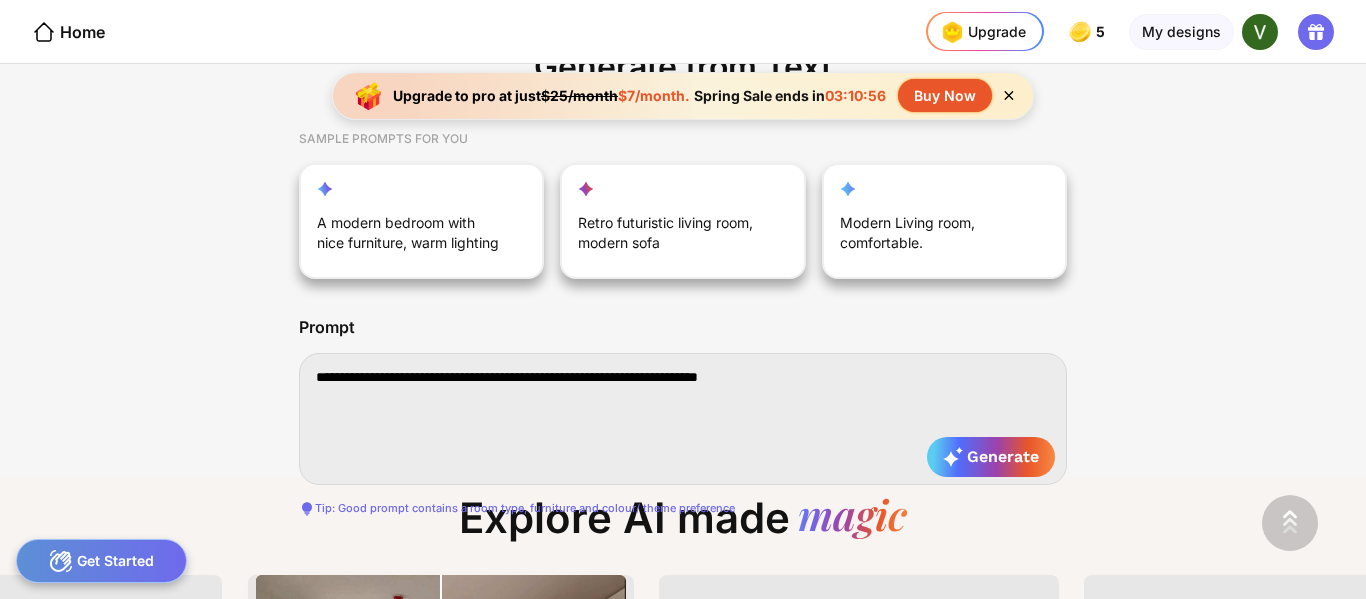 type on "**********" 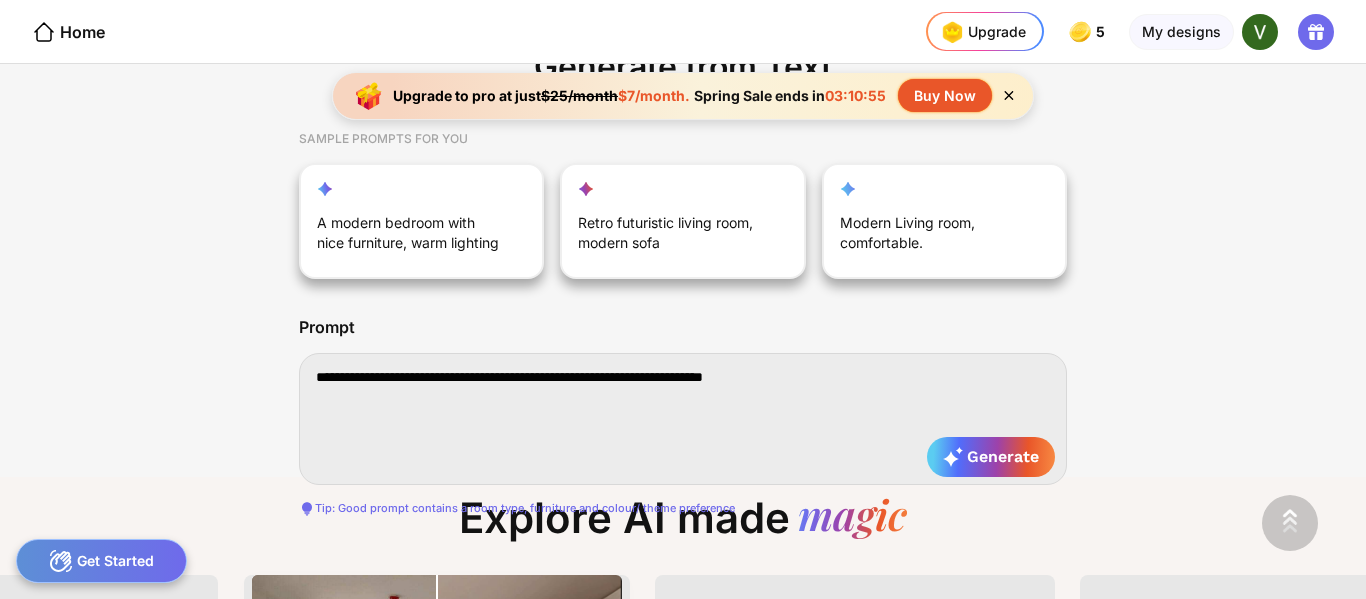 type on "**********" 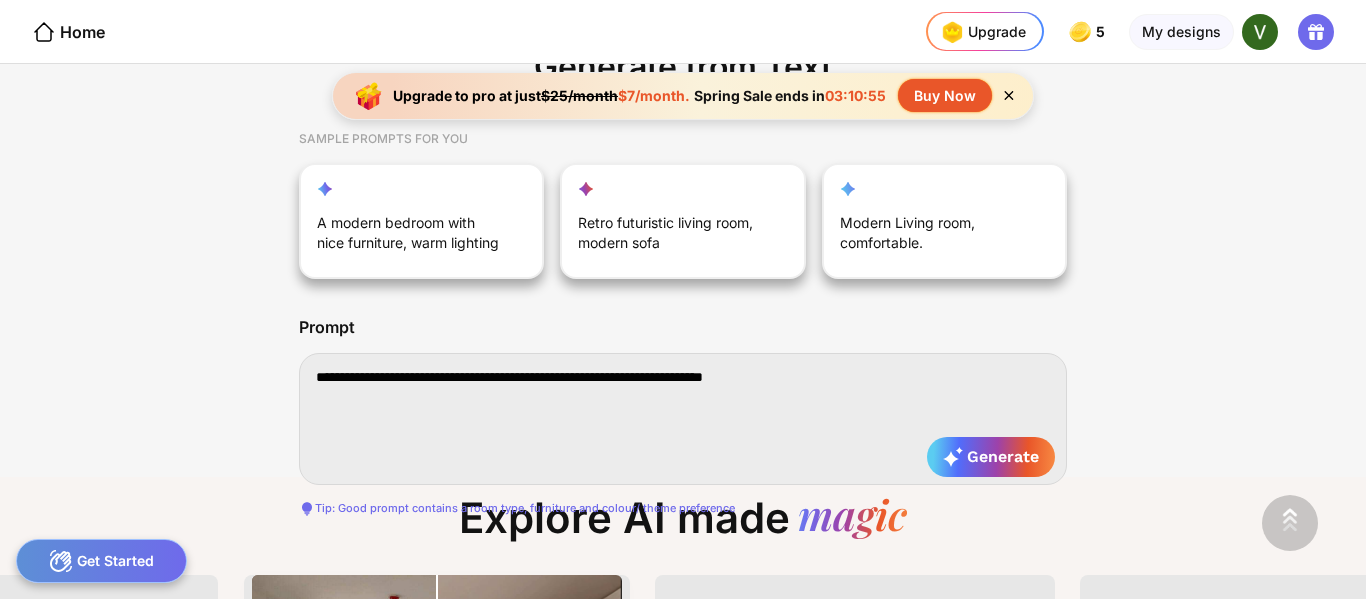 type on "**********" 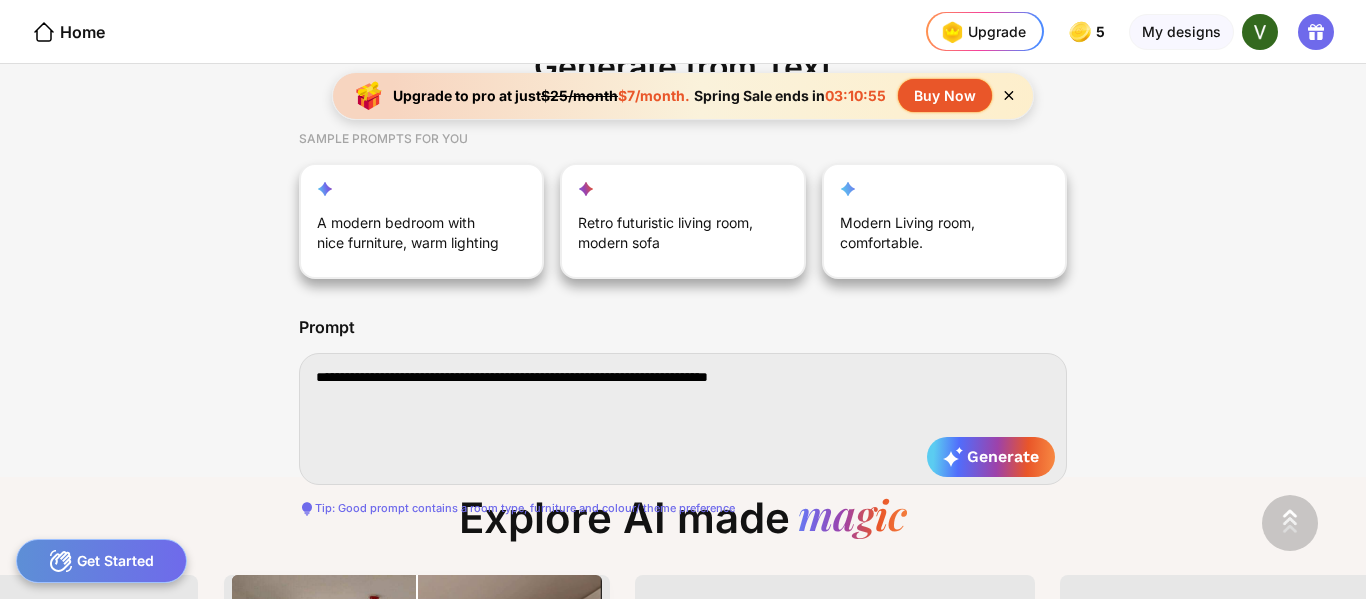 type on "**********" 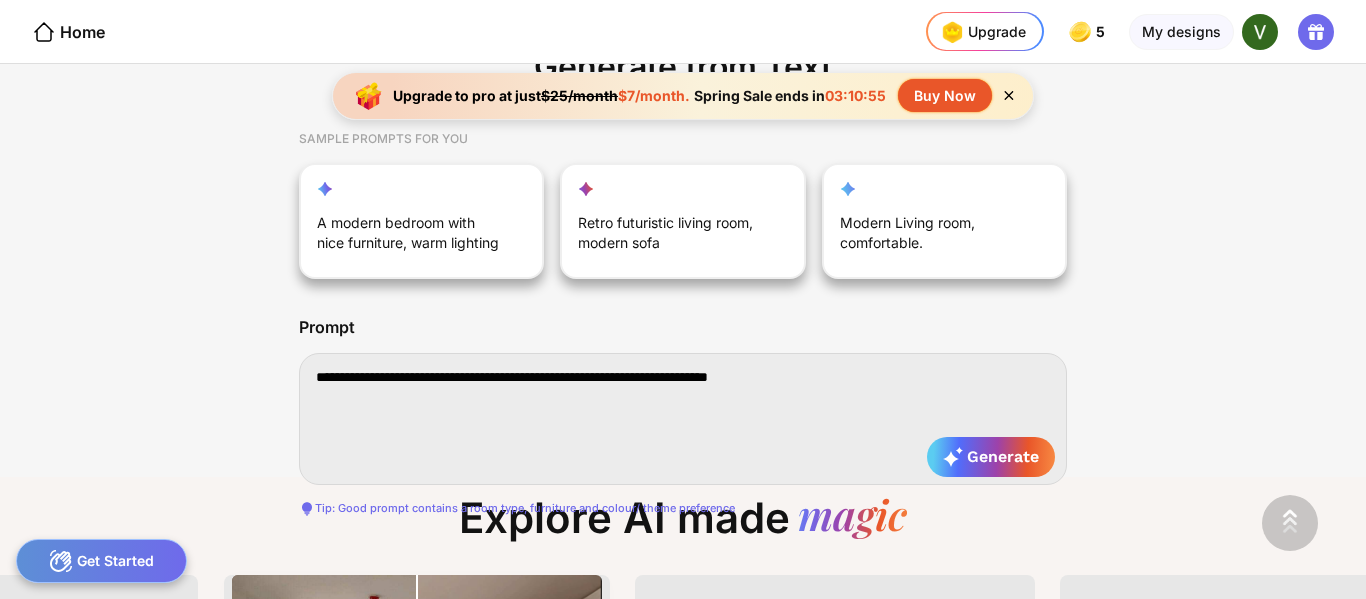 type on "**********" 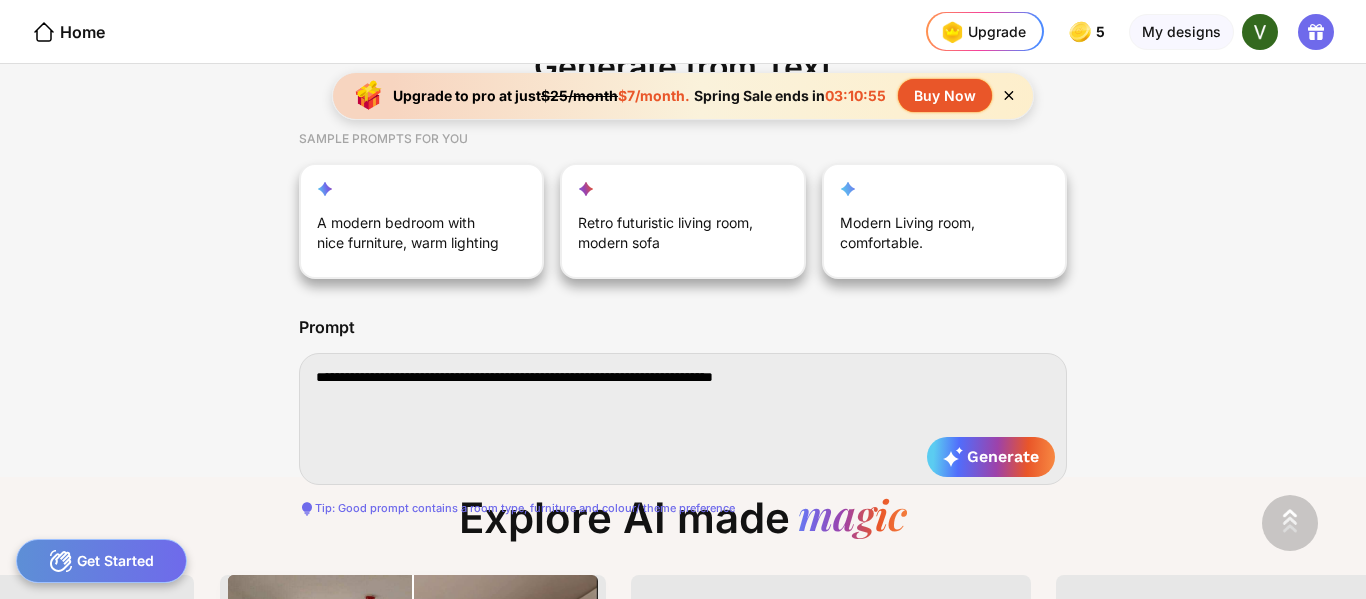 type on "**********" 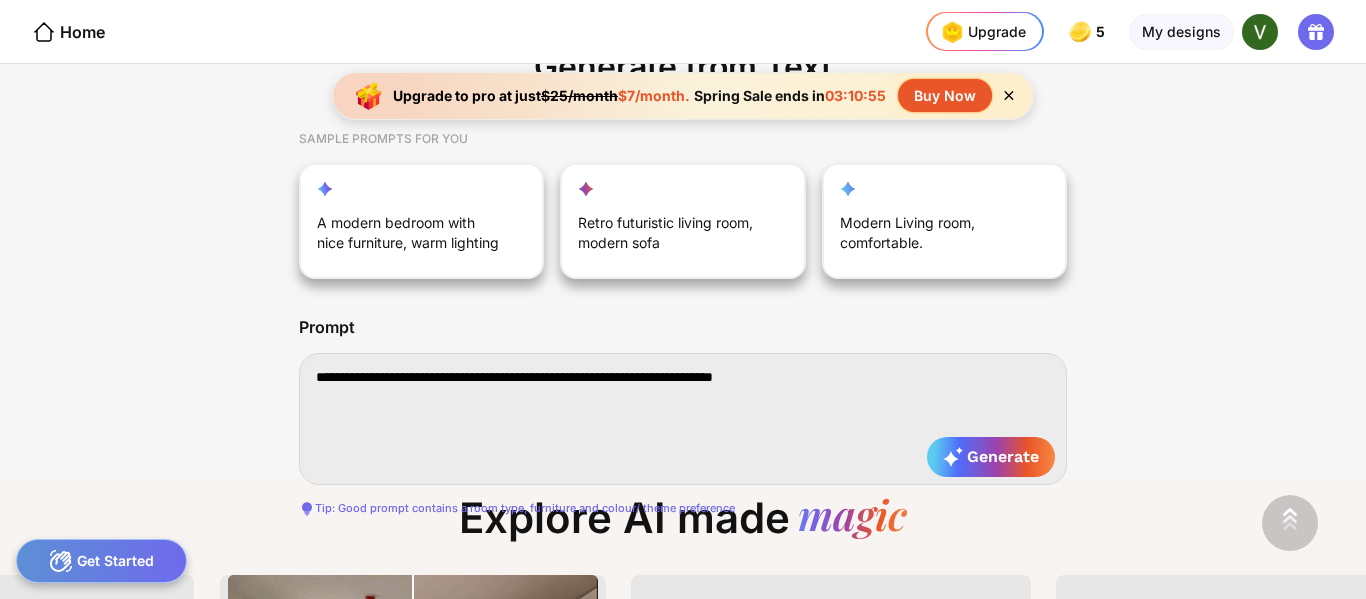 type on "**********" 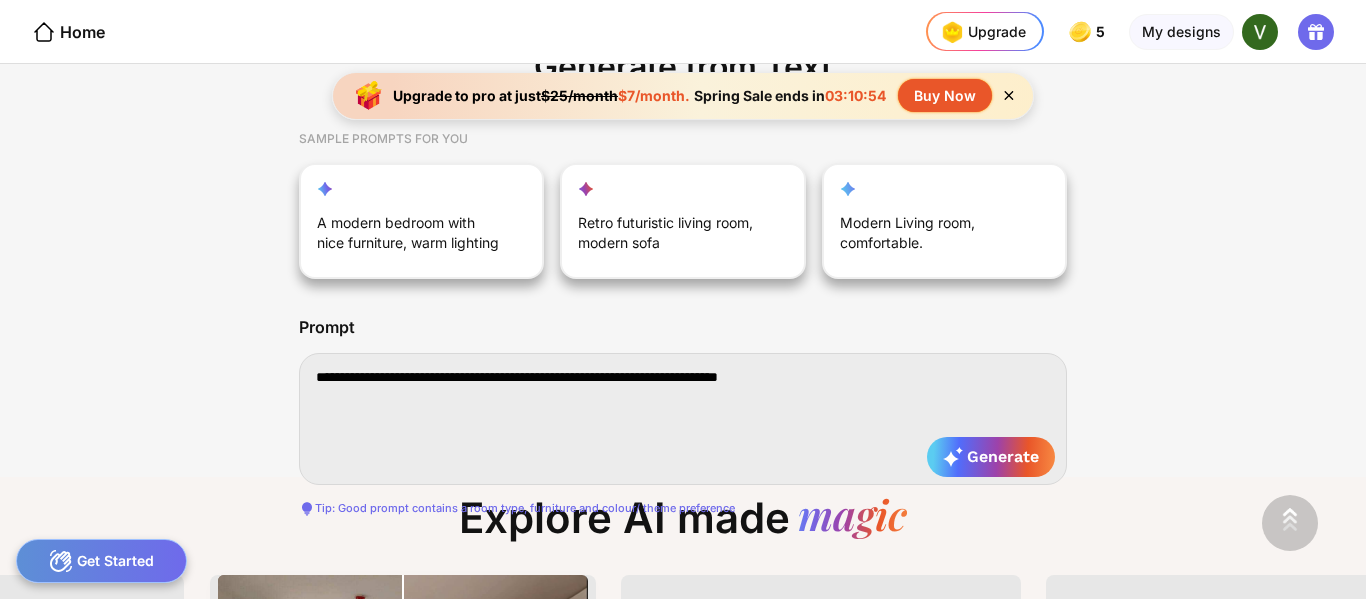 type on "**********" 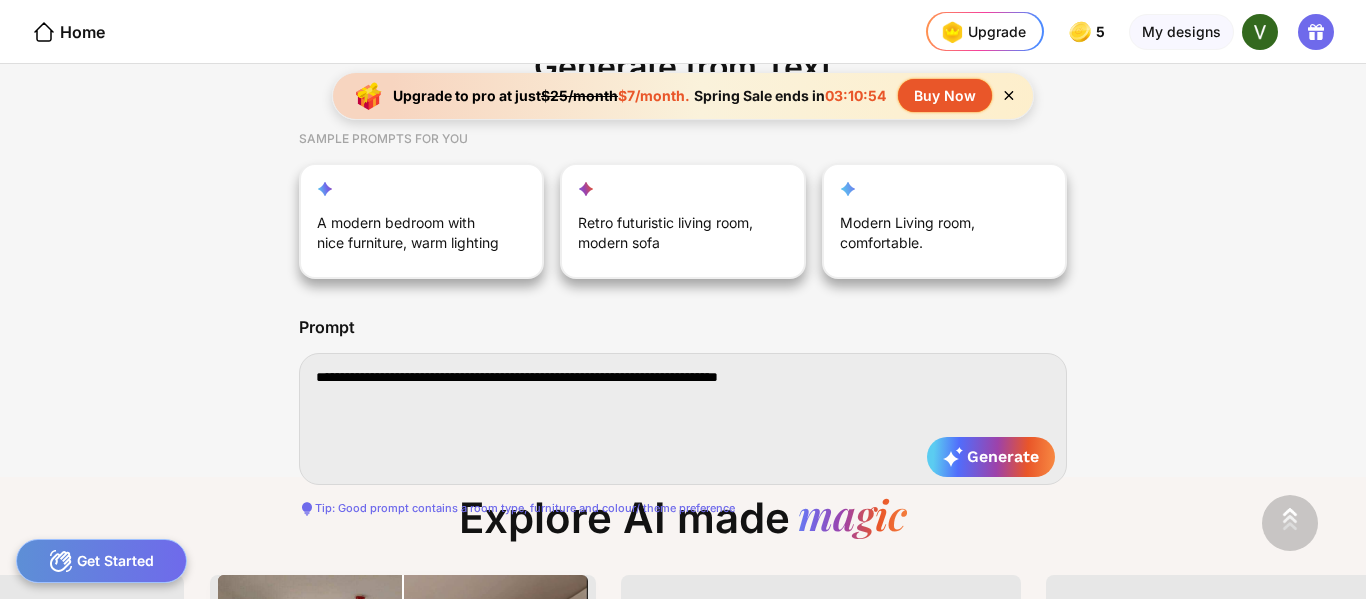 type on "**********" 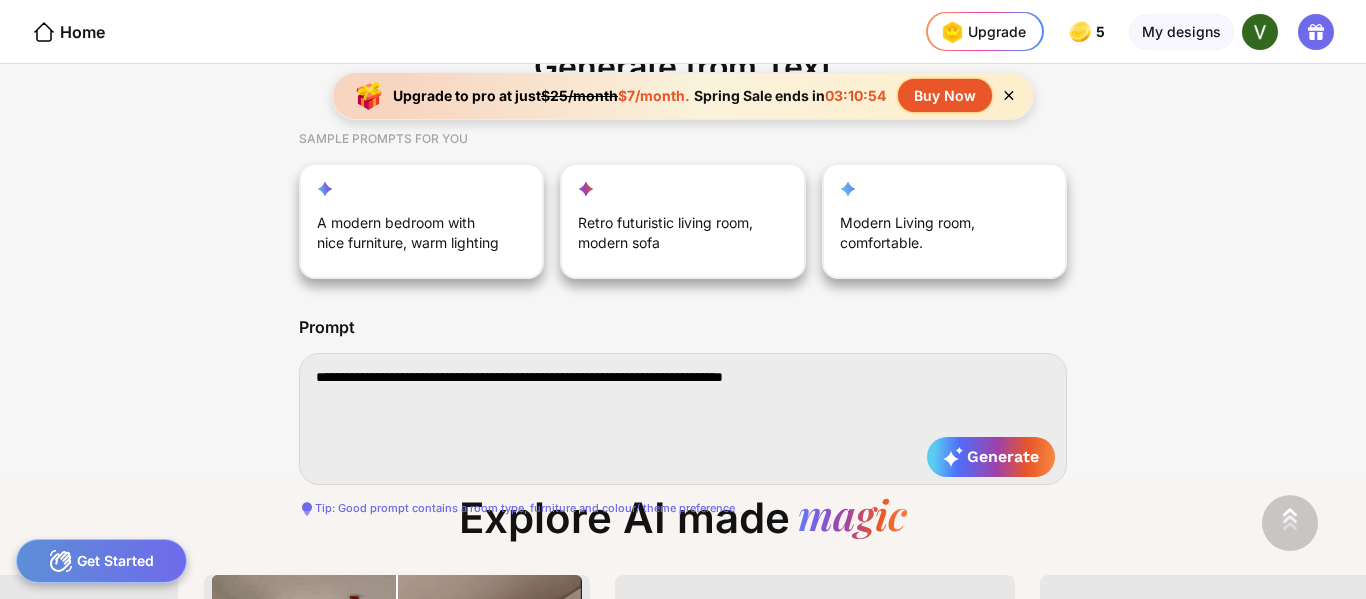 type on "**********" 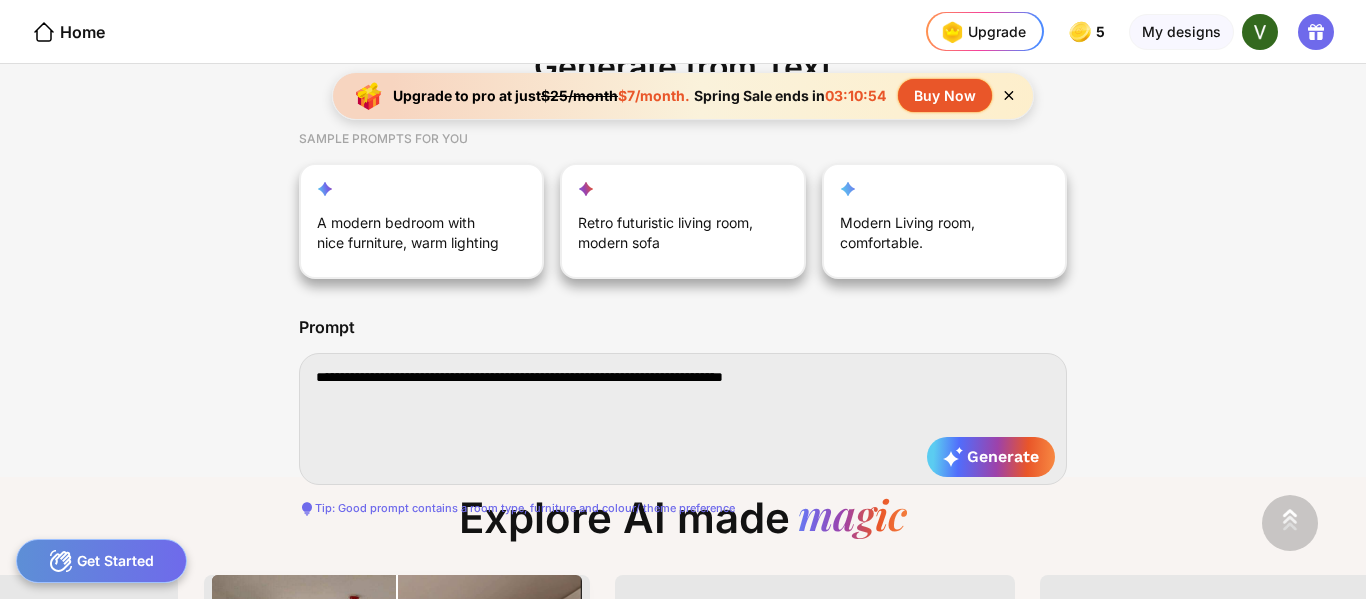 type on "**********" 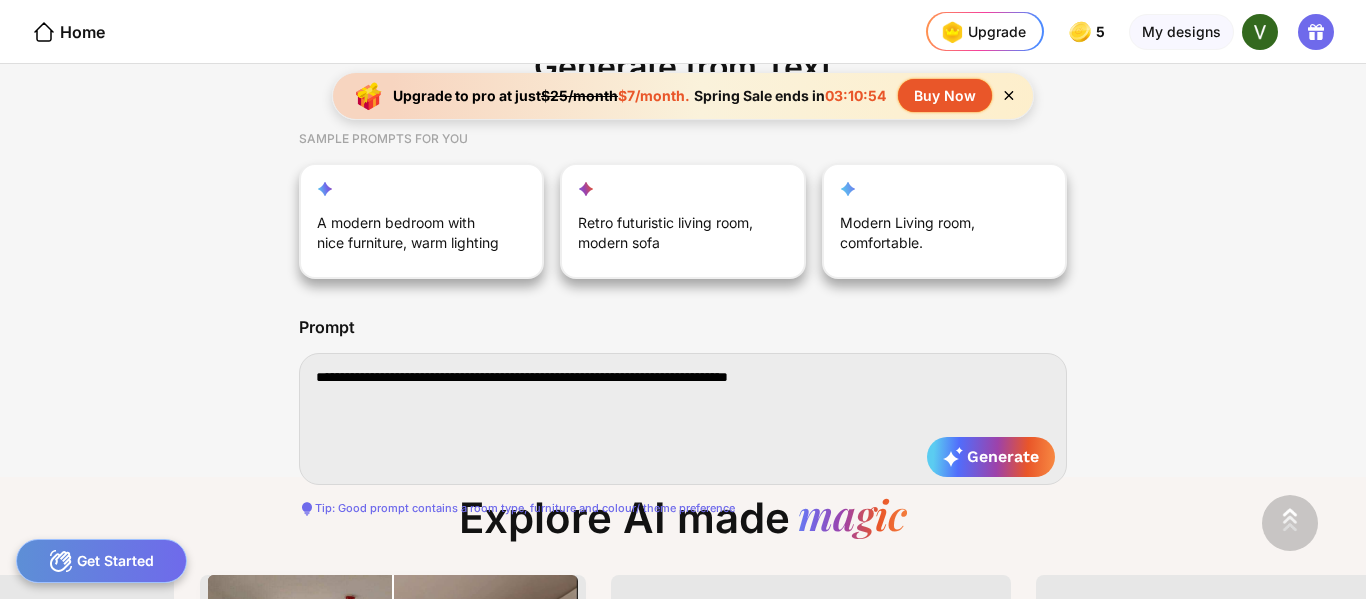 type on "**********" 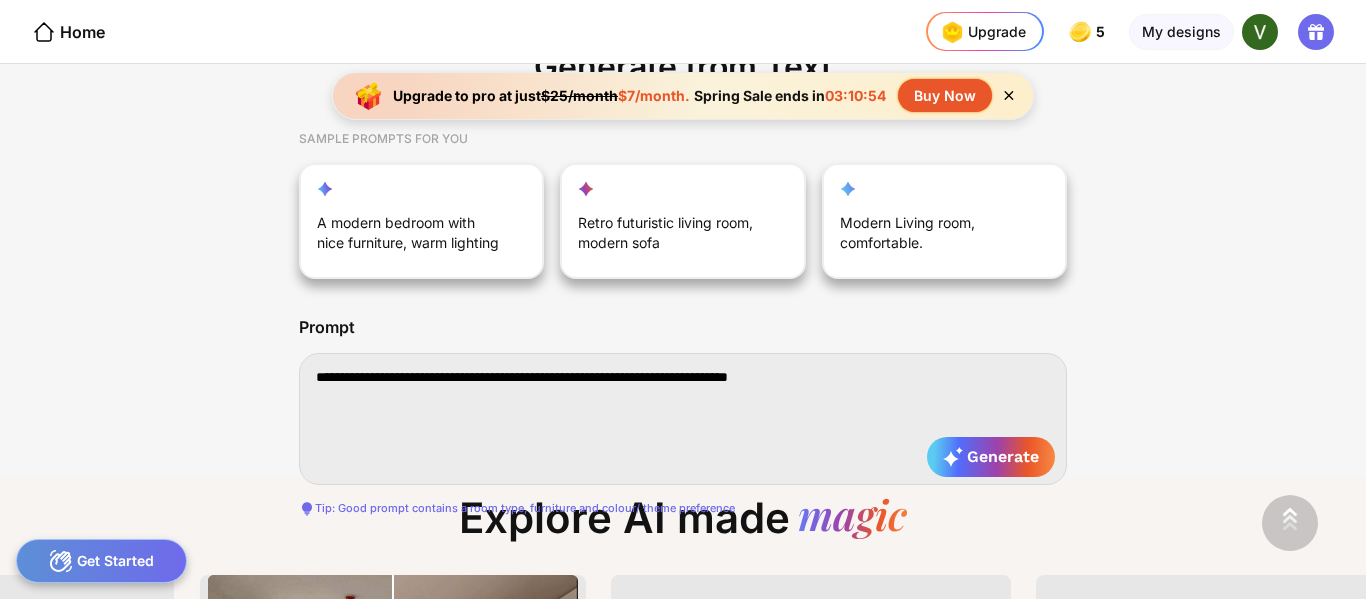 type on "**********" 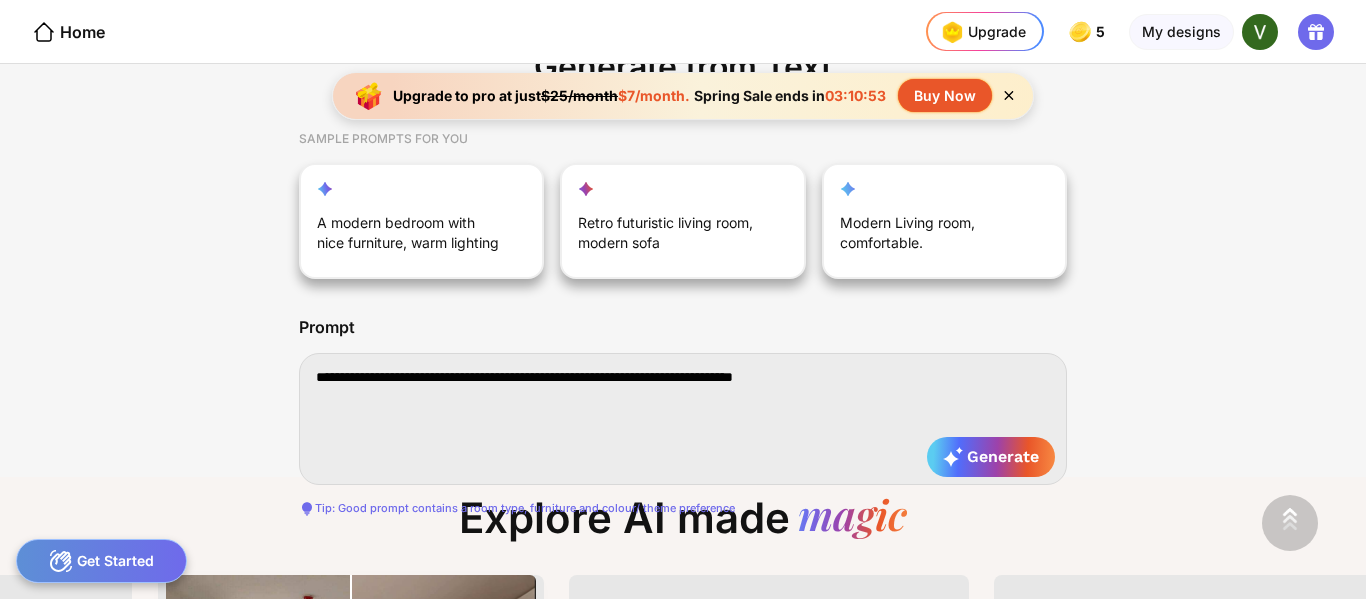 type on "**********" 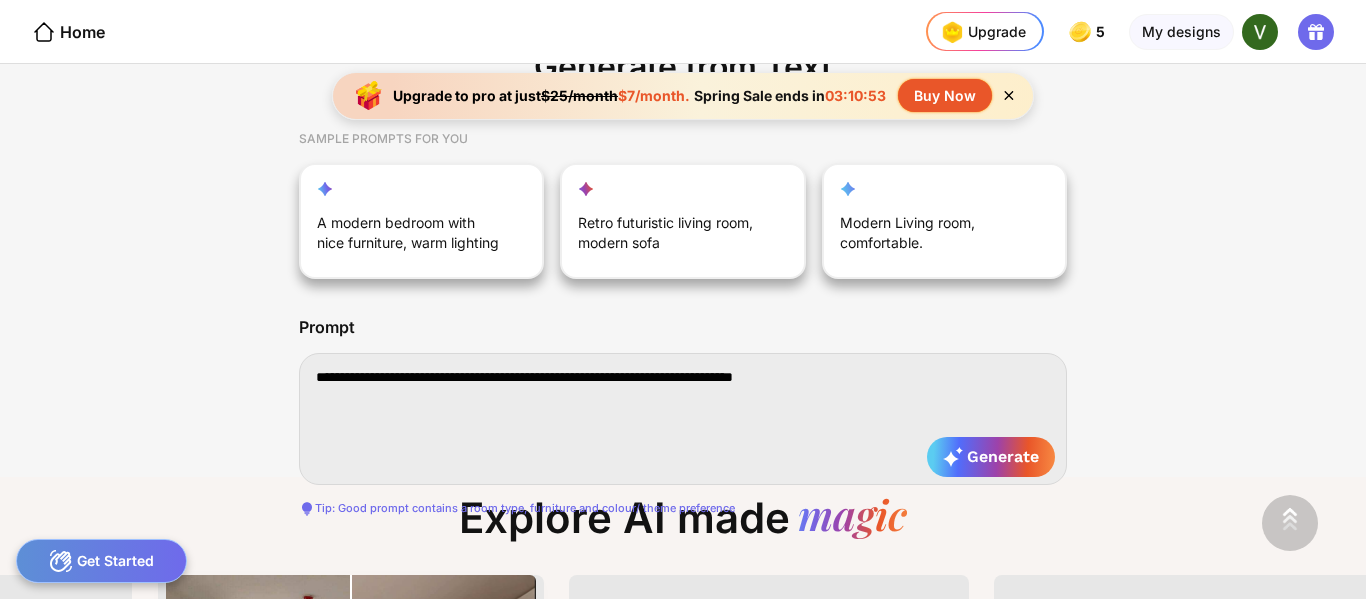 type on "**********" 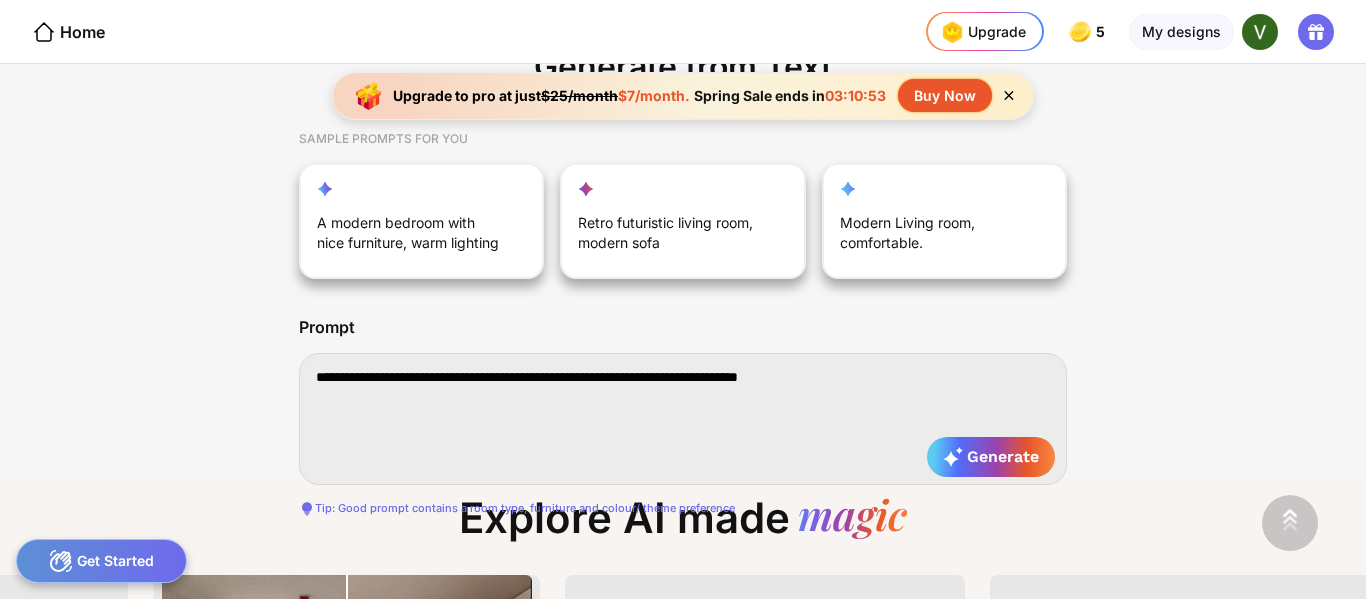 type on "**********" 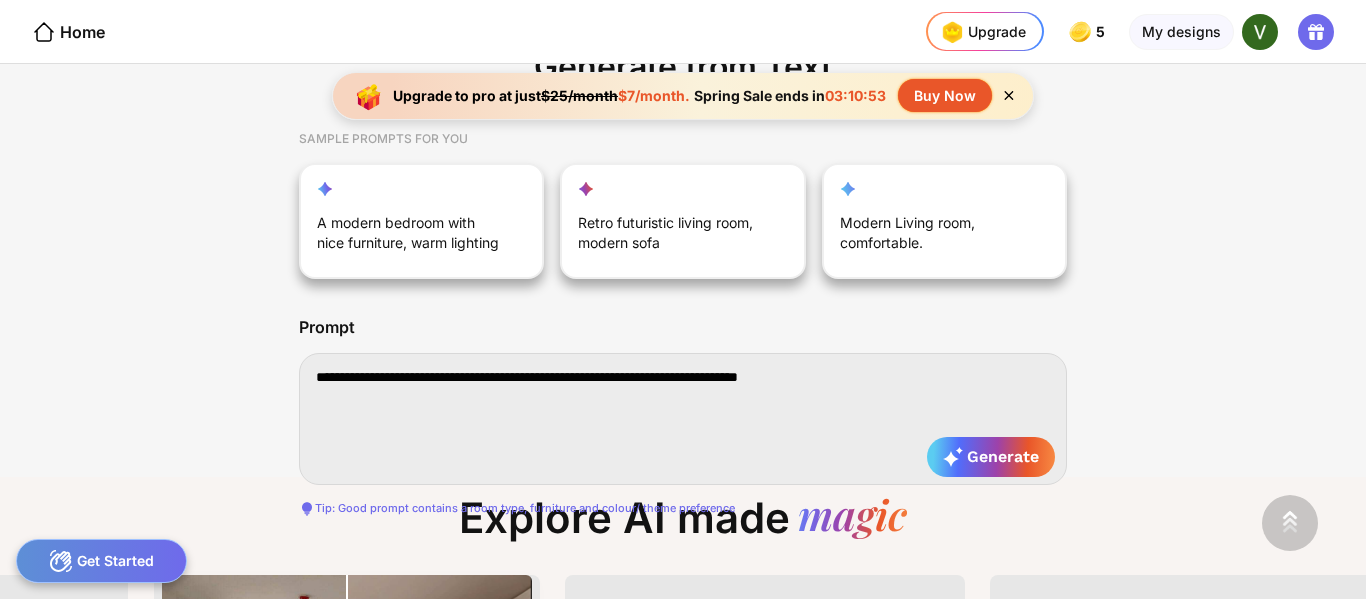 type on "**********" 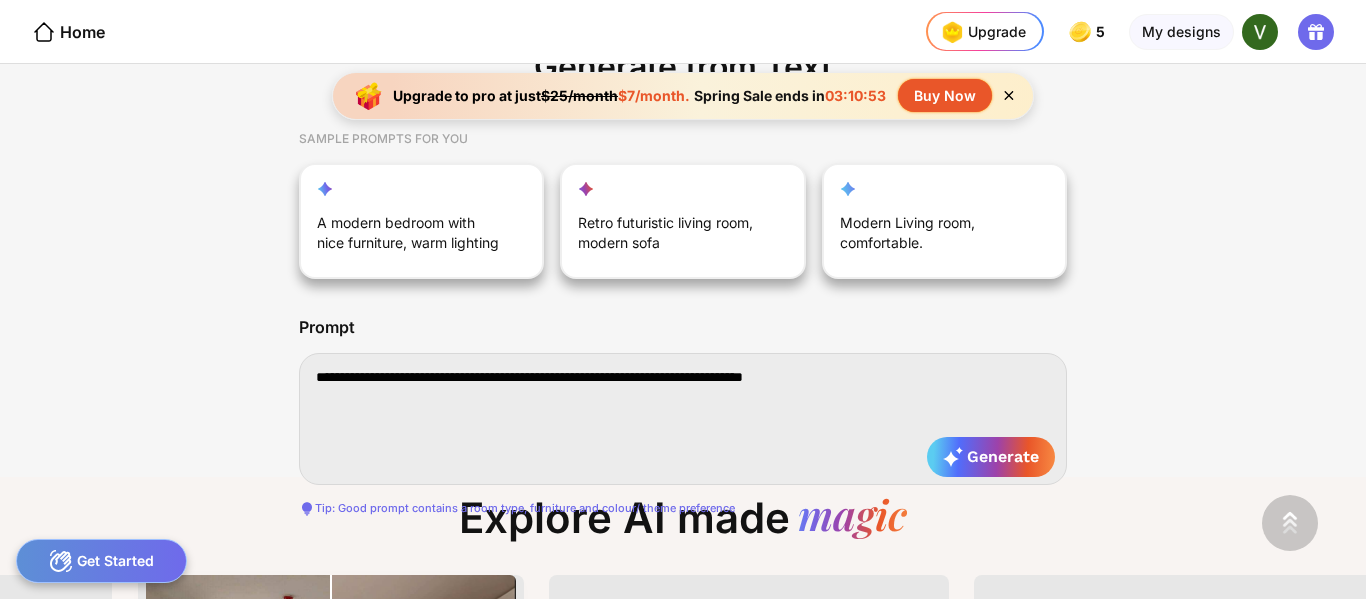 type on "**********" 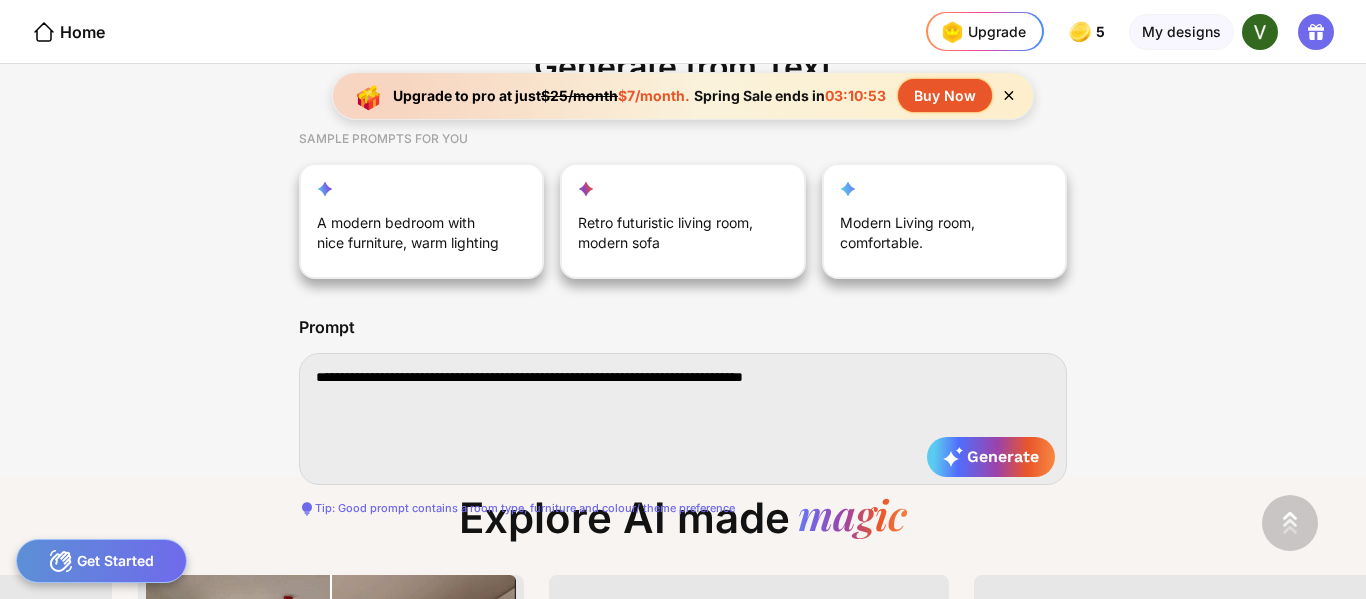 type on "**********" 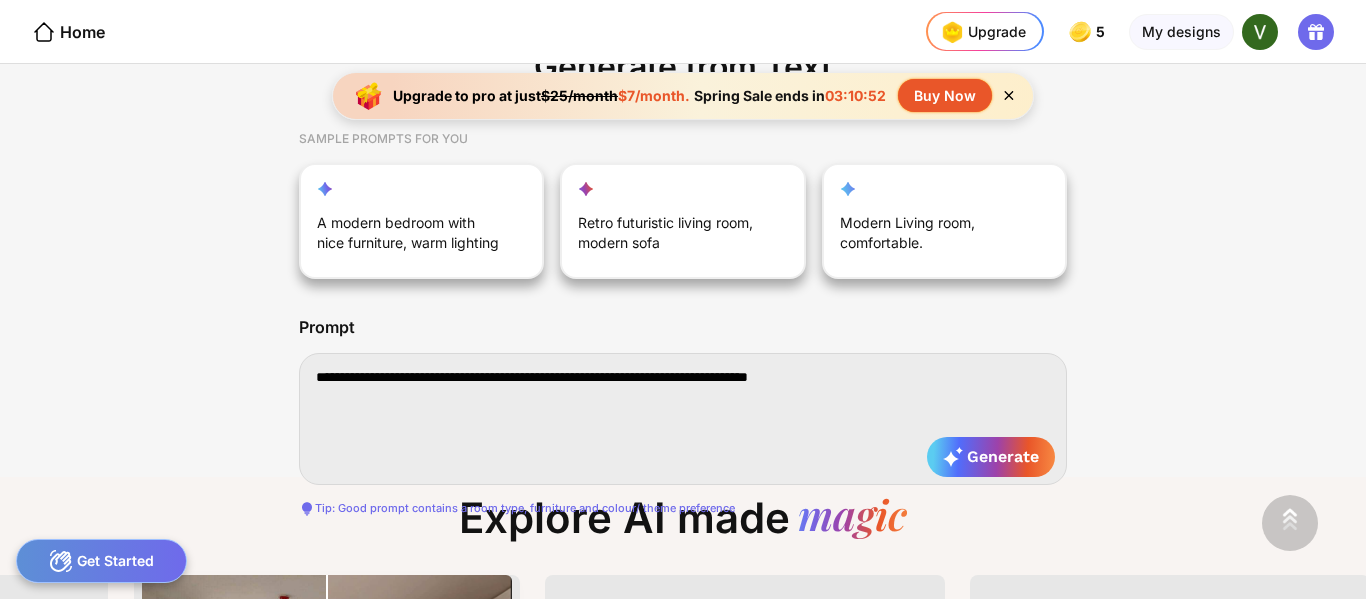 type on "**********" 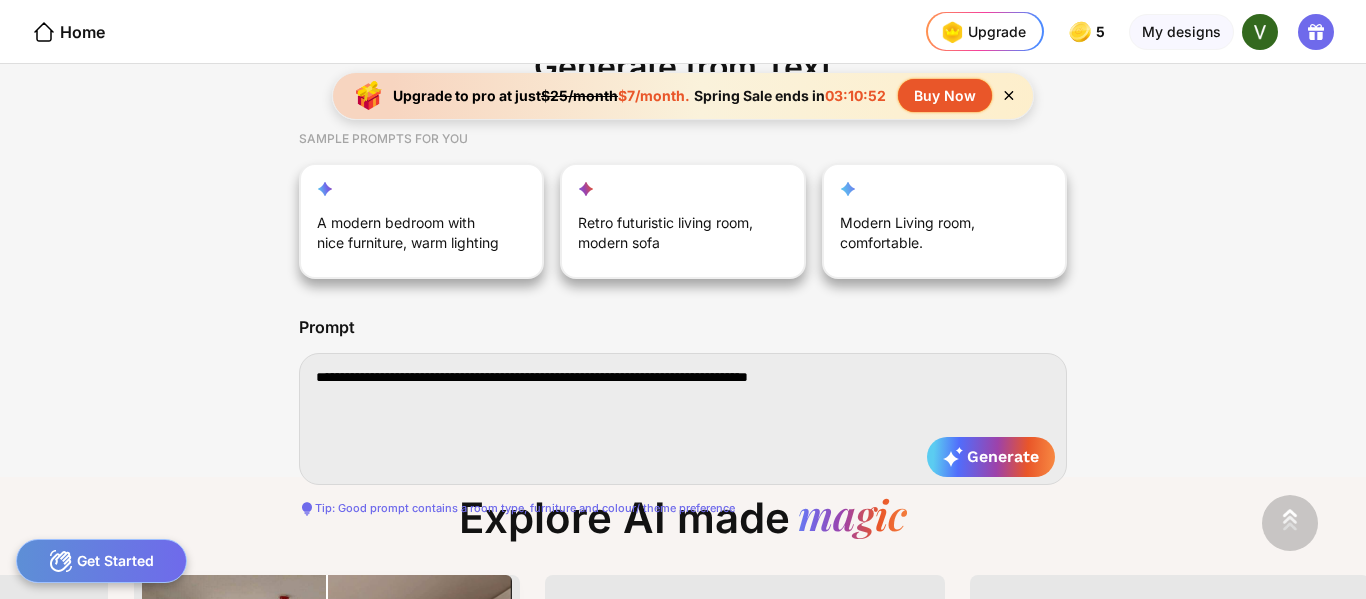 type on "**********" 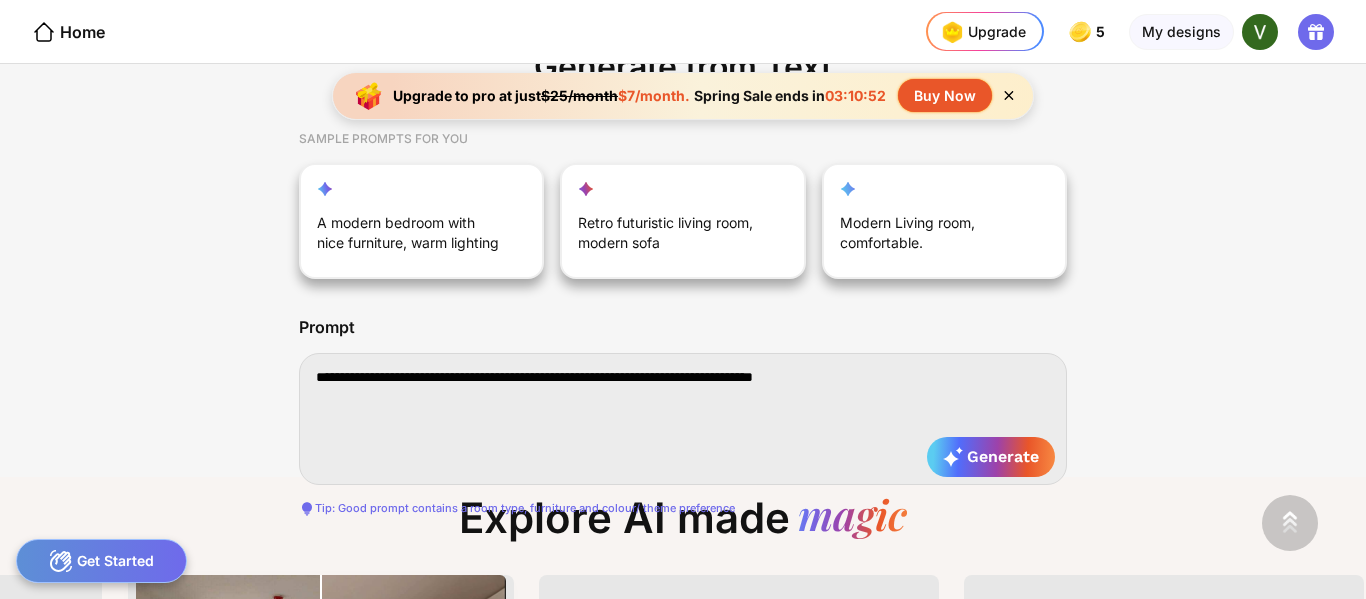 type on "**********" 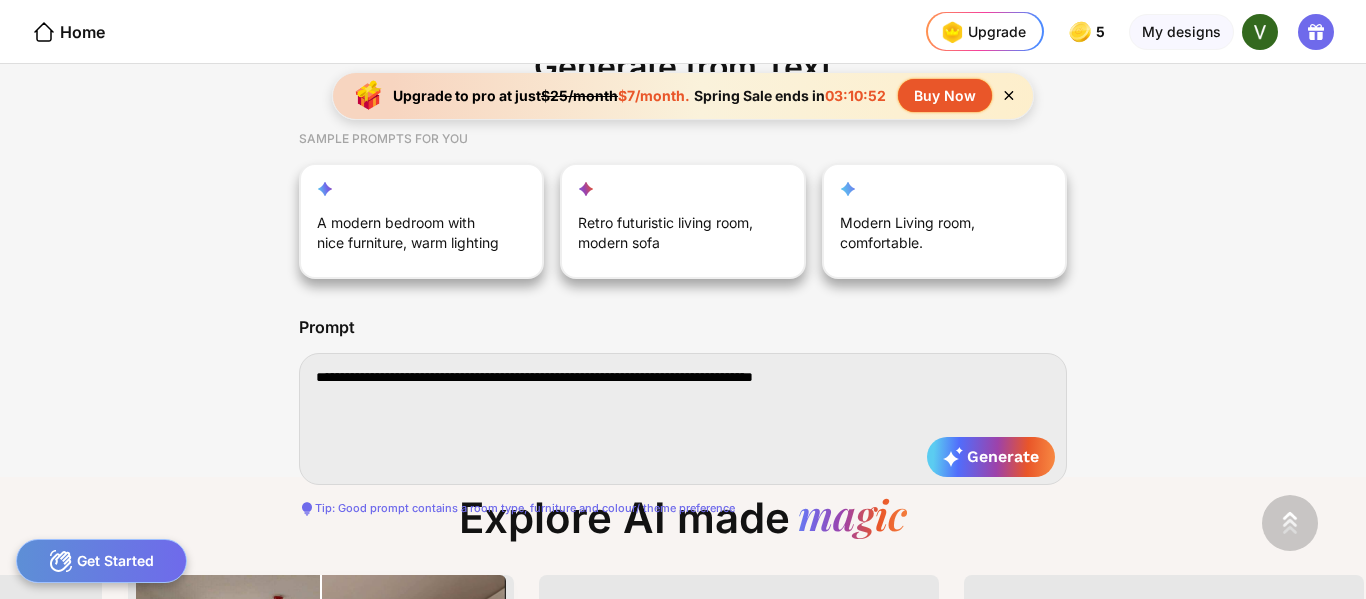 type on "**********" 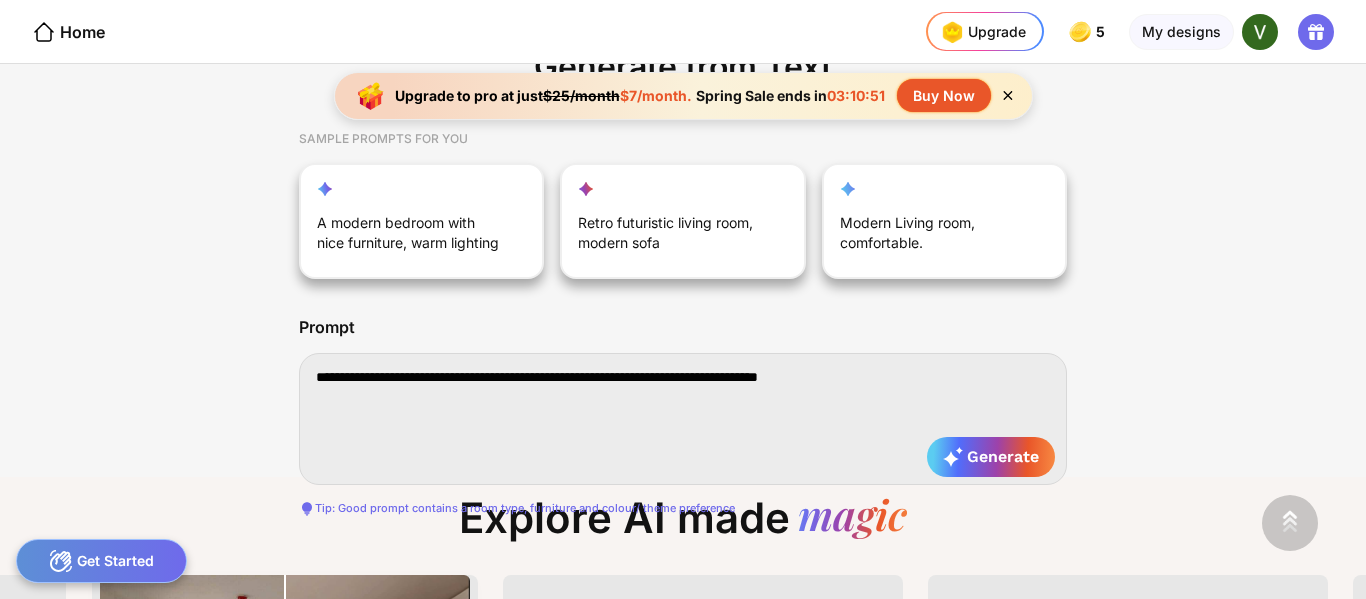 type on "**********" 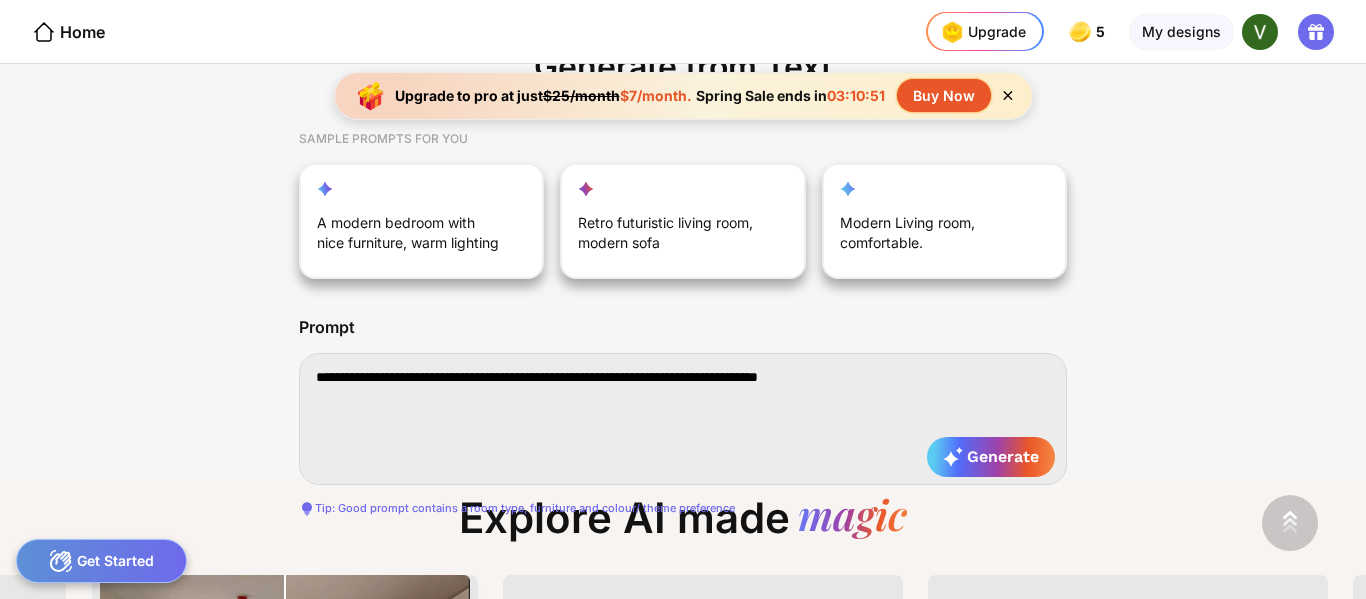 type on "**********" 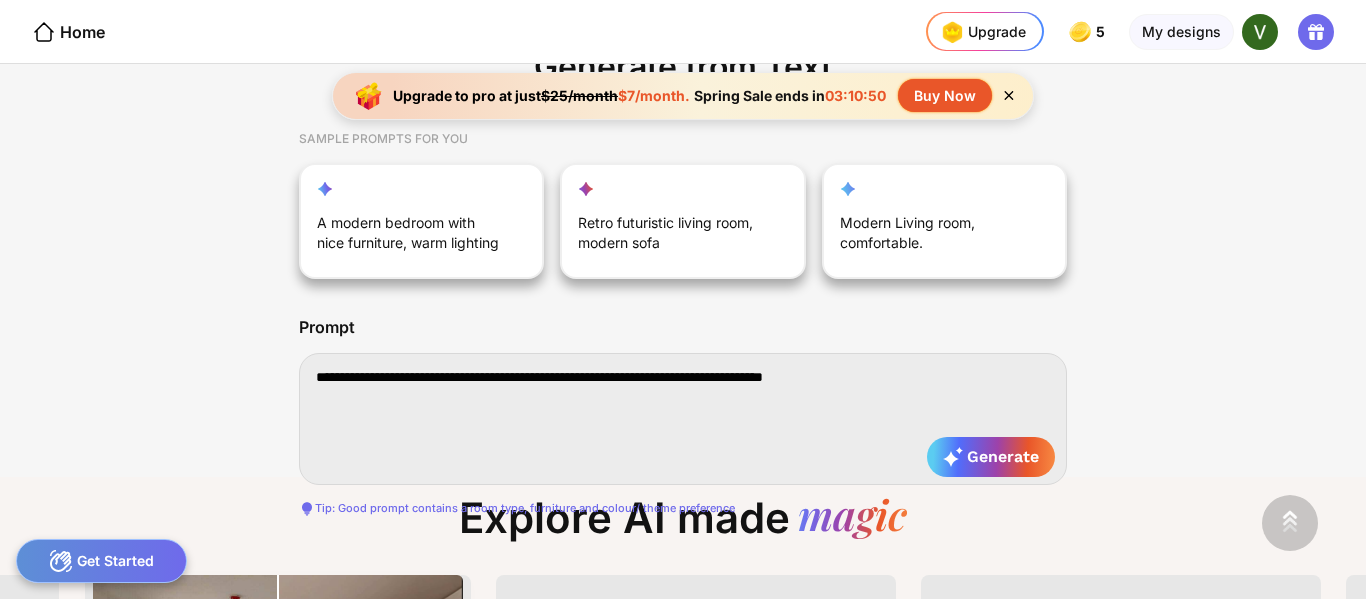 type on "**********" 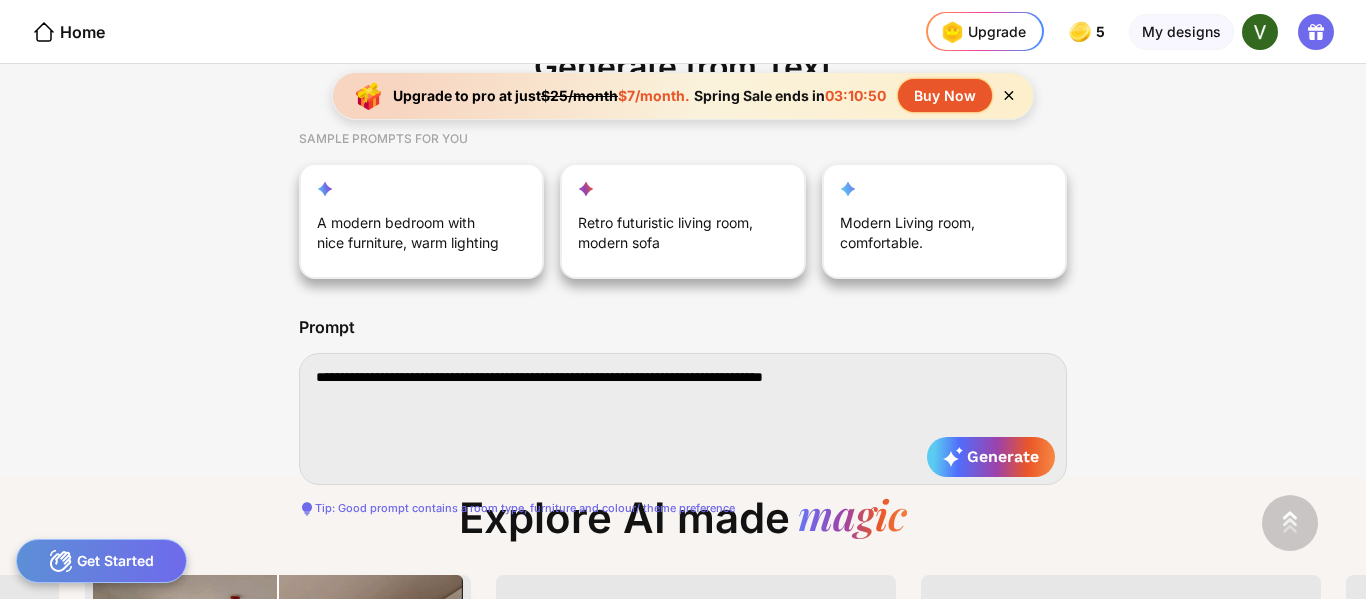 type on "**********" 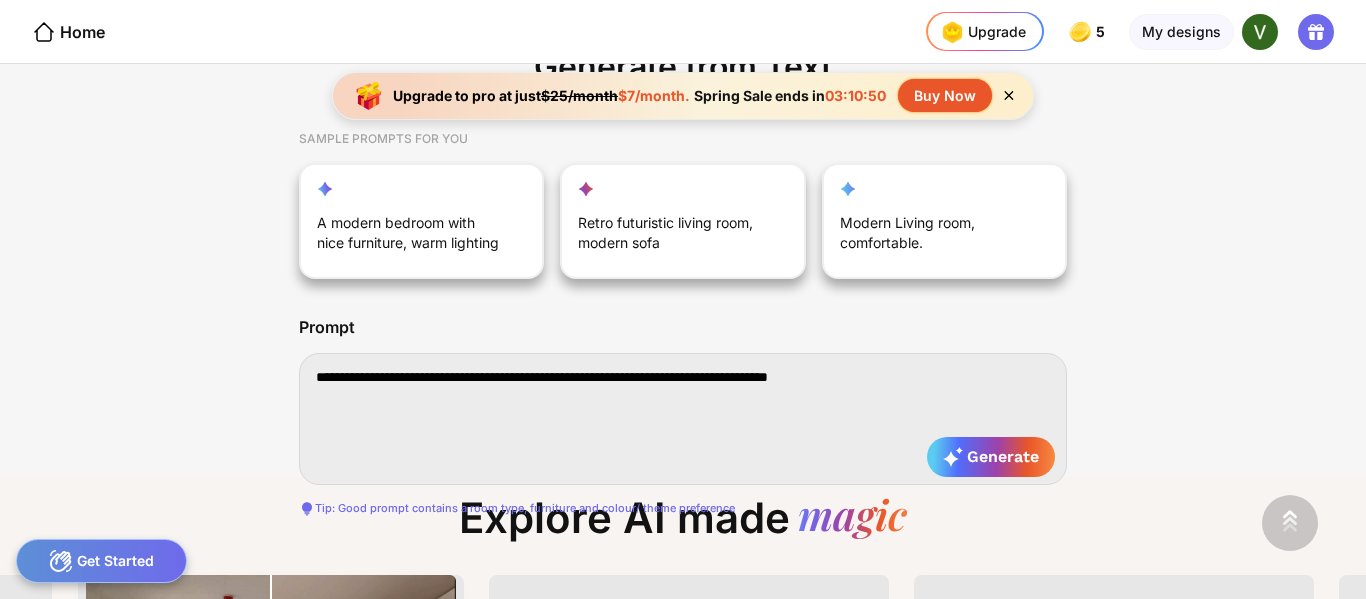 type 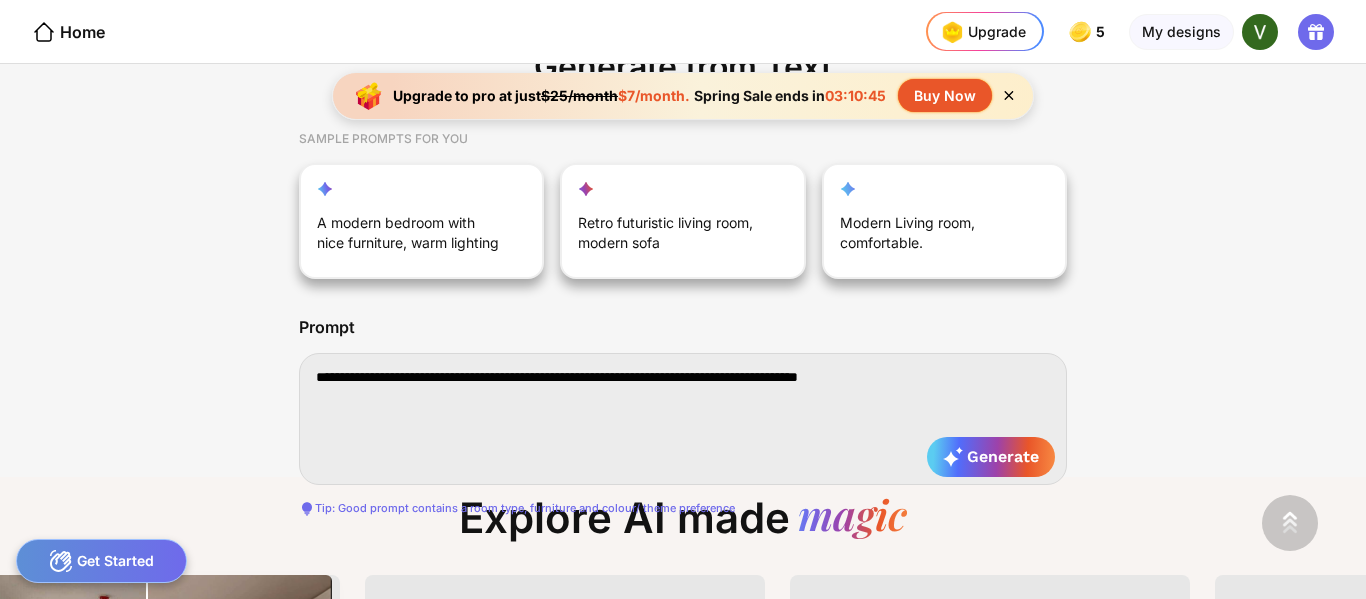 click on "**********" at bounding box center [683, 419] 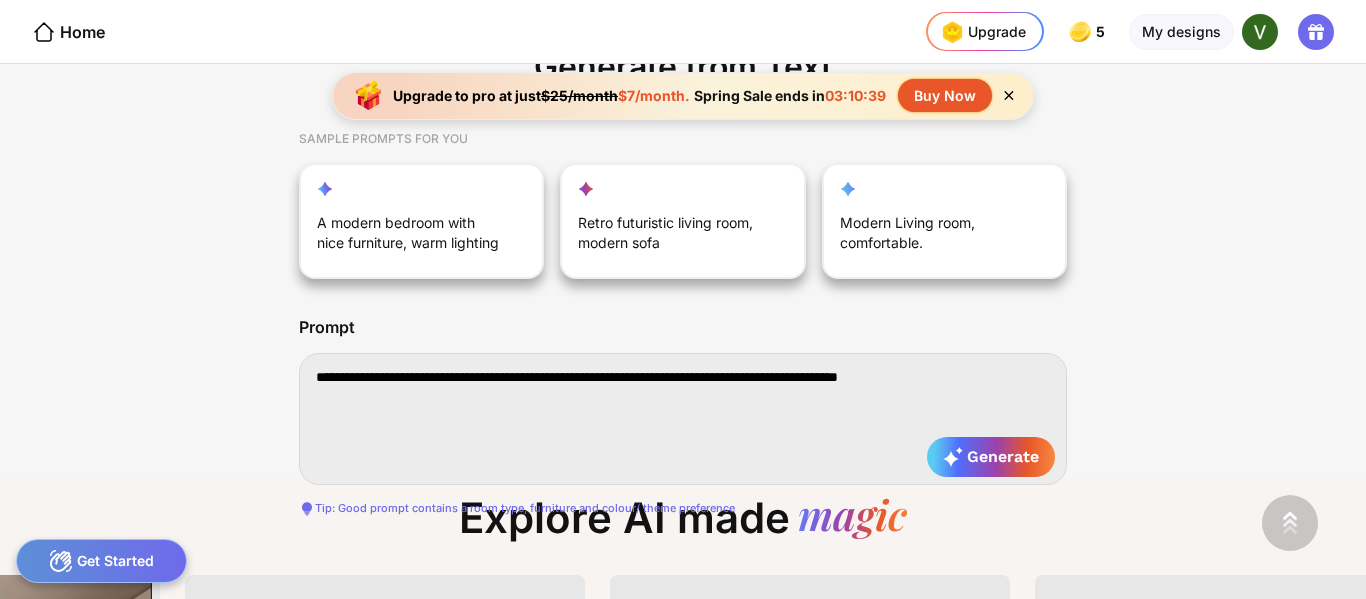 click on "**********" at bounding box center (683, 419) 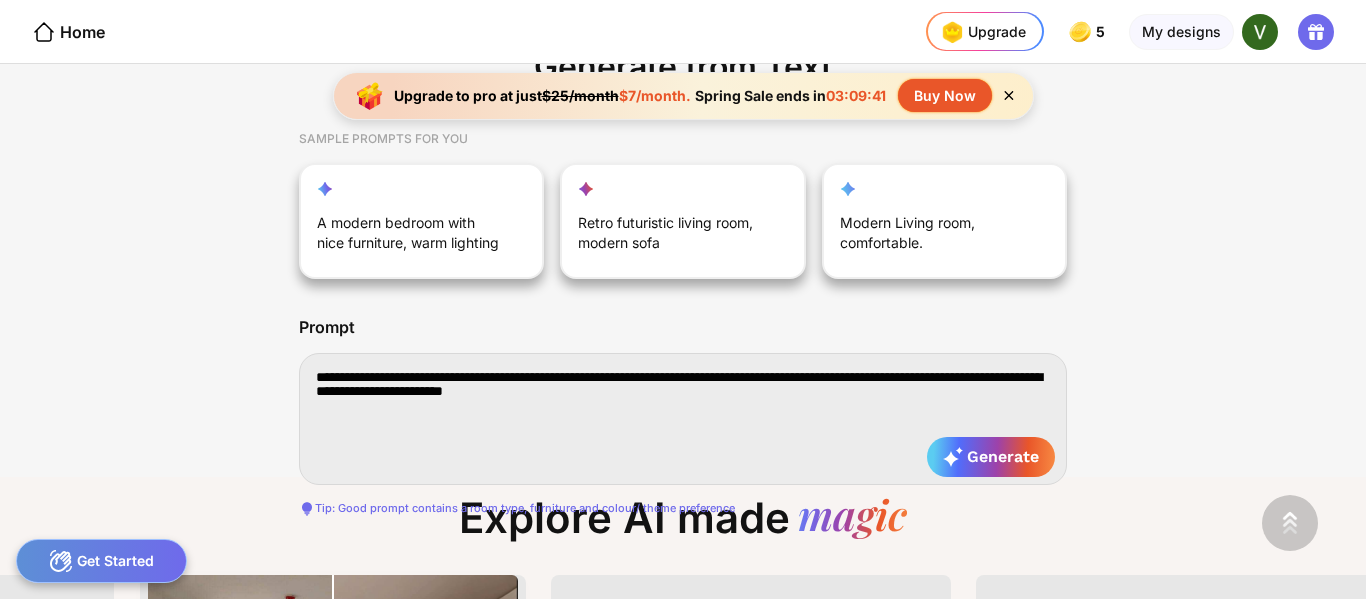 click on "**********" at bounding box center (683, 419) 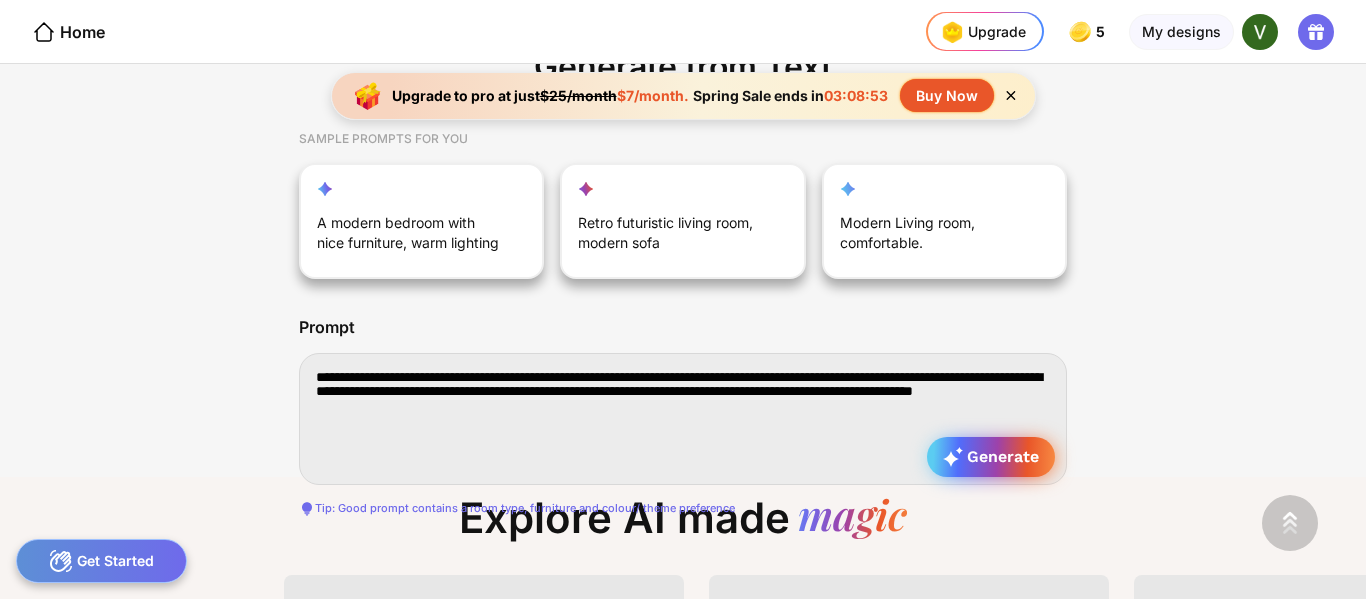click on "Generate" at bounding box center [991, 457] 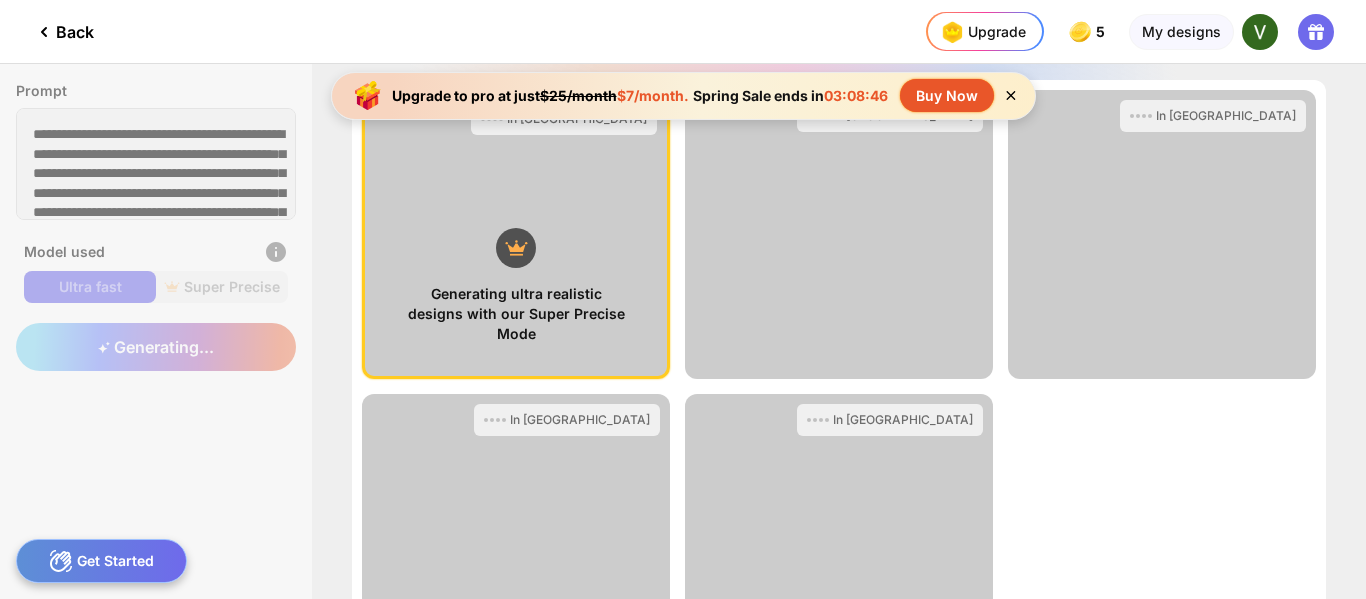 click 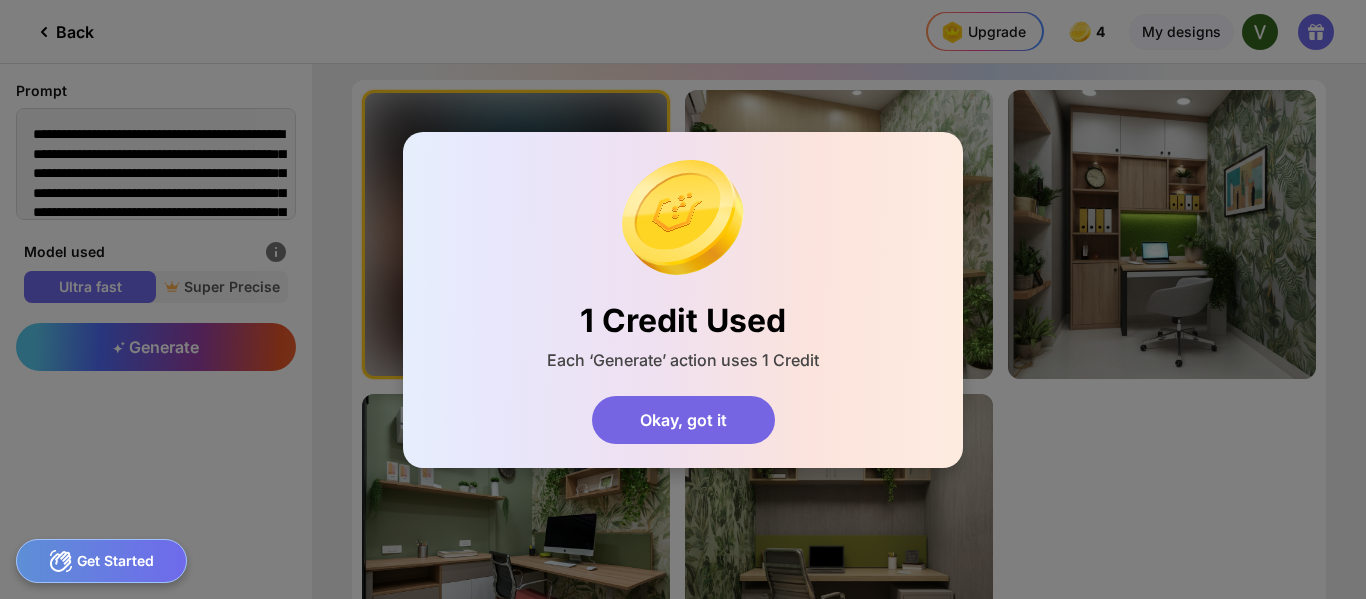 click on "Okay, got it" at bounding box center (683, 420) 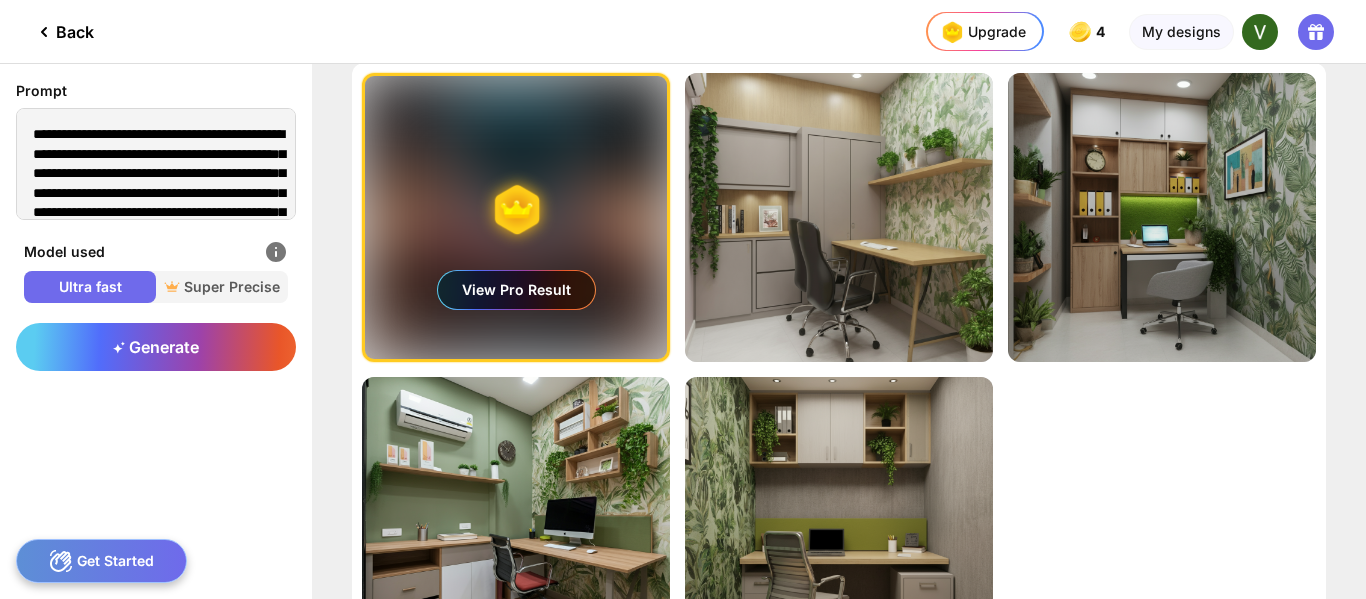 scroll, scrollTop: 18, scrollLeft: 0, axis: vertical 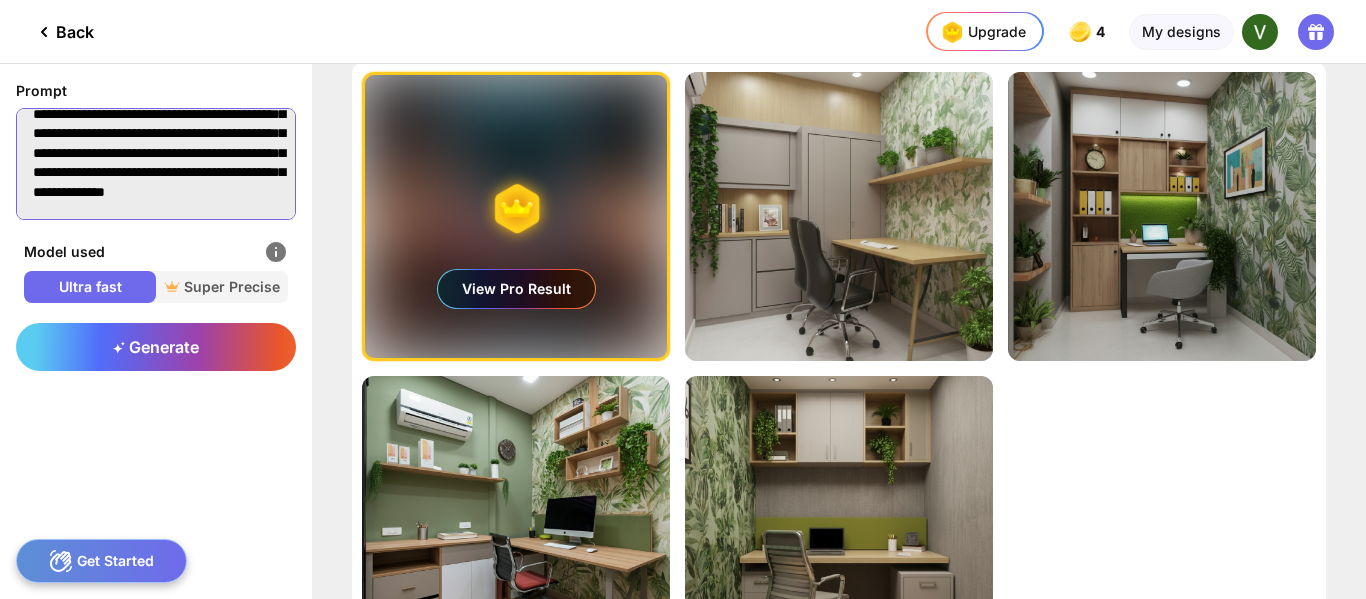 click on "**********" at bounding box center [156, 164] 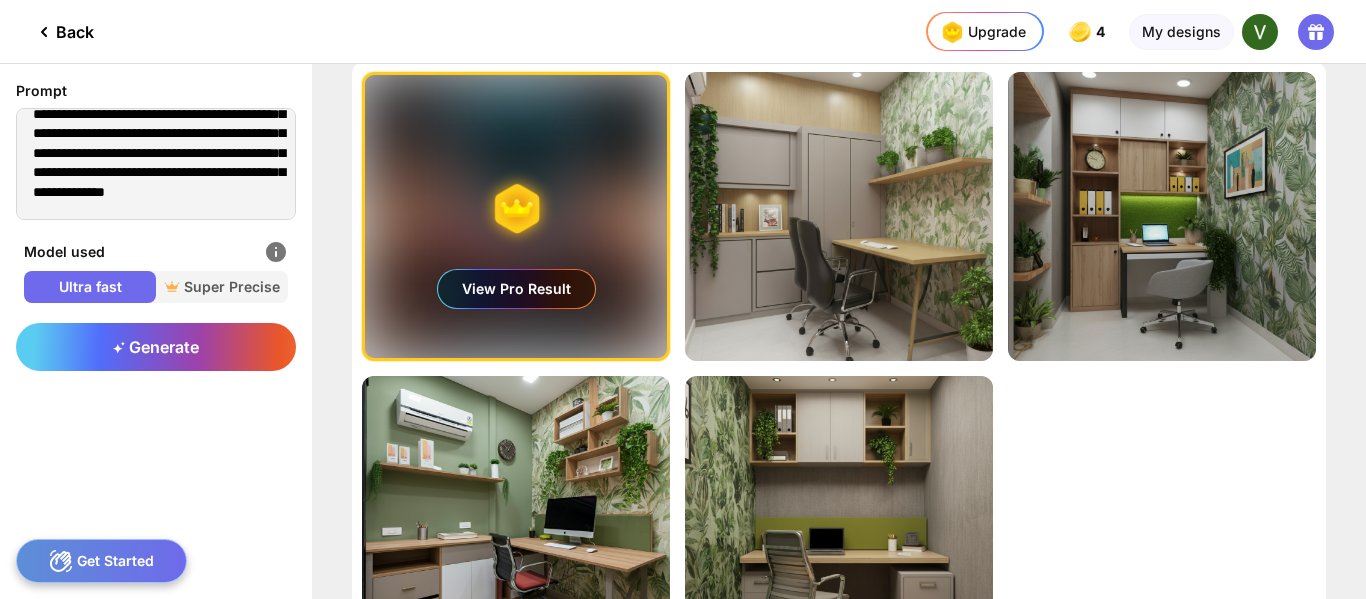 click 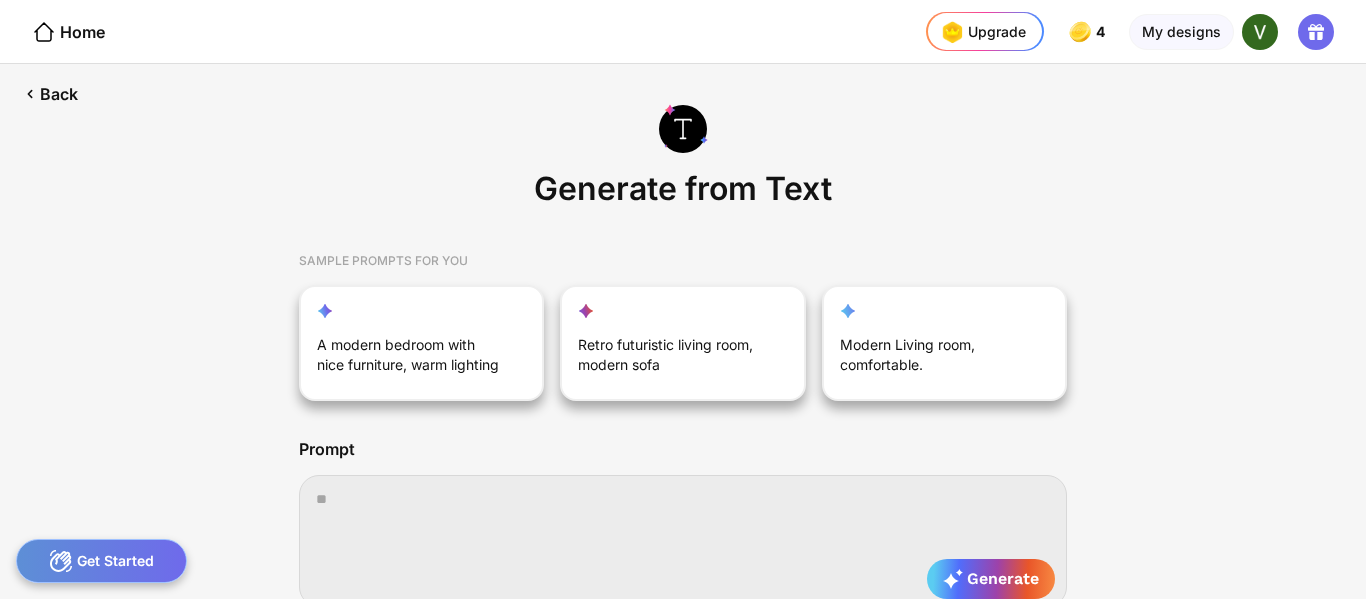 scroll, scrollTop: 0, scrollLeft: 15, axis: horizontal 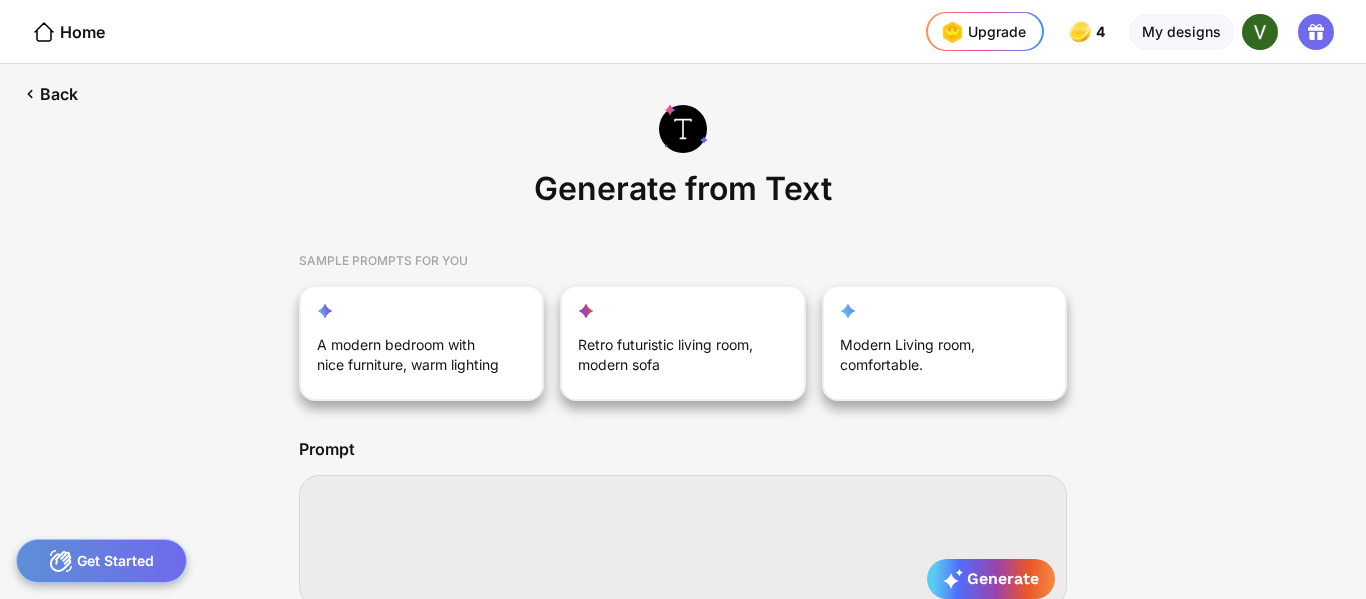 click at bounding box center (683, 541) 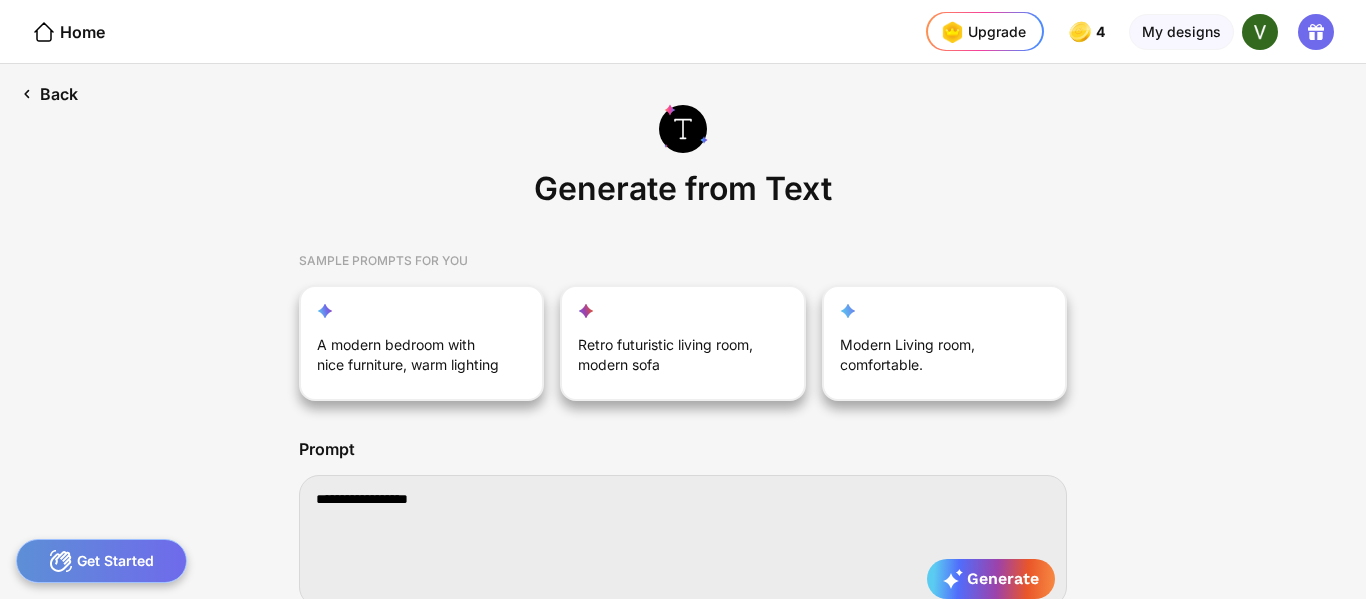 click 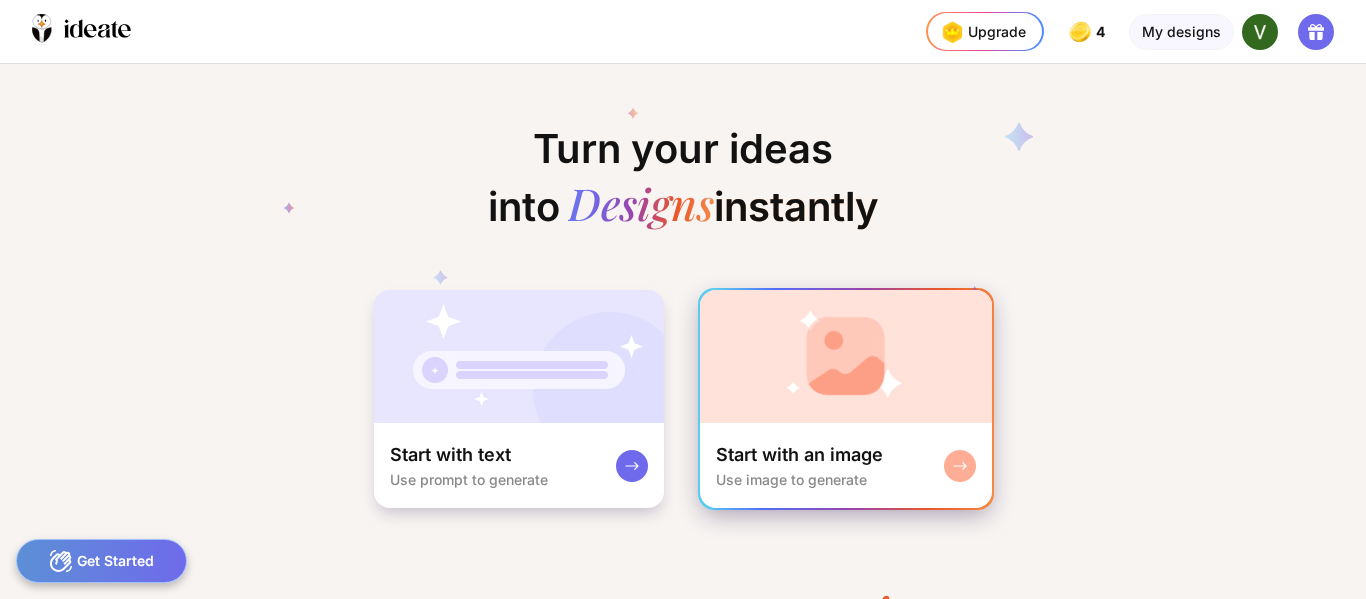 click at bounding box center (846, 356) 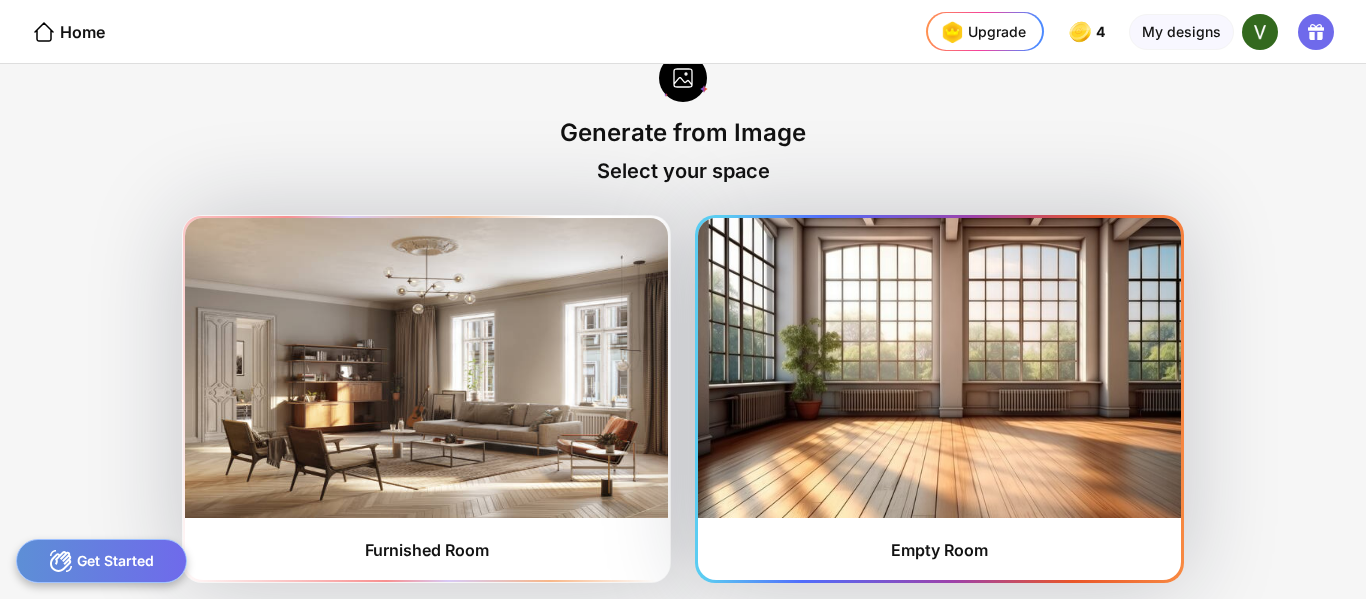 click at bounding box center [939, 368] 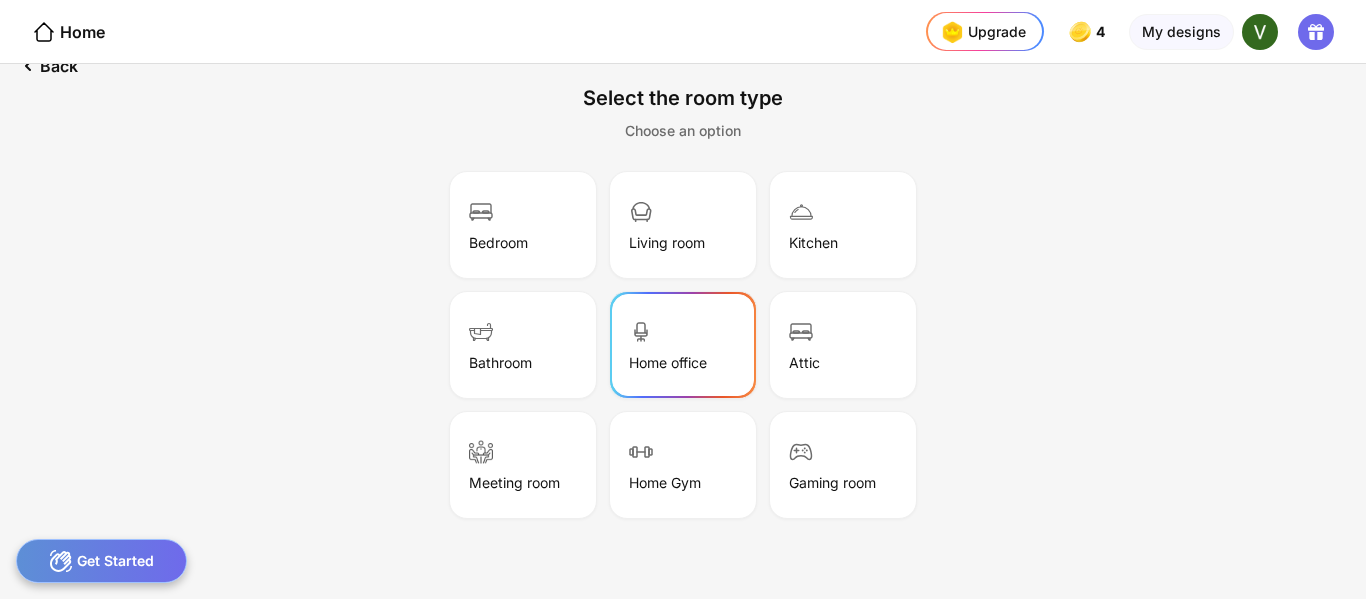 click on "Home office" at bounding box center [668, 362] 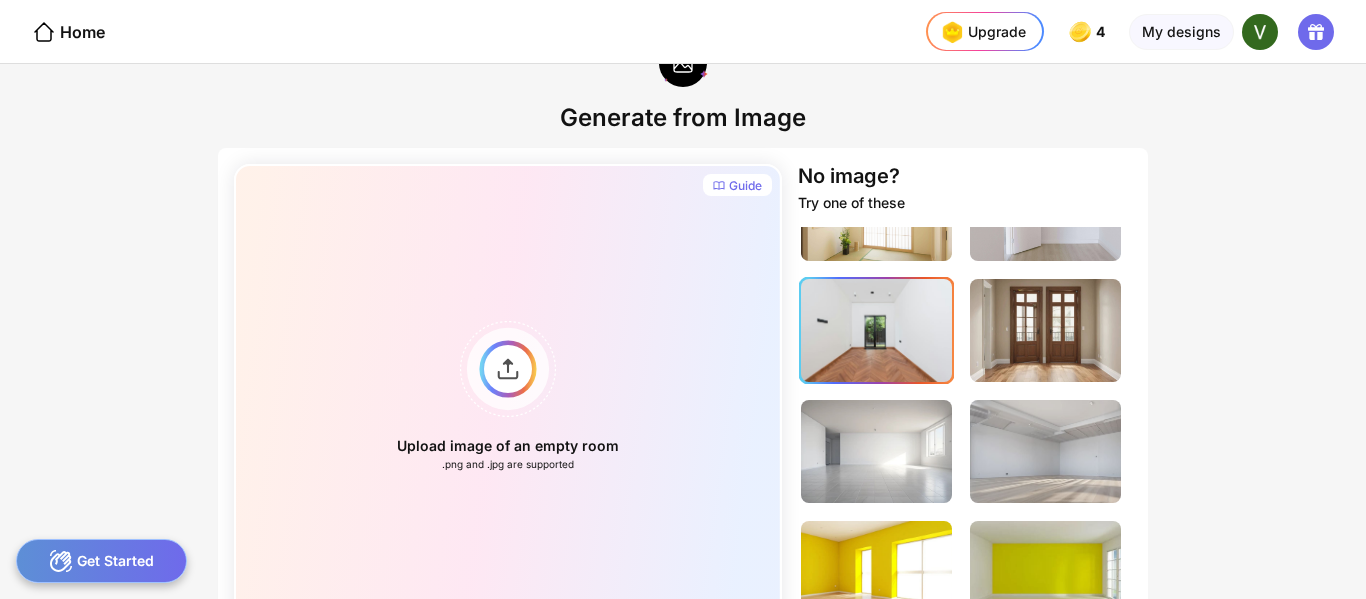 click at bounding box center [876, 330] 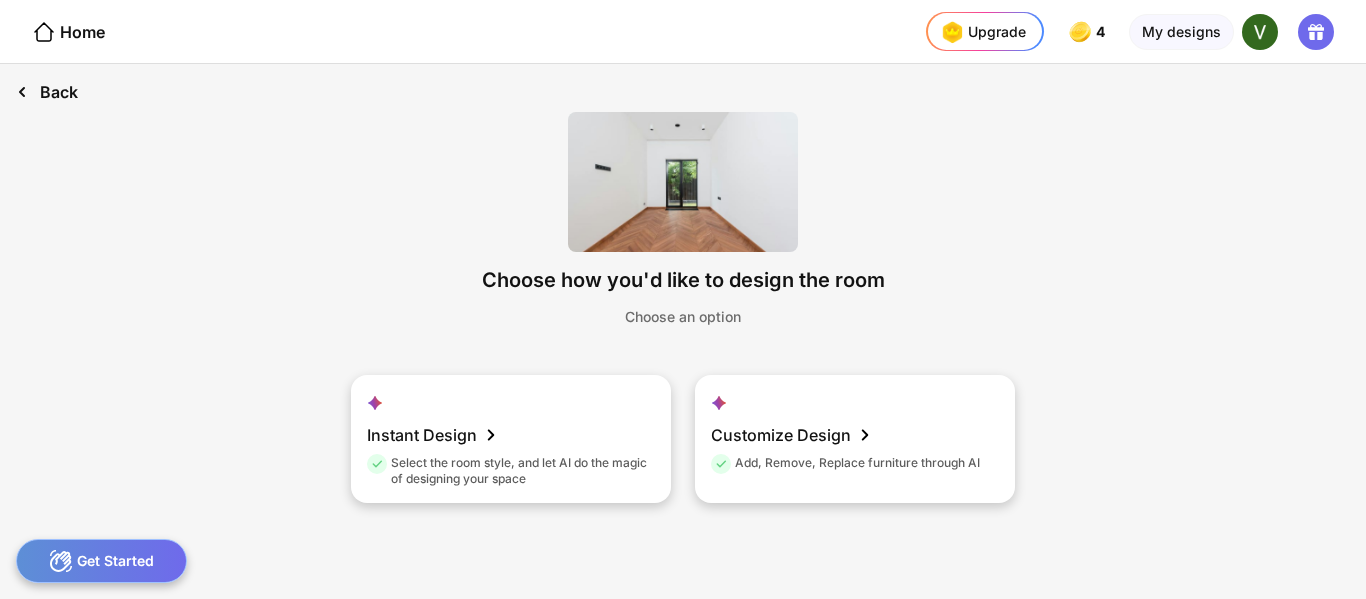 click 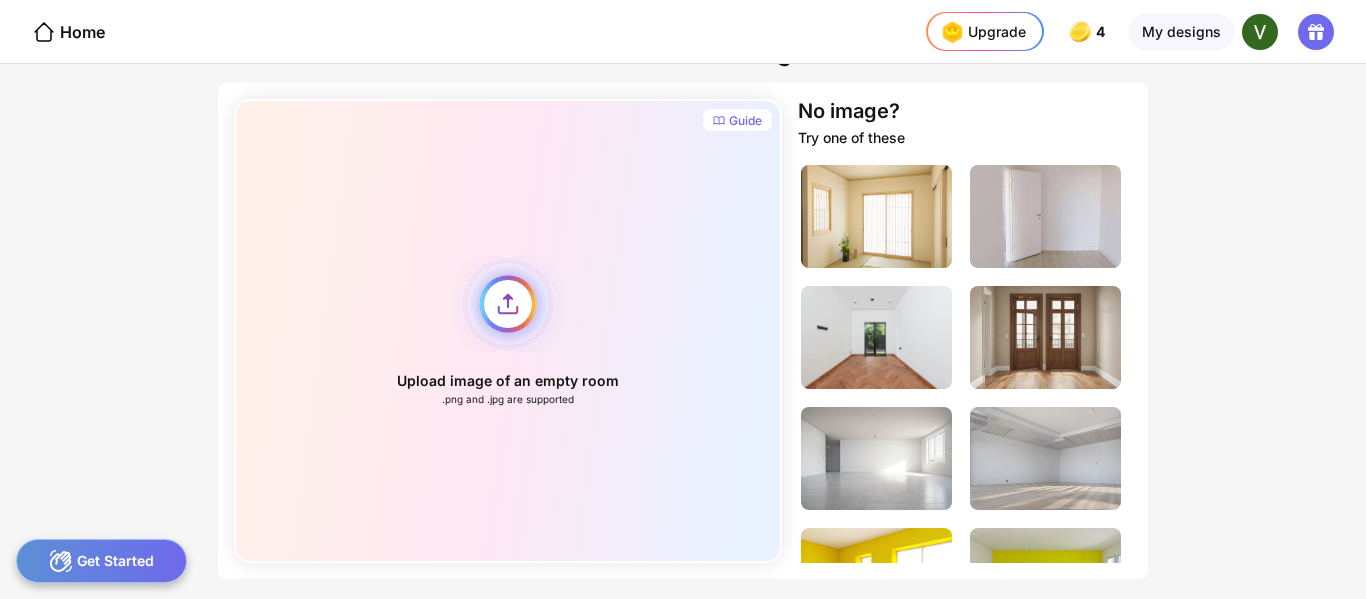 scroll, scrollTop: 130, scrollLeft: 0, axis: vertical 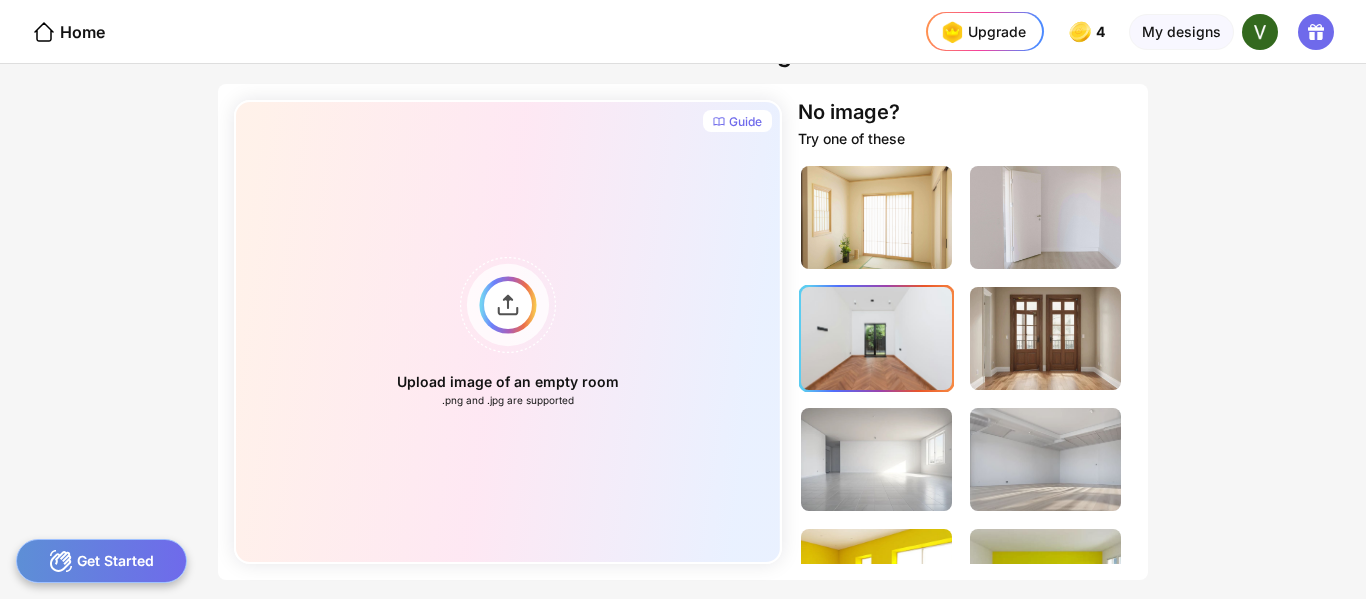 click at bounding box center (876, 338) 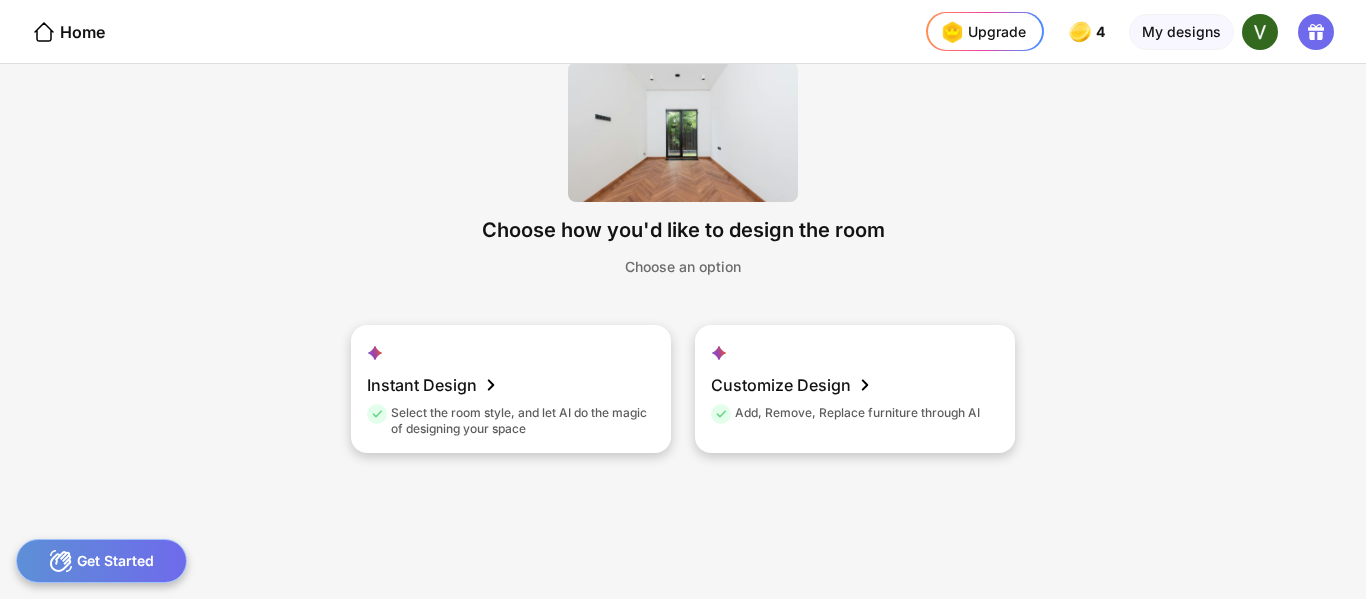 scroll, scrollTop: 0, scrollLeft: 0, axis: both 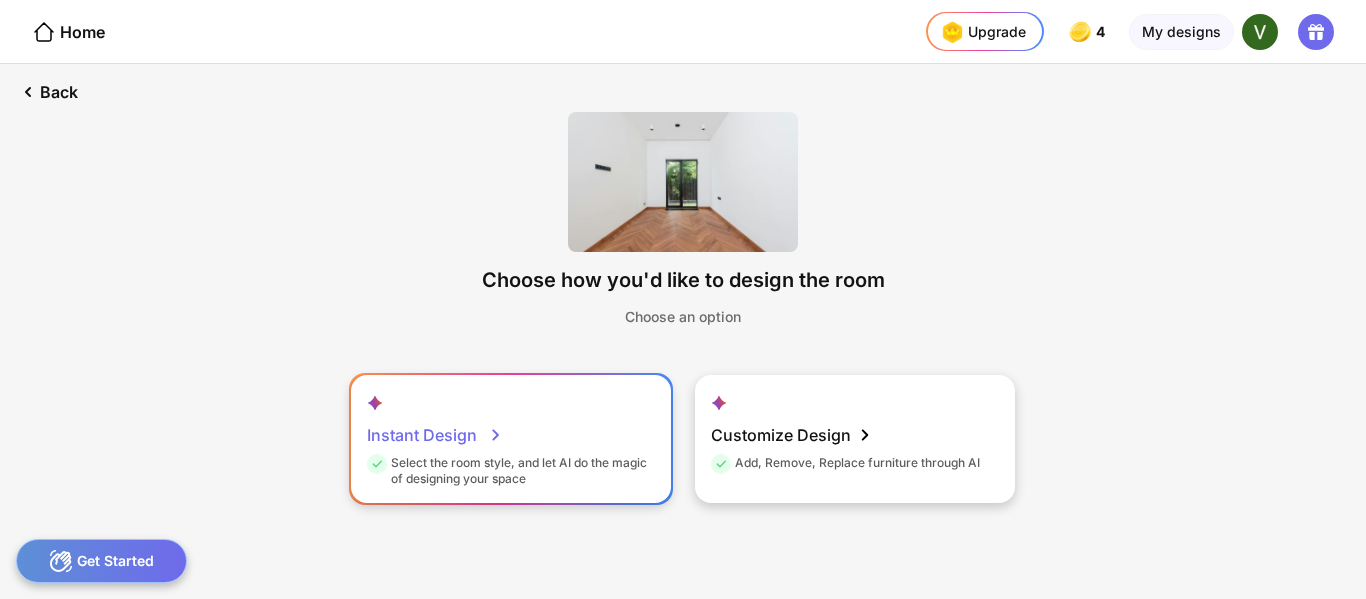 click on "Instant Design   Select the room style, and let AI do the magic of designing your space" at bounding box center (511, 439) 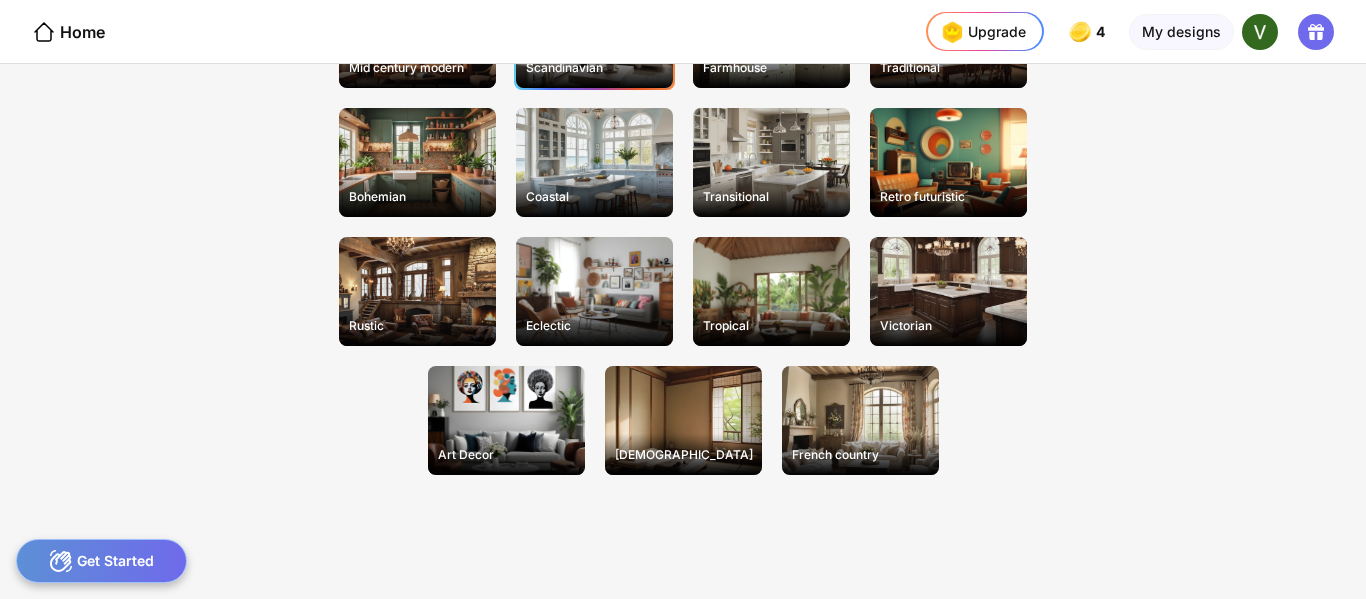 scroll, scrollTop: 319, scrollLeft: 0, axis: vertical 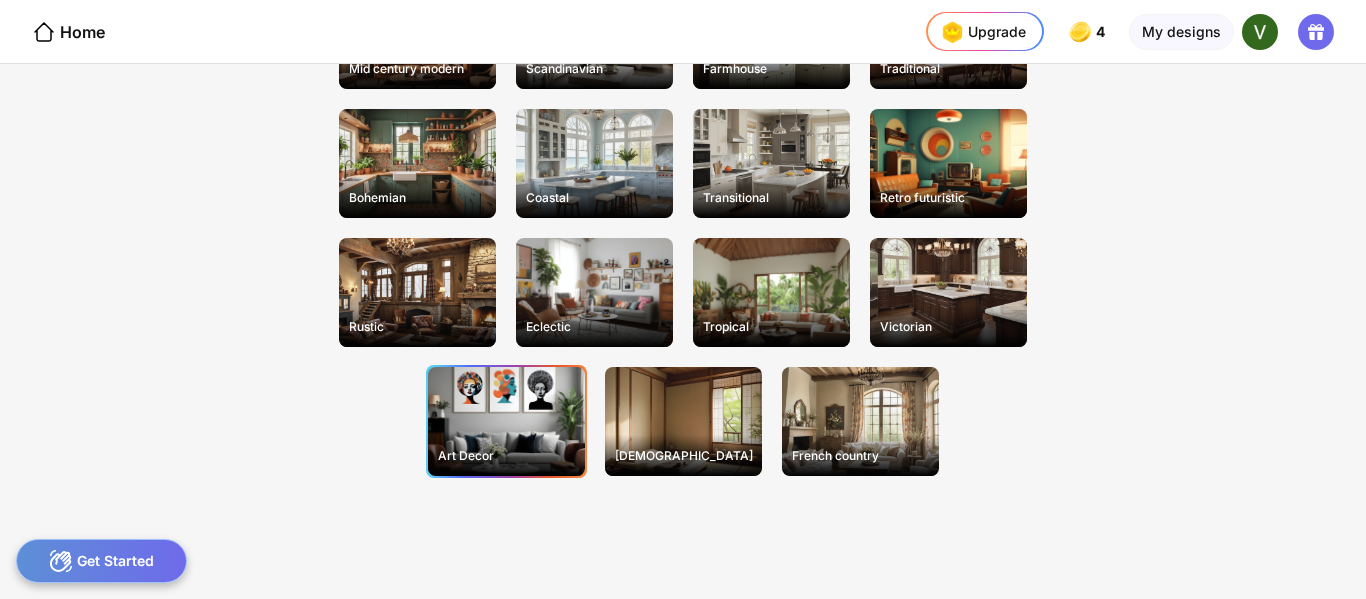 click on "Art Decor" at bounding box center [506, 421] 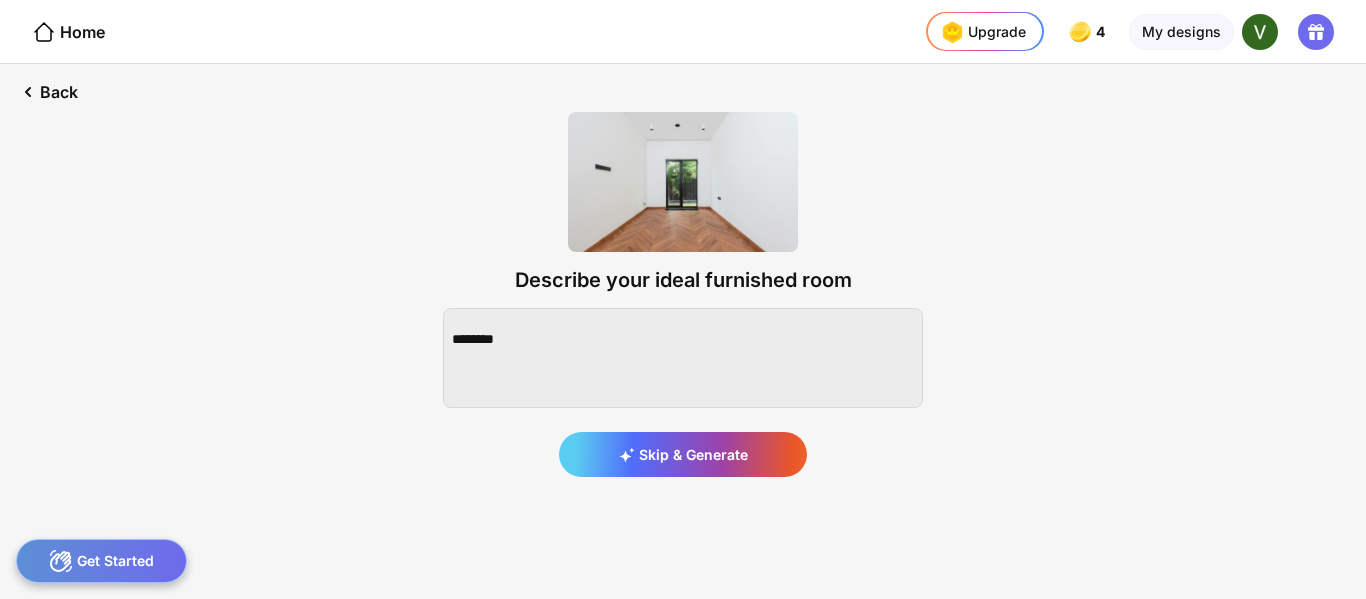 scroll, scrollTop: 0, scrollLeft: 0, axis: both 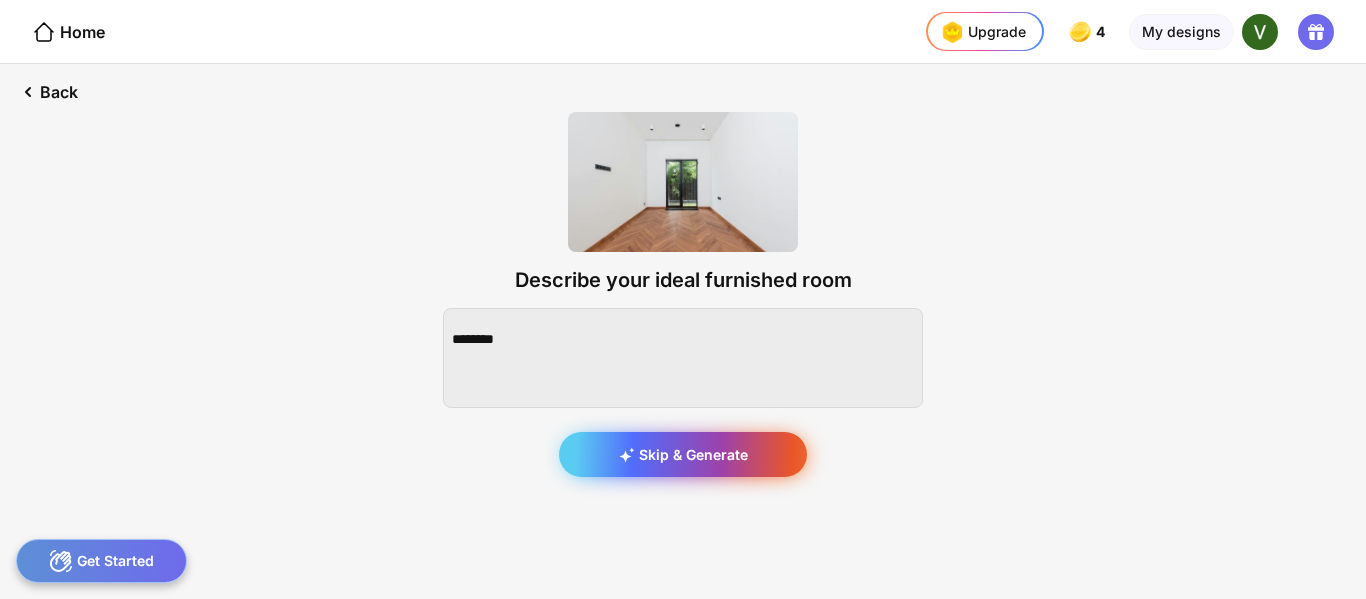 click on "Skip & Generate" at bounding box center [683, 454] 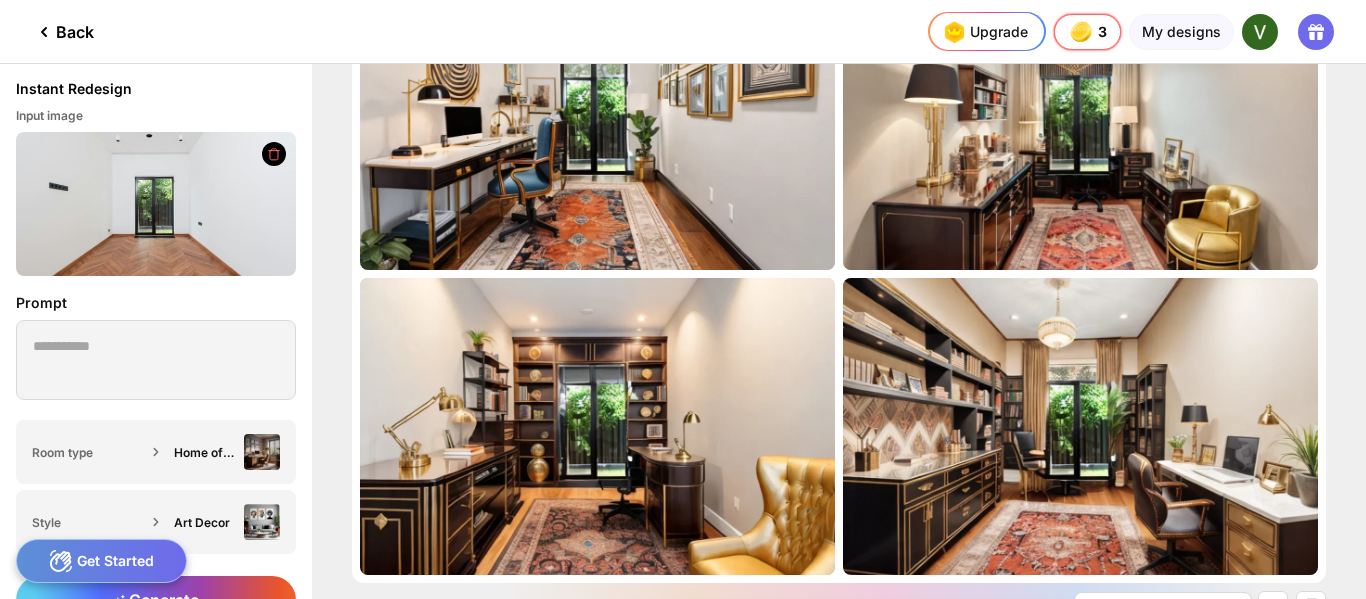scroll, scrollTop: 0, scrollLeft: 0, axis: both 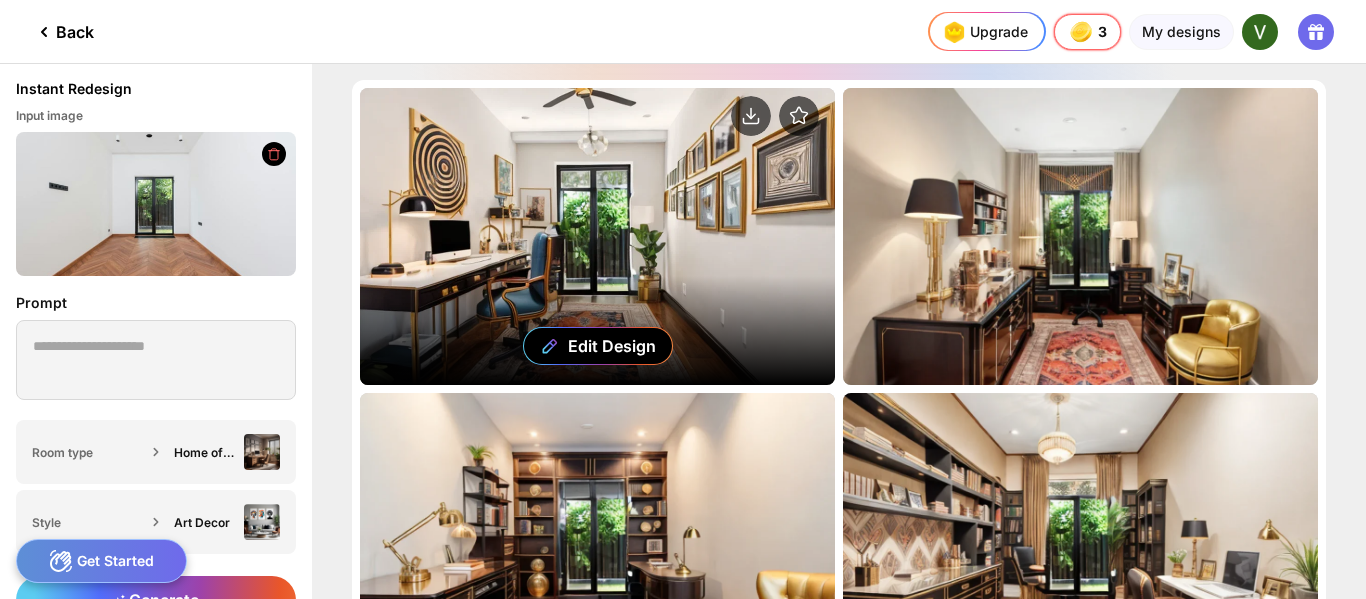 click on "Edit Design" at bounding box center (597, 236) 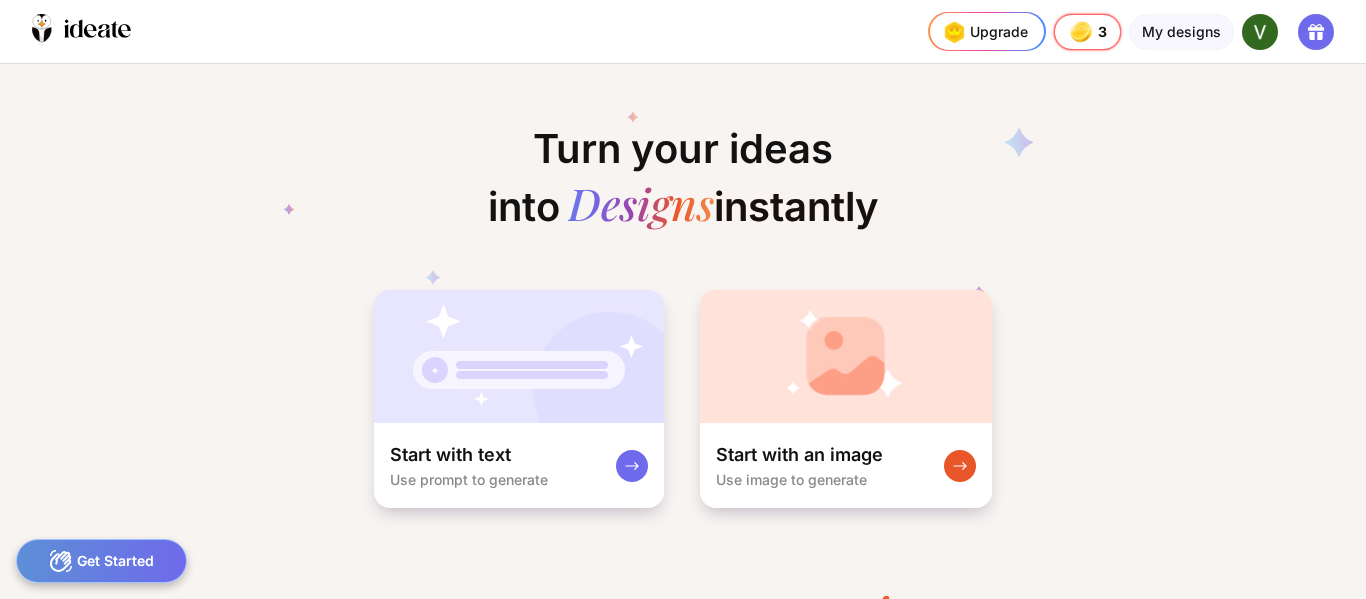 scroll, scrollTop: 0, scrollLeft: 10, axis: horizontal 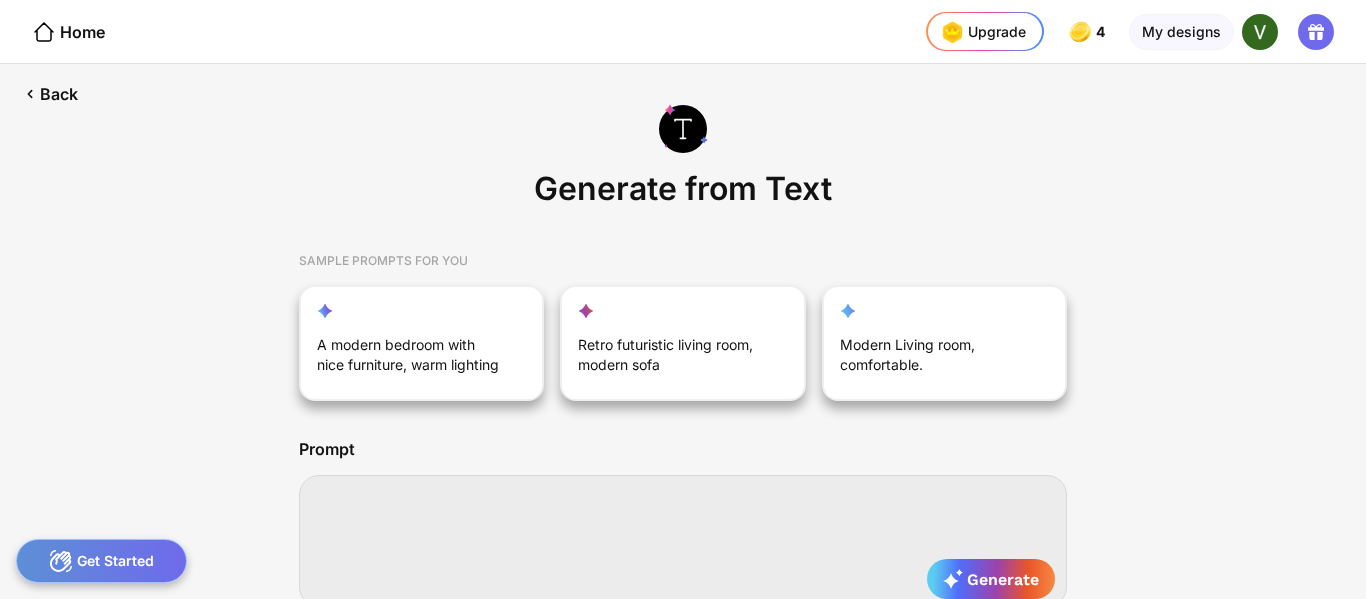 click at bounding box center [683, 541] 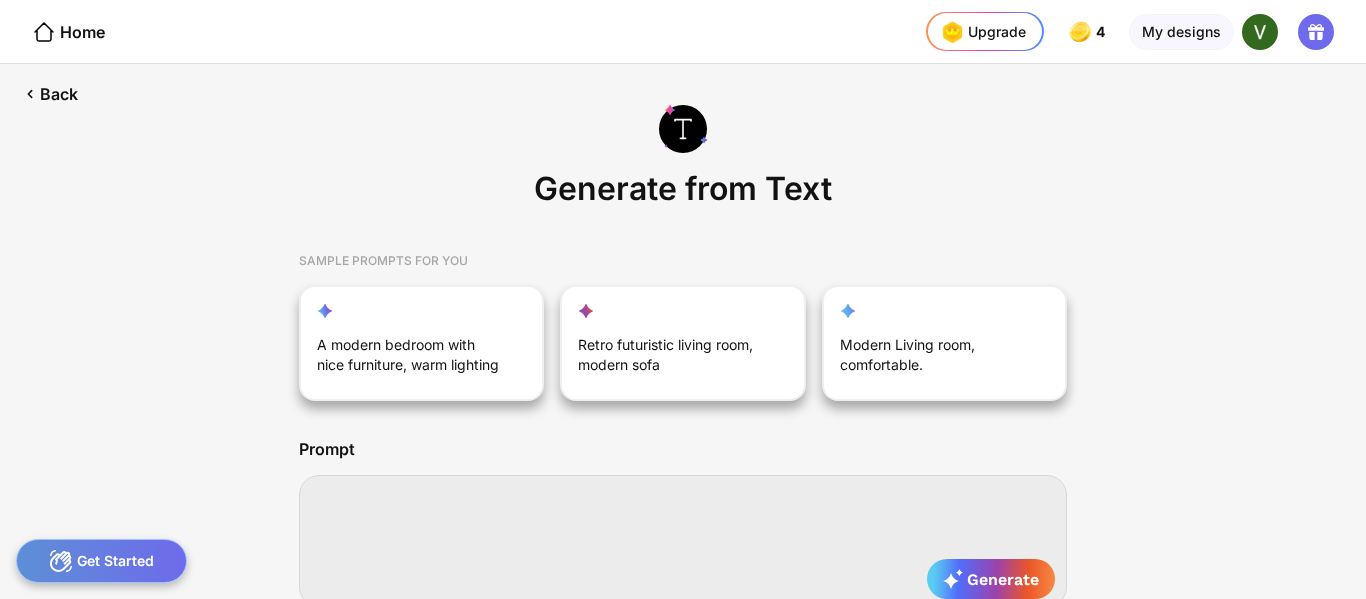 click at bounding box center (683, 541) 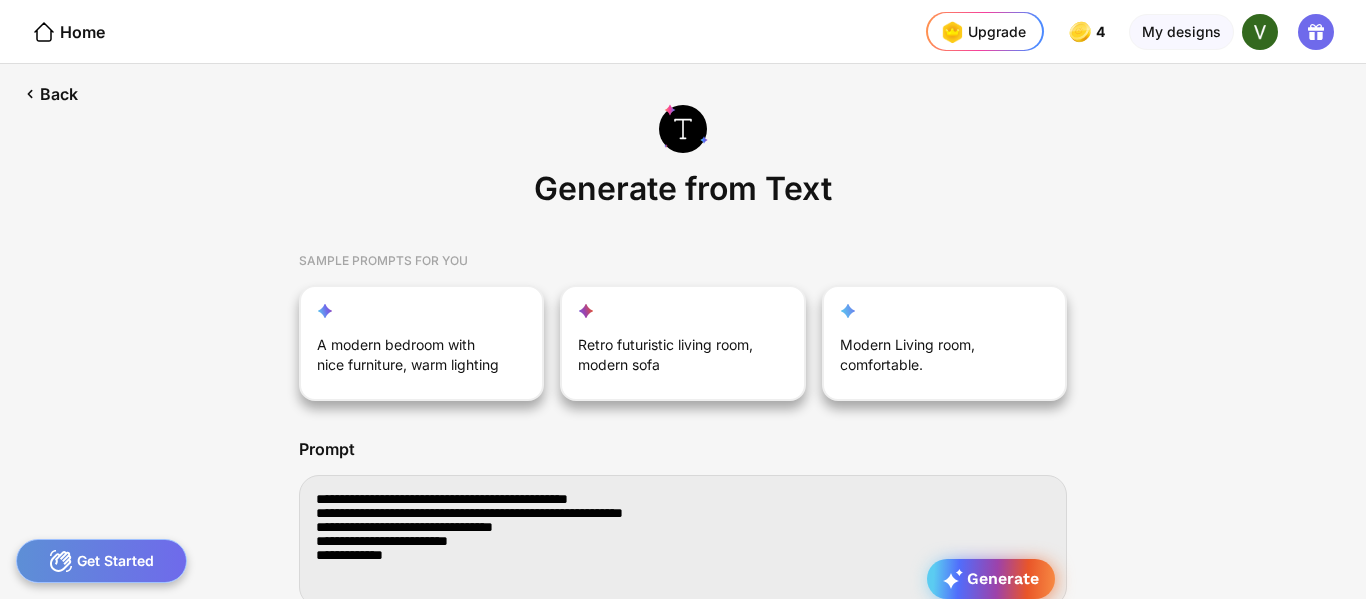 click on "Generate" at bounding box center [991, 579] 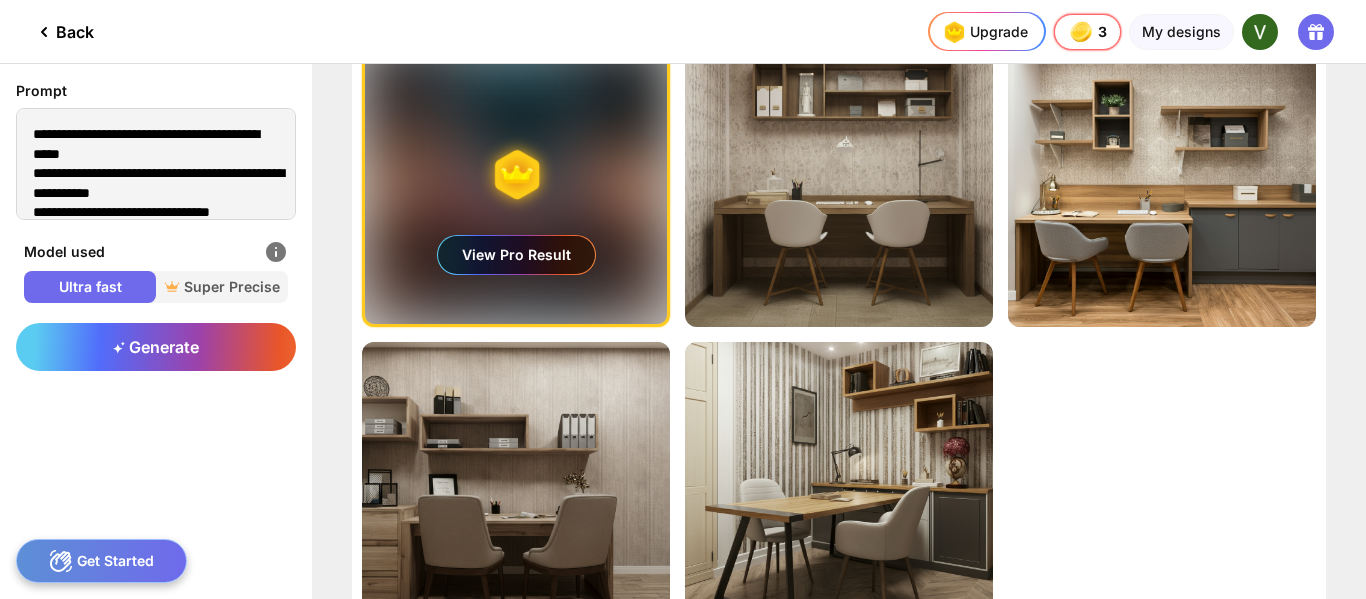 click on "Generating ultra realistic designs with our Super Precise Mode View Pro Result Edit Design Almost there... Edit Design Almost there... Edit Design Almost there... Edit Design Almost there... Edit Design" at bounding box center [839, 334] 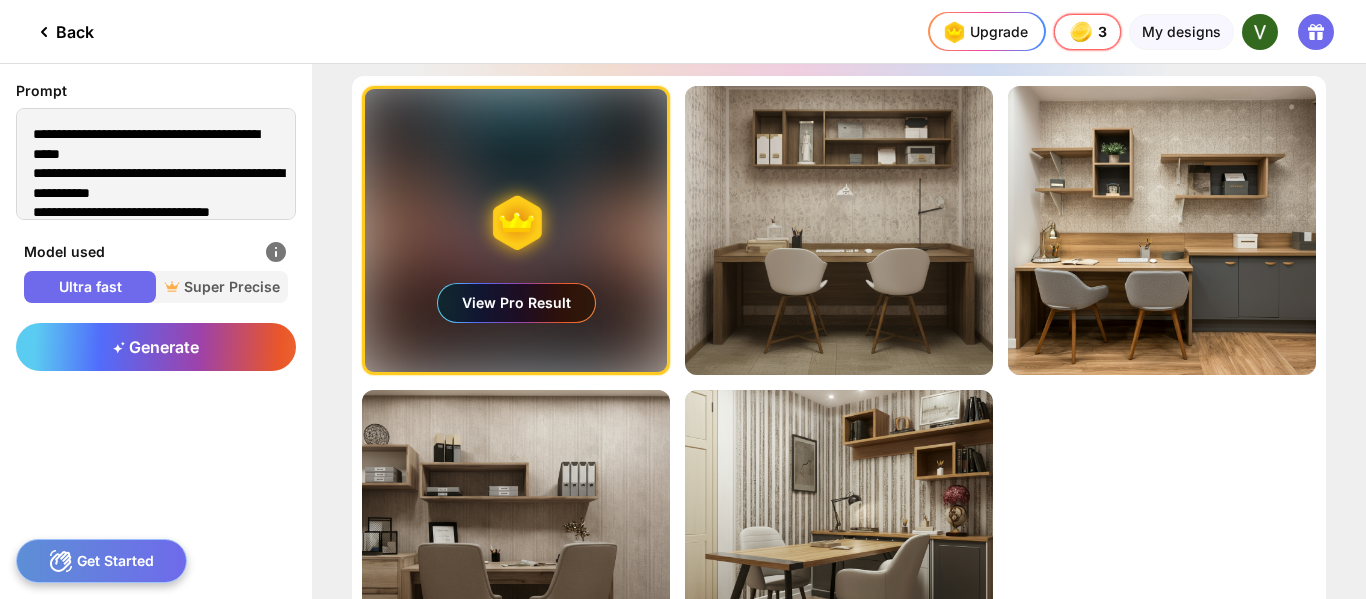 click on "View Pro Result" at bounding box center (516, 303) 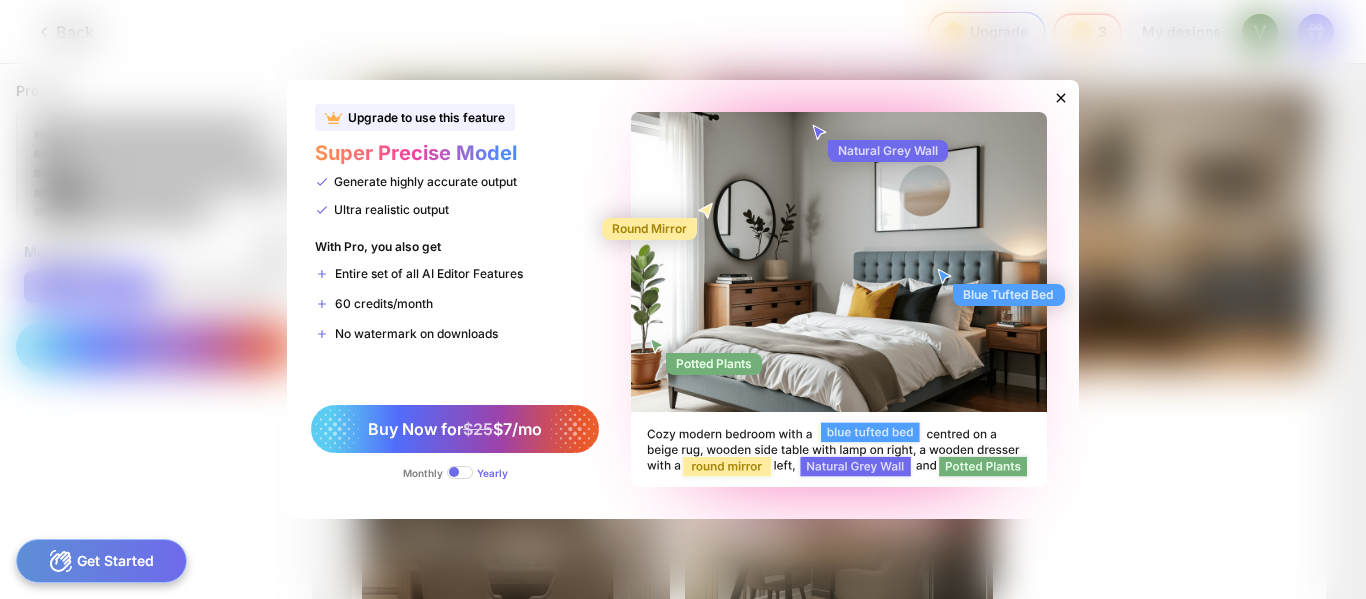 click 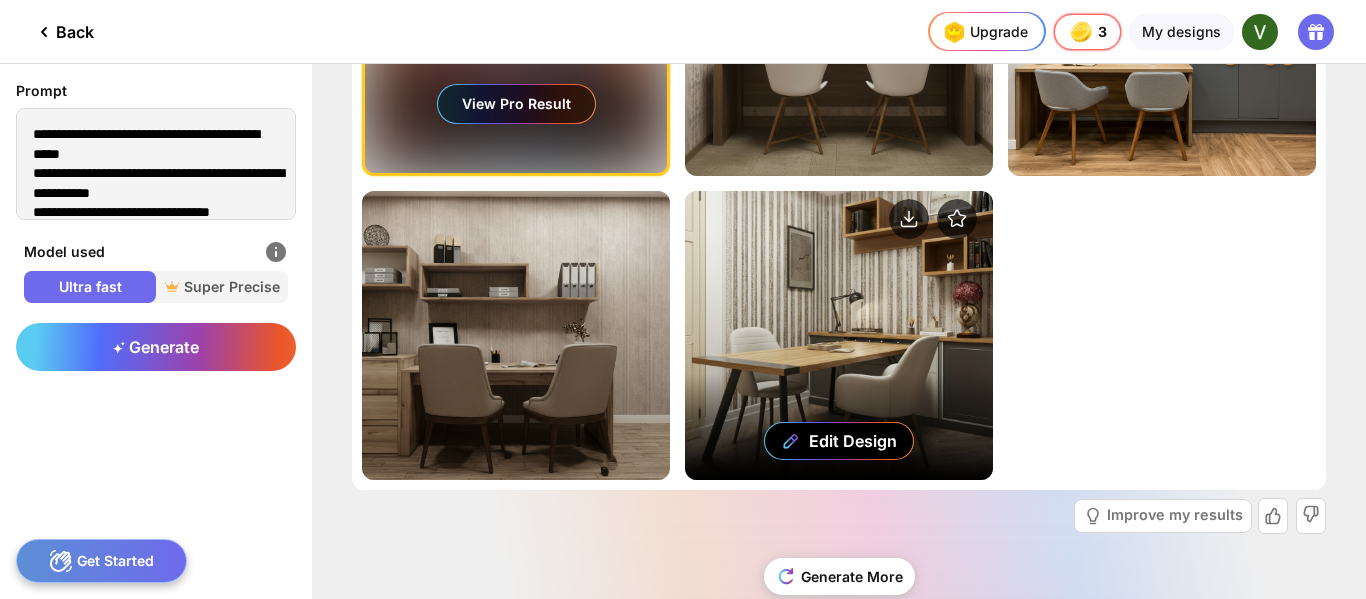 click on "Edit Design" at bounding box center (839, 335) 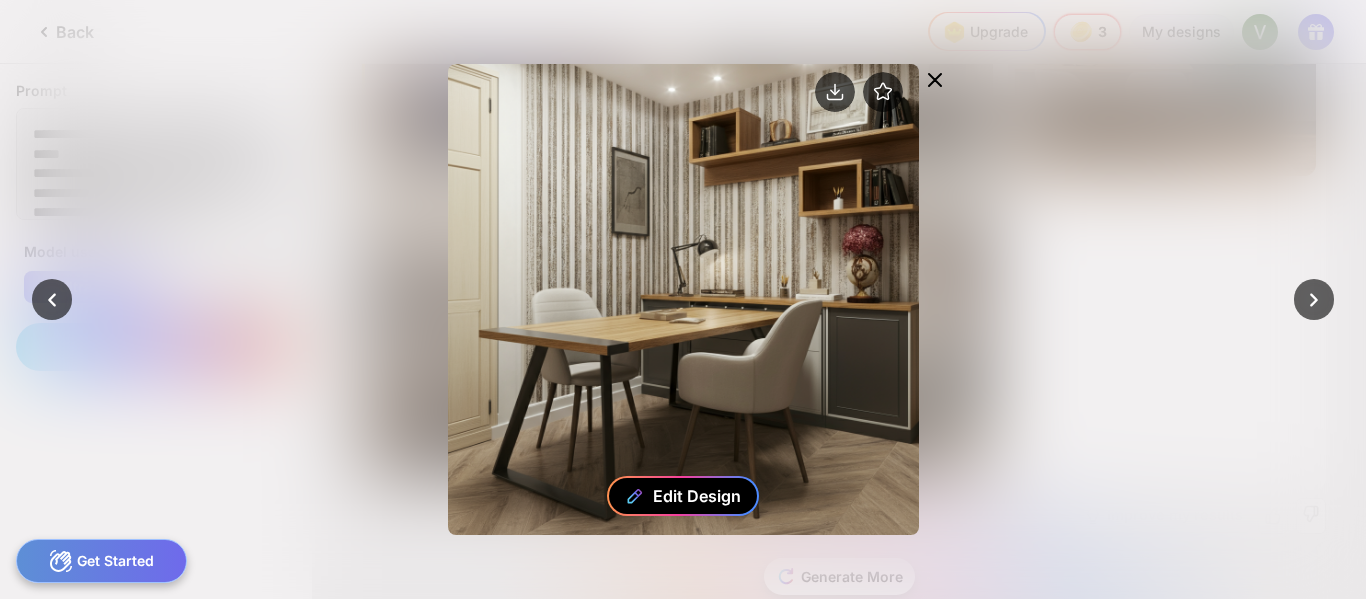 click on "Edit Design" at bounding box center [683, 496] 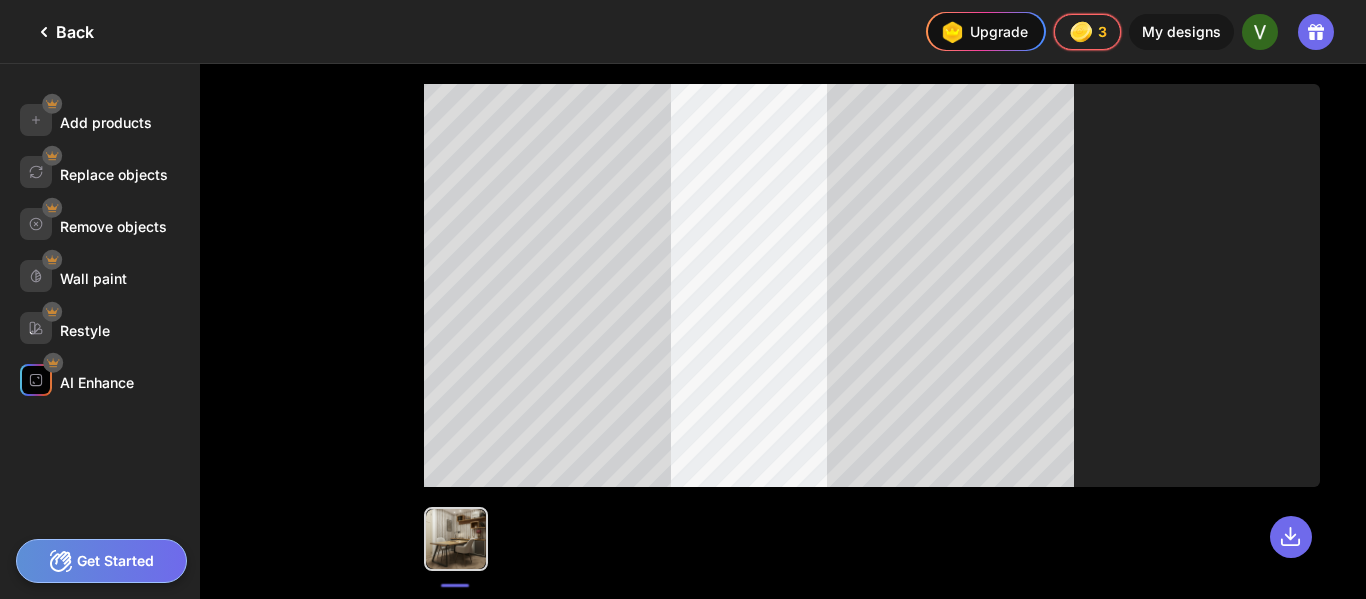 click on "AI Enhance" at bounding box center [97, 382] 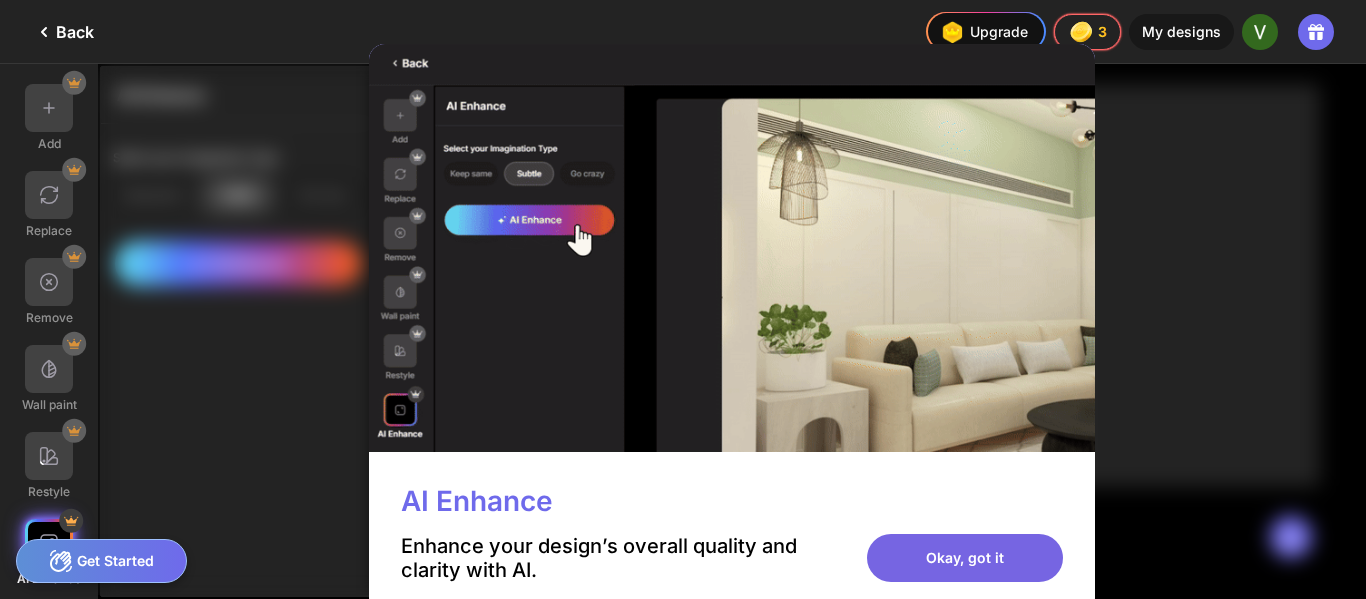 click on "Okay, got it" at bounding box center [965, 558] 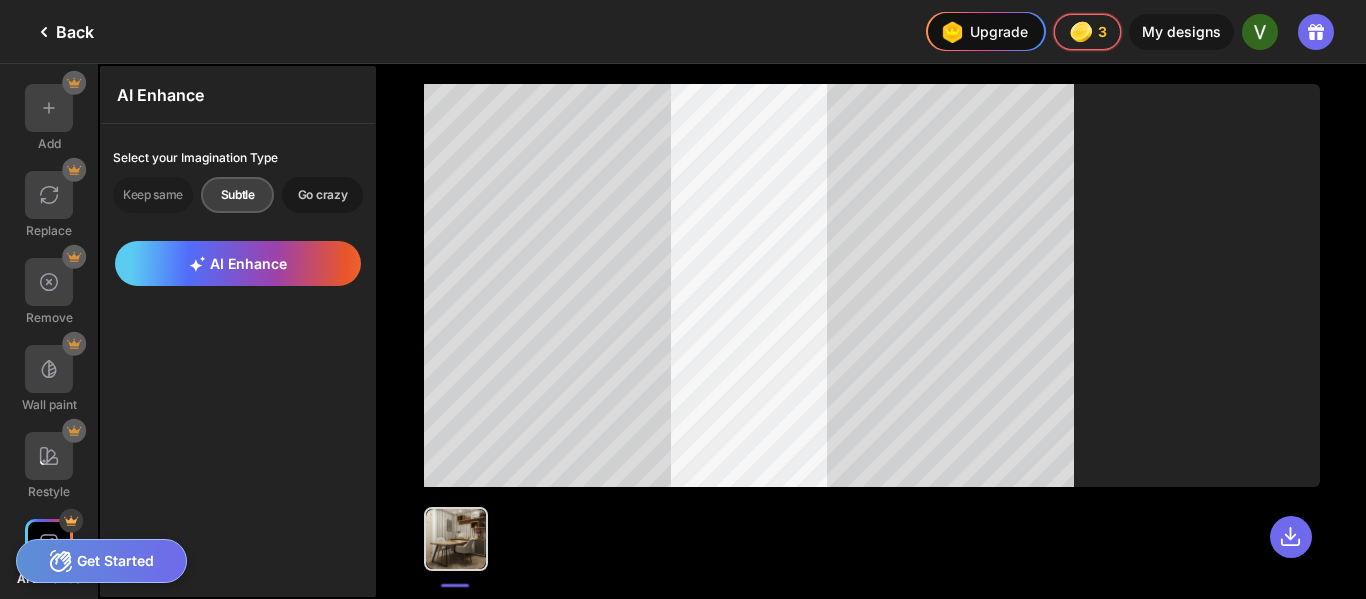 click on "Go crazy" 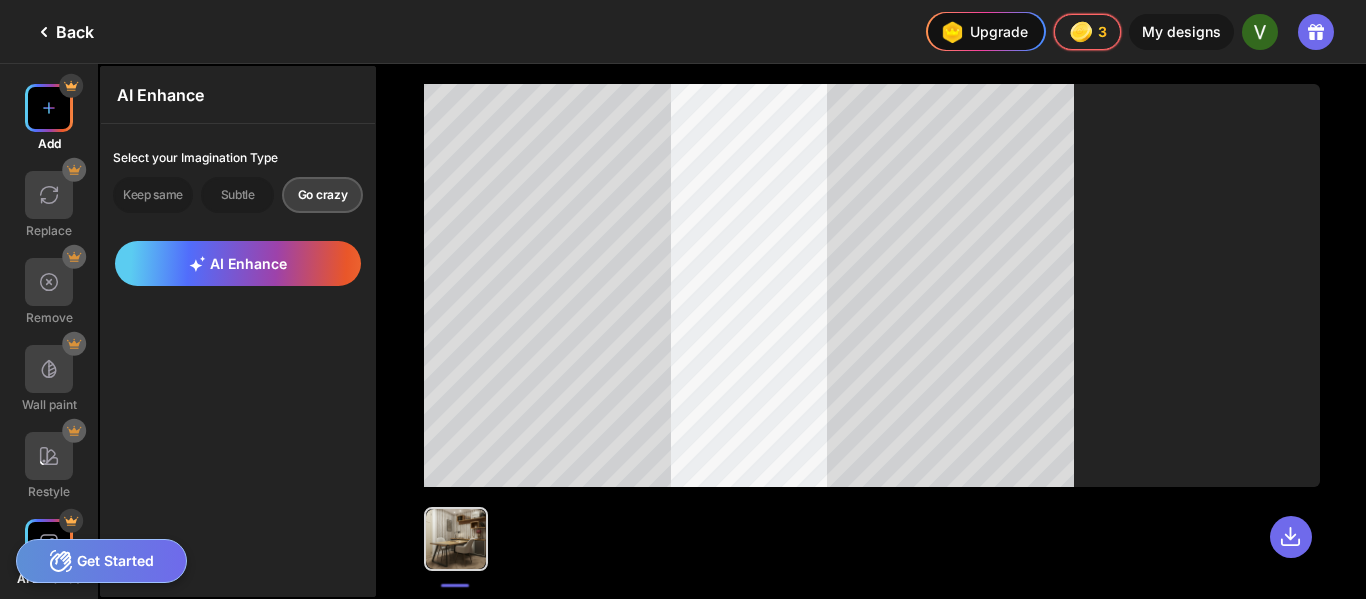 click at bounding box center [49, 108] 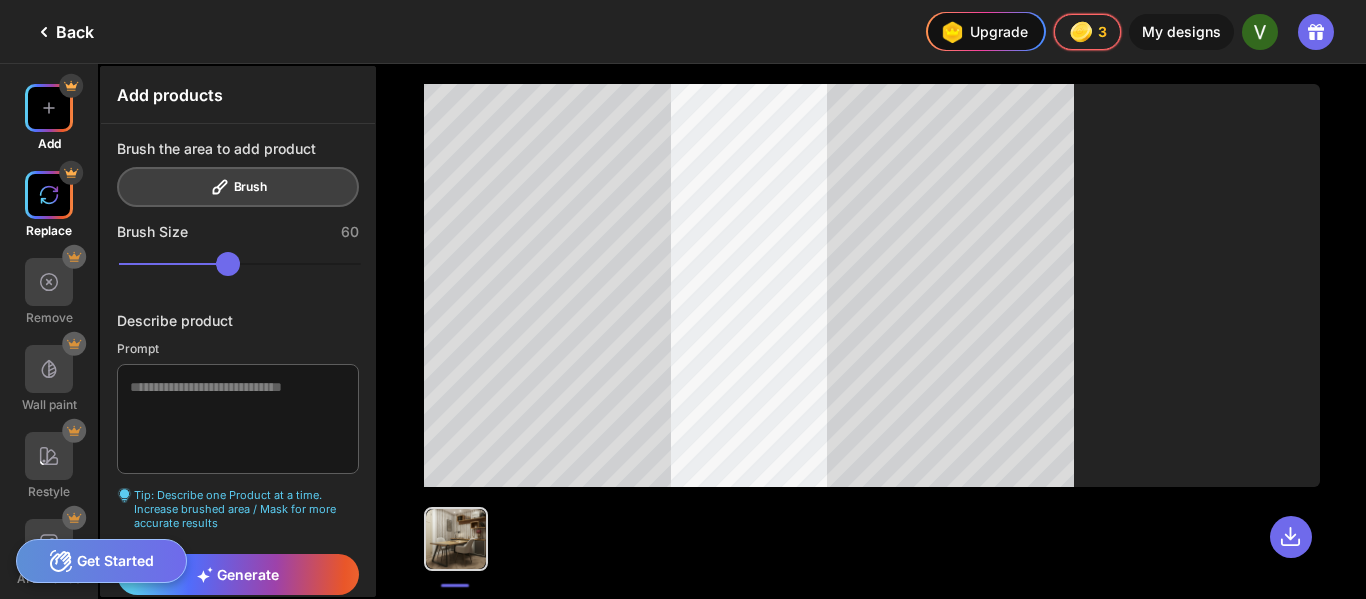 click at bounding box center (49, 195) 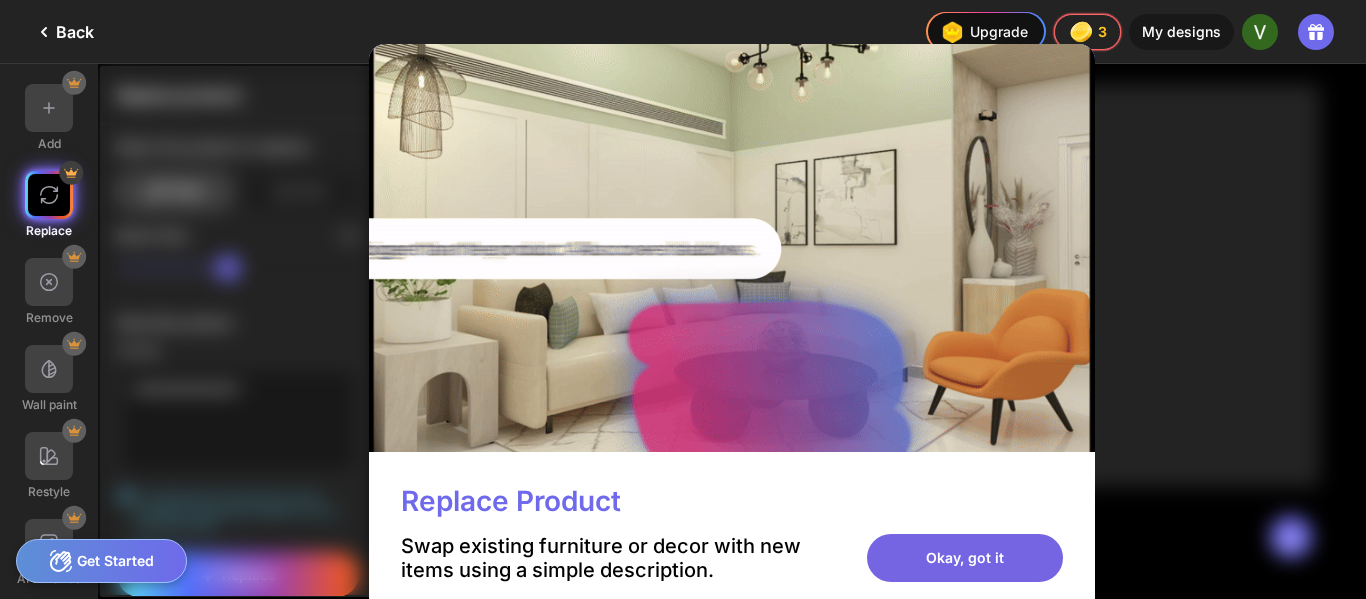 click on "Okay, got it" at bounding box center [965, 558] 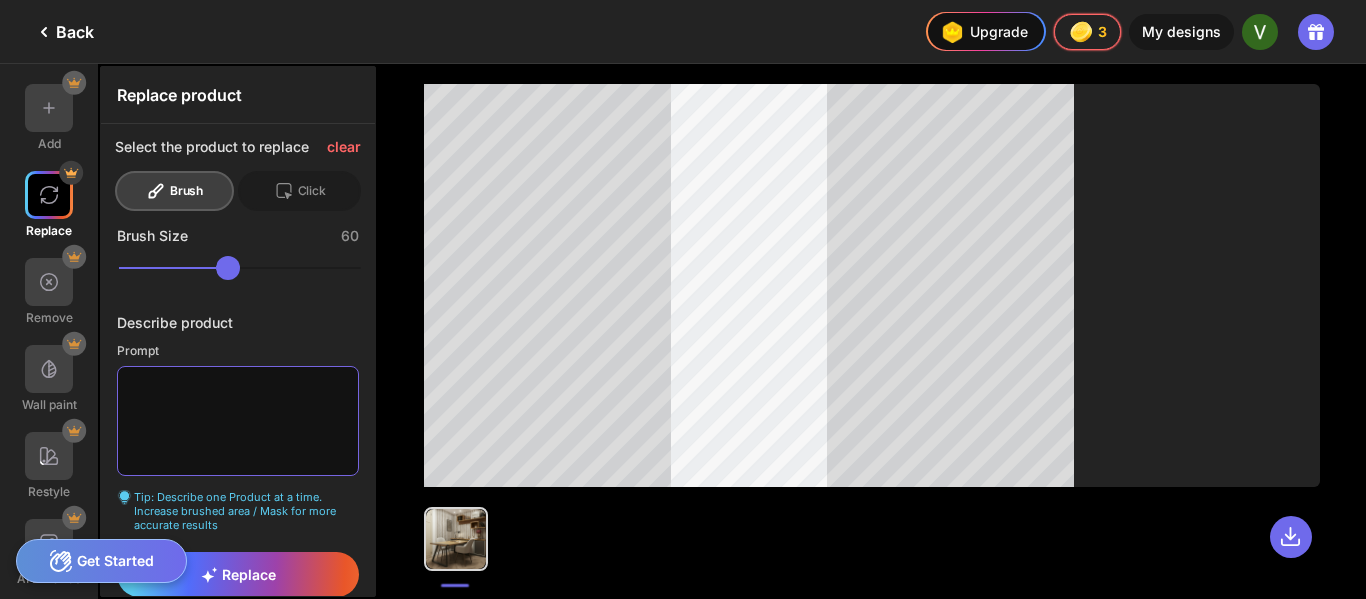 click at bounding box center [238, 421] 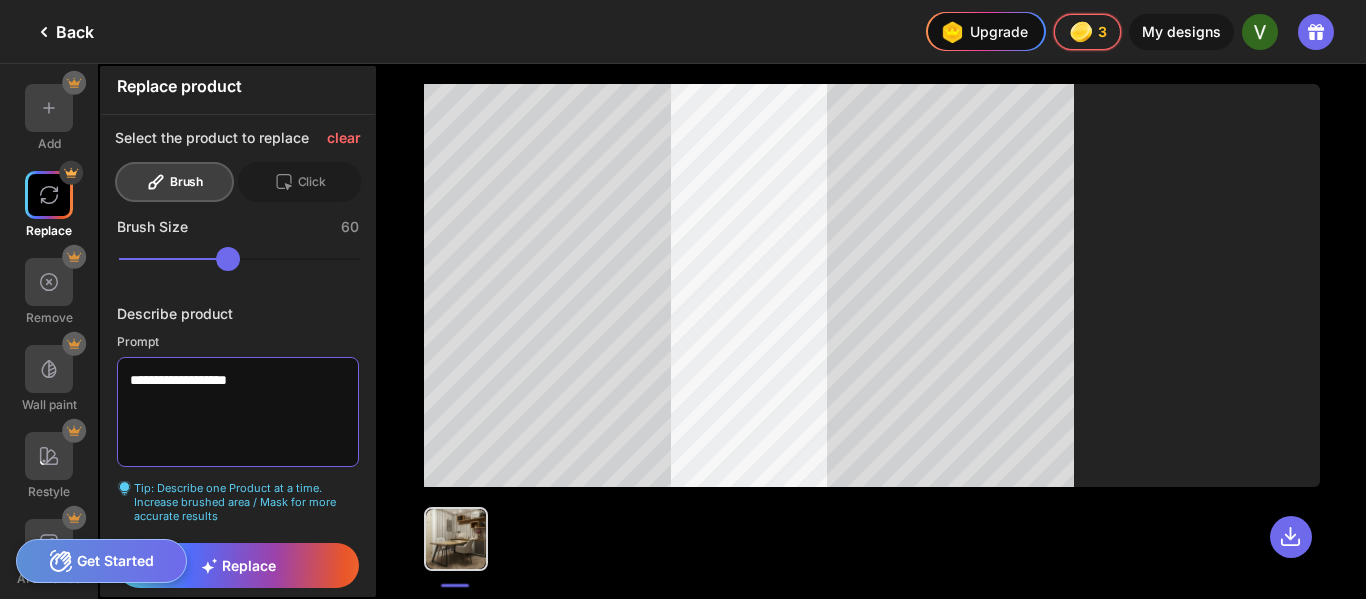 scroll, scrollTop: 11, scrollLeft: 0, axis: vertical 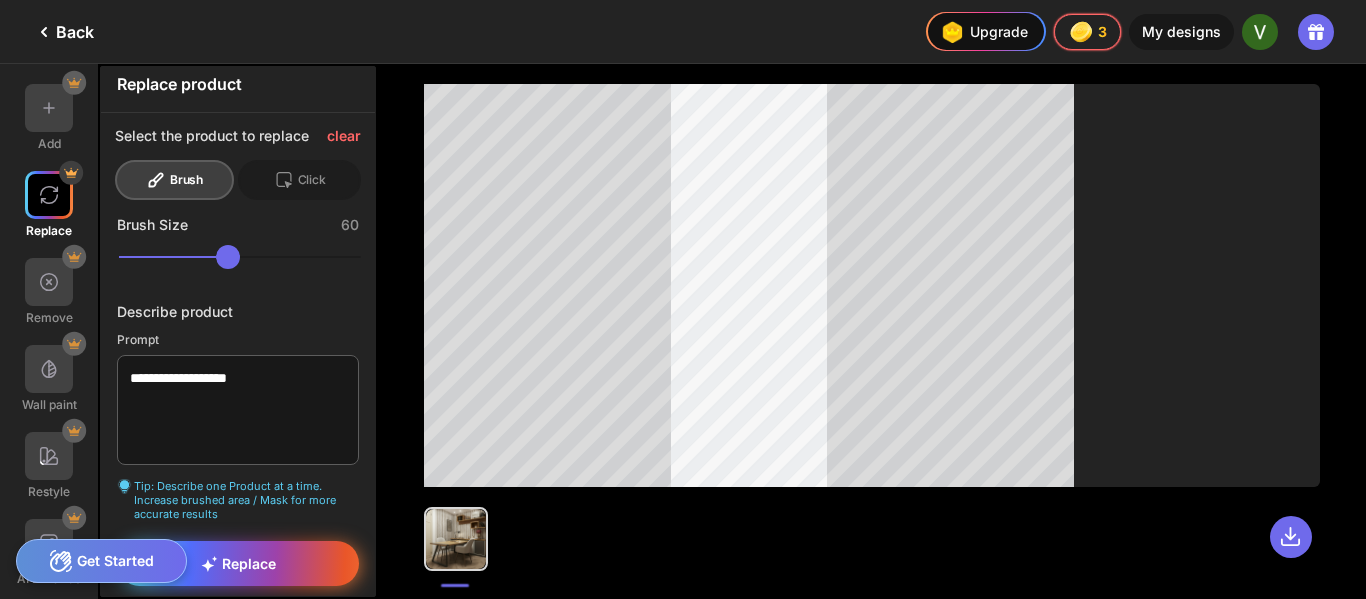 click on "Replace" at bounding box center (238, 563) 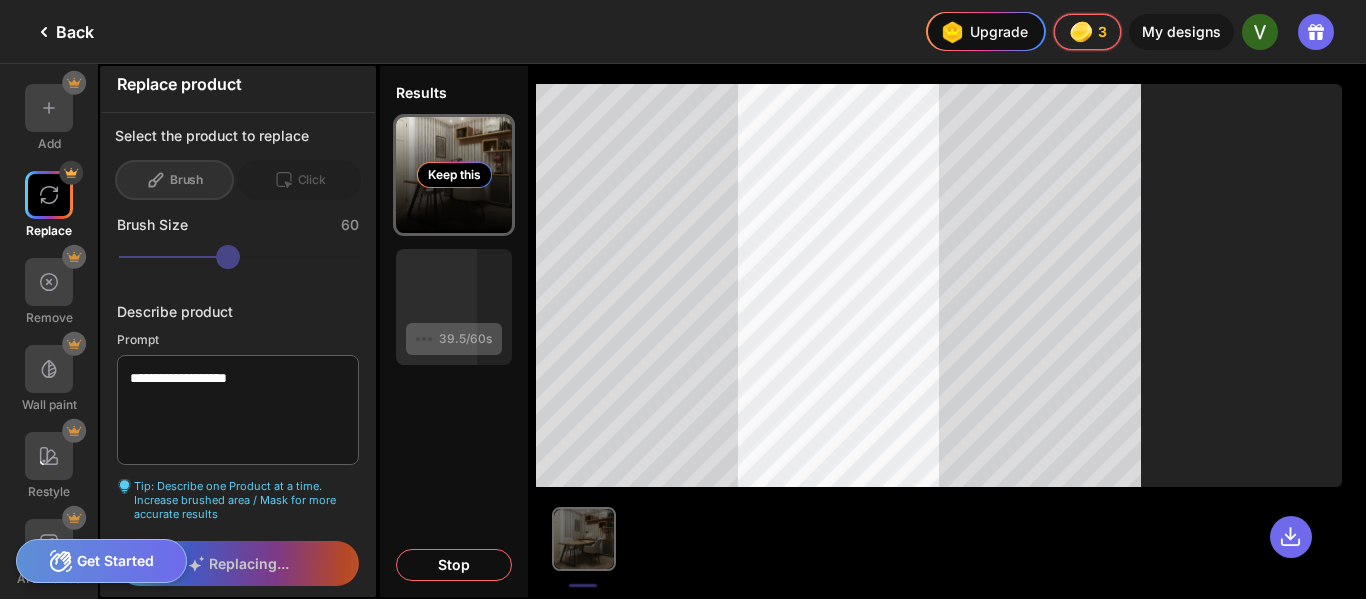 click on "Keep this" at bounding box center (454, 175) 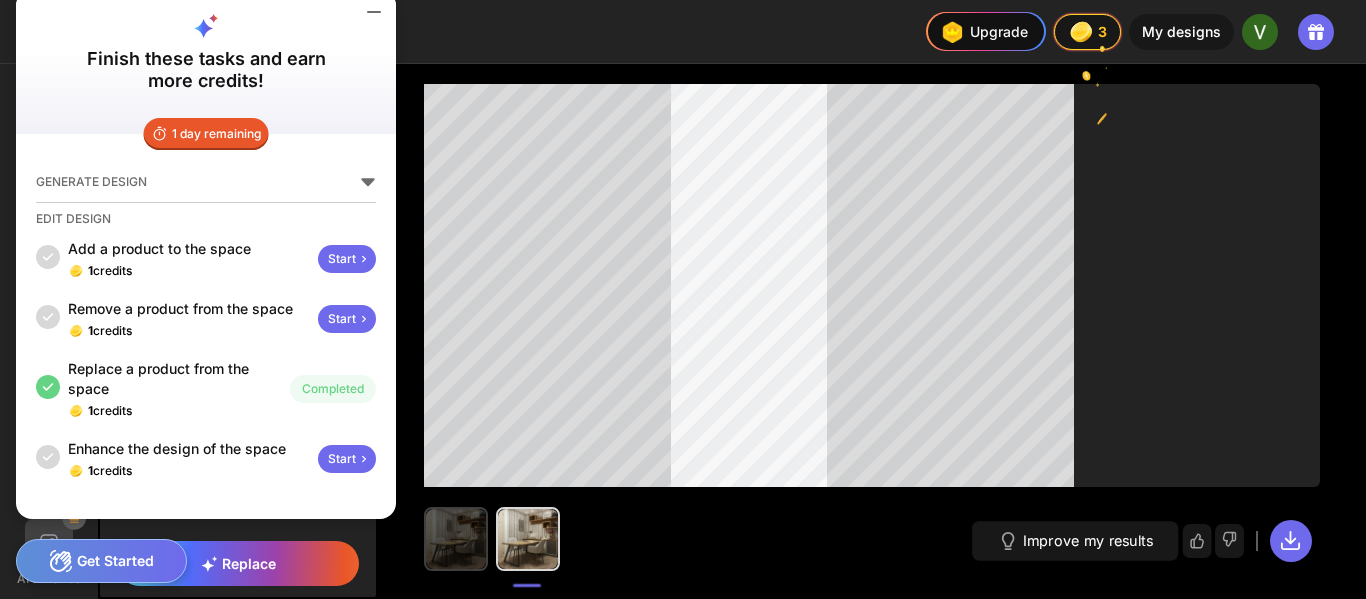click at bounding box center (456, 539) 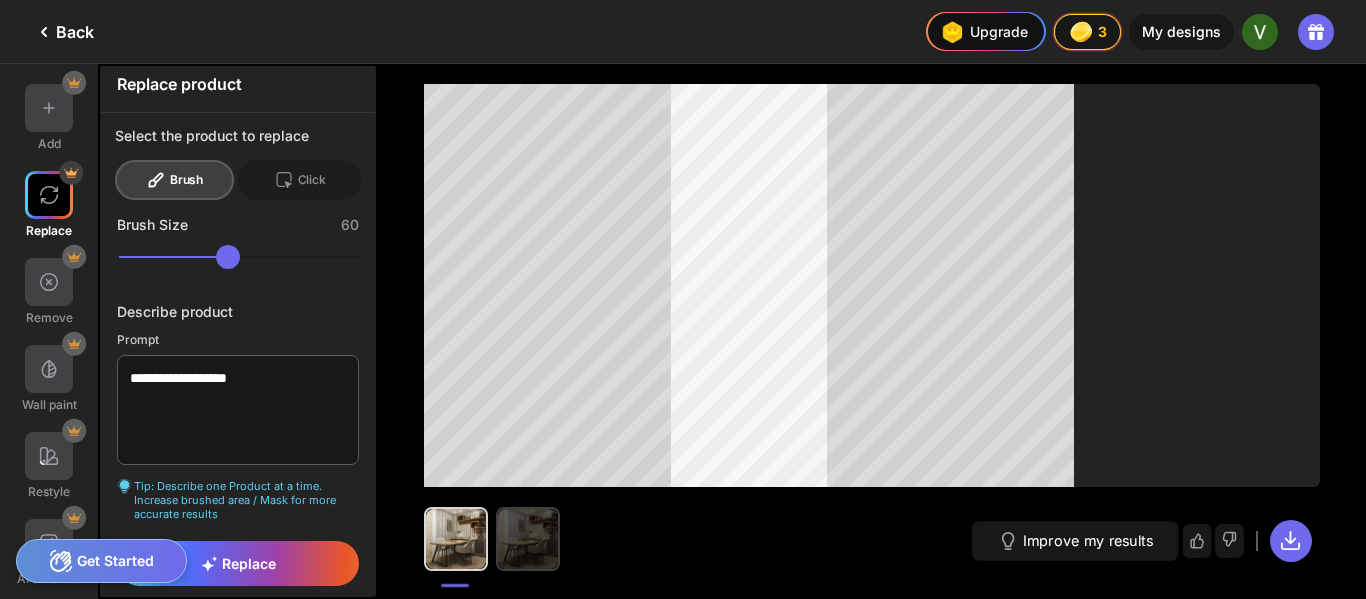 click at bounding box center (528, 539) 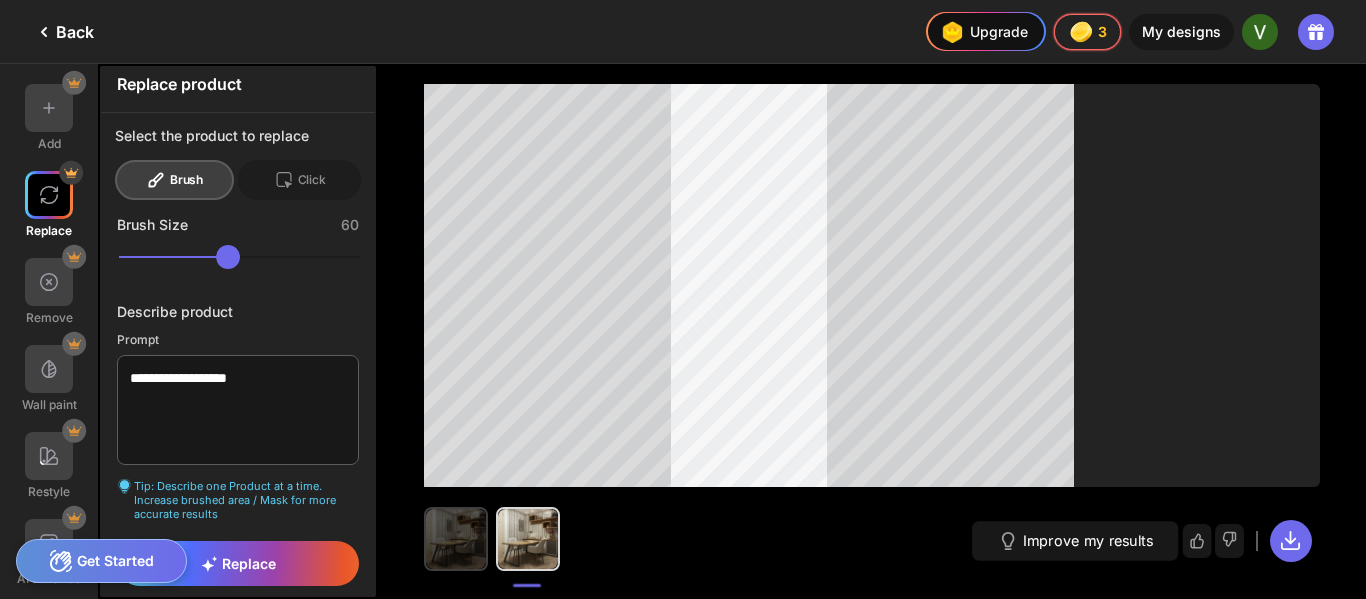 click at bounding box center (456, 539) 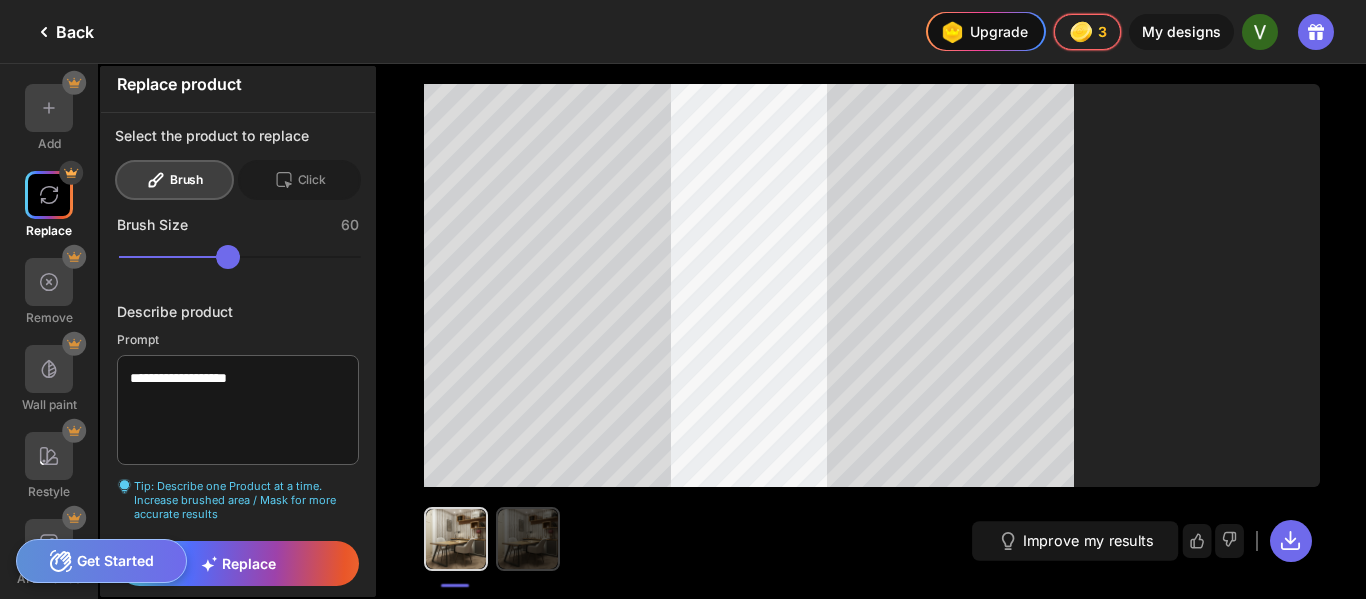 click at bounding box center (528, 539) 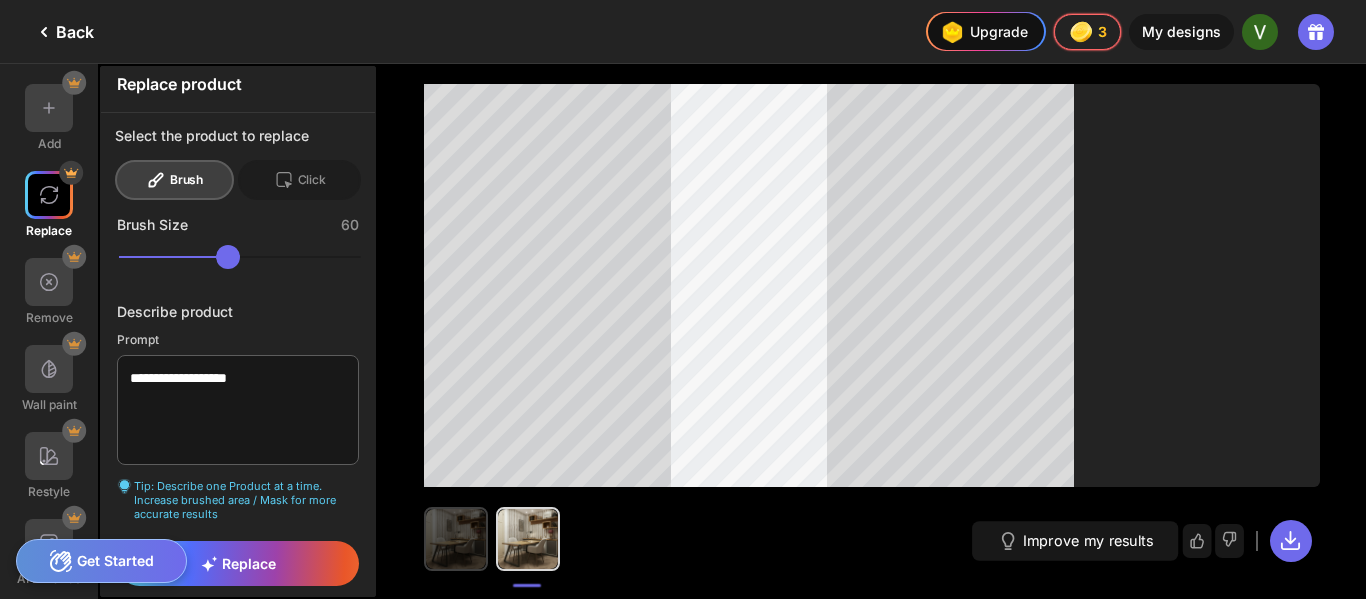click at bounding box center (456, 539) 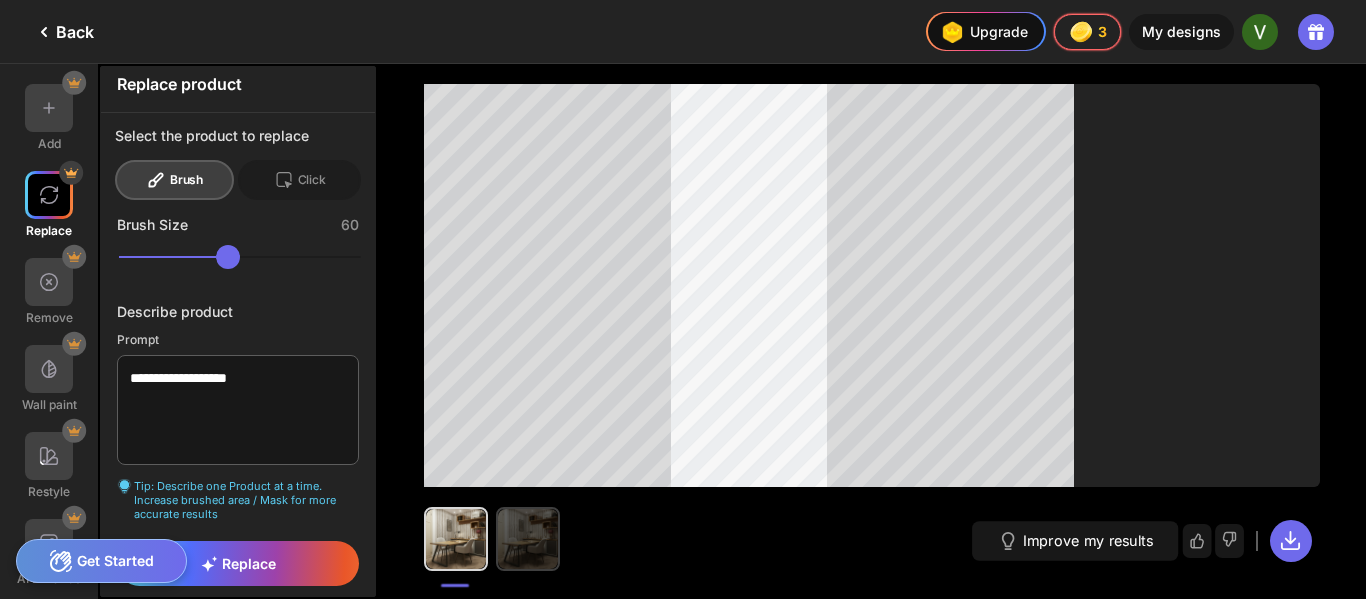 click at bounding box center [528, 539] 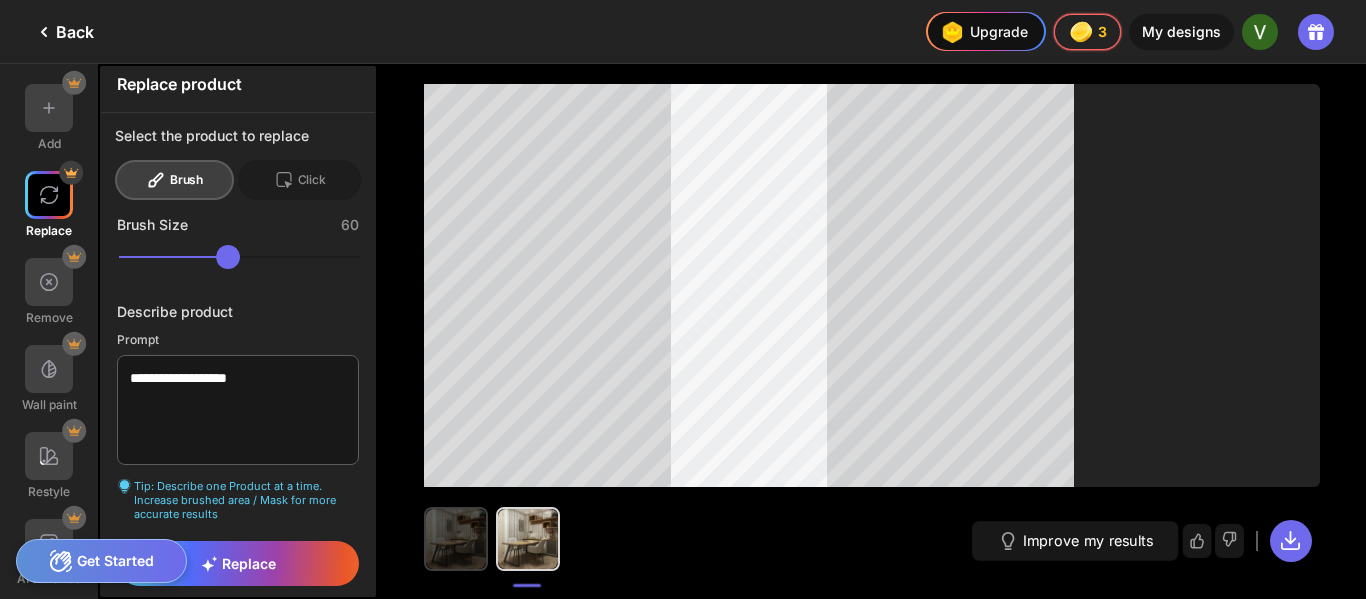 click at bounding box center [456, 539] 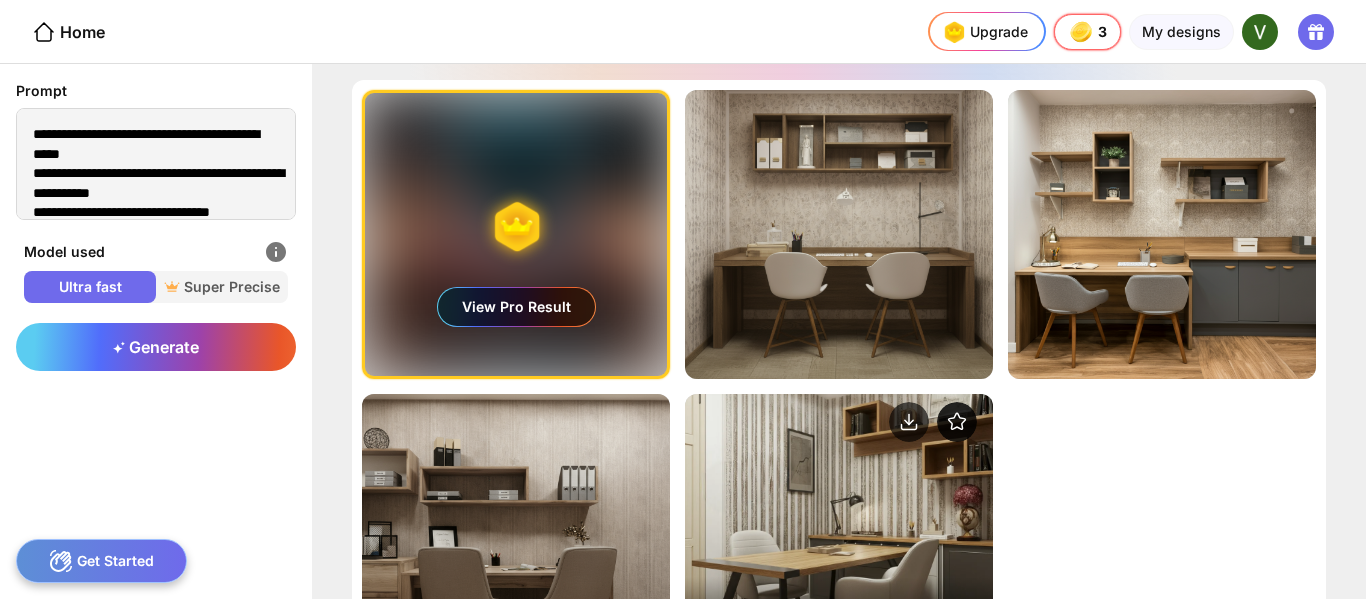 scroll, scrollTop: 192, scrollLeft: 0, axis: vertical 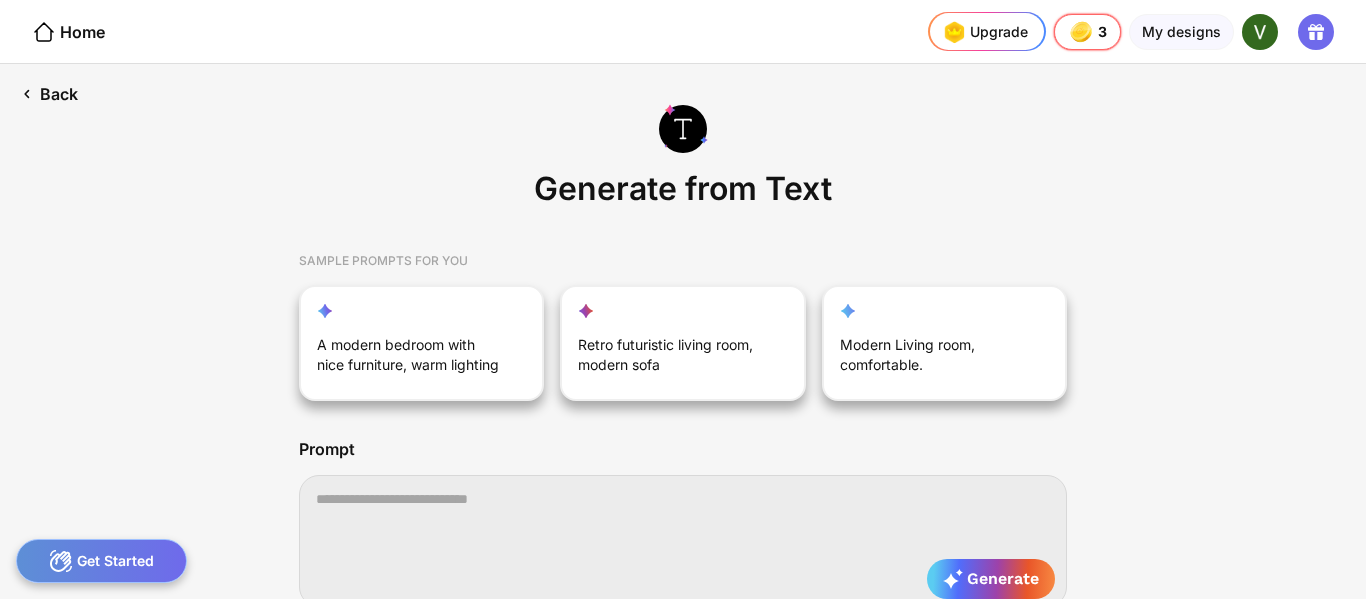 click 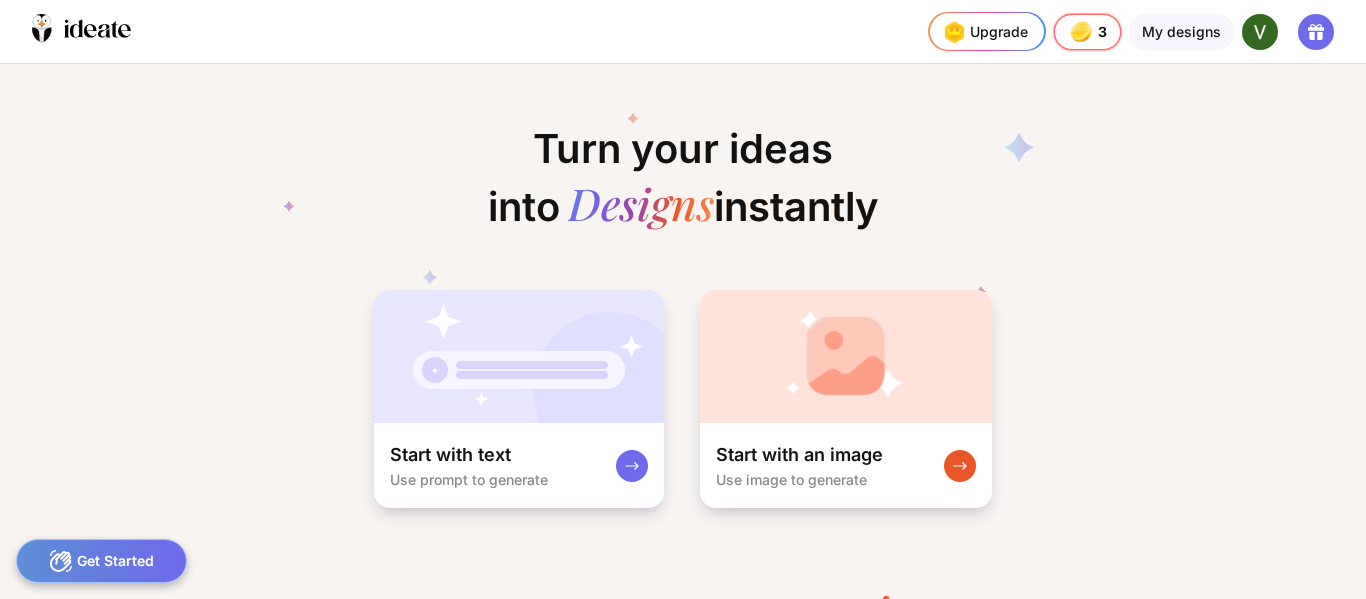 scroll, scrollTop: 0, scrollLeft: 81, axis: horizontal 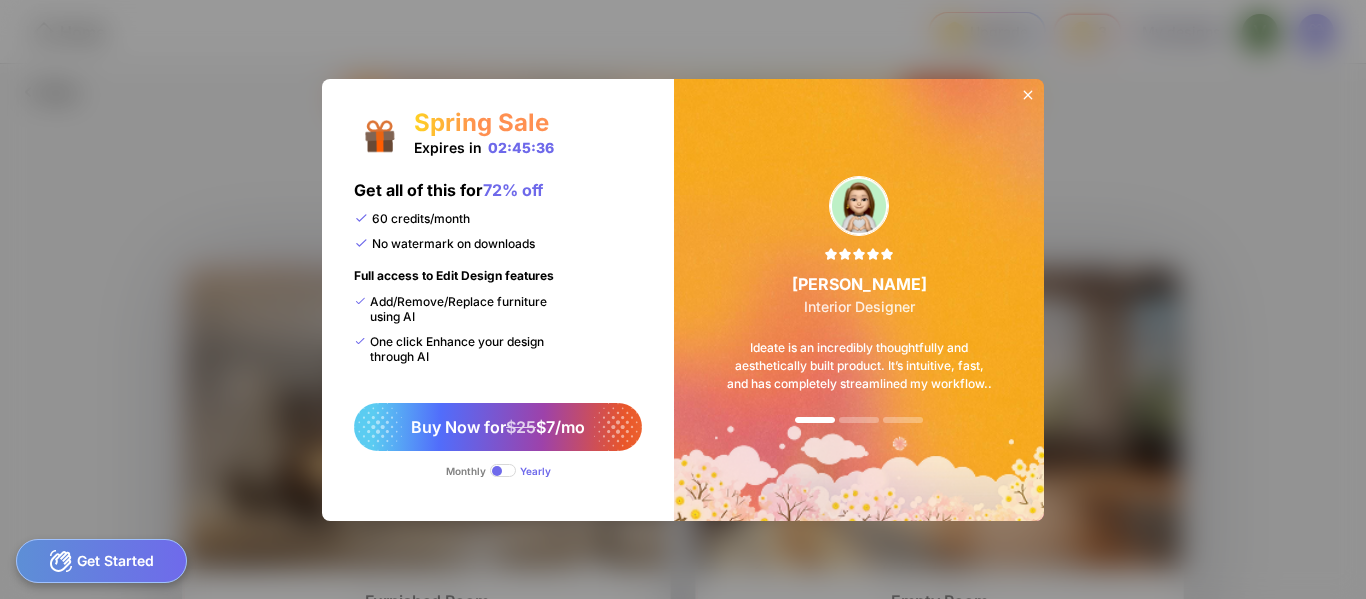 click 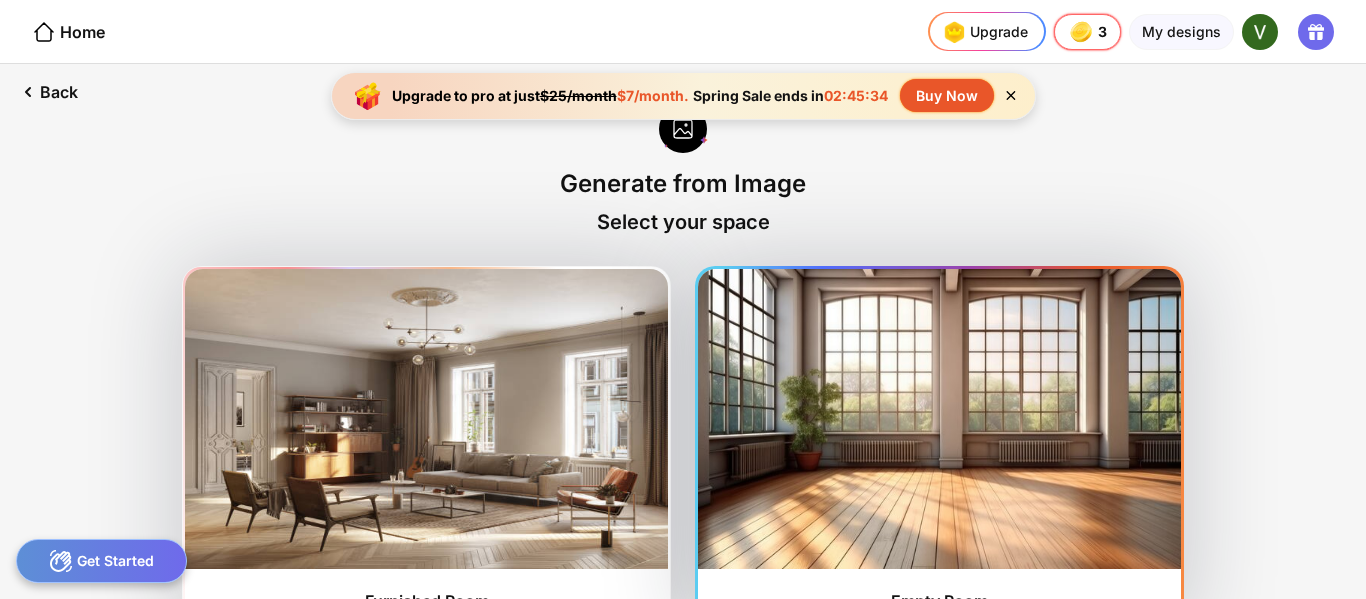 scroll, scrollTop: 51, scrollLeft: 0, axis: vertical 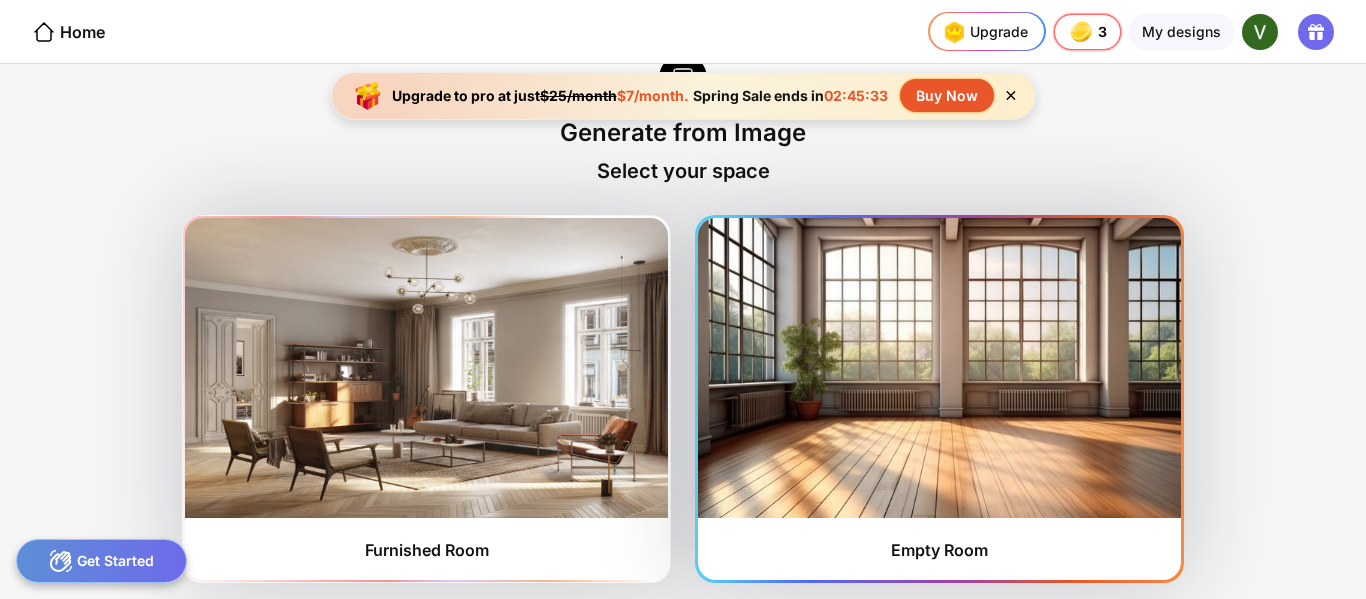 click at bounding box center (939, 368) 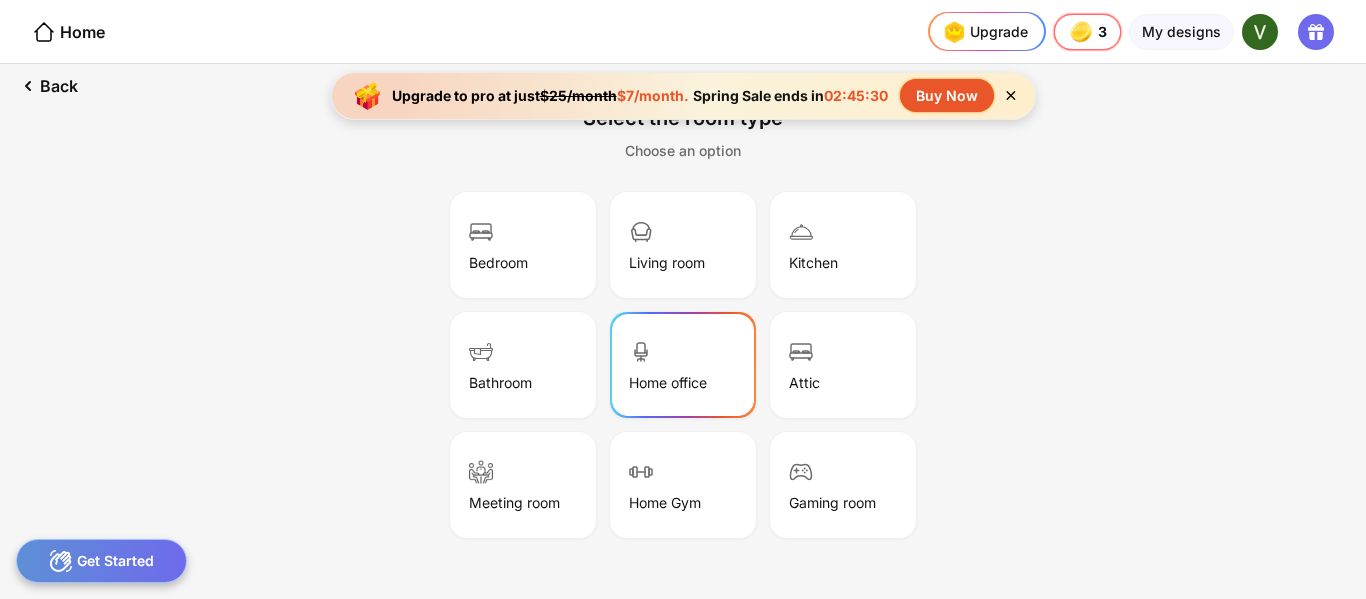 scroll, scrollTop: 0, scrollLeft: 0, axis: both 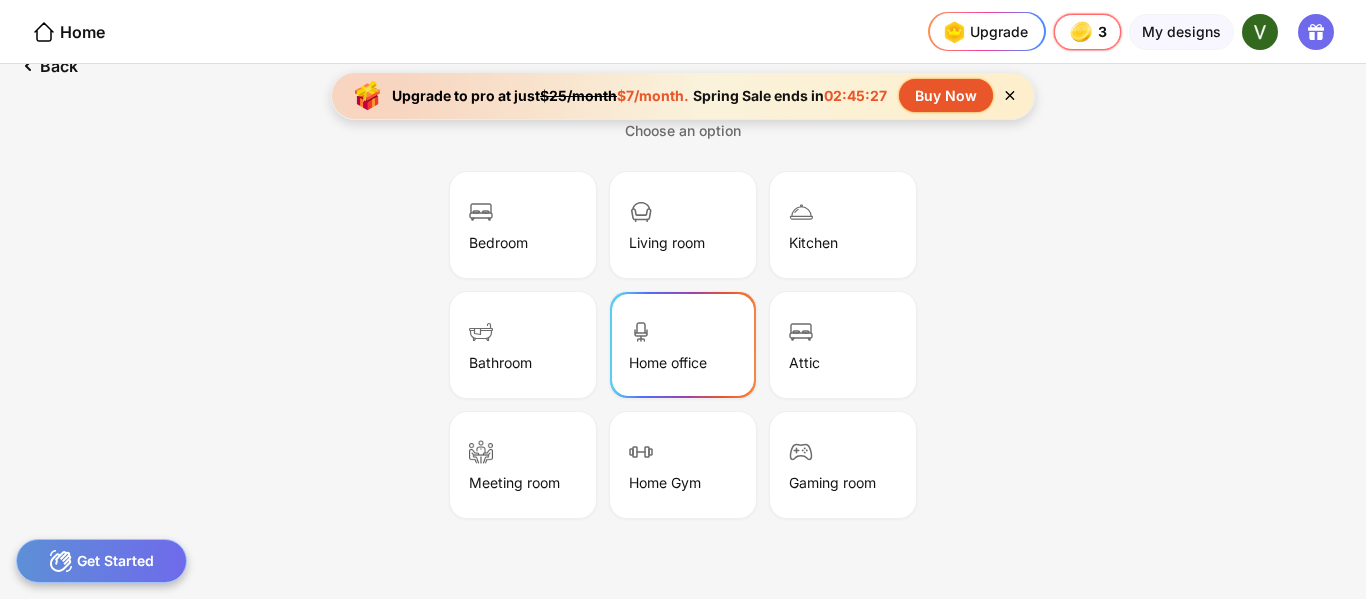 click on "Home office" at bounding box center [683, 345] 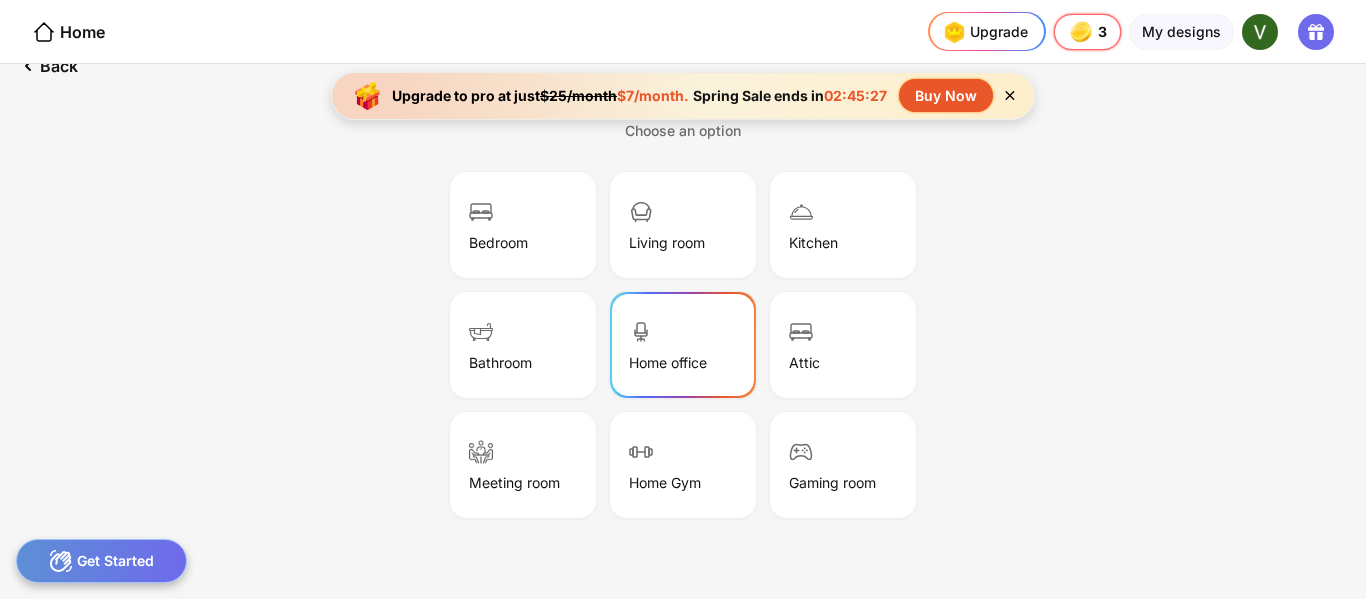 scroll, scrollTop: 160, scrollLeft: 0, axis: vertical 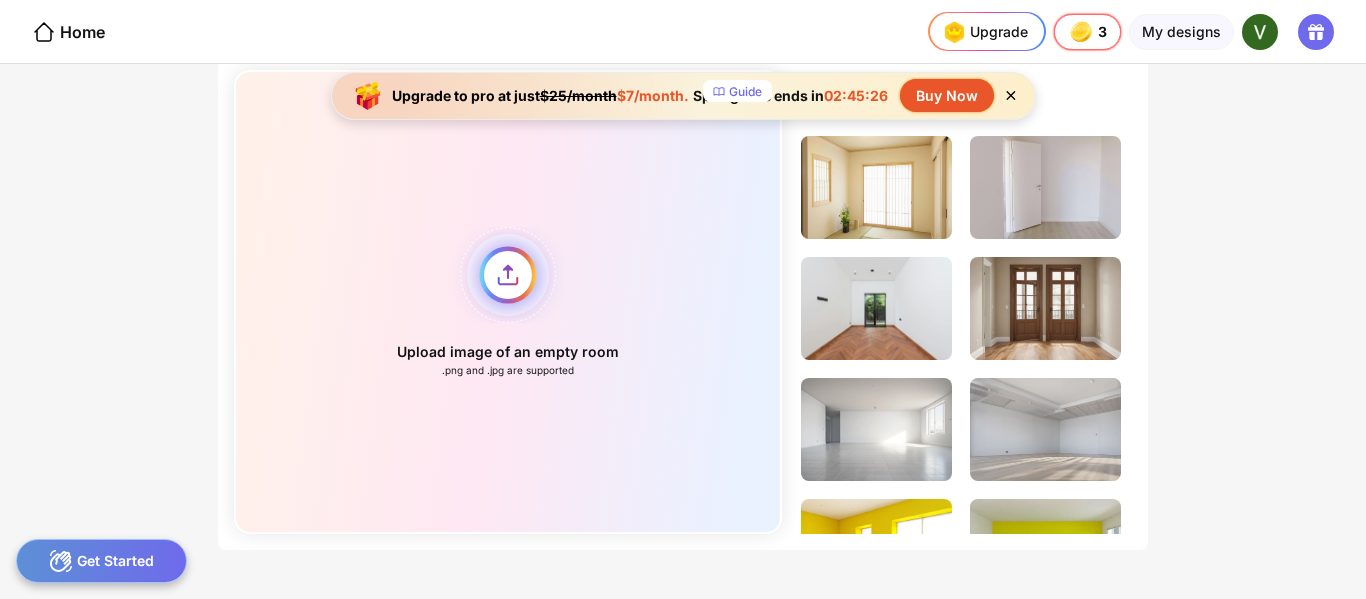 click on "Upload image of an empty room .png and .jpg are supported" at bounding box center [508, 302] 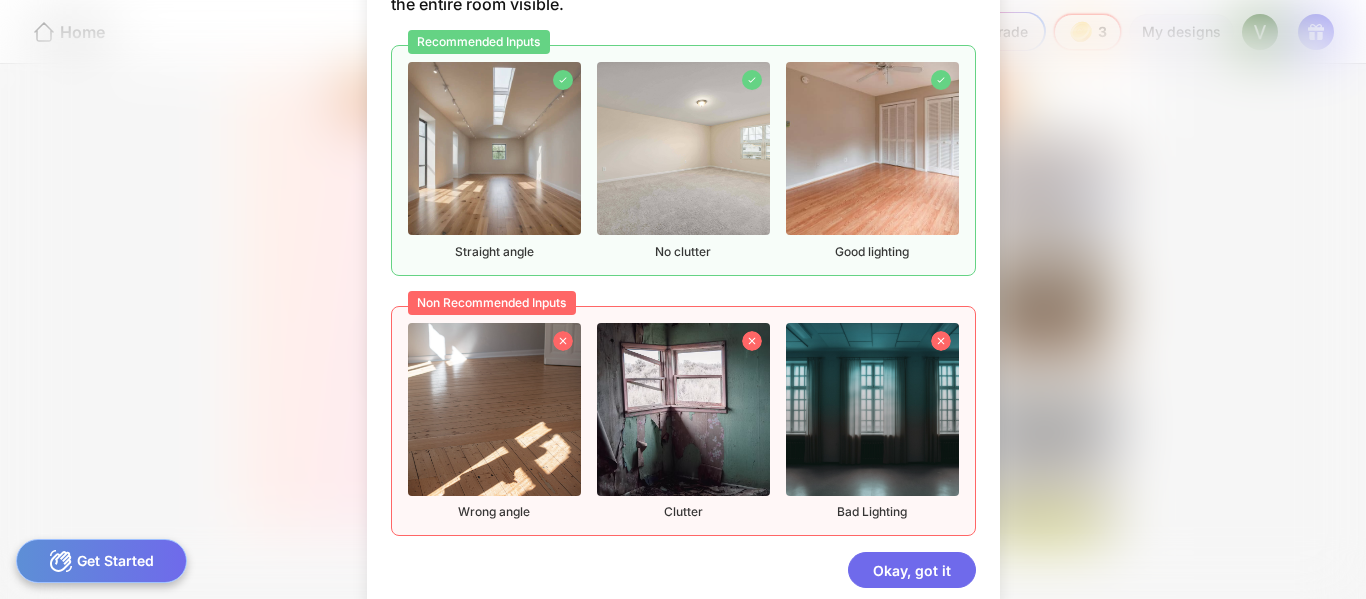 scroll, scrollTop: 88, scrollLeft: 0, axis: vertical 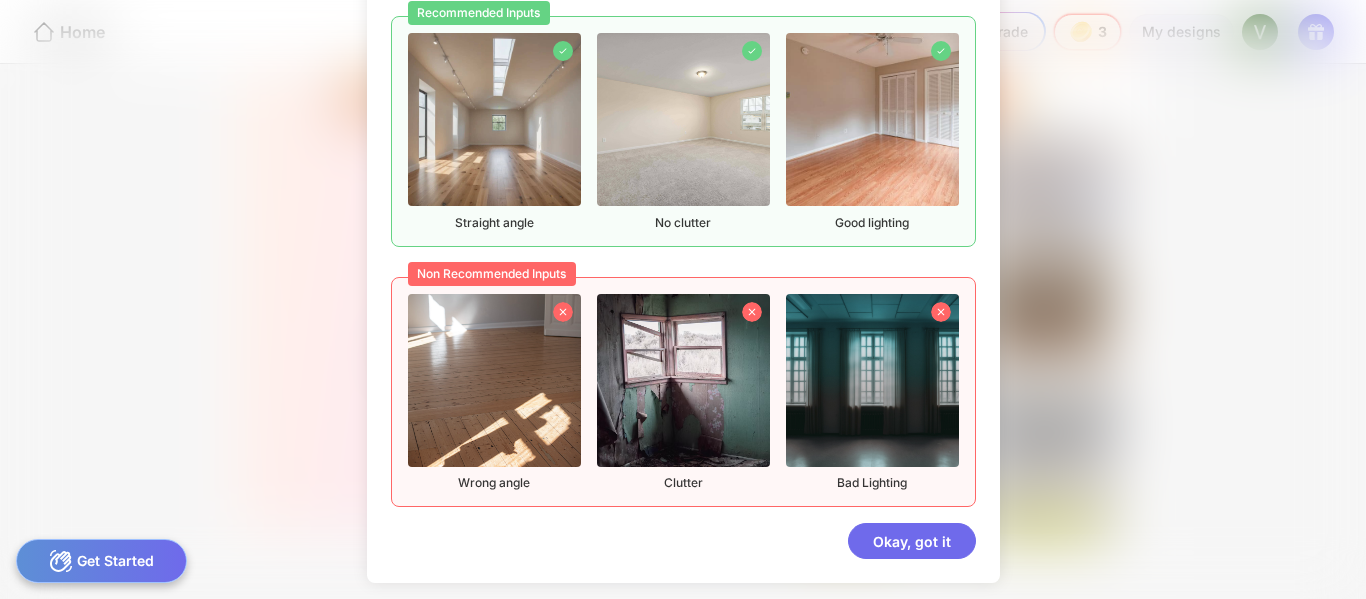 click on "Okay, got it" at bounding box center (912, 541) 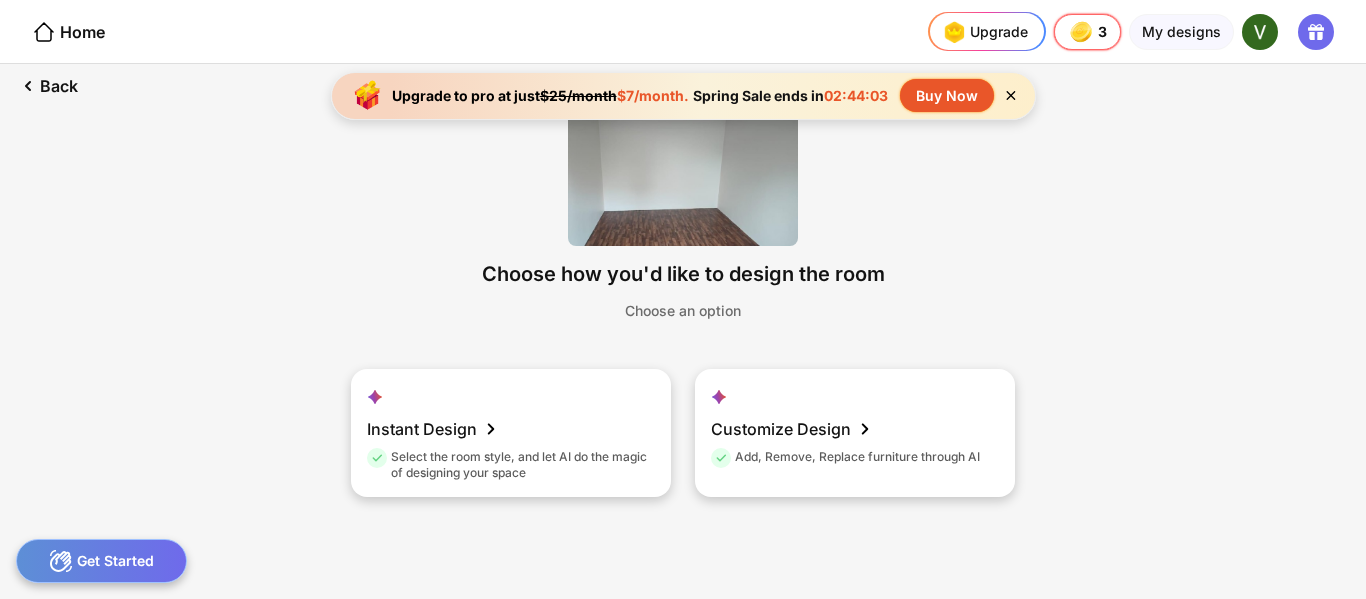 scroll, scrollTop: 0, scrollLeft: 0, axis: both 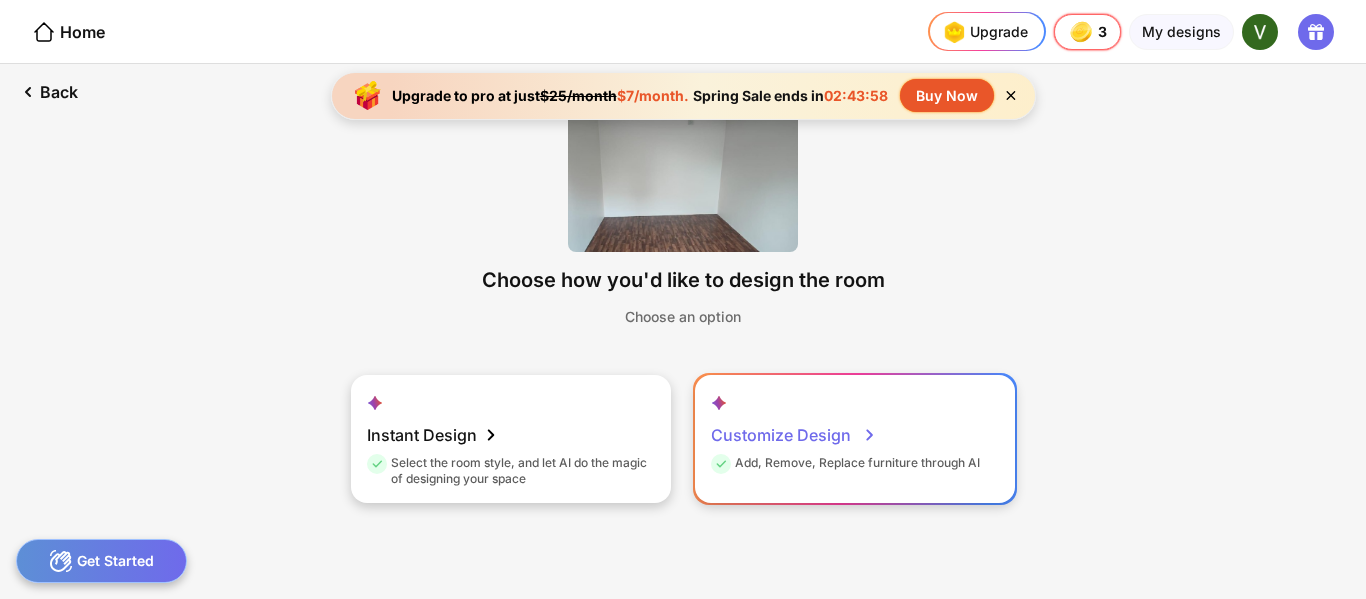 click 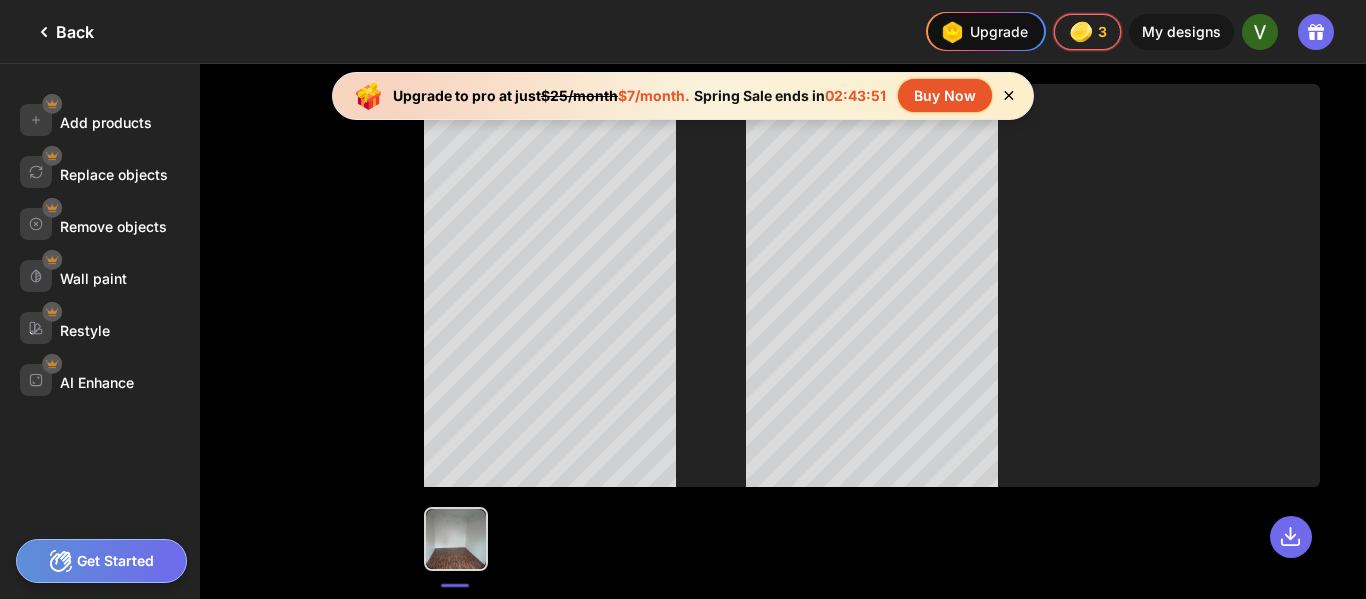 click 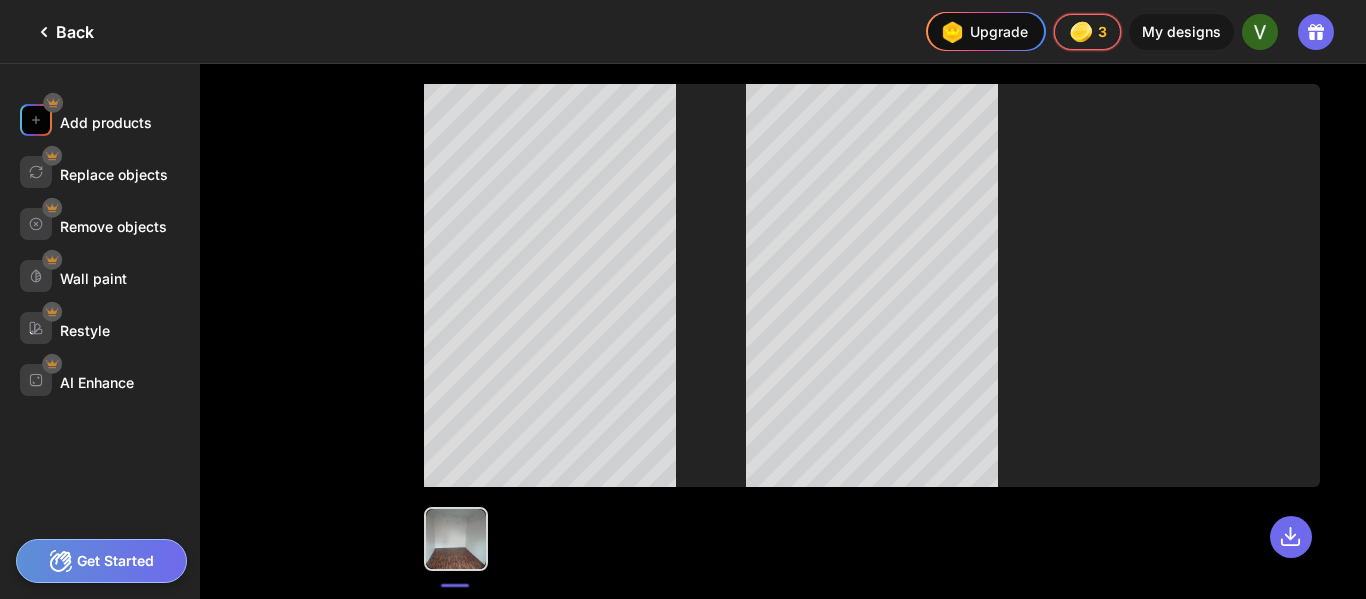 click on "Add products" at bounding box center (106, 122) 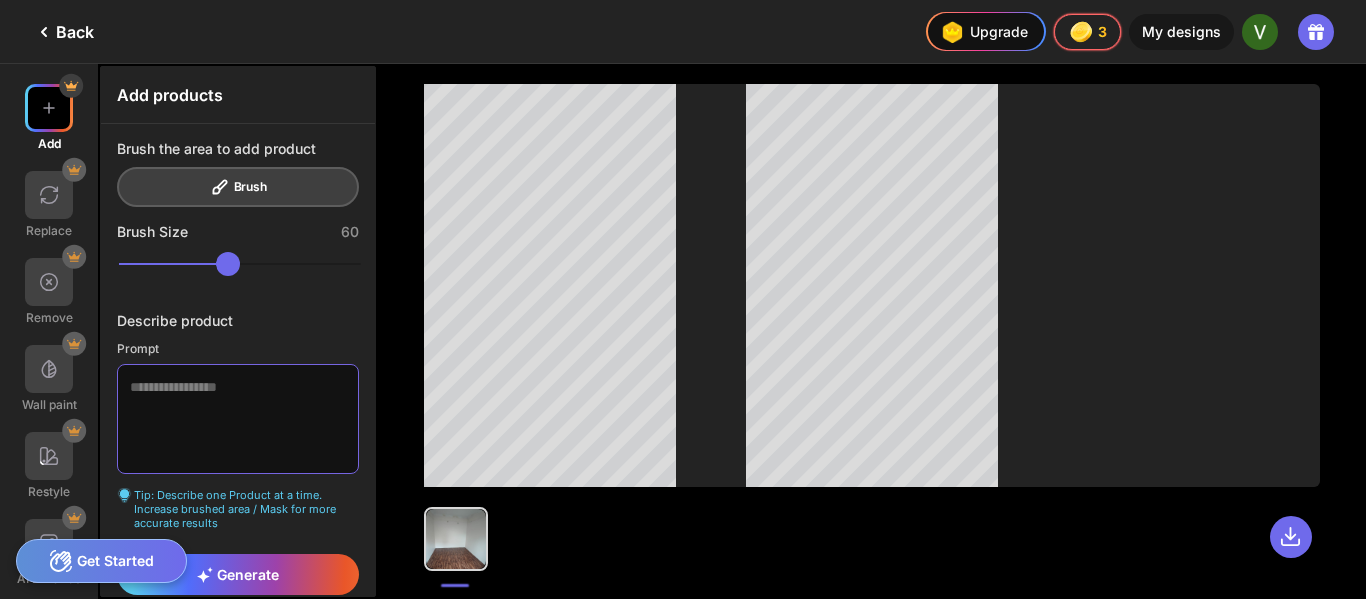click at bounding box center (238, 419) 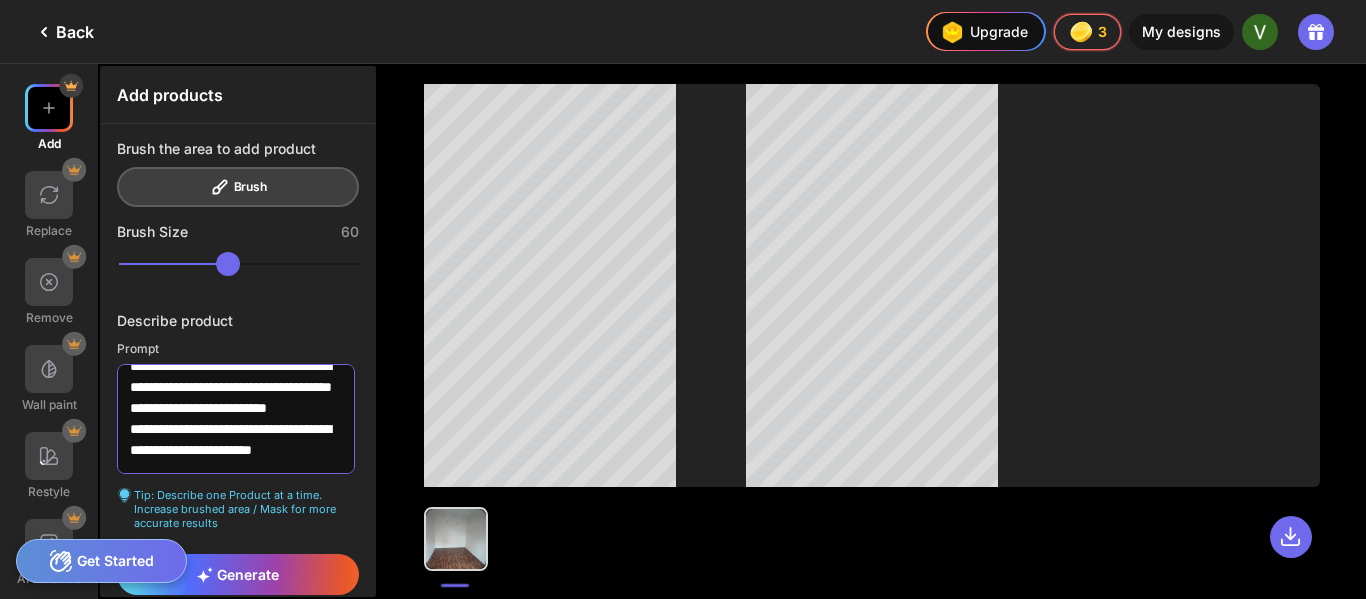 scroll, scrollTop: 70, scrollLeft: 0, axis: vertical 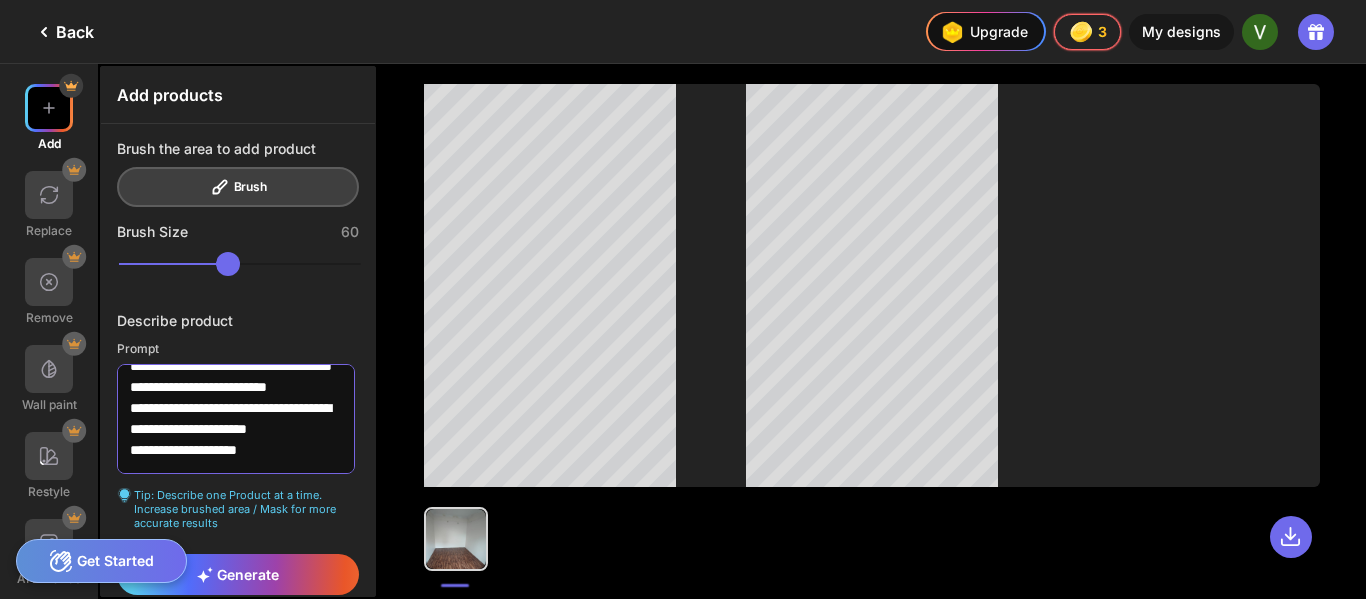 click on "**********" at bounding box center (236, 419) 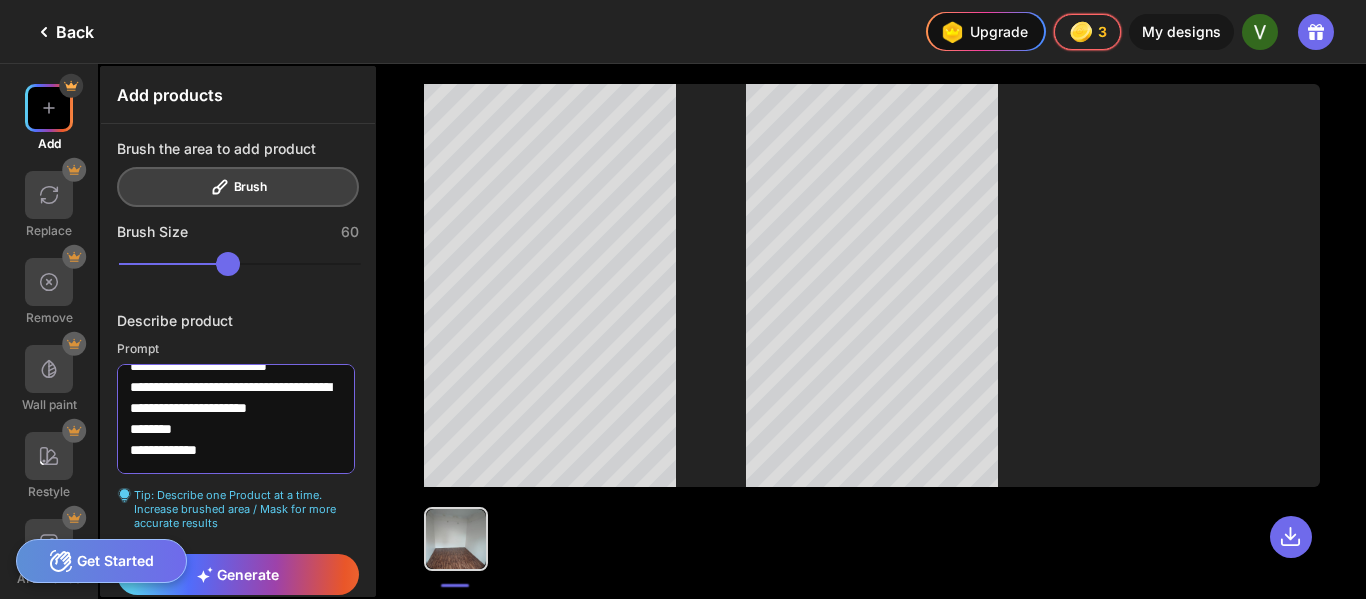 scroll, scrollTop: 91, scrollLeft: 0, axis: vertical 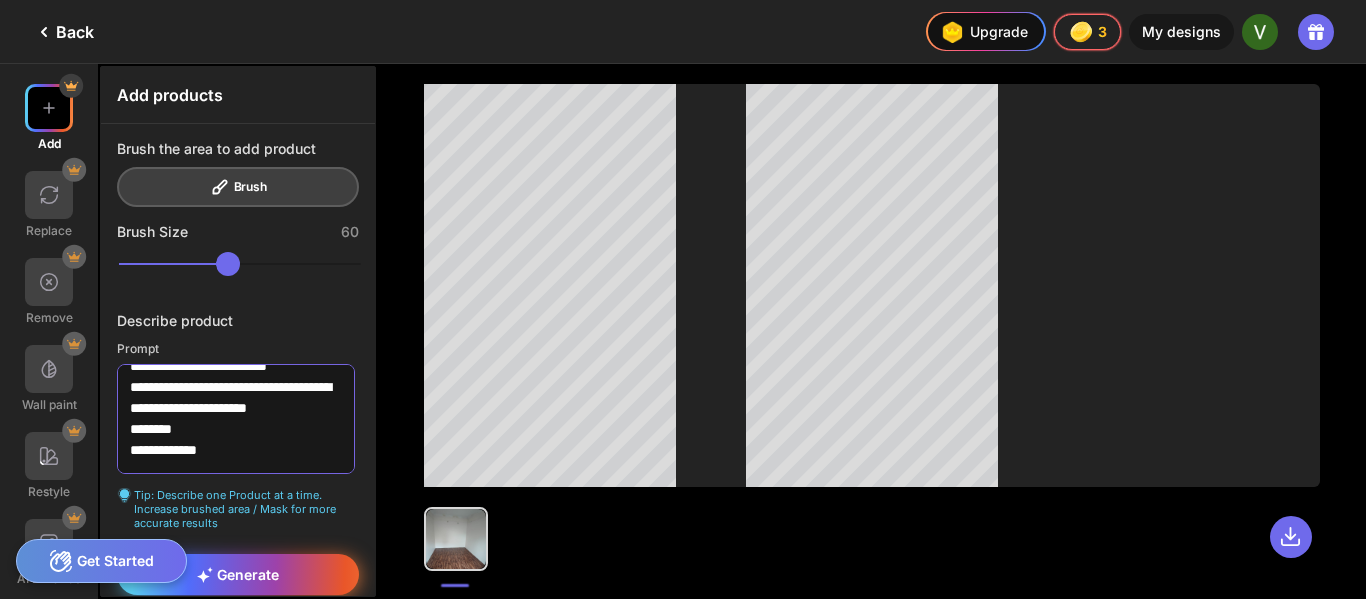 type on "**********" 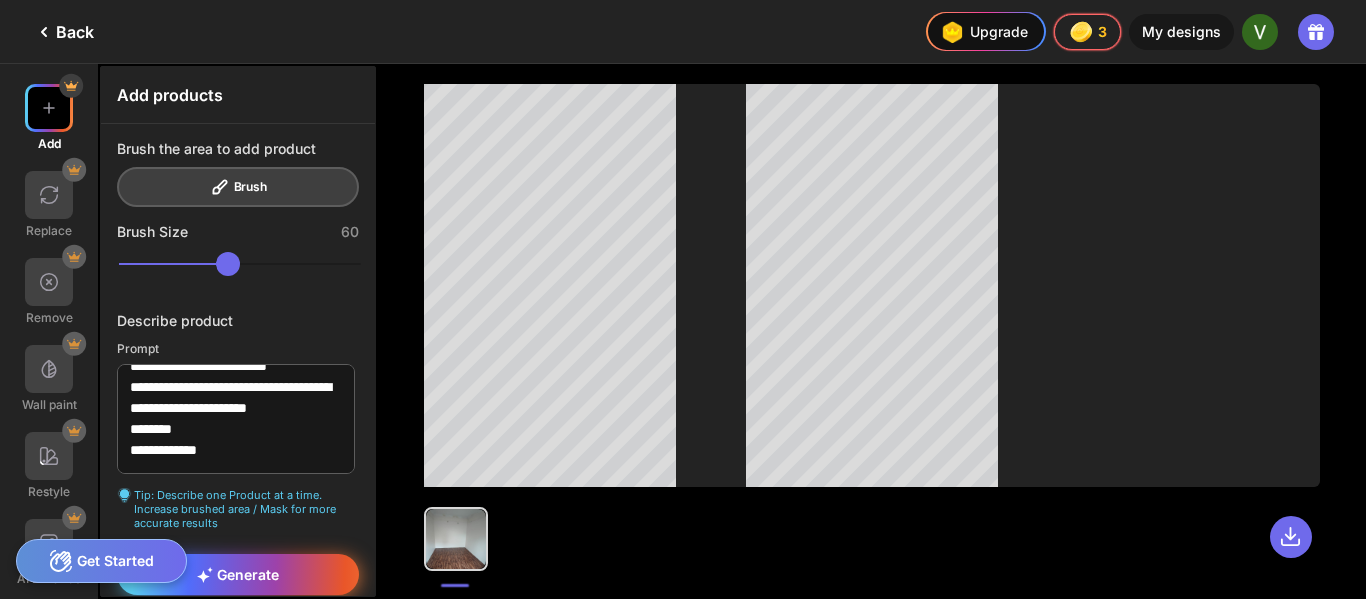 click on "Generate" at bounding box center [238, 574] 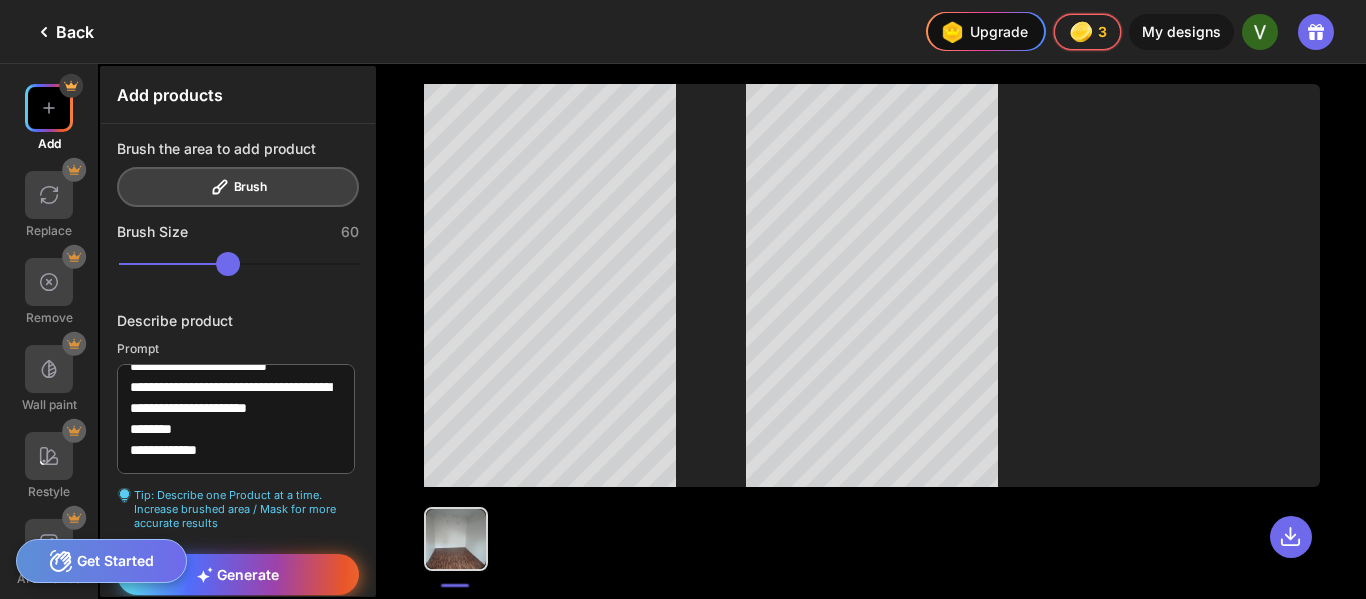 click on "Generate" at bounding box center (238, 574) 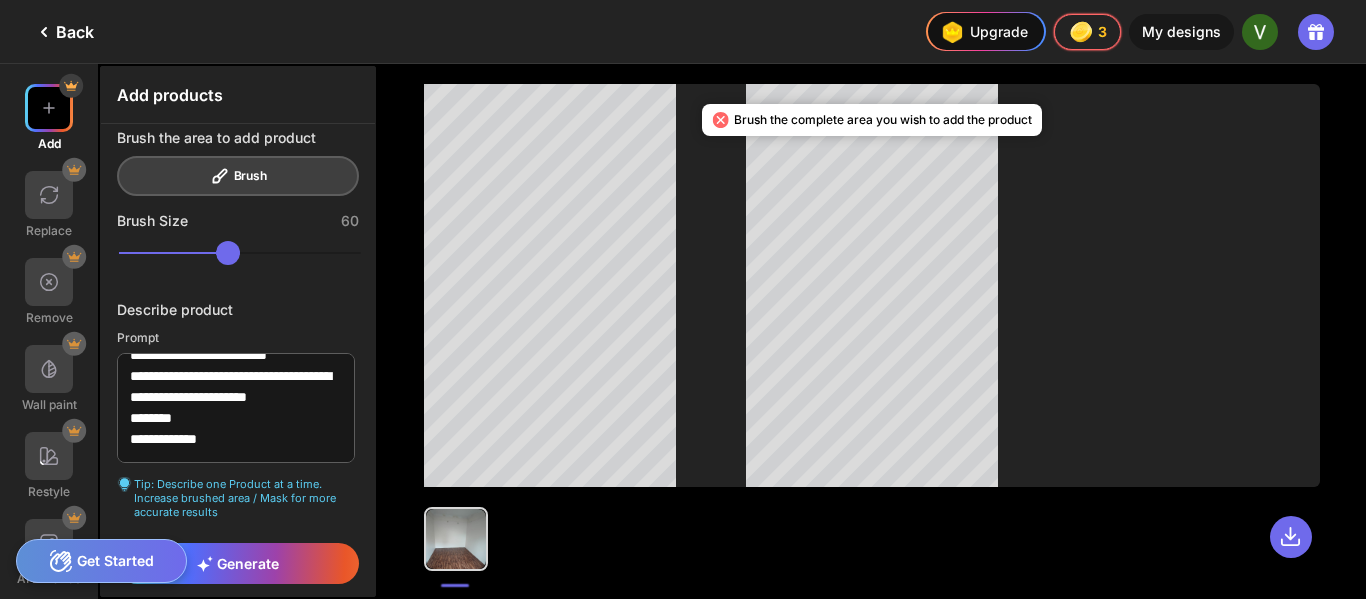 scroll, scrollTop: 15, scrollLeft: 0, axis: vertical 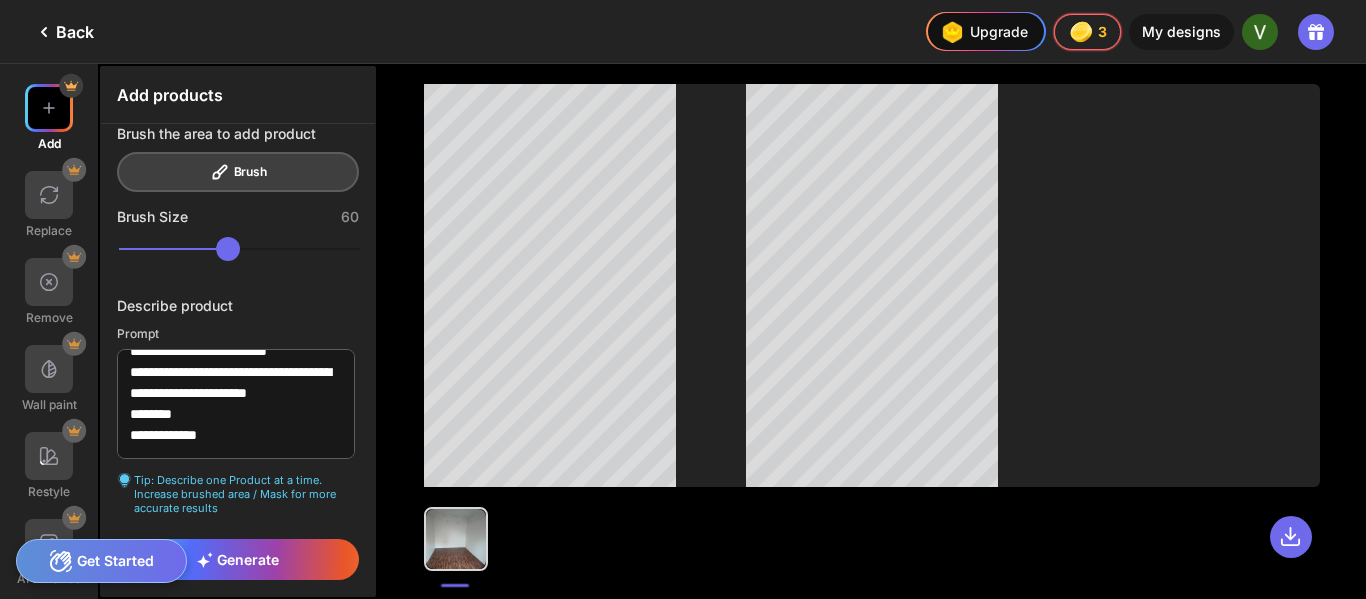 click on "Get Started" at bounding box center [101, 561] 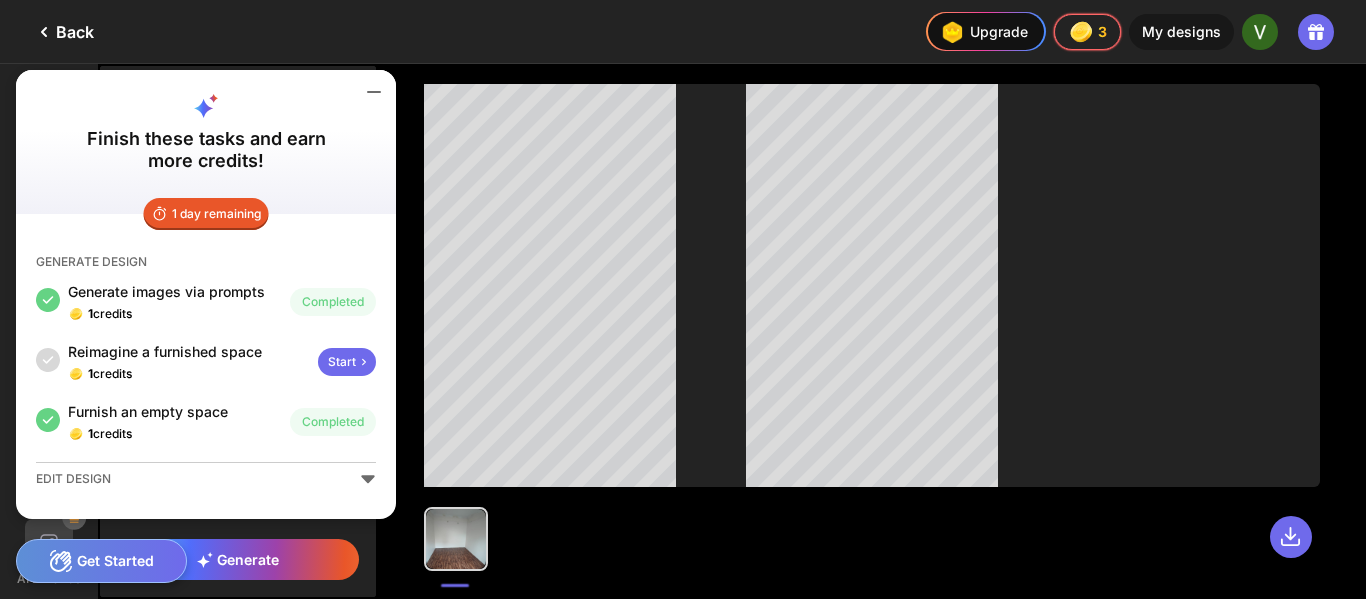 click on "Start" at bounding box center (347, 362) 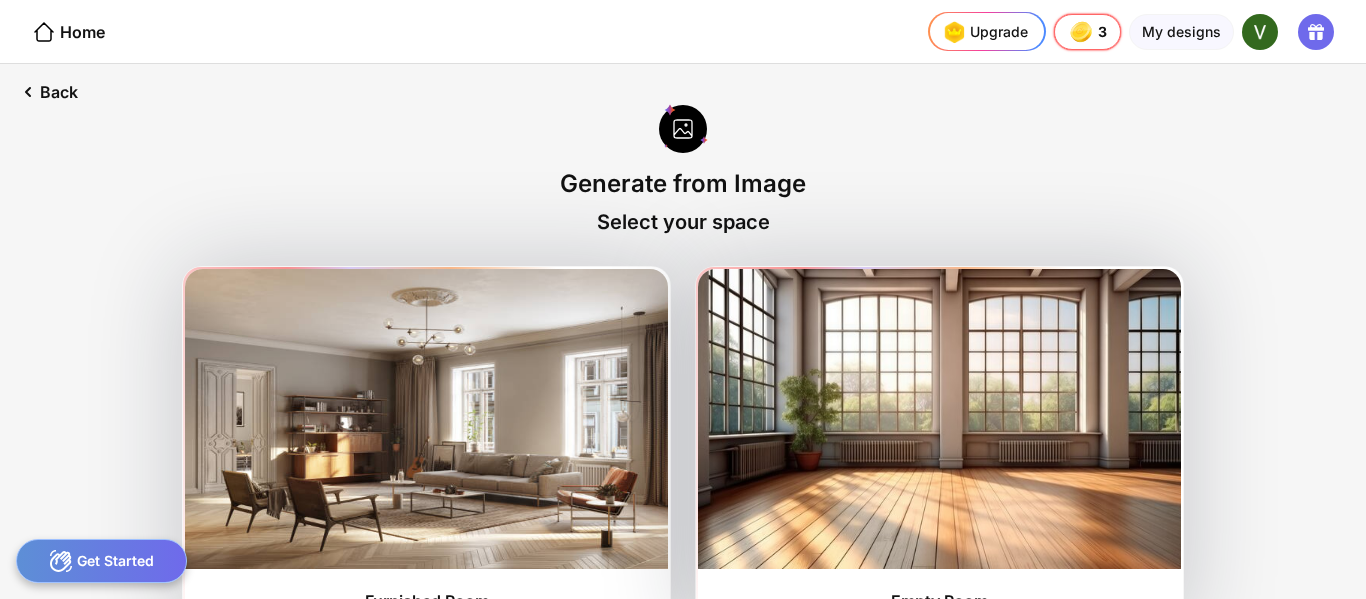 scroll, scrollTop: 51, scrollLeft: 0, axis: vertical 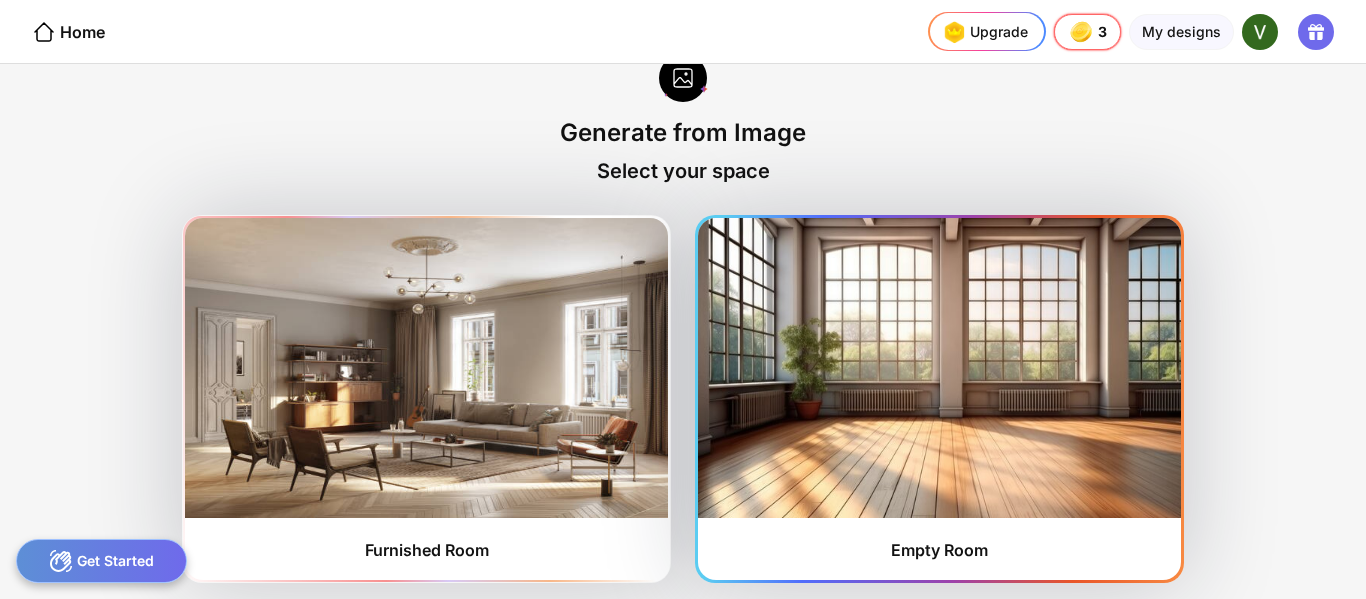 click at bounding box center (939, 368) 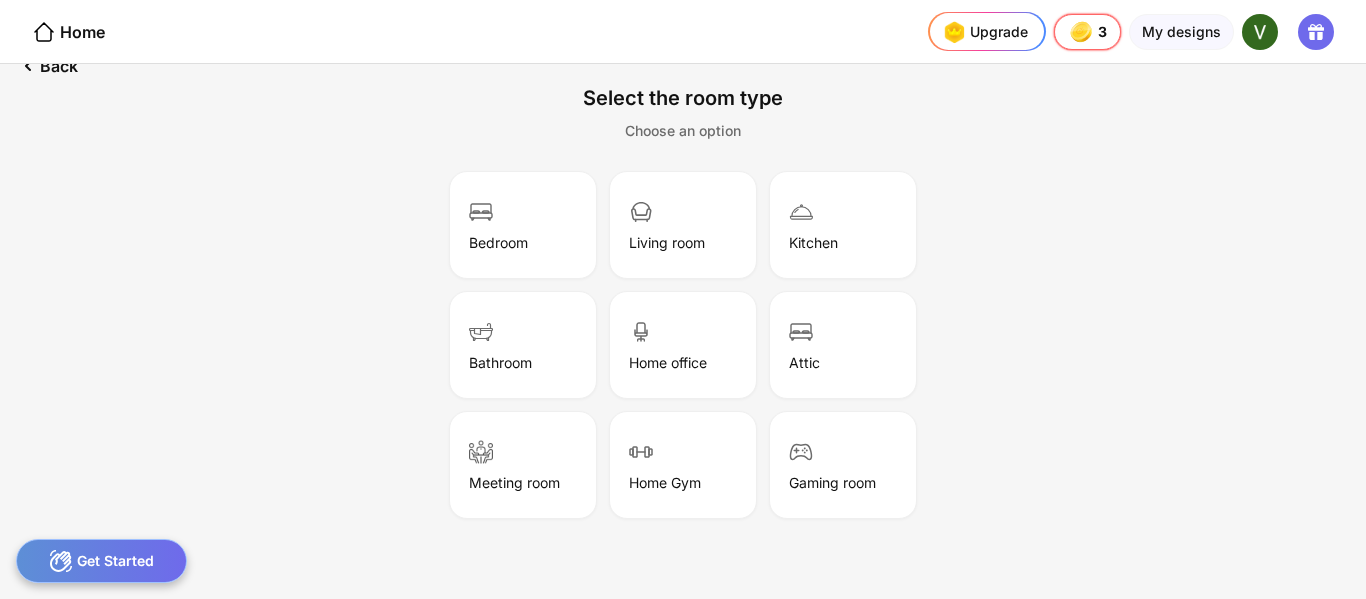 scroll, scrollTop: 26, scrollLeft: 0, axis: vertical 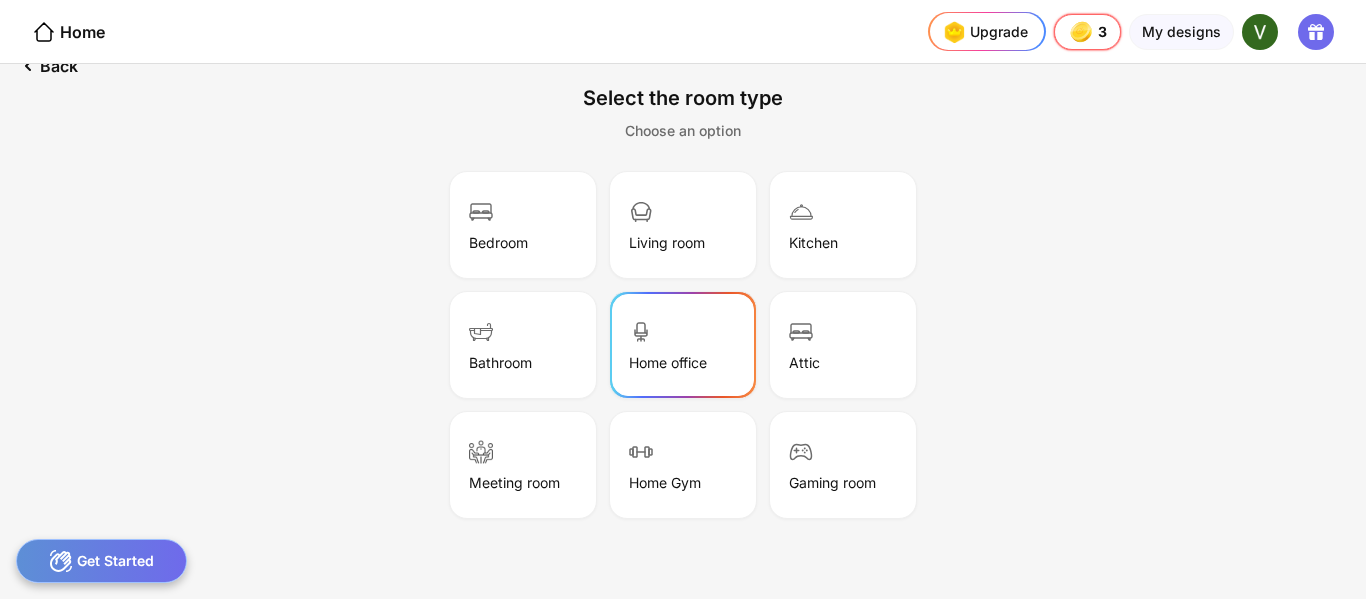 click on "Home office" at bounding box center [683, 345] 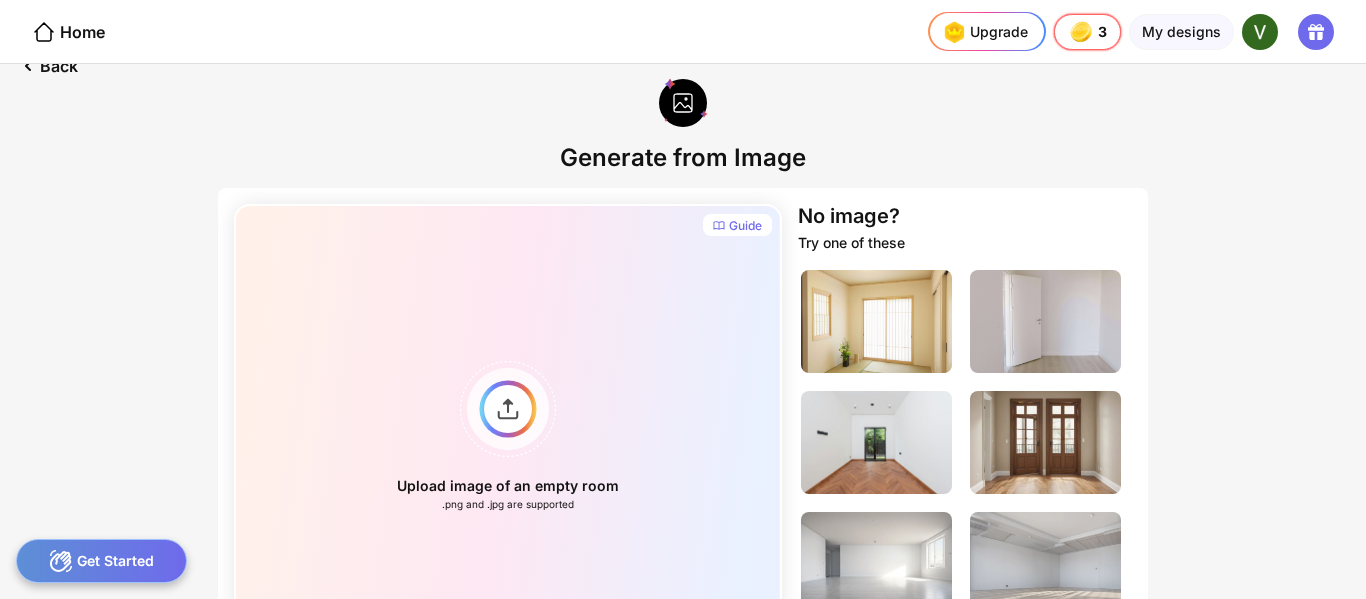 scroll, scrollTop: 51, scrollLeft: 0, axis: vertical 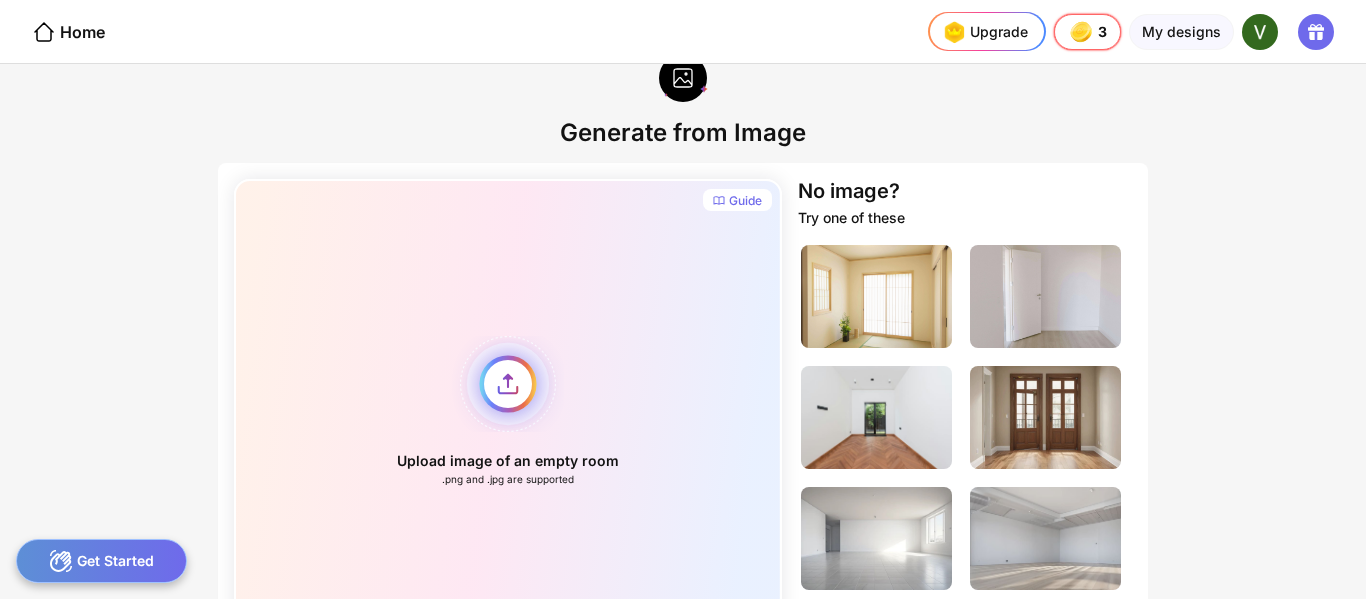 click on "Upload image of an empty room .png and .jpg are supported" at bounding box center (508, 411) 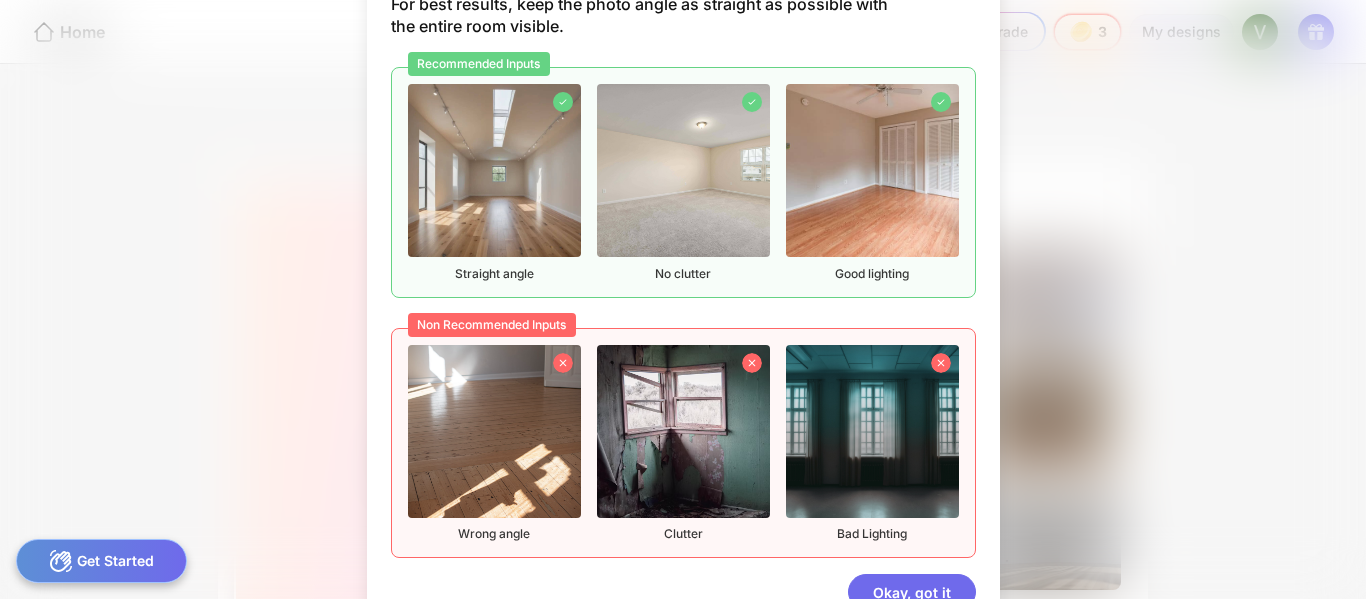 scroll, scrollTop: 88, scrollLeft: 0, axis: vertical 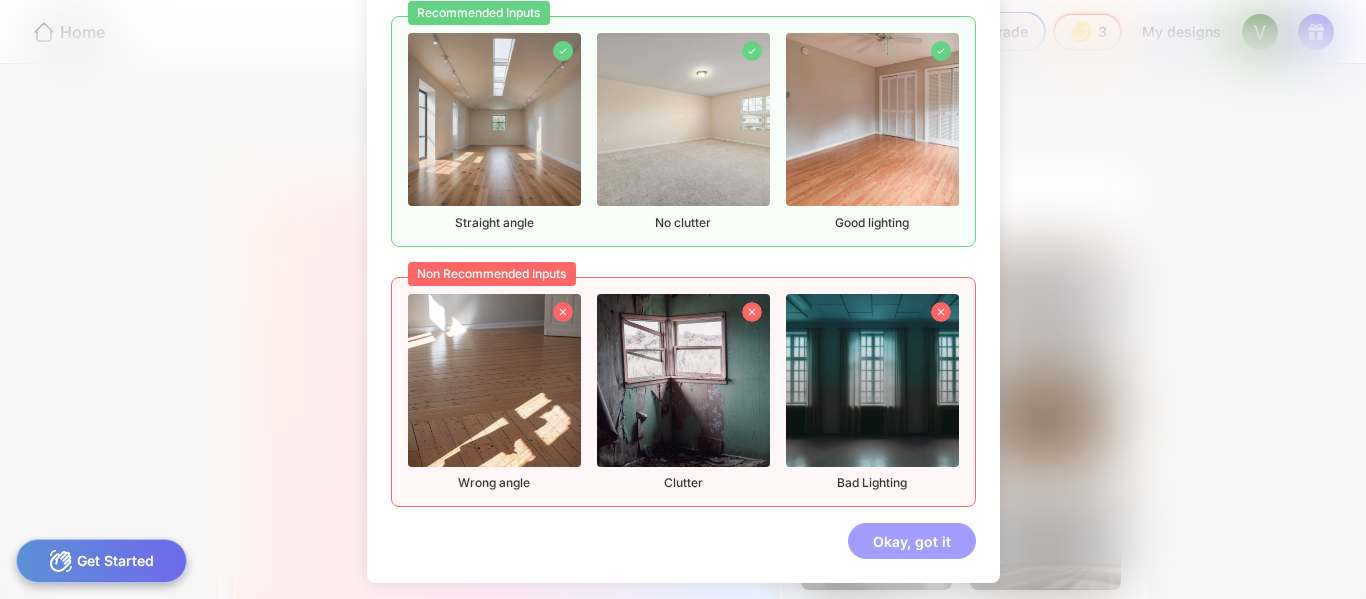 click on "Okay, got it" at bounding box center (912, 541) 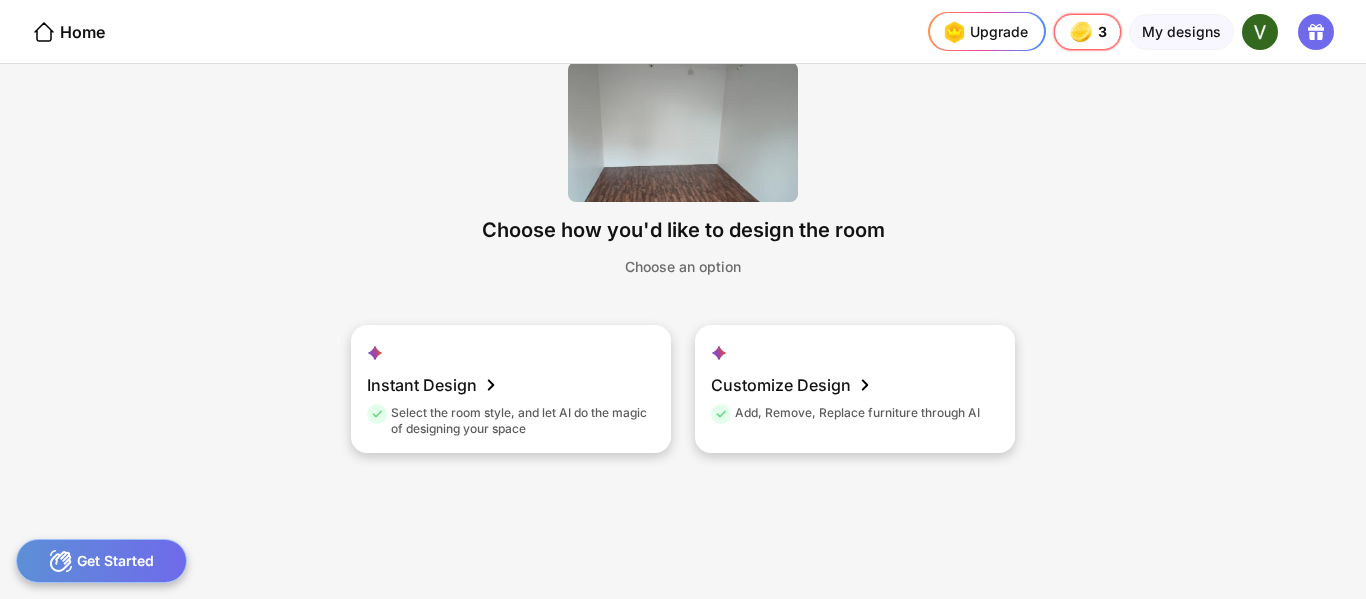 scroll, scrollTop: 50, scrollLeft: 0, axis: vertical 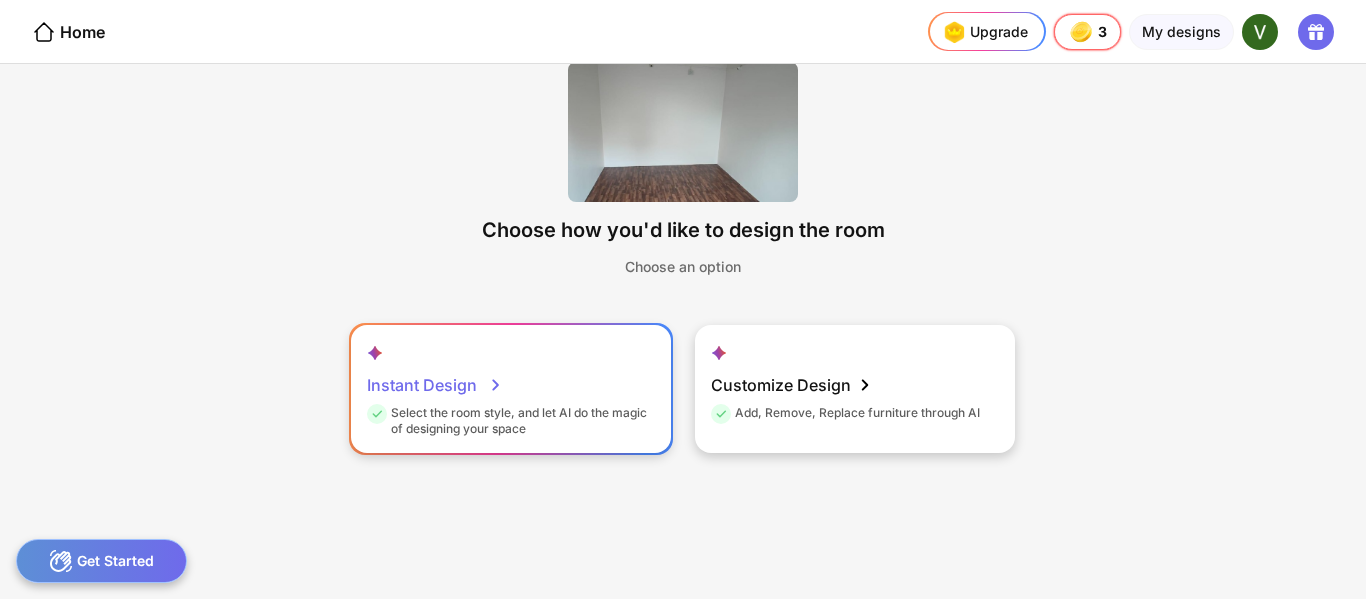 click on "Instant Design" at bounding box center [435, 385] 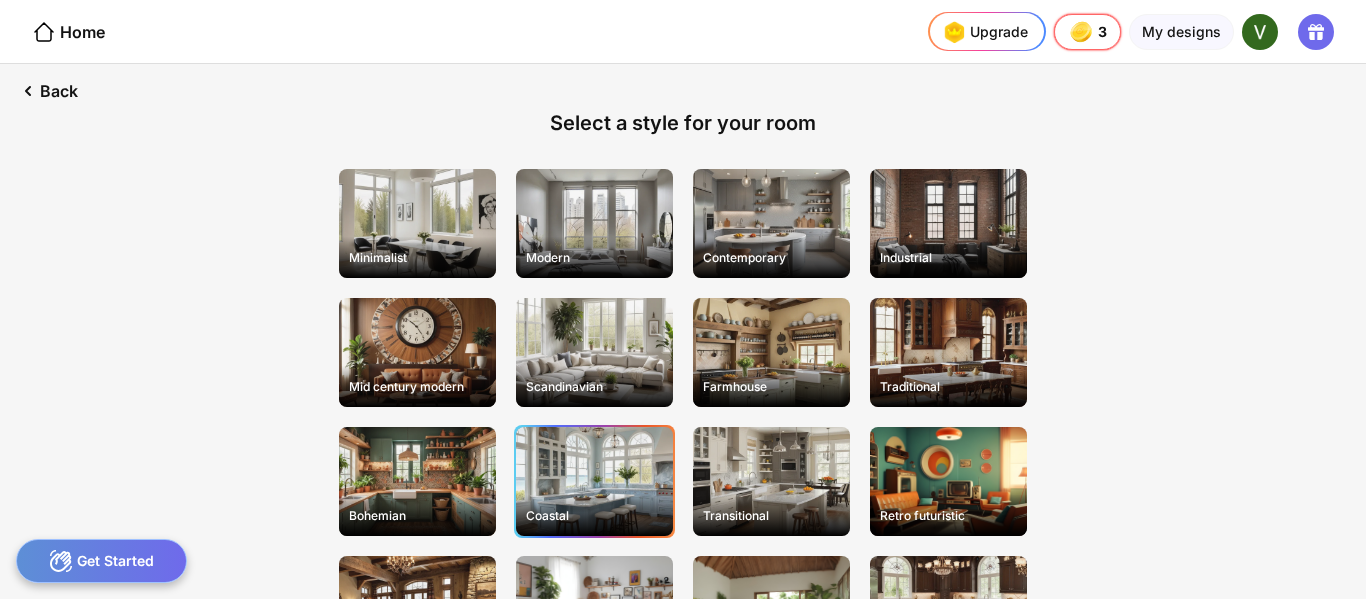 scroll, scrollTop: 0, scrollLeft: 0, axis: both 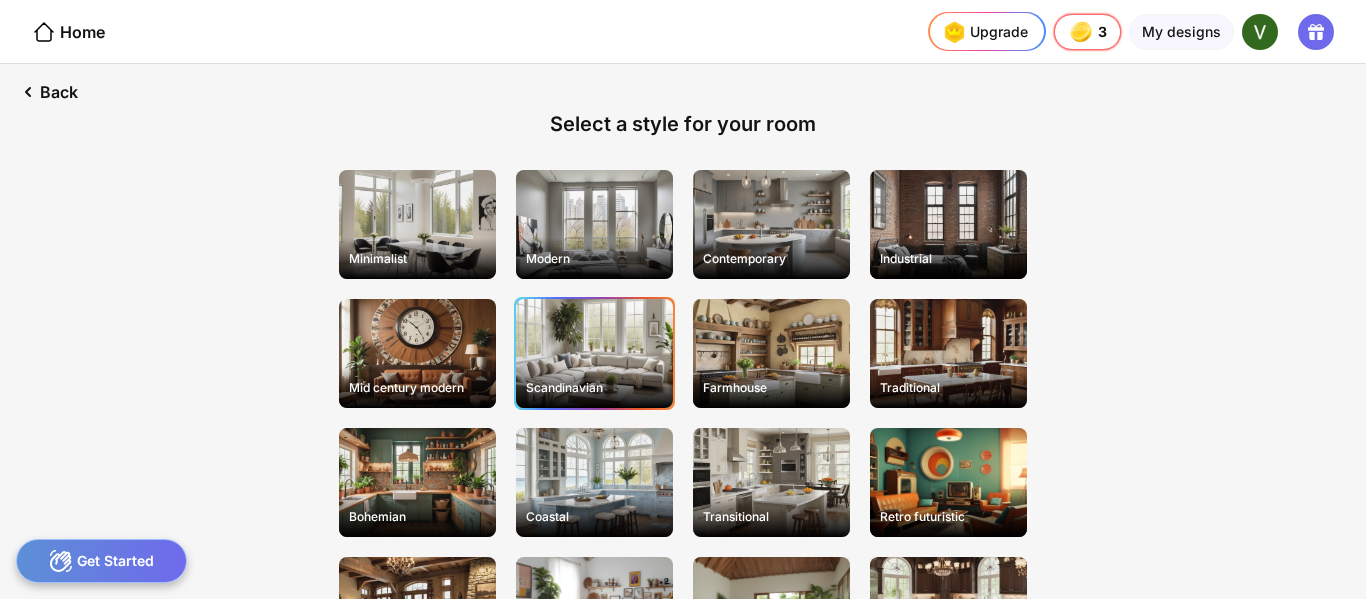 click on "Scandinavian" at bounding box center [594, 353] 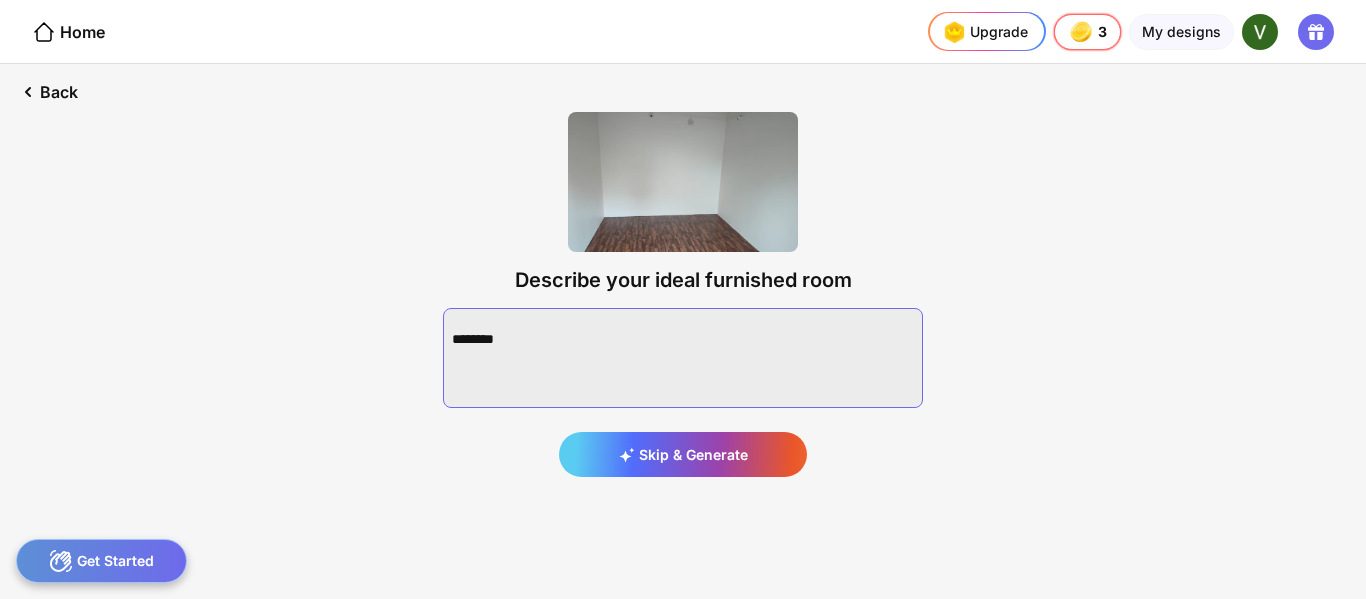 click at bounding box center (683, 358) 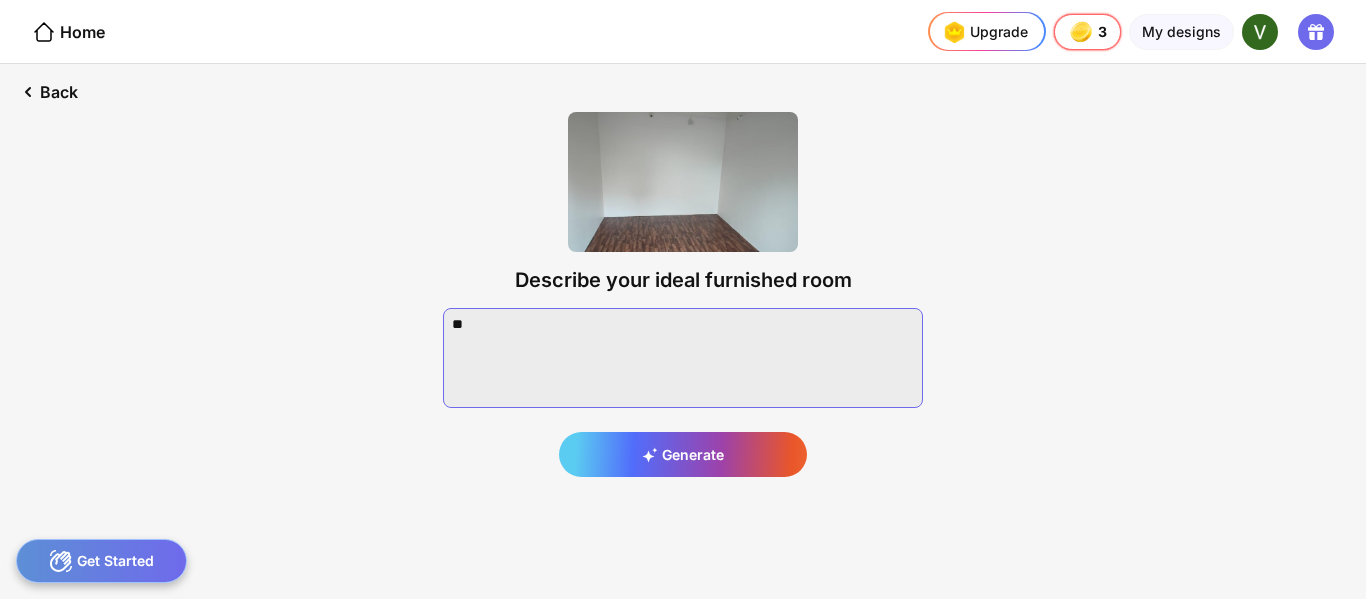 type on "*" 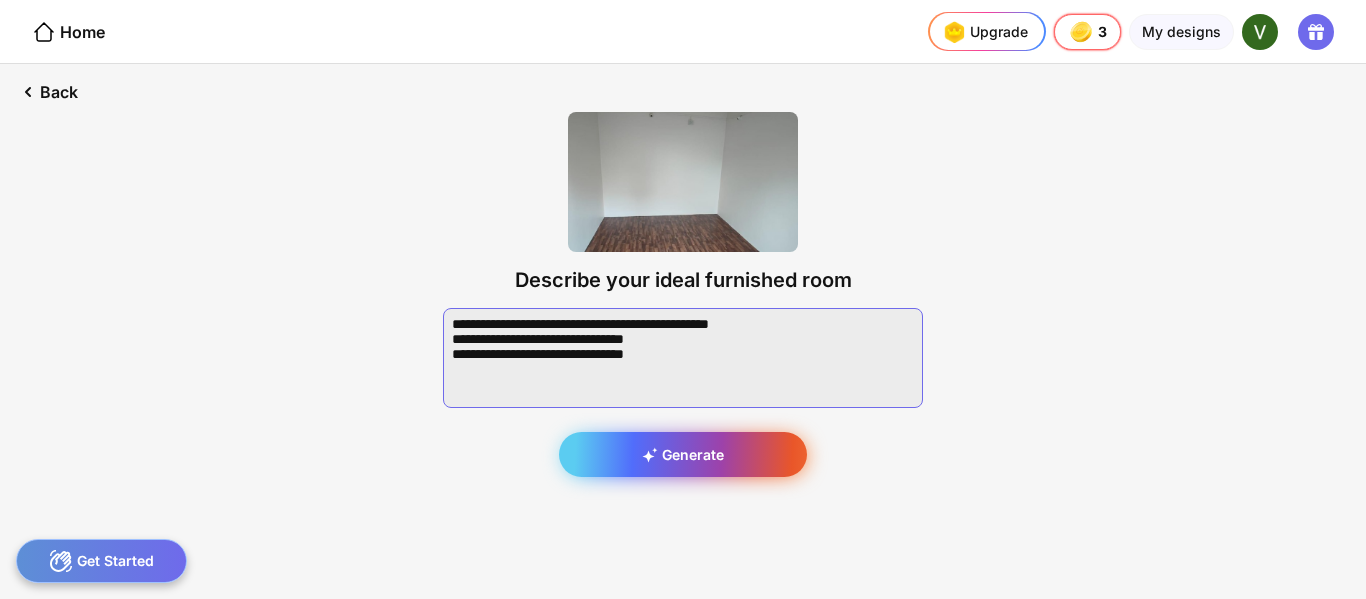 type on "**********" 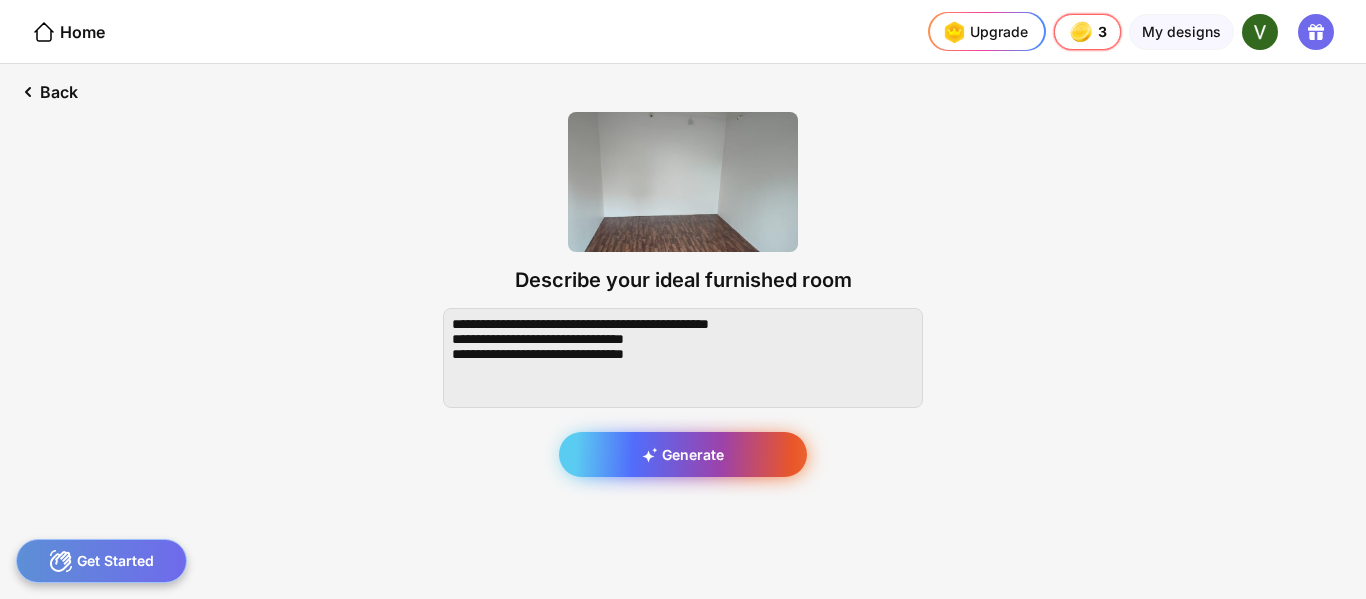 click on "Generate" at bounding box center [683, 454] 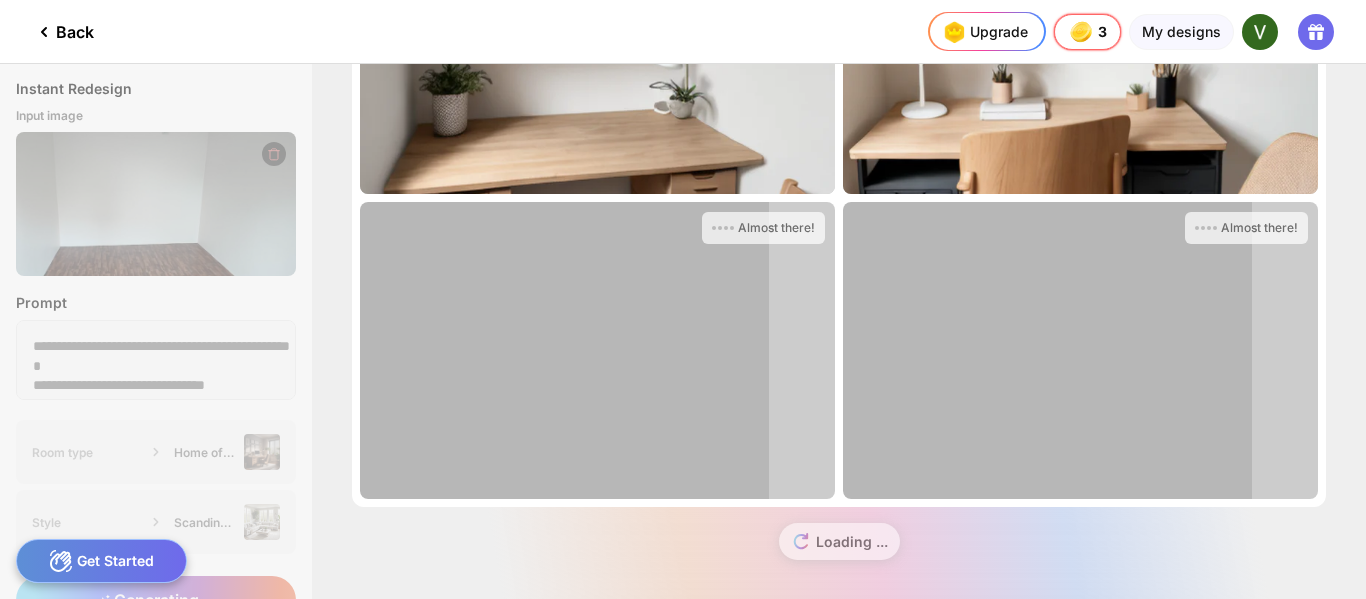 scroll, scrollTop: 197, scrollLeft: 0, axis: vertical 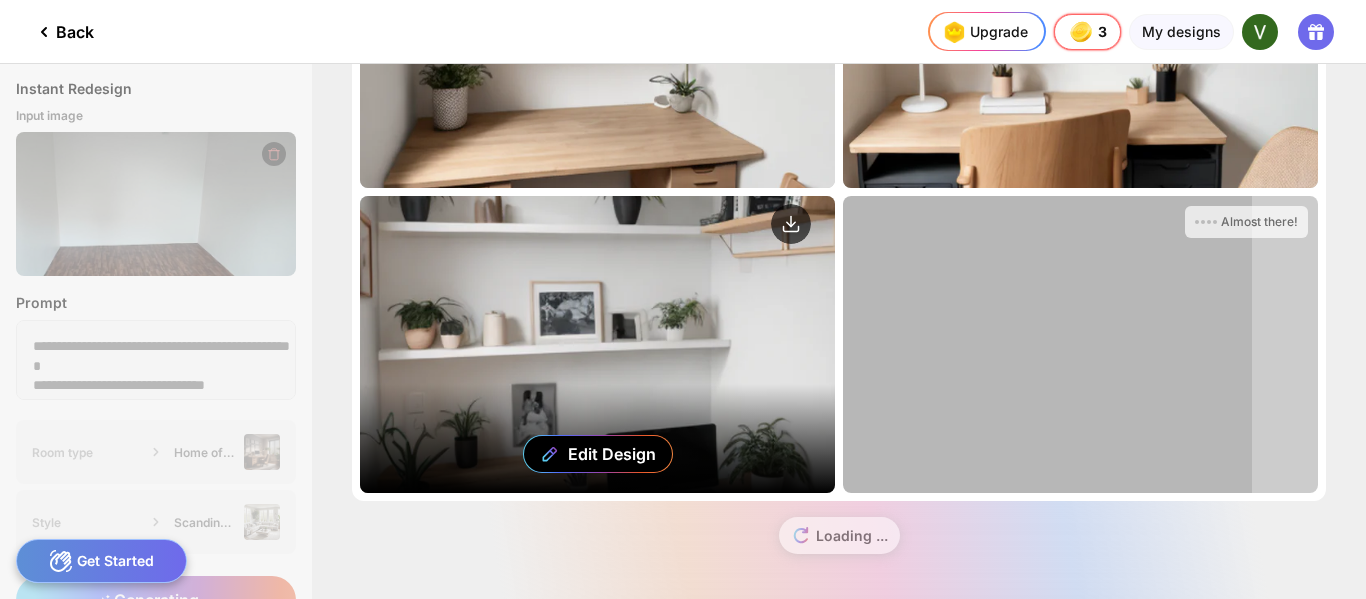click on "Edit Design" at bounding box center (597, 344) 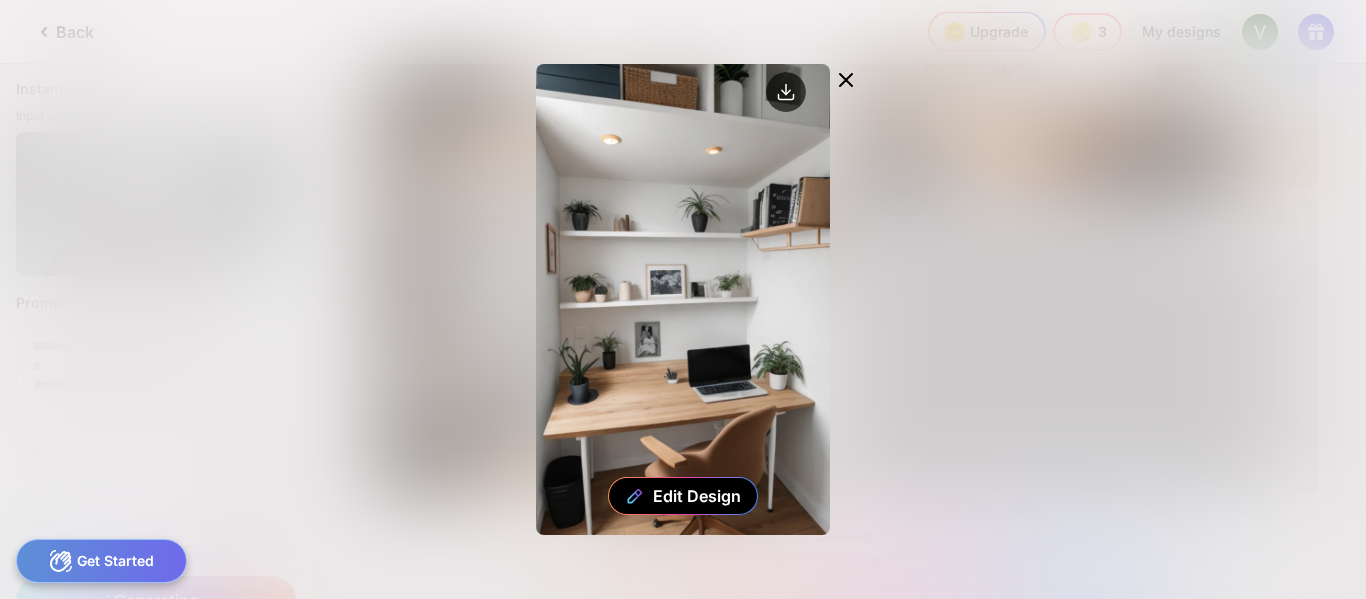 click on "Edit Design" 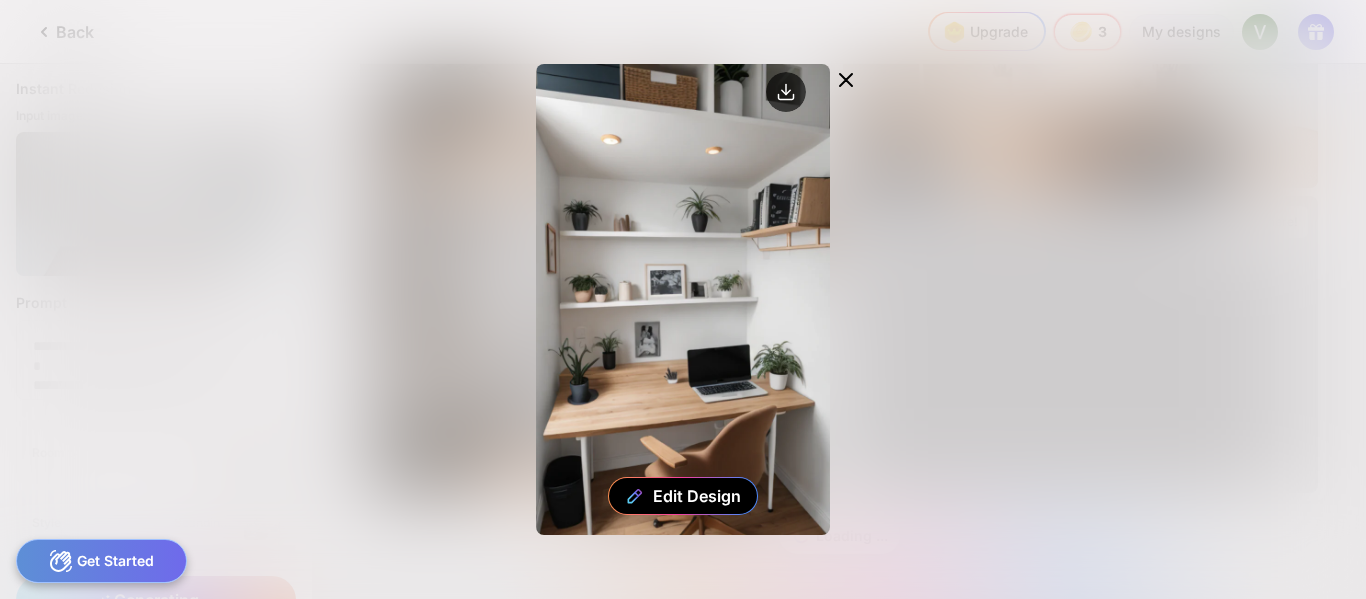 click 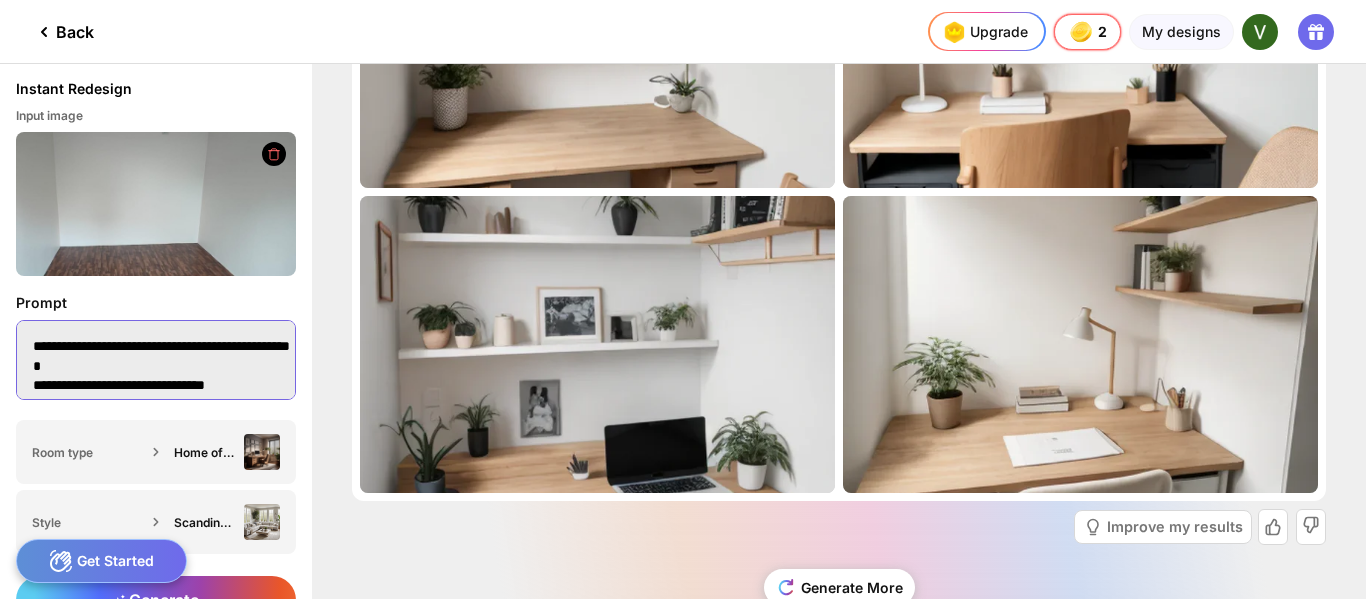 click on "**********" at bounding box center [156, 360] 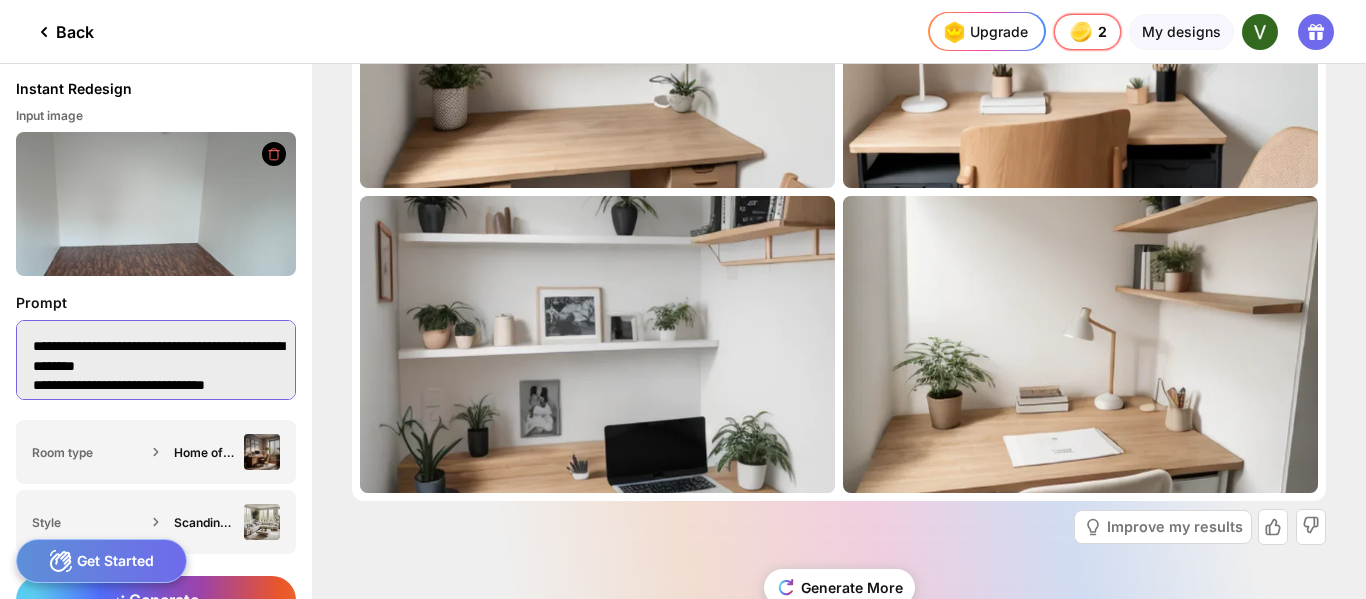 click on "**********" at bounding box center (156, 360) 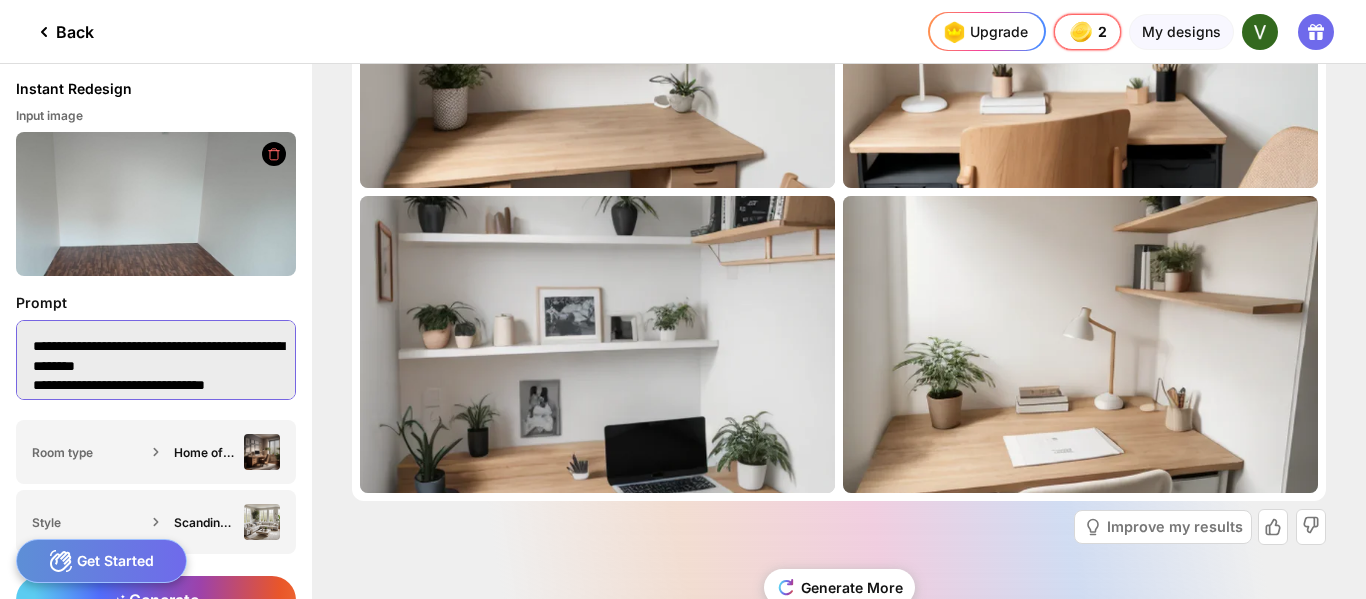 click on "**********" at bounding box center (156, 360) 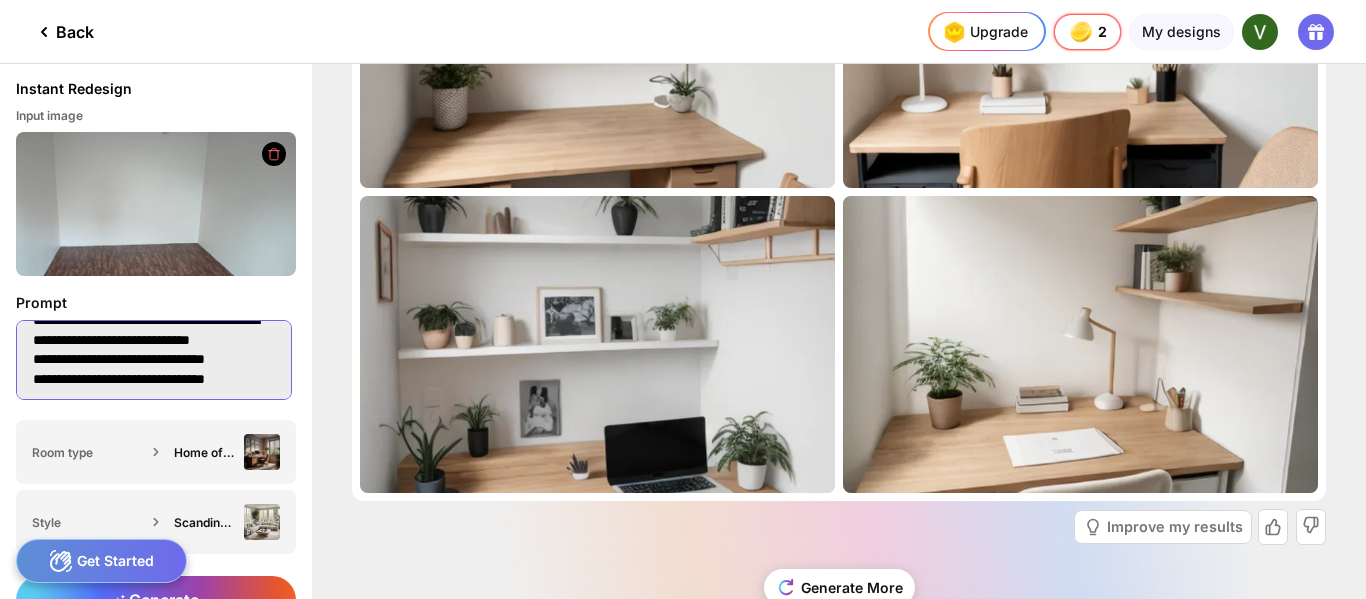 scroll, scrollTop: 52, scrollLeft: 0, axis: vertical 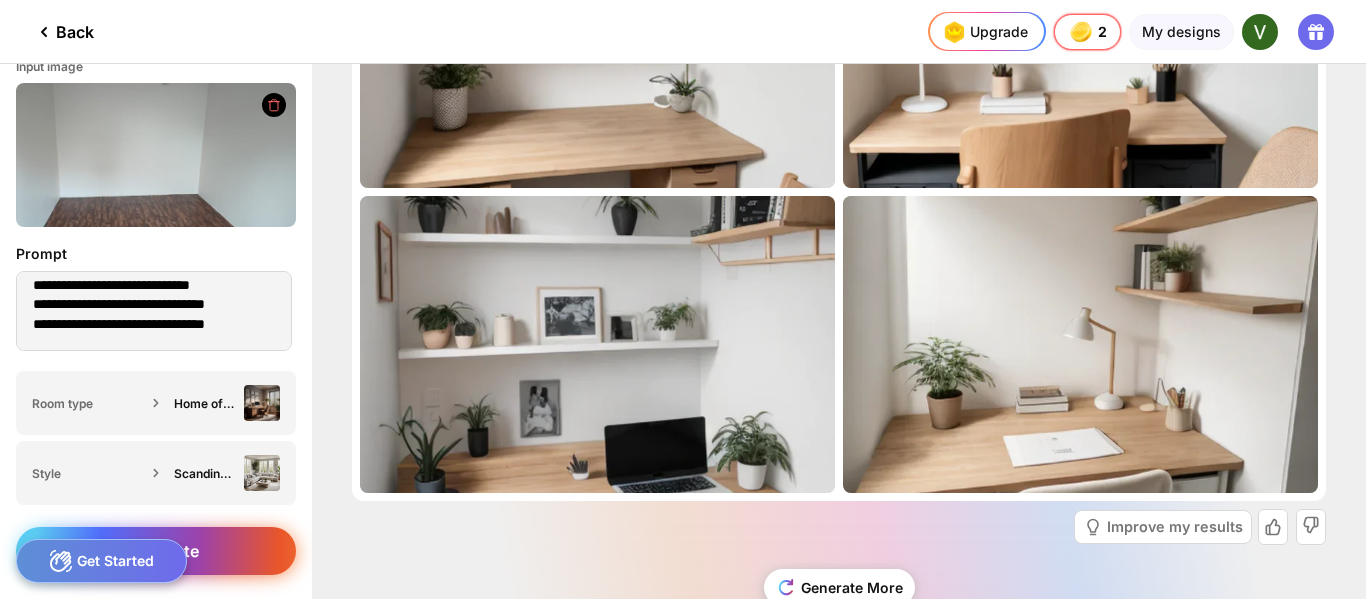 click on "Generate" at bounding box center (156, 551) 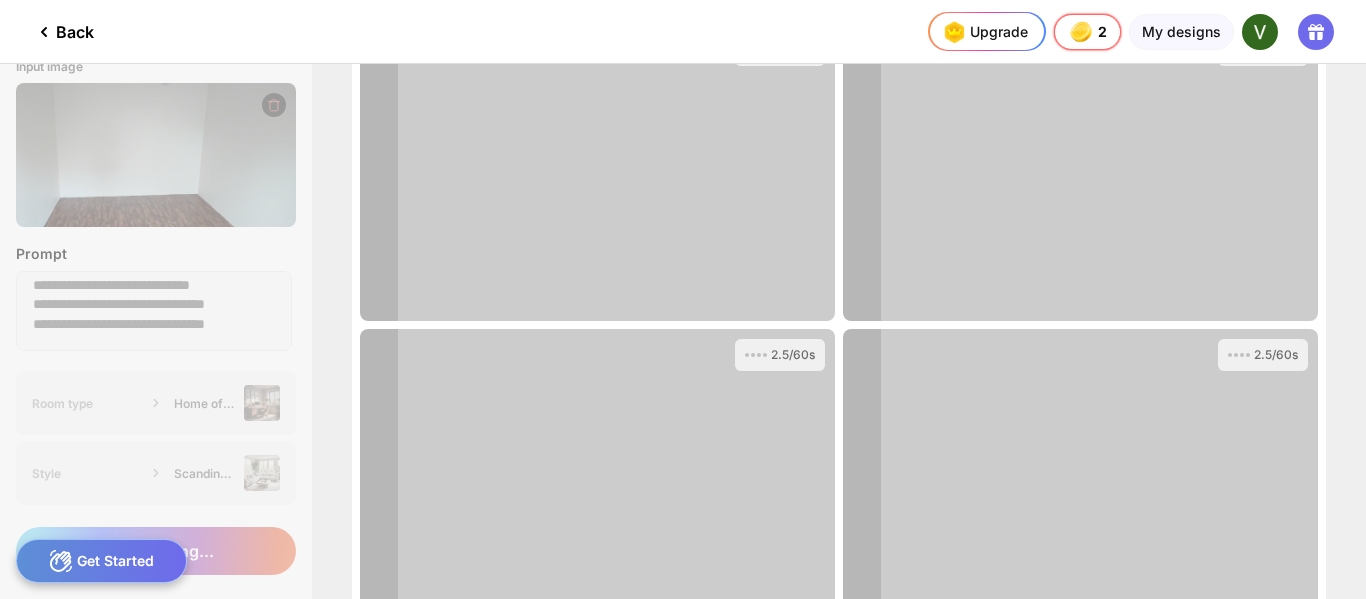 scroll, scrollTop: 0, scrollLeft: 0, axis: both 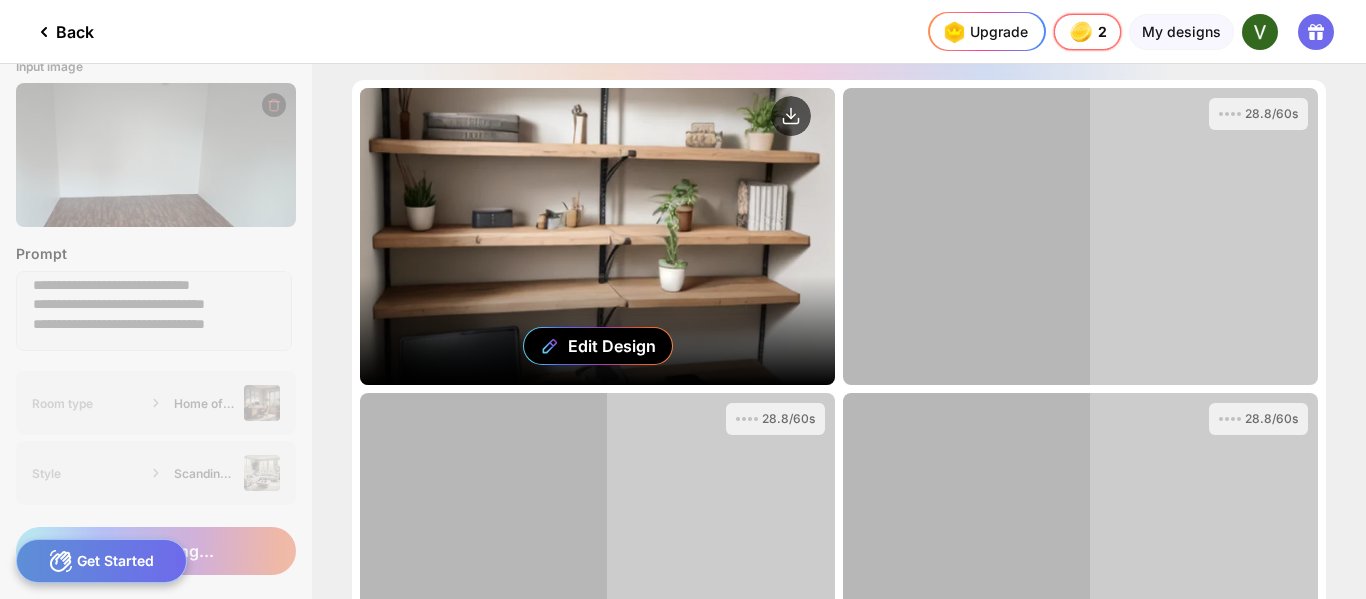 click on "Edit Design" at bounding box center (597, 236) 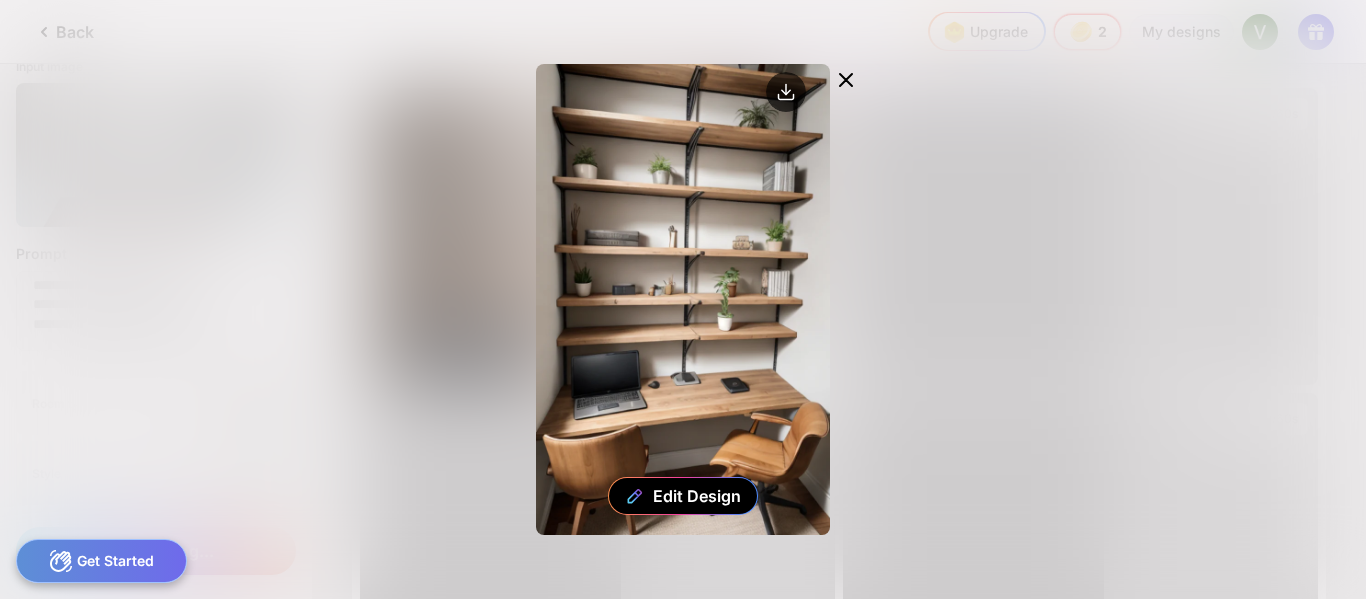 click 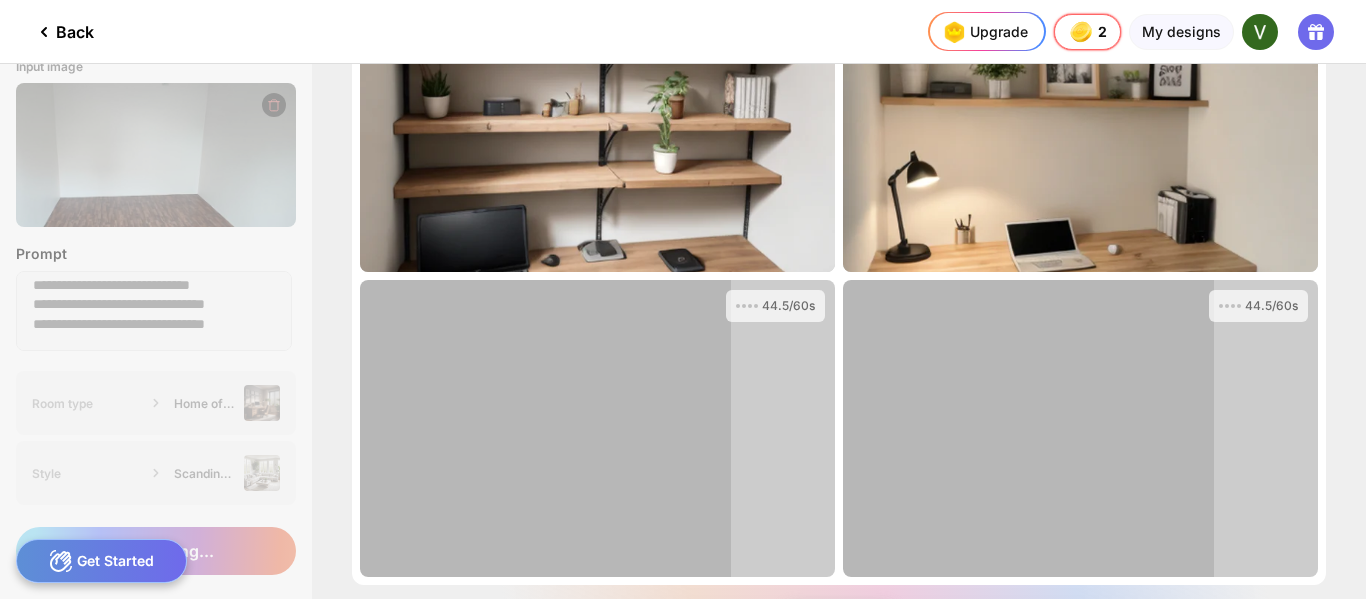 scroll, scrollTop: 0, scrollLeft: 0, axis: both 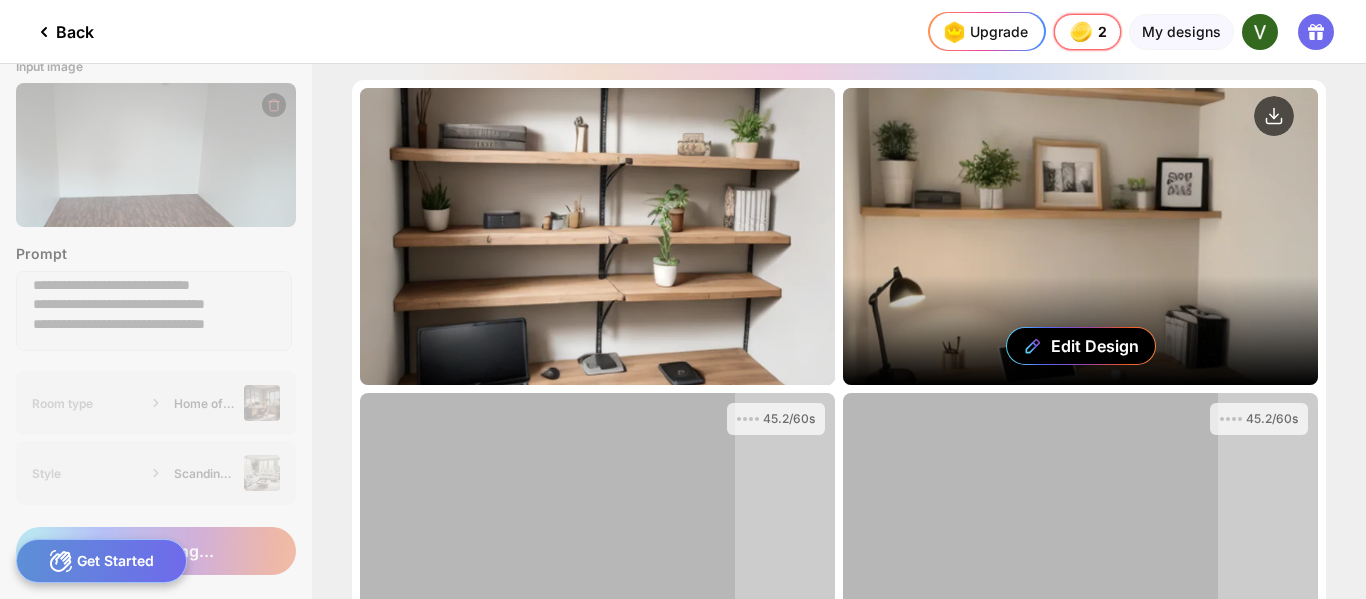 click on "Edit Design" at bounding box center [1080, 236] 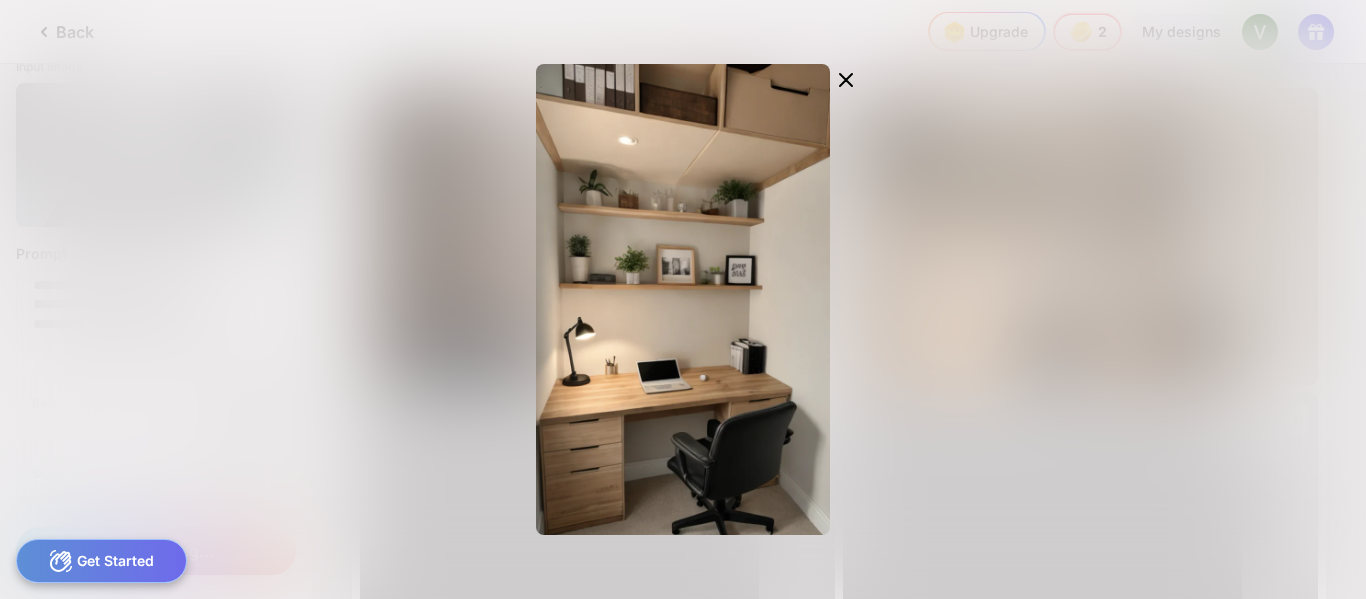 click 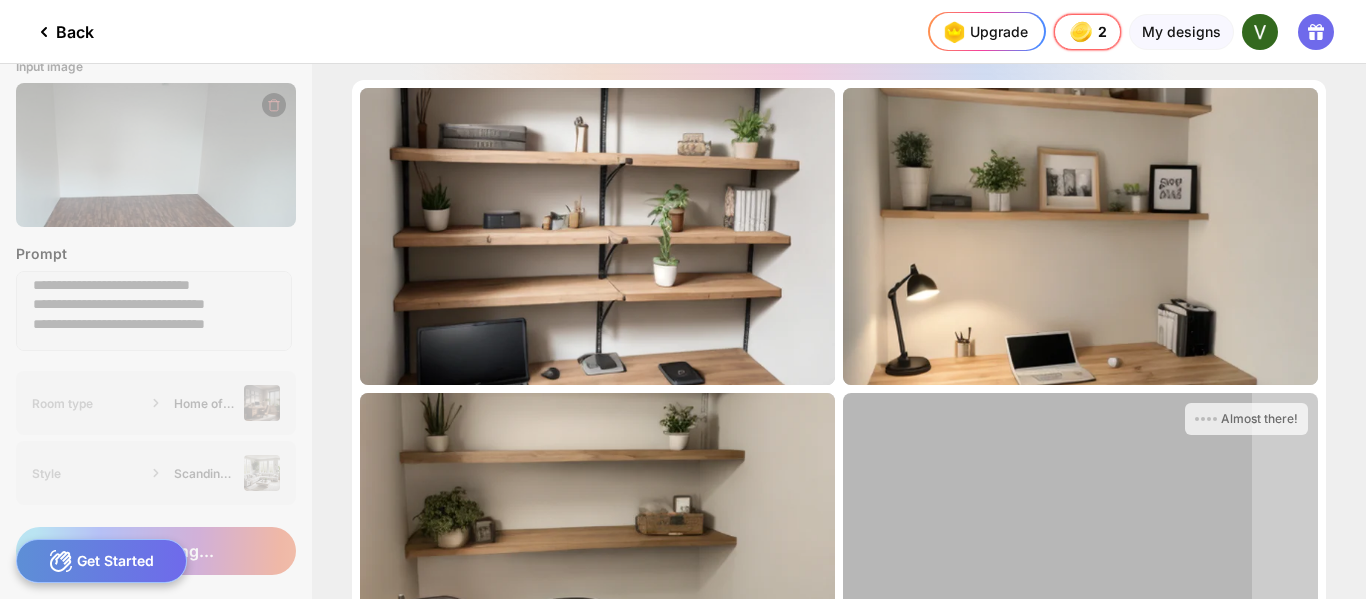 scroll, scrollTop: 197, scrollLeft: 0, axis: vertical 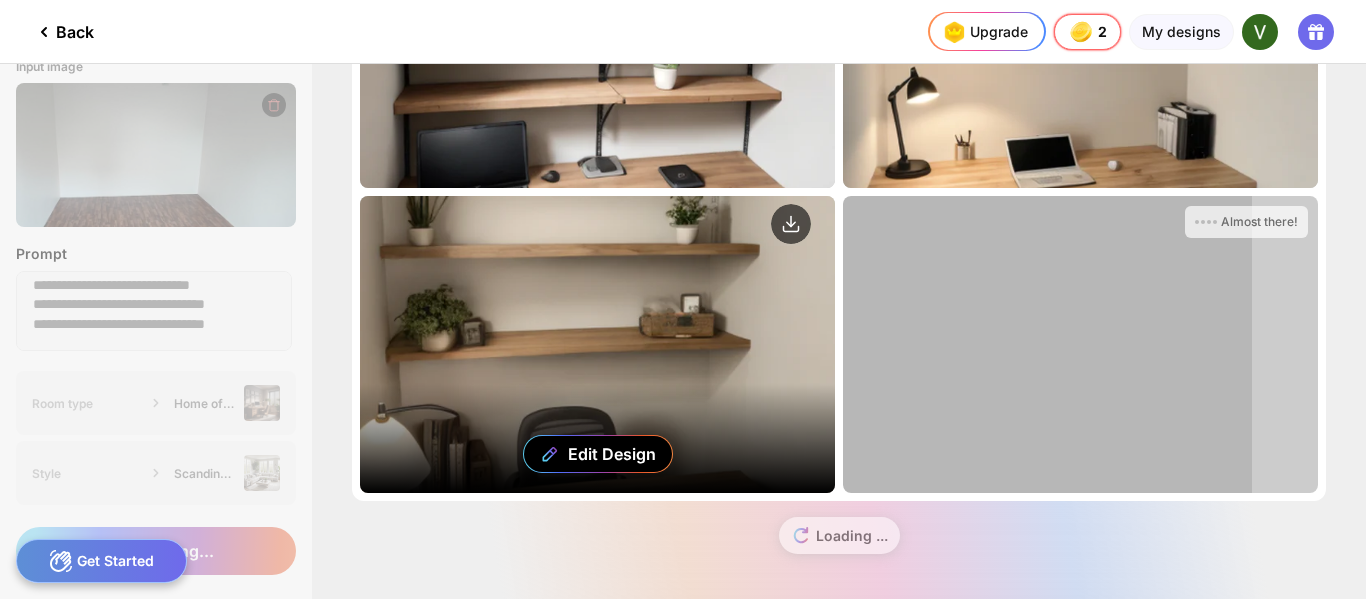 click on "Edit Design" at bounding box center [597, 344] 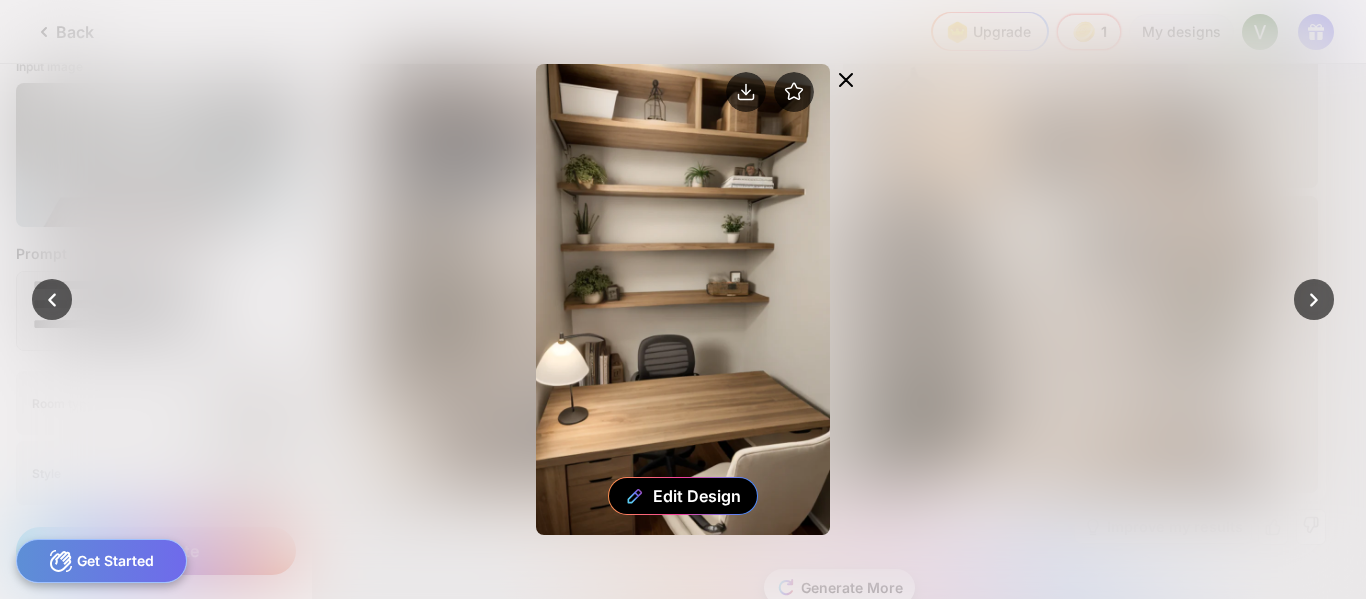 click 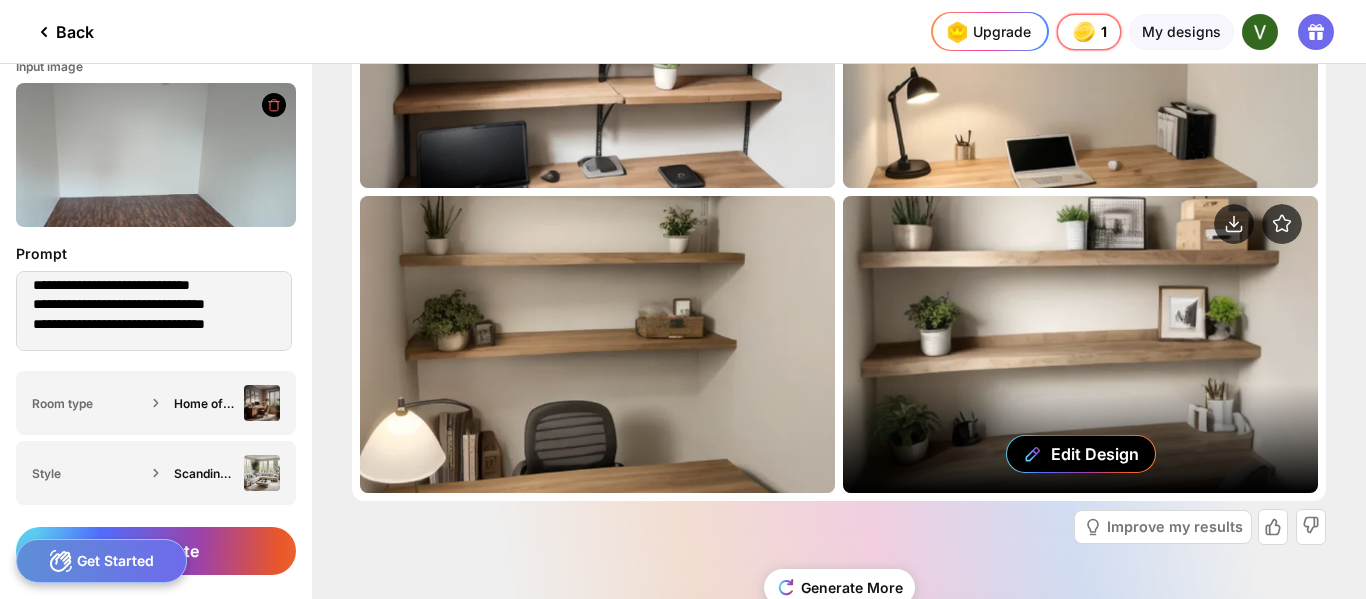 click on "Edit Design" at bounding box center [1080, 344] 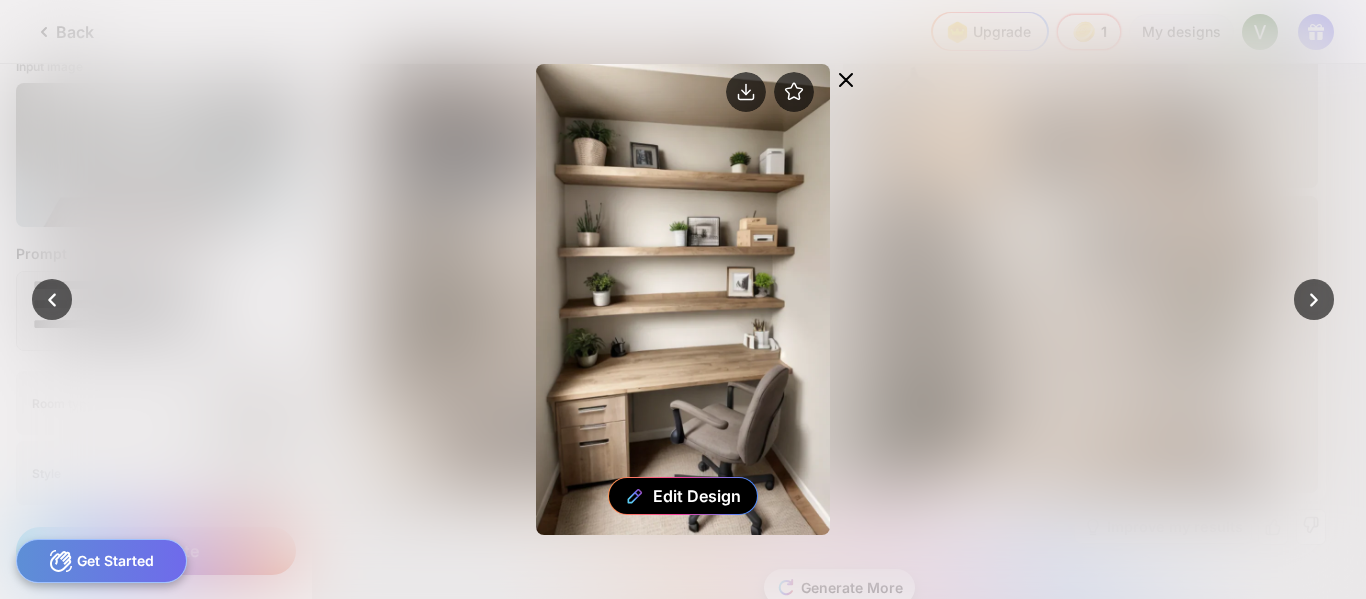 click 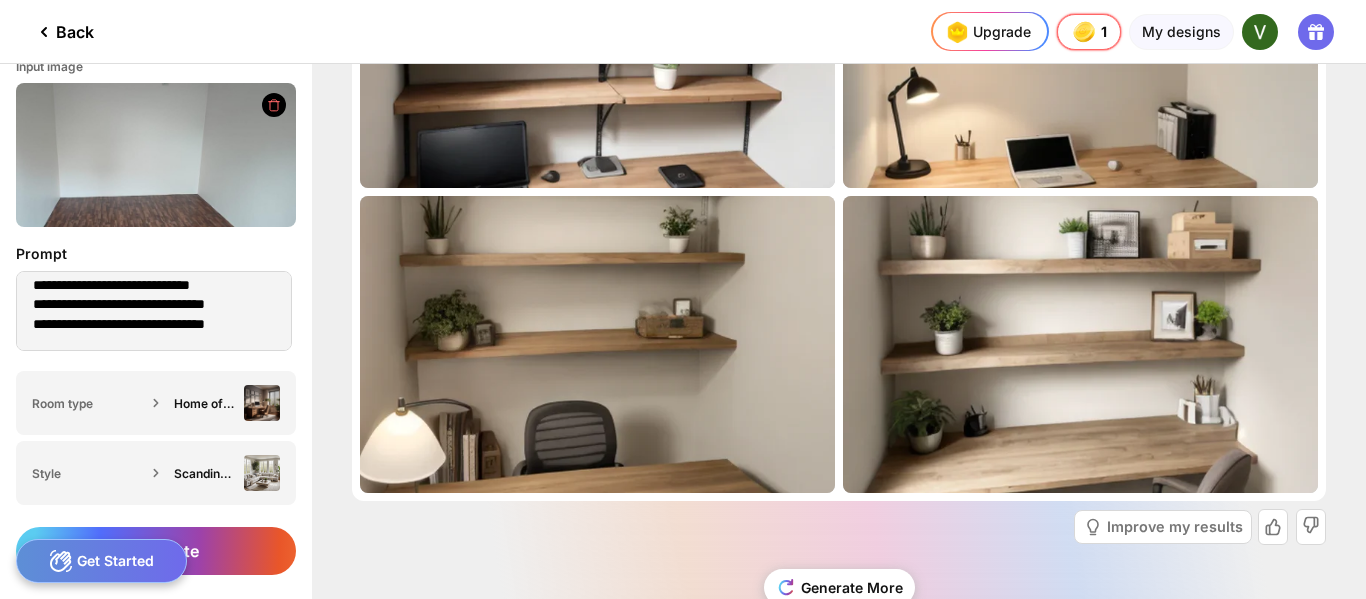 click 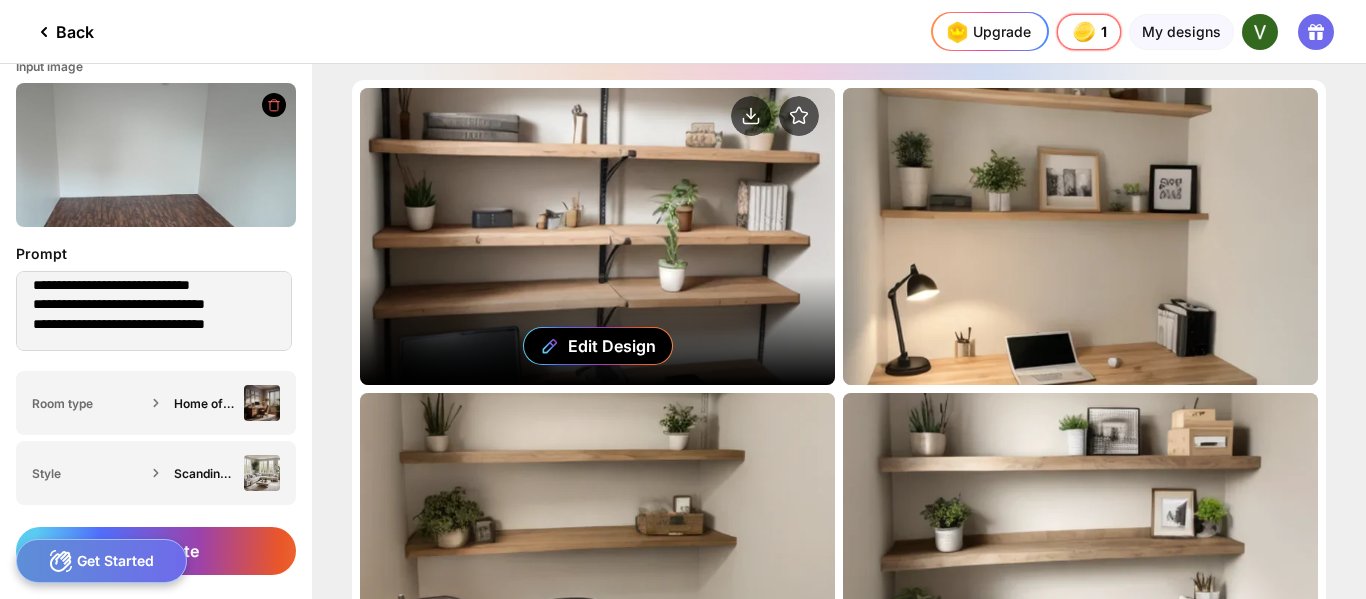 type on "**********" 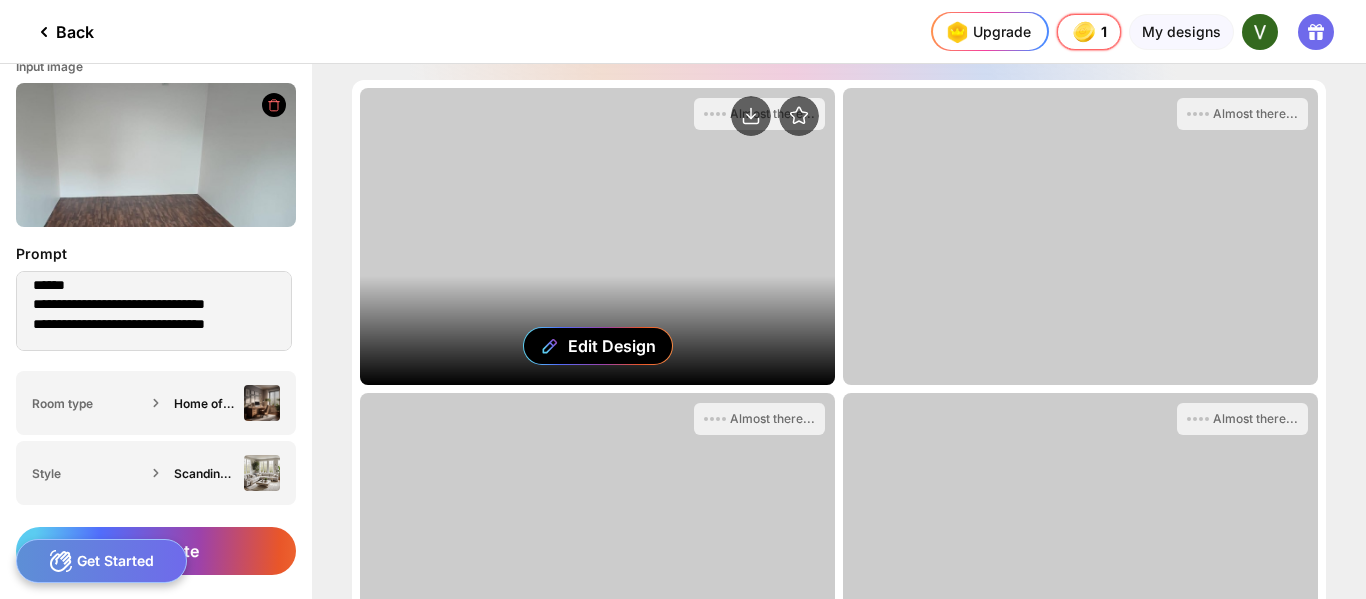 scroll, scrollTop: 32, scrollLeft: 0, axis: vertical 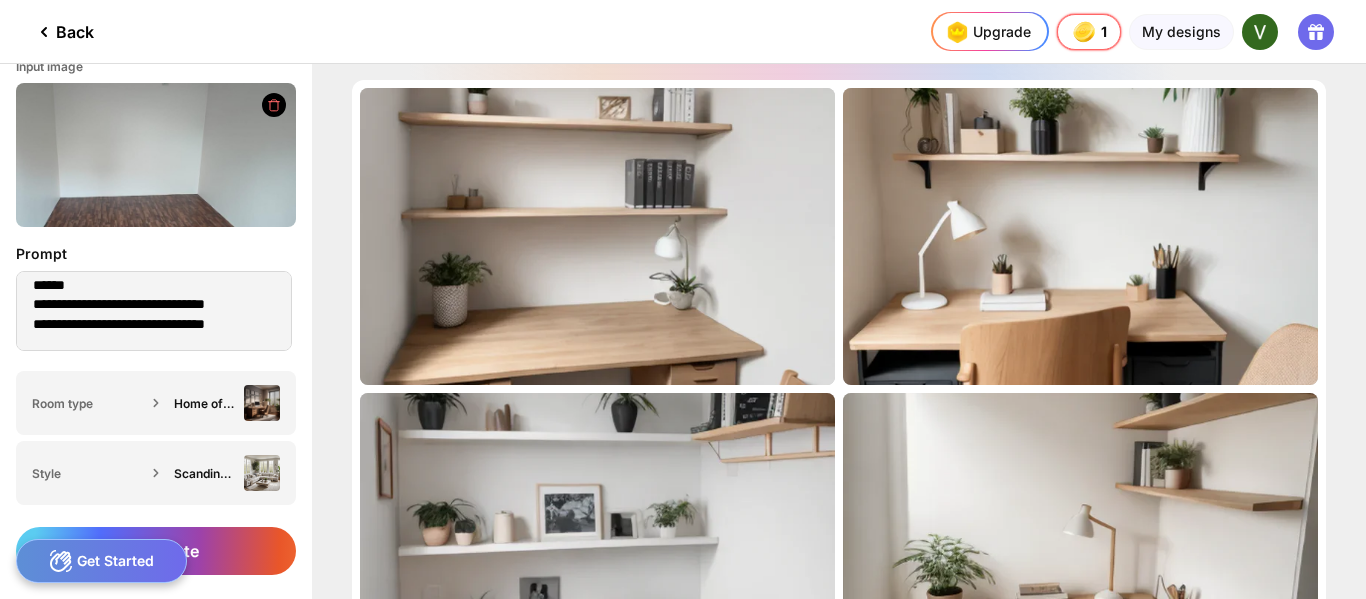 click 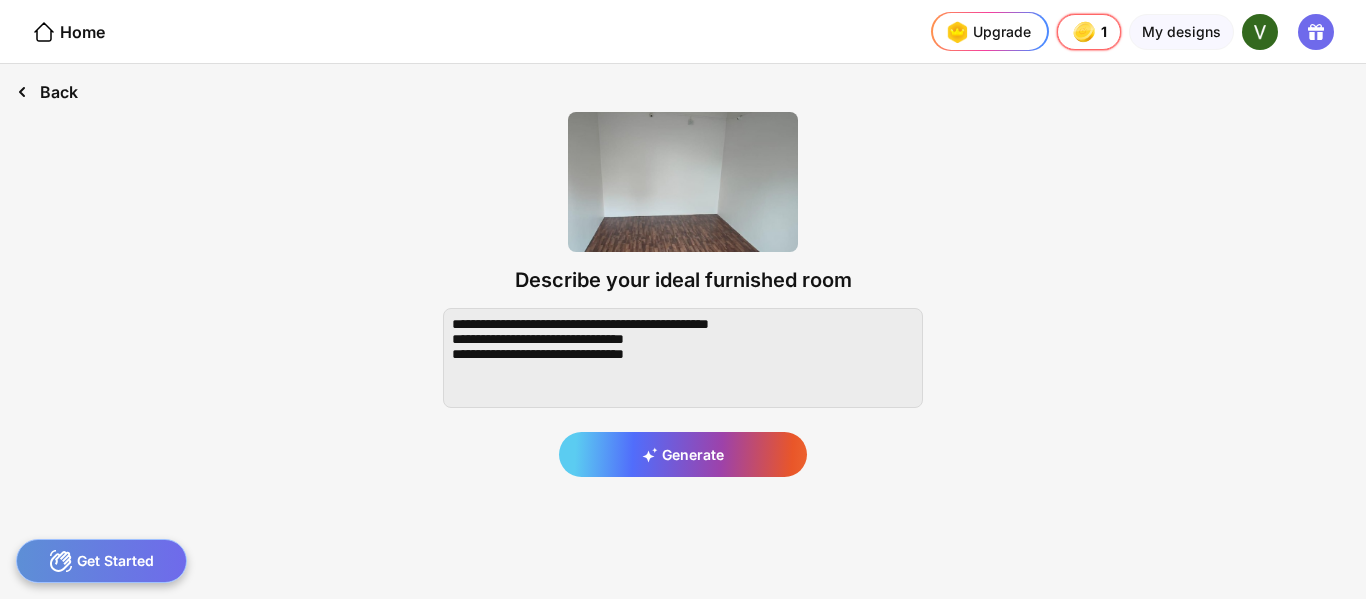 click 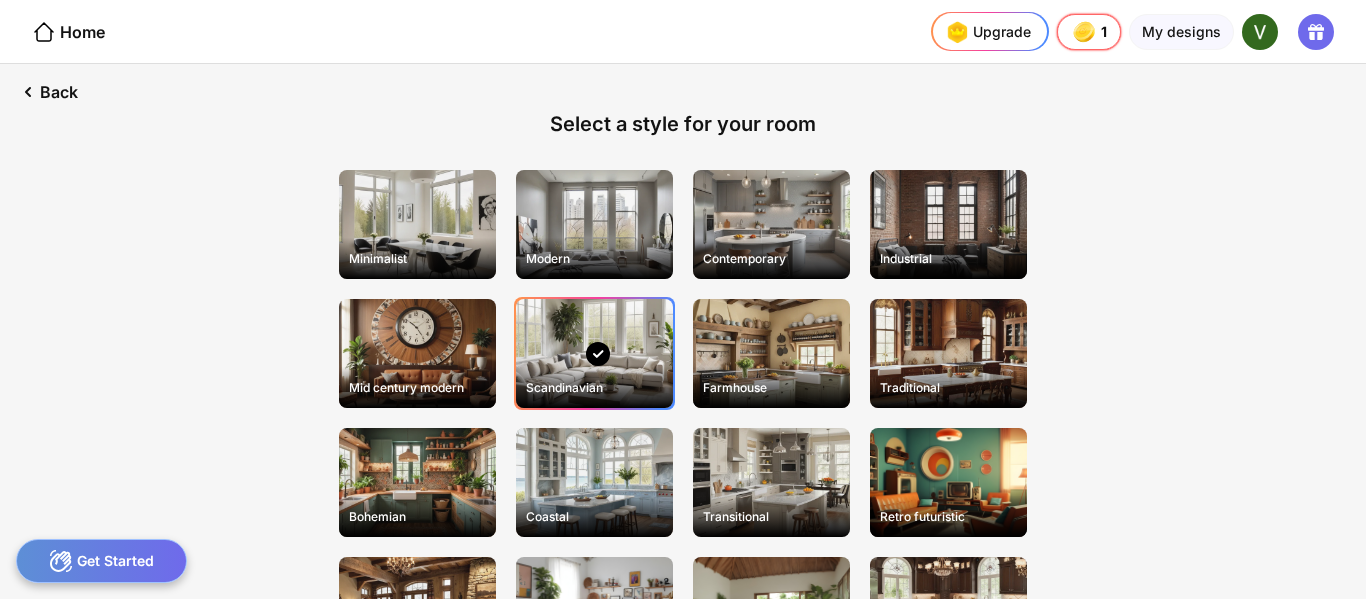 click on "Back" at bounding box center (47, 92) 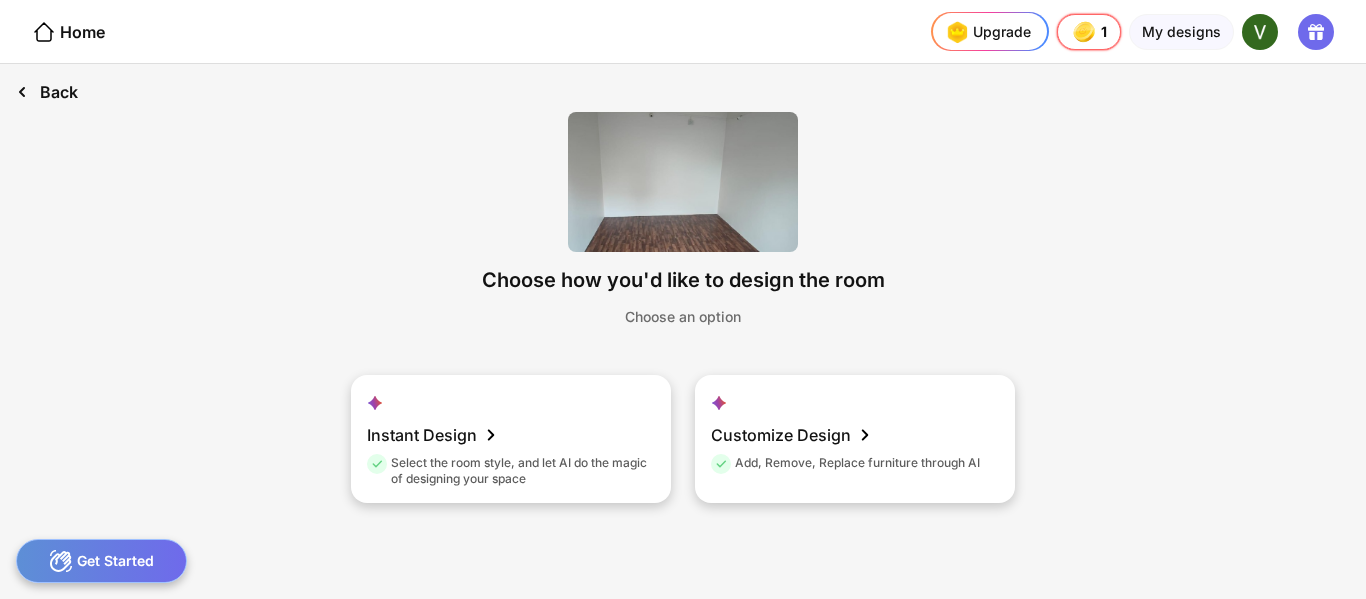 click on "Back" at bounding box center [47, 92] 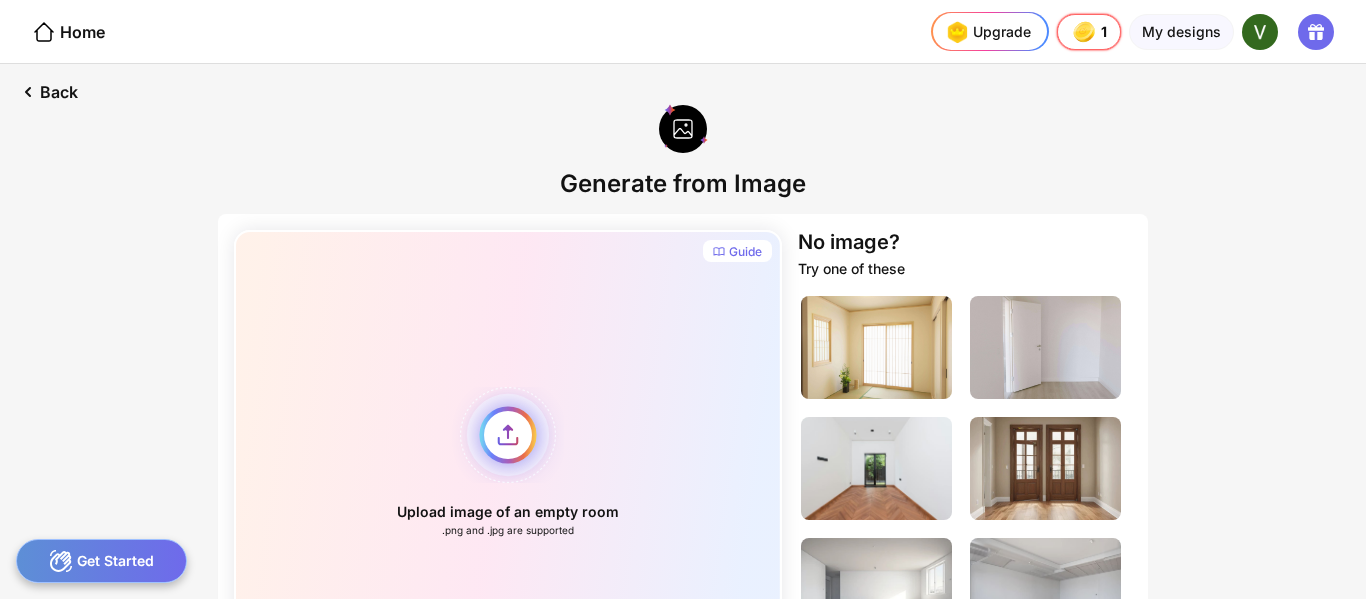 click on "Upload image of an empty room .png and .jpg are supported" at bounding box center [508, 462] 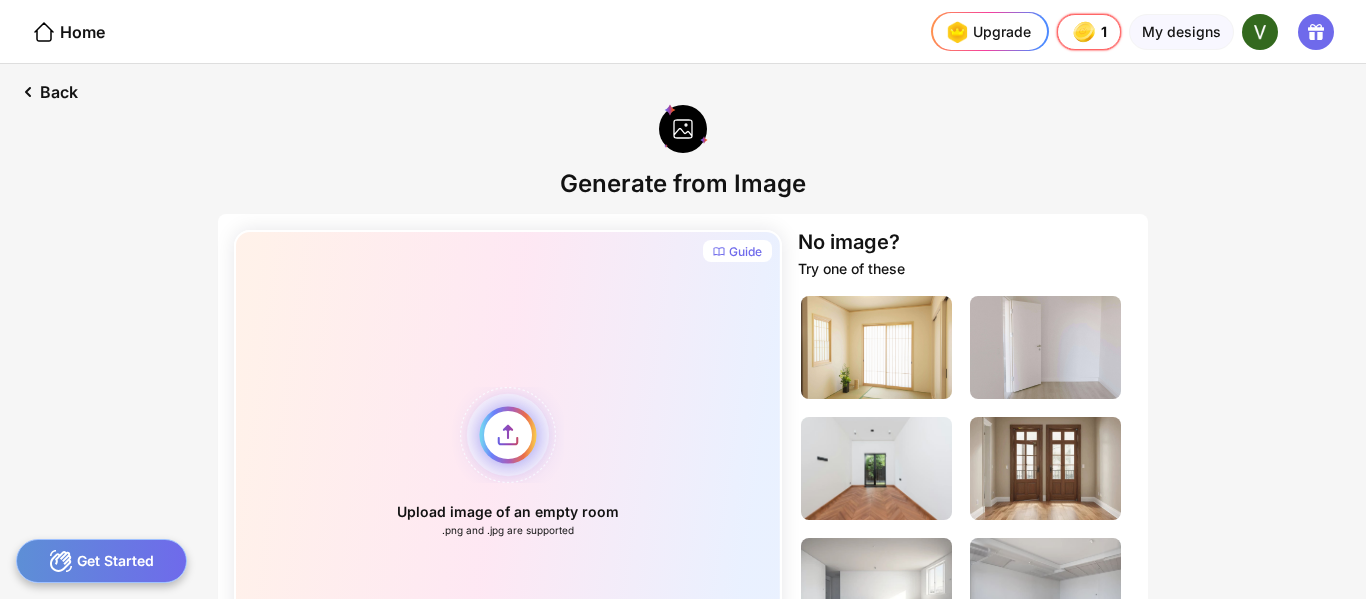 click on "Upload image of an empty room .png and .jpg are supported" at bounding box center (508, 462) 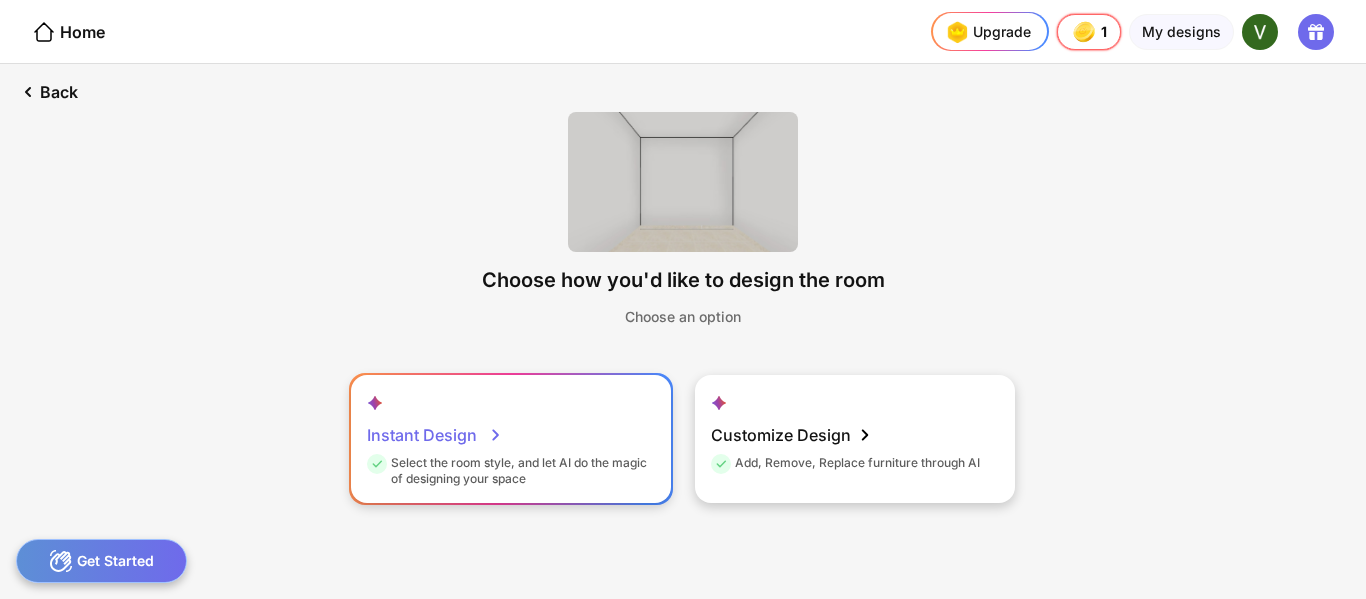 click on "Instant Design   Select the room style, and let AI do the magic of designing your space" at bounding box center (511, 439) 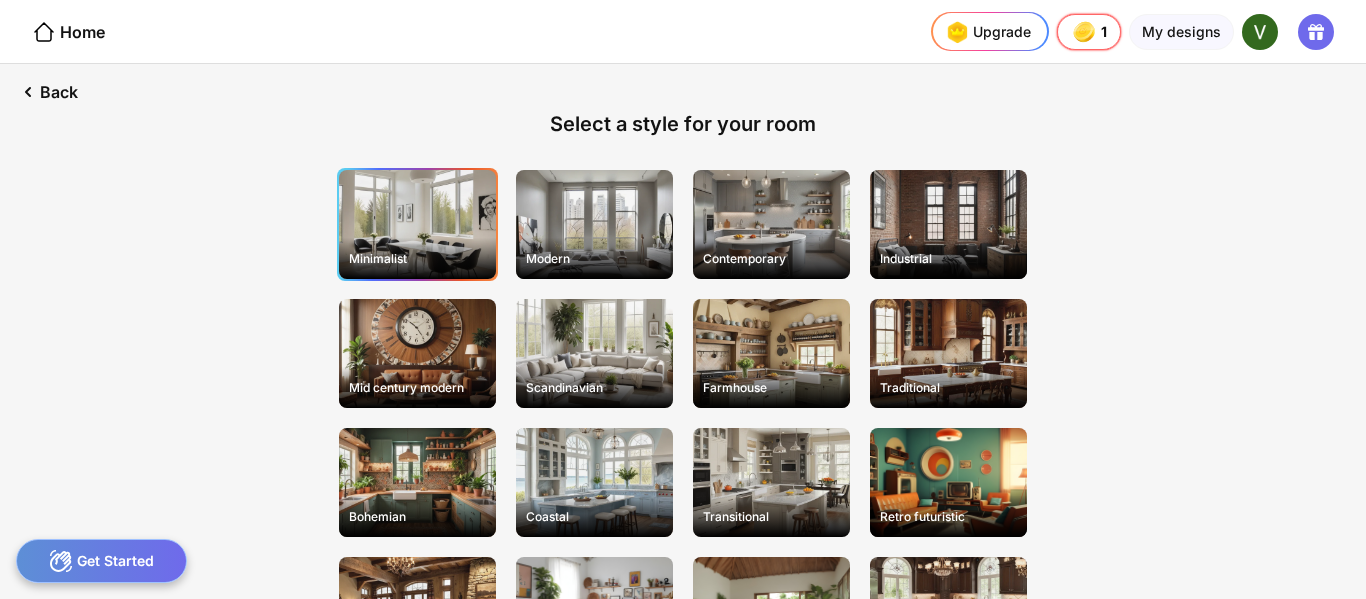 click on "Minimalist" at bounding box center (417, 258) 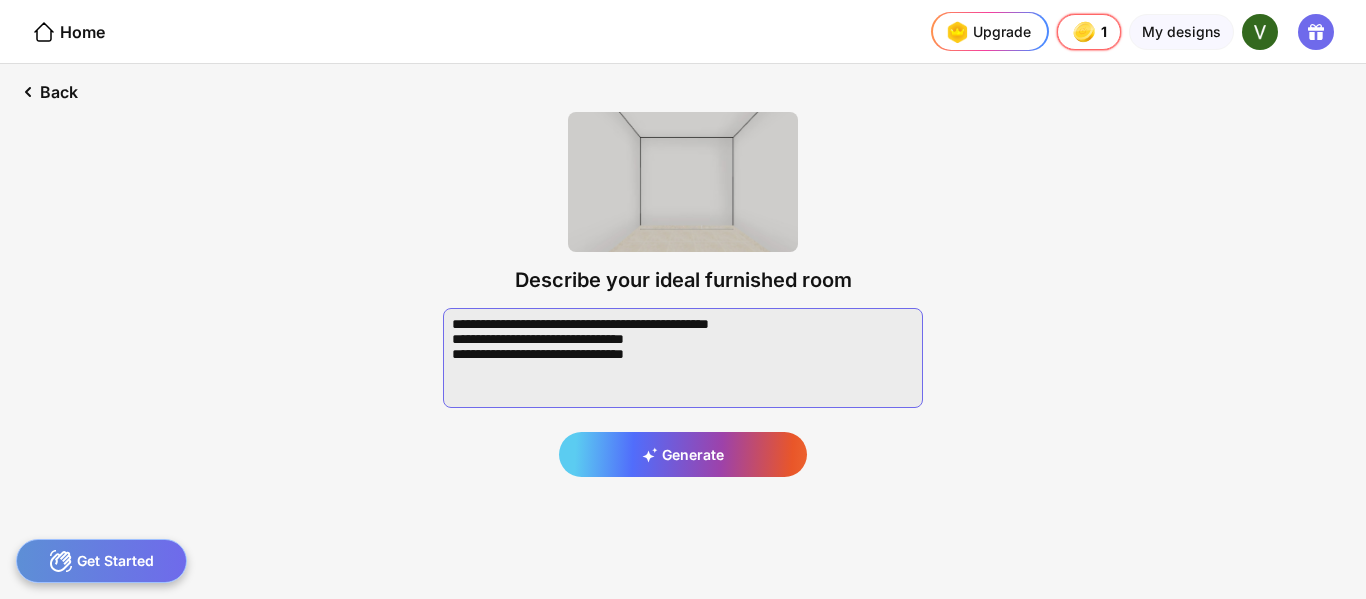 click at bounding box center [683, 358] 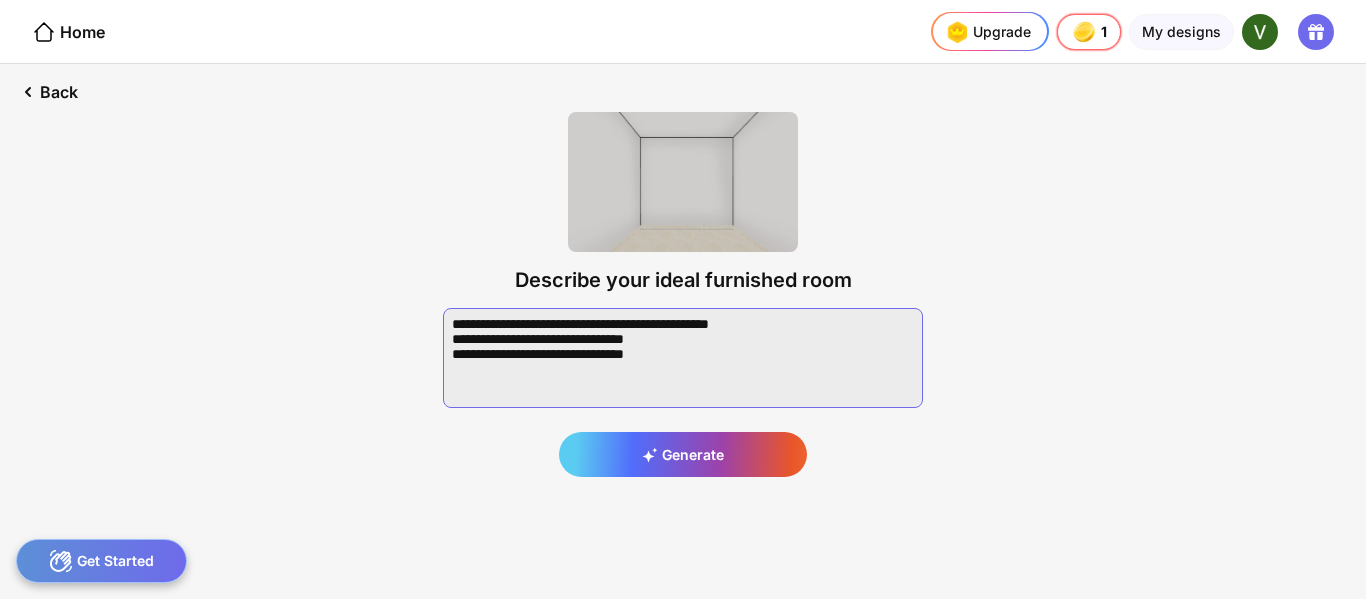 drag, startPoint x: 690, startPoint y: 365, endPoint x: 740, endPoint y: 397, distance: 59.36329 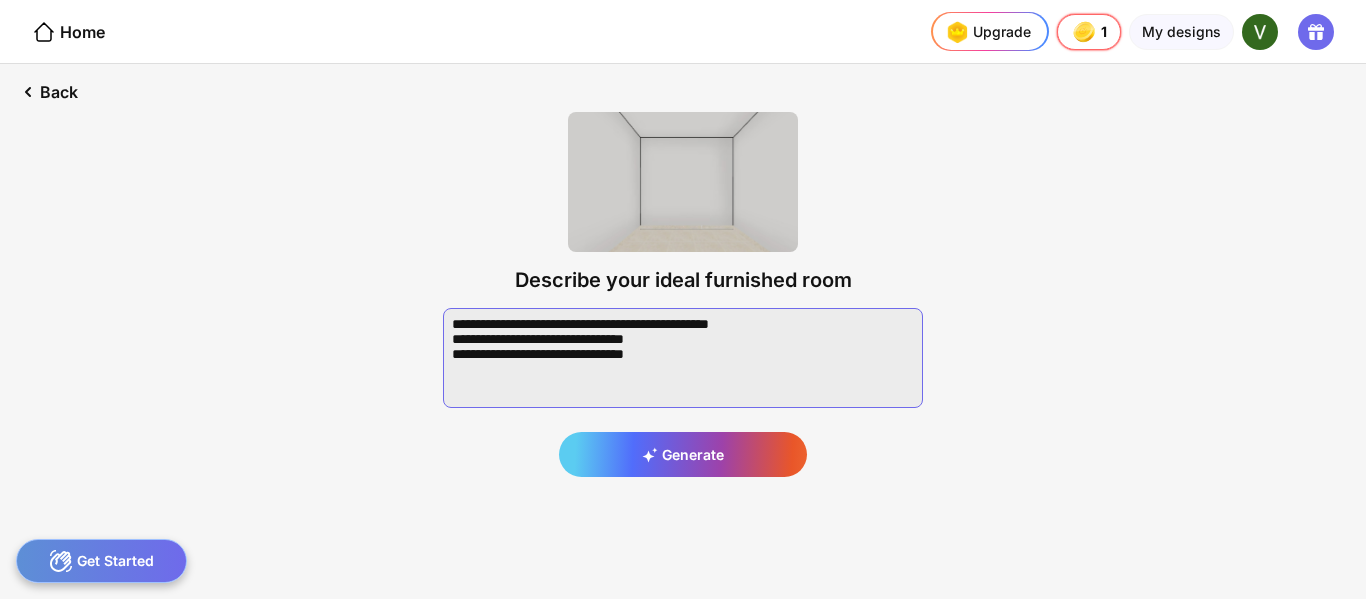 click at bounding box center [683, 358] 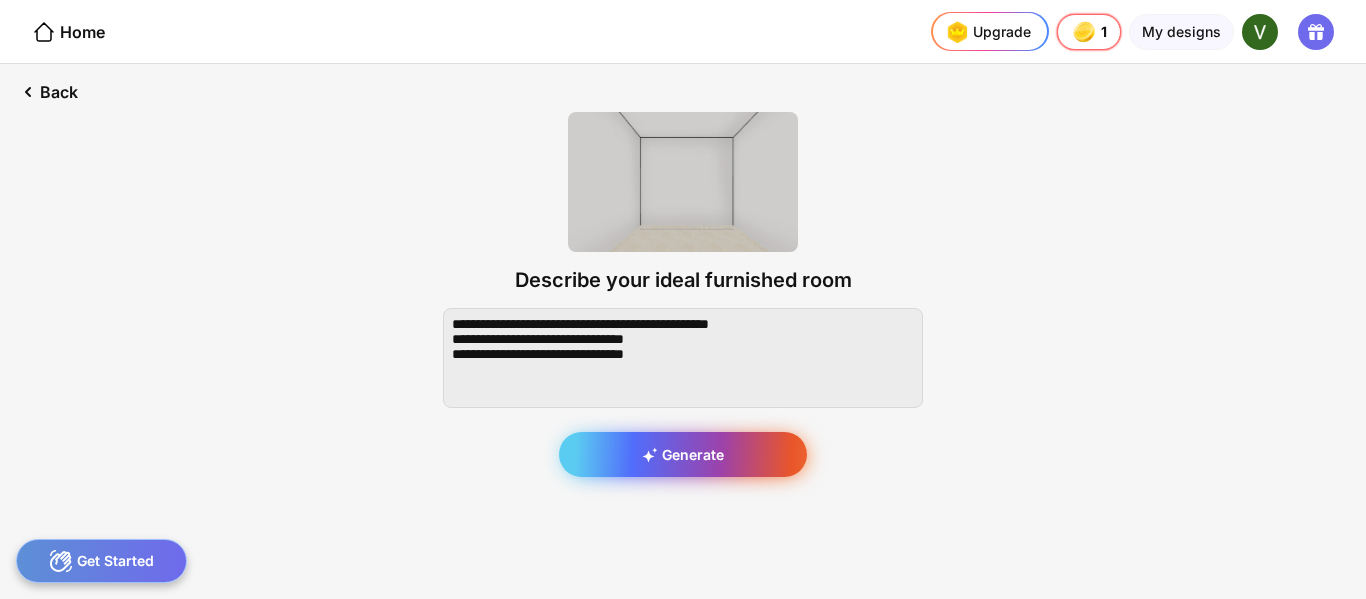 click on "Generate" at bounding box center [683, 454] 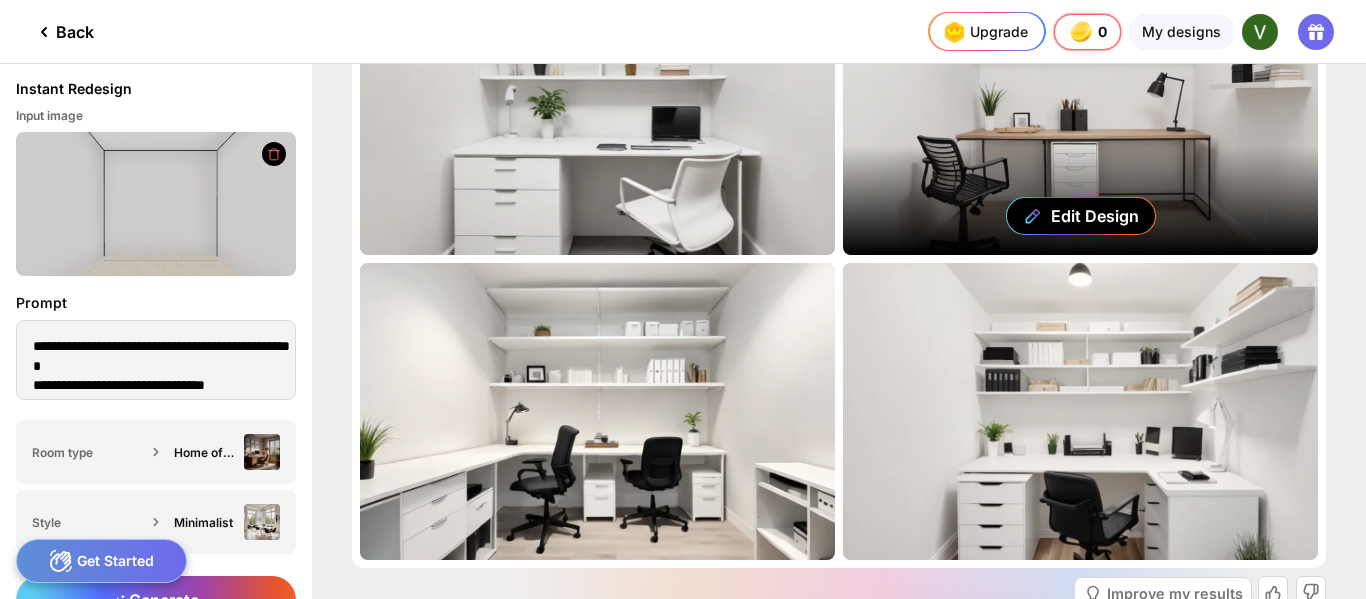 scroll, scrollTop: 249, scrollLeft: 0, axis: vertical 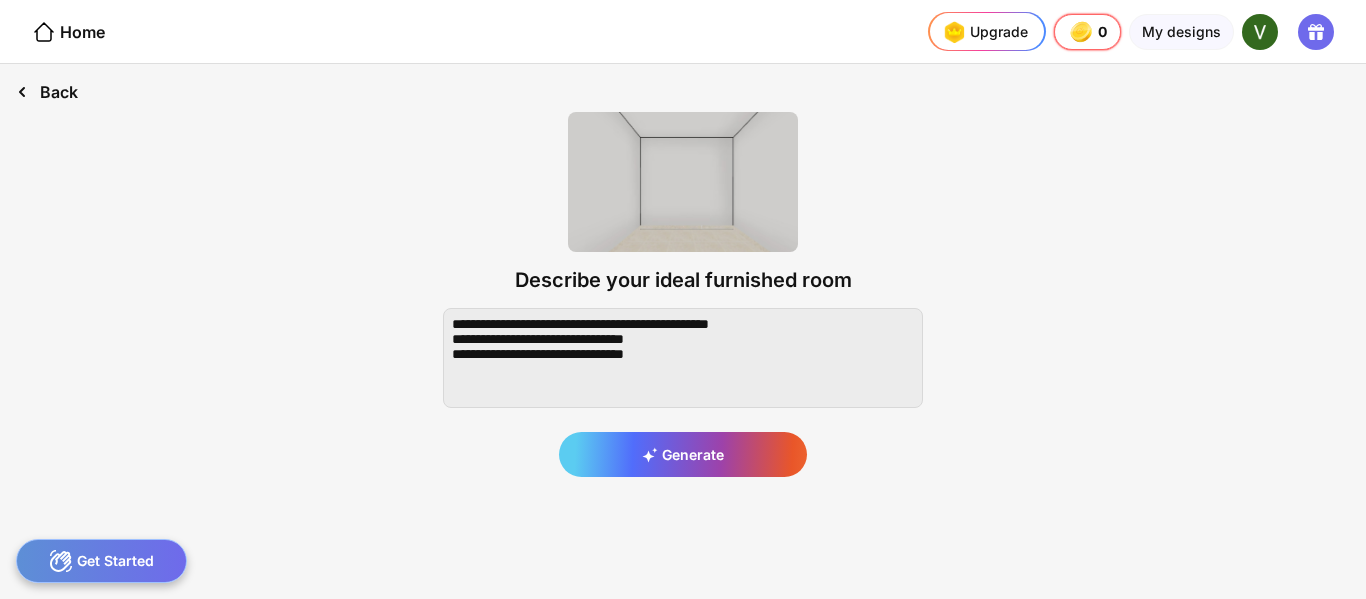 click 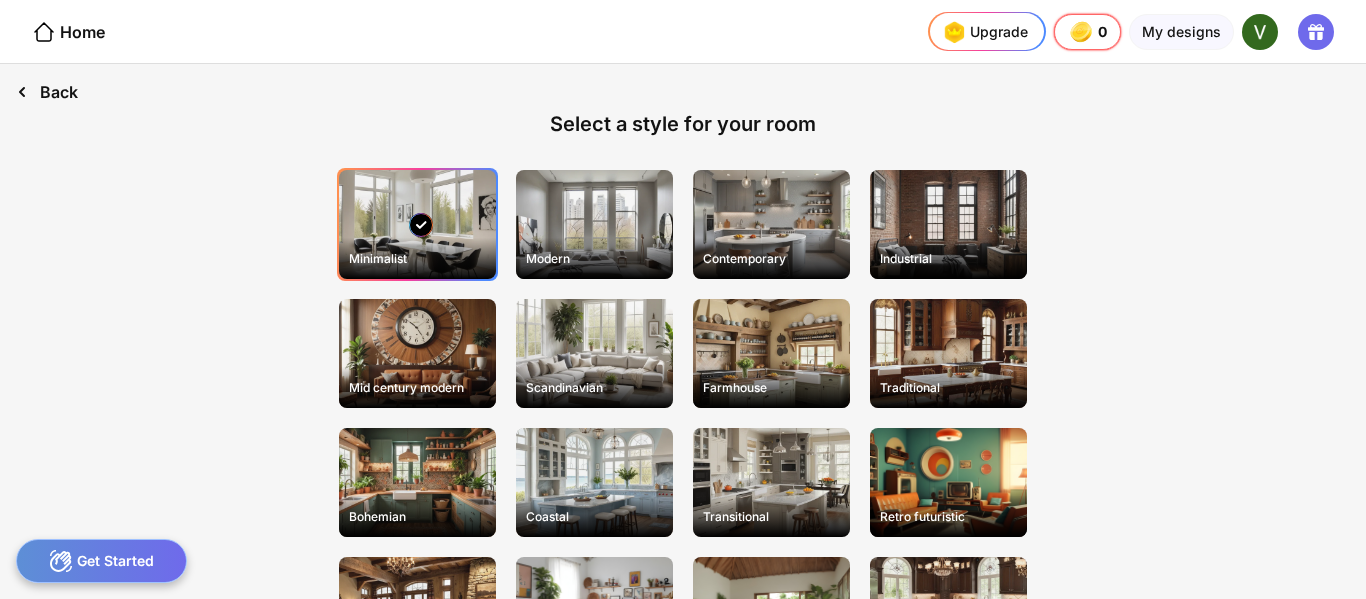 click 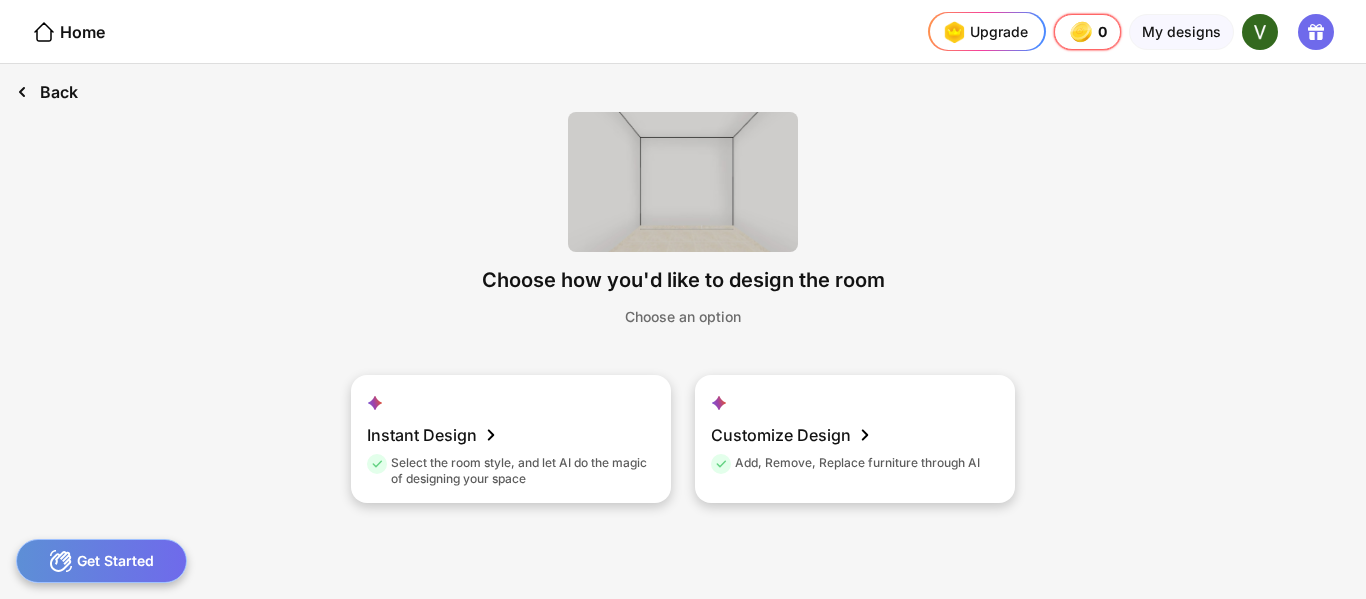 click 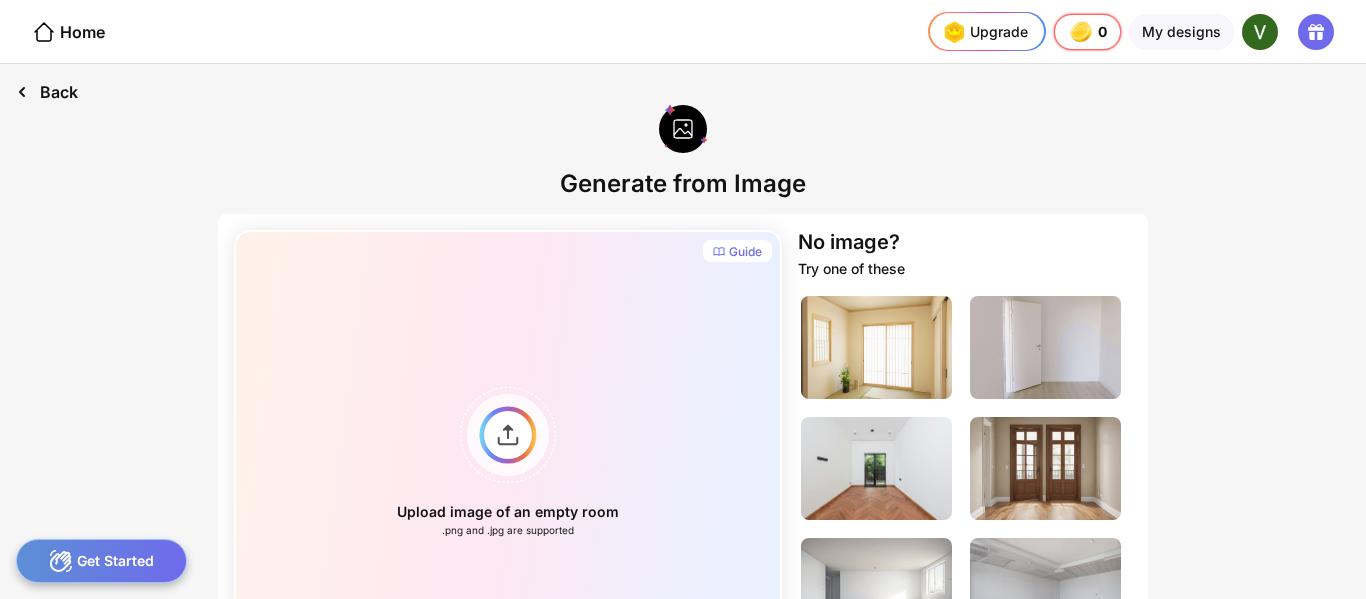 click 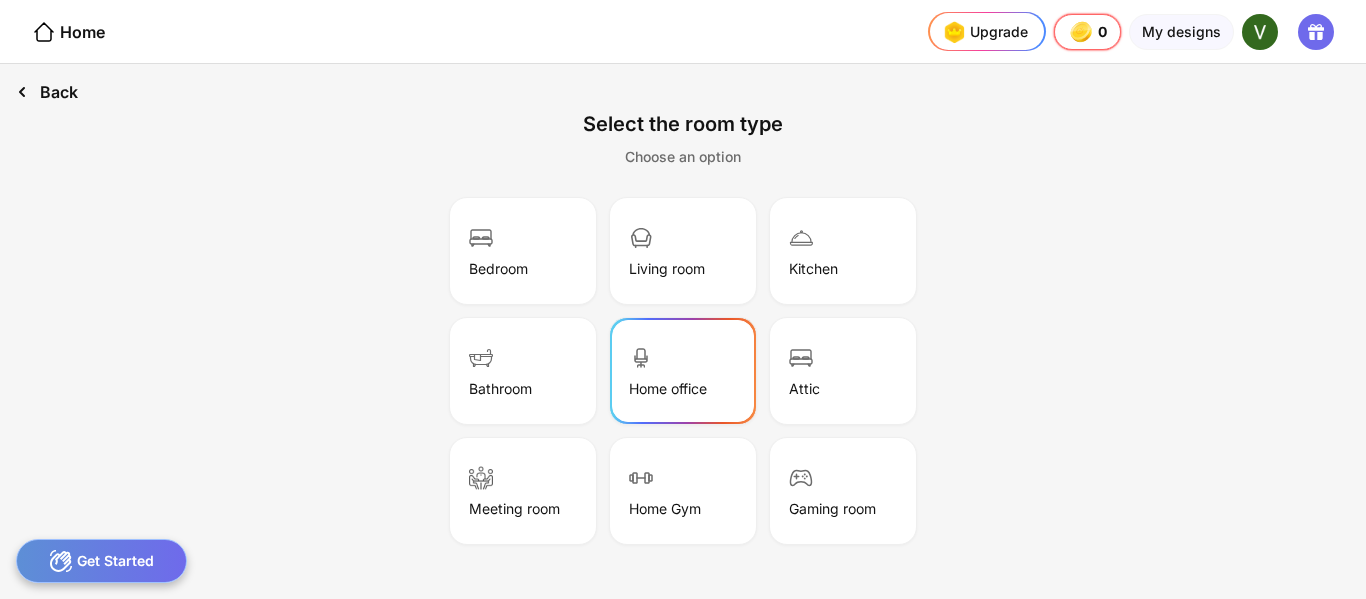 click 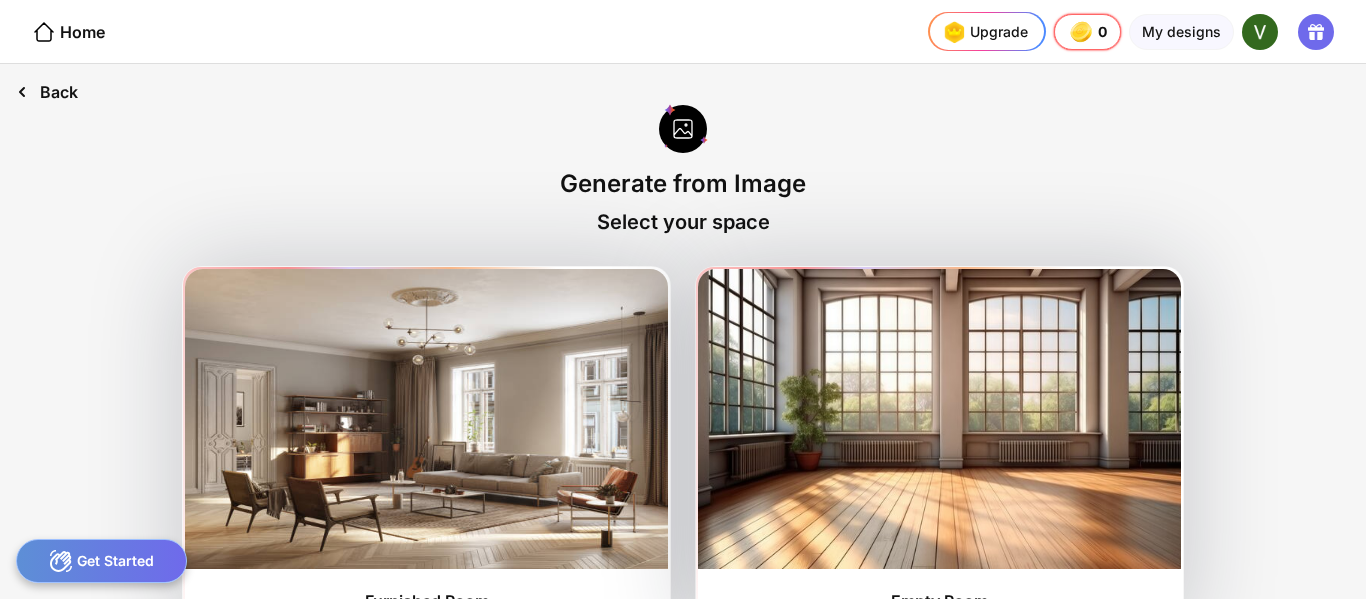 click 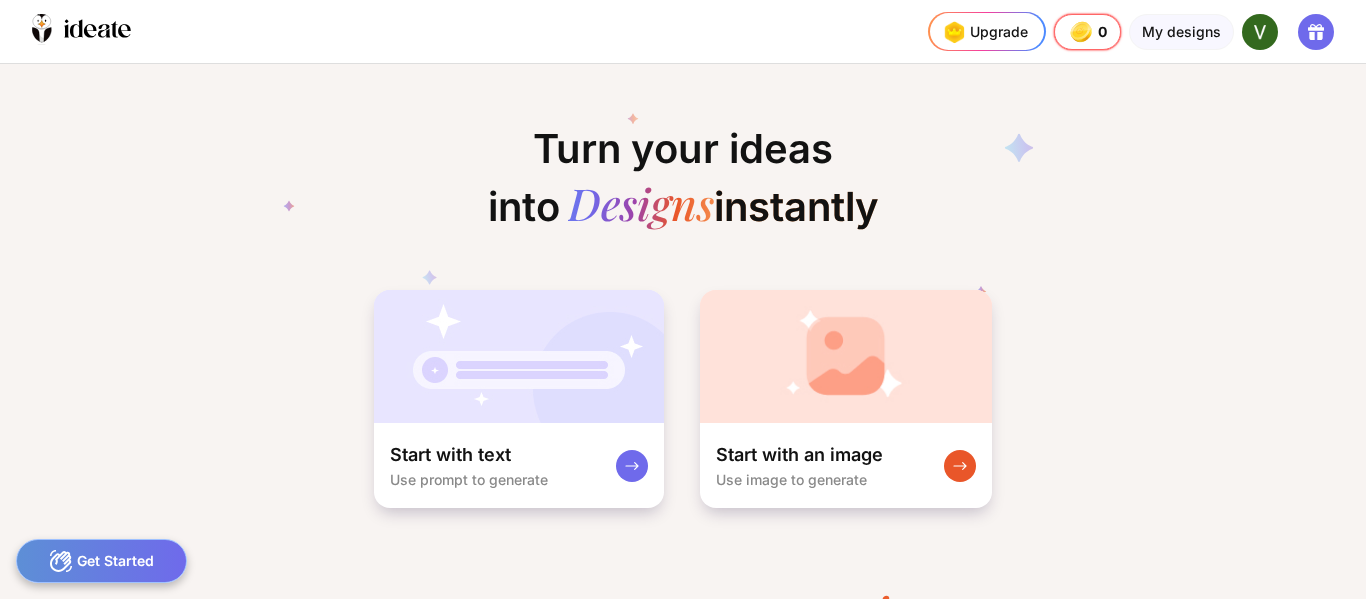 scroll, scrollTop: 0, scrollLeft: 6, axis: horizontal 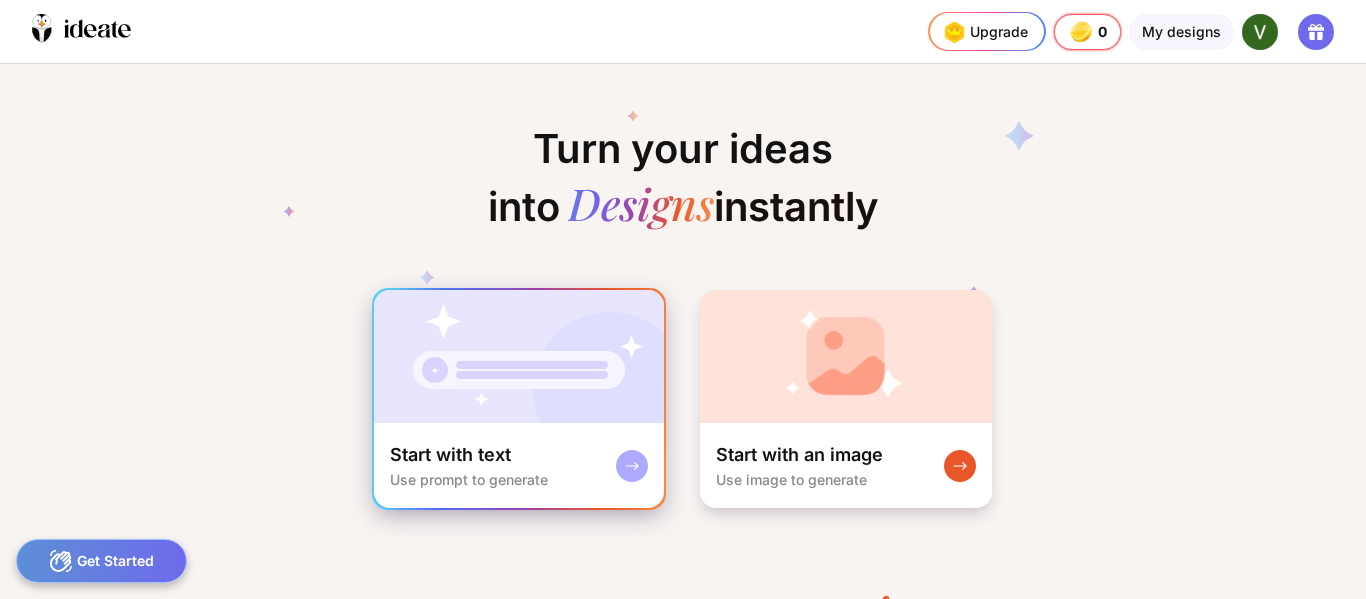 click at bounding box center [519, 356] 